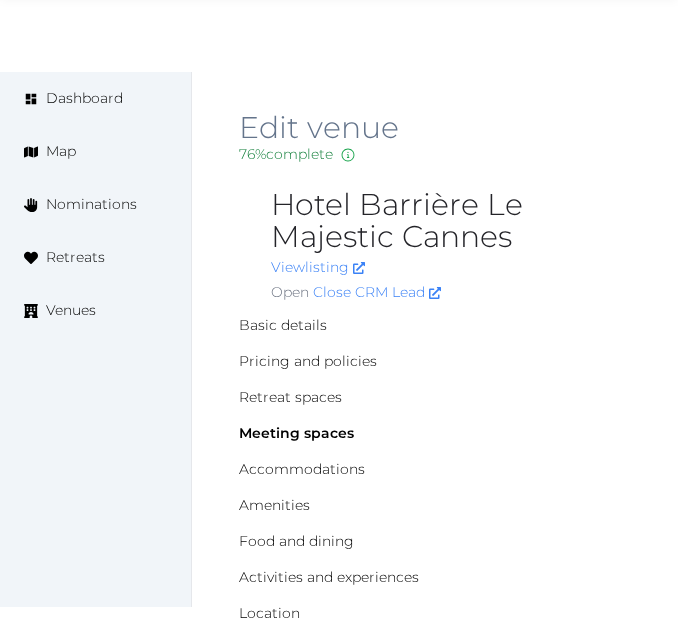 scroll, scrollTop: 1472, scrollLeft: 0, axis: vertical 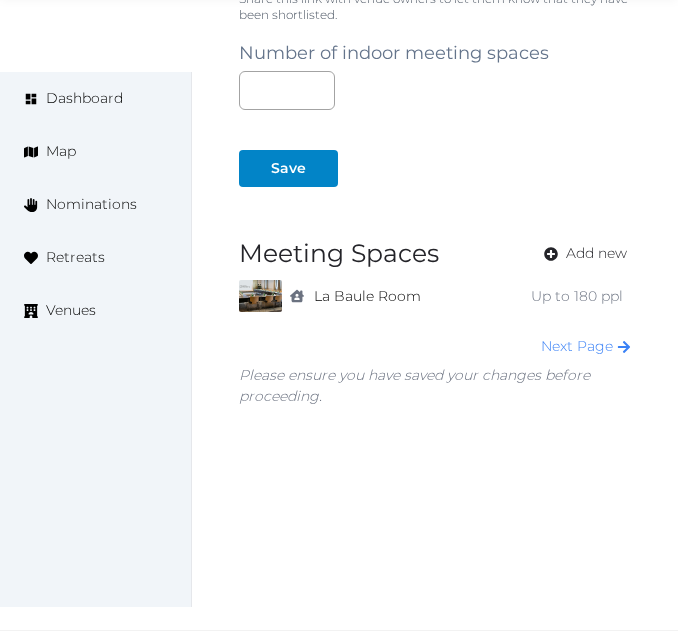 click on "Save" at bounding box center (435, 148) 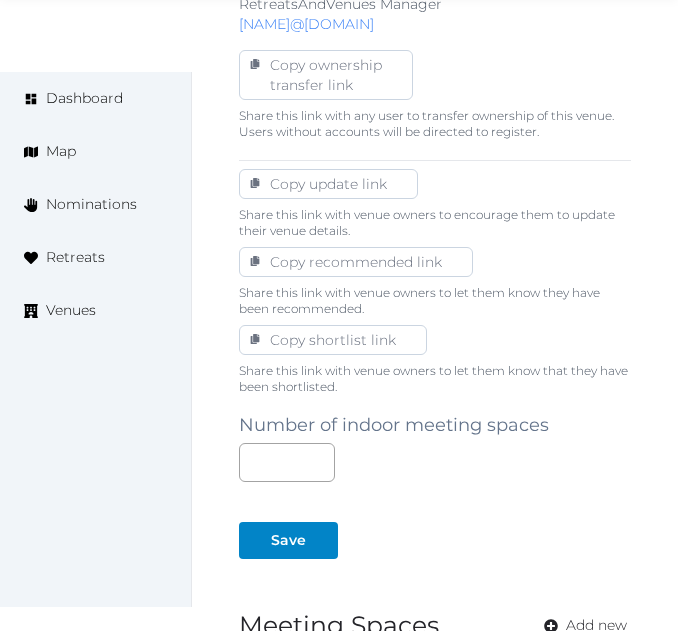 scroll, scrollTop: 1472, scrollLeft: 0, axis: vertical 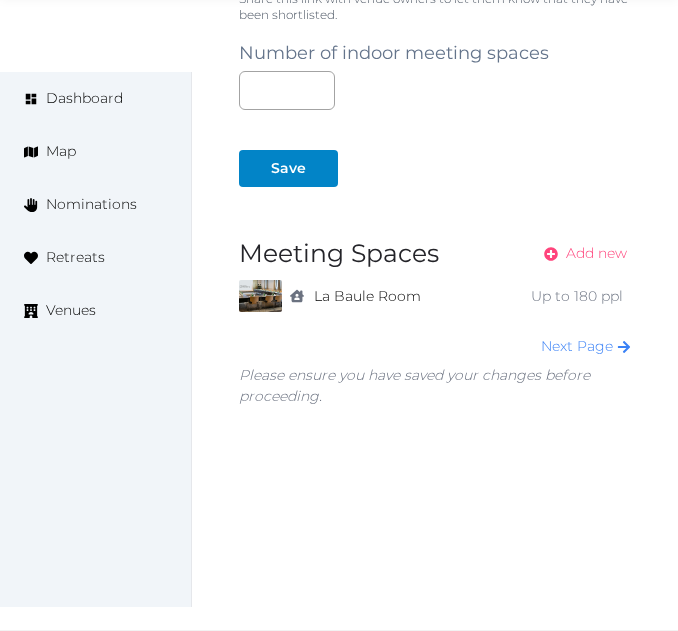 click on "Add new" at bounding box center [596, 253] 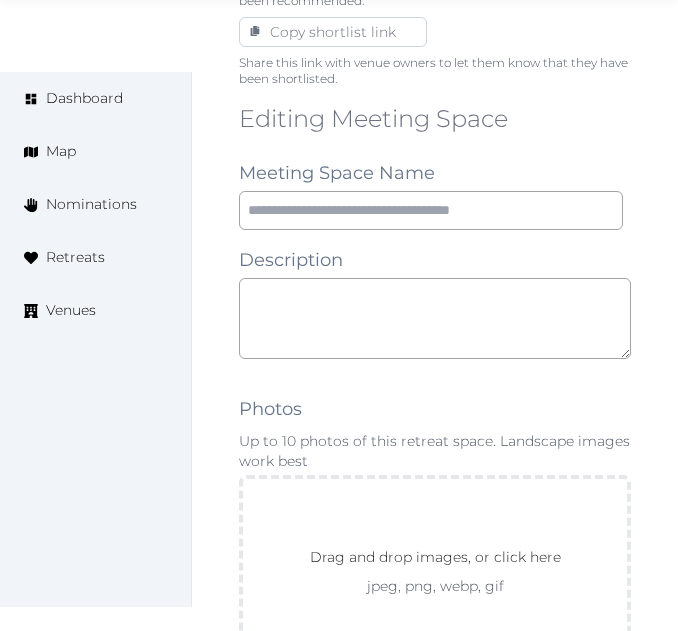 scroll, scrollTop: 1500, scrollLeft: 0, axis: vertical 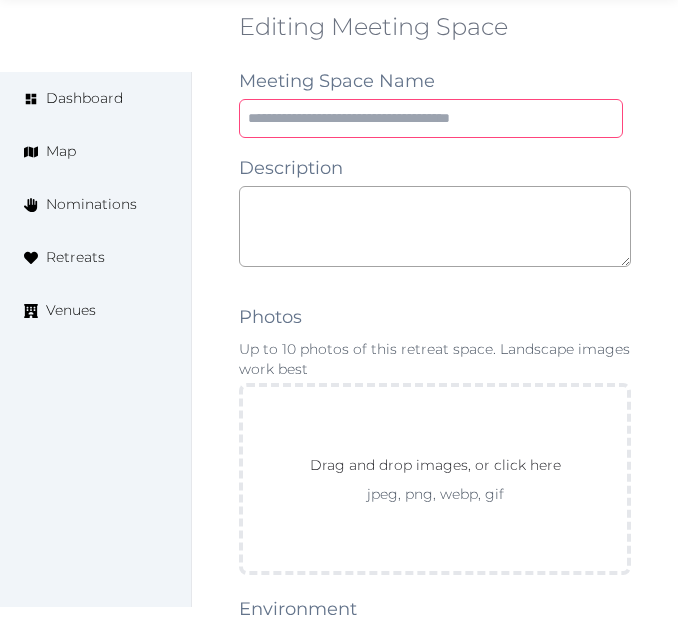 click at bounding box center [431, 118] 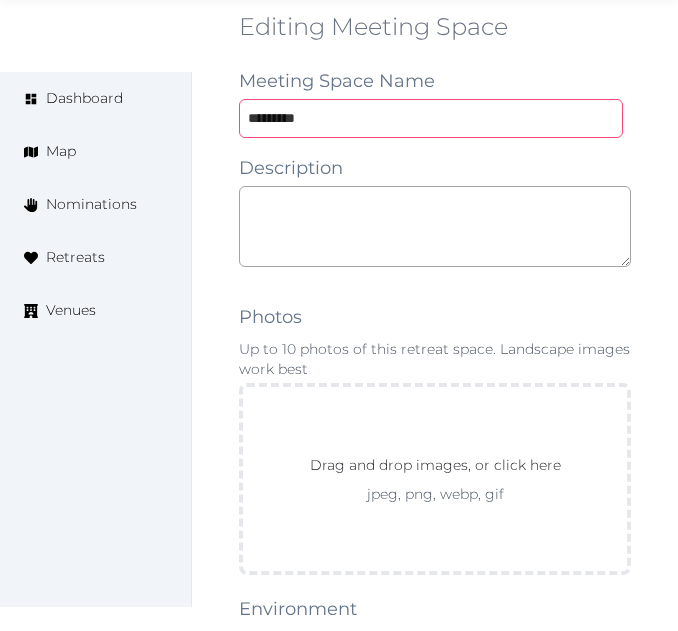 type on "*********" 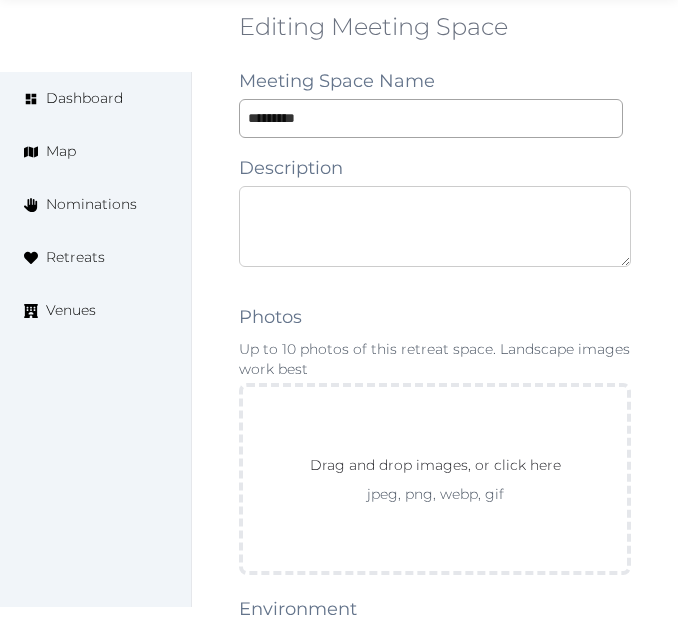 paste on "**********" 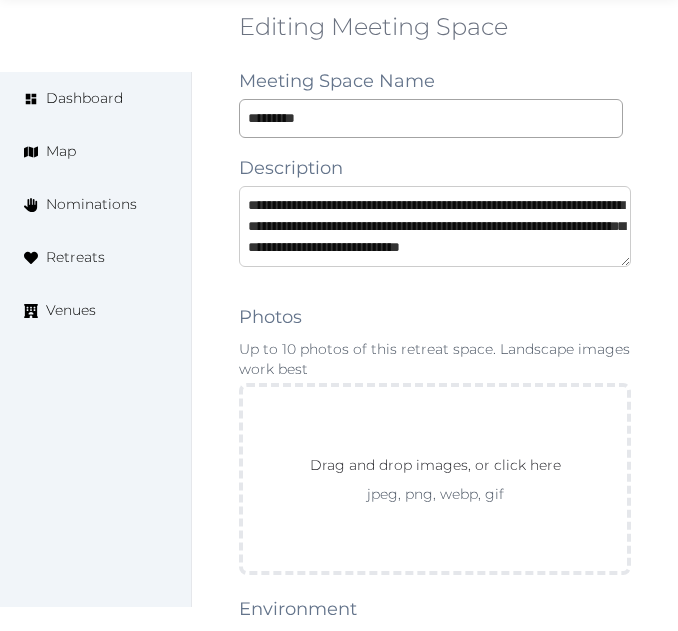 scroll, scrollTop: 11, scrollLeft: 0, axis: vertical 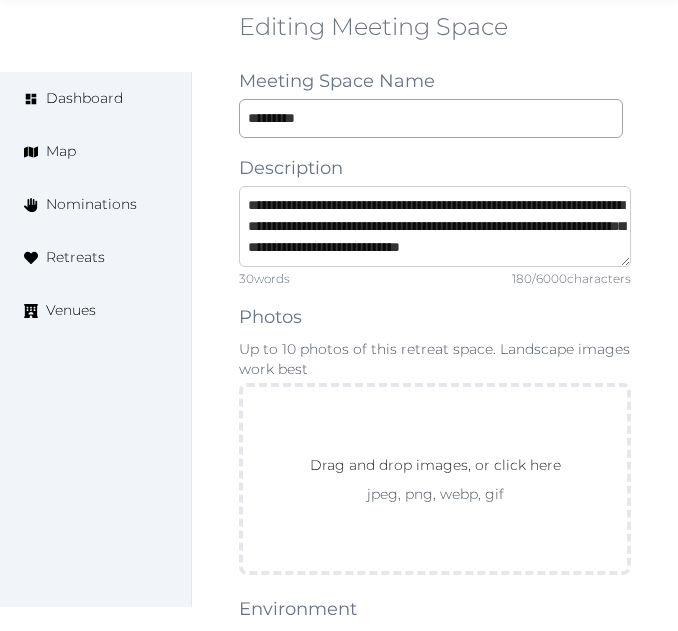 type on "**********" 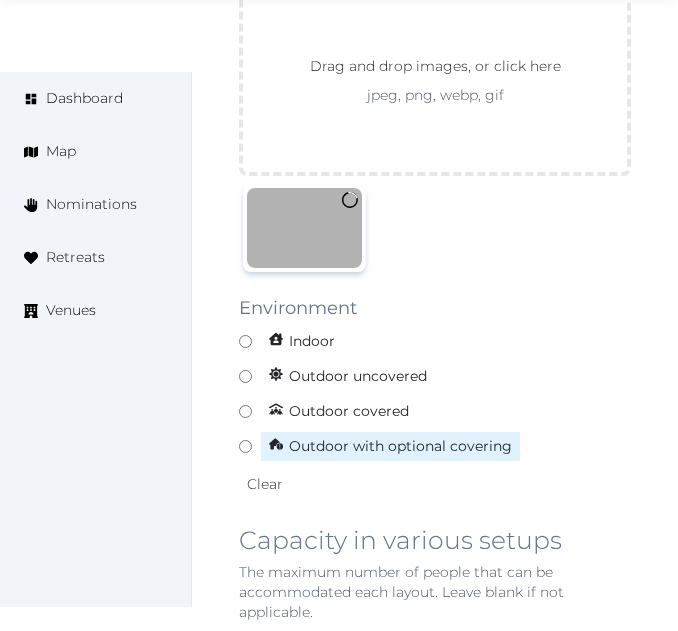 scroll, scrollTop: 1900, scrollLeft: 0, axis: vertical 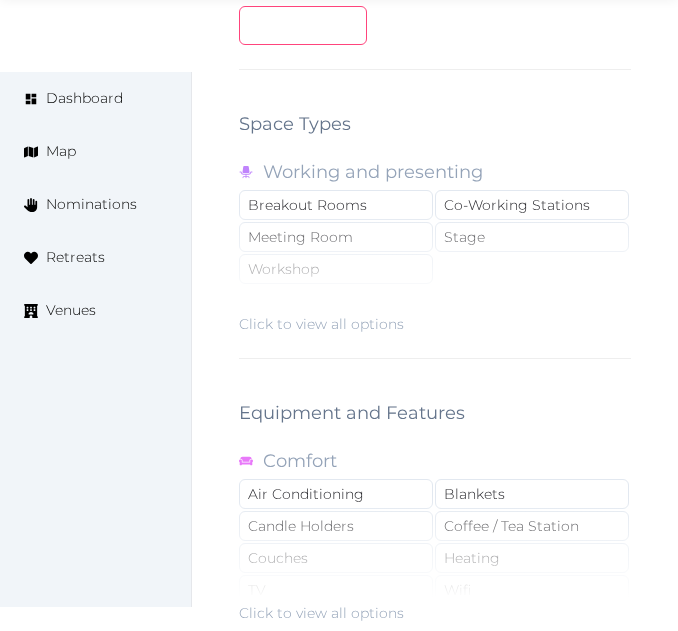 click at bounding box center (303, 25) 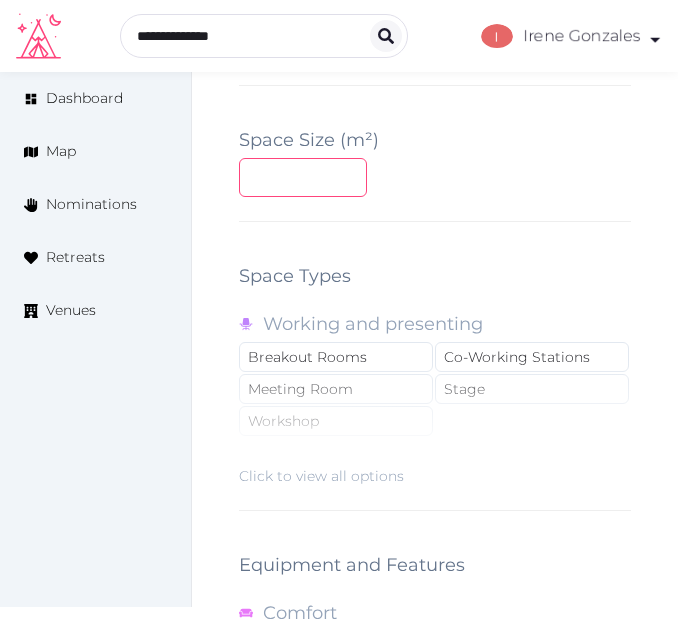 scroll, scrollTop: 2670, scrollLeft: 0, axis: vertical 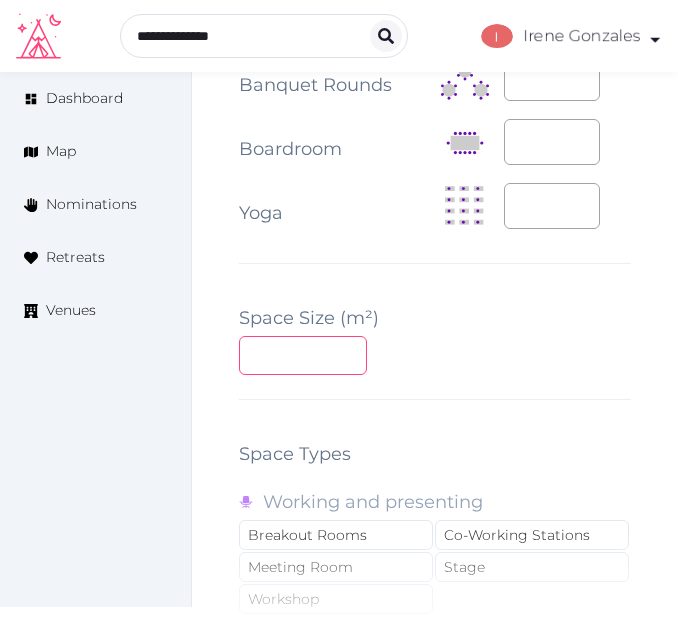 type on "***" 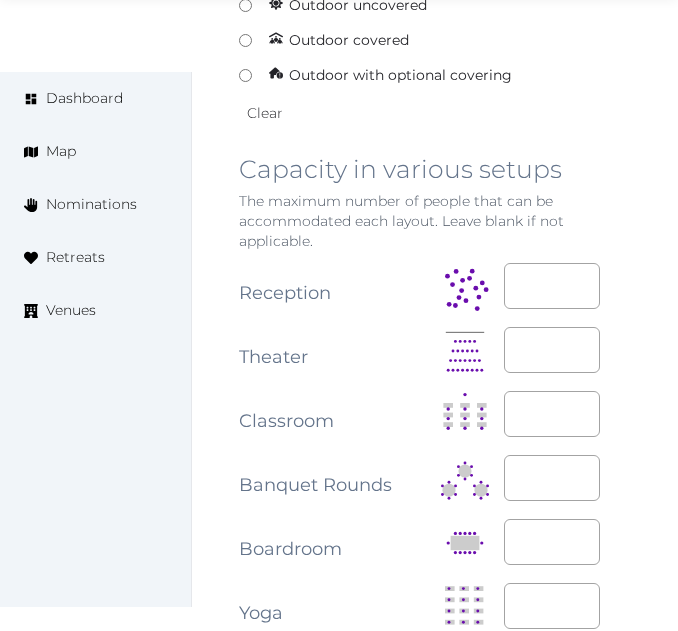 scroll, scrollTop: 2470, scrollLeft: 0, axis: vertical 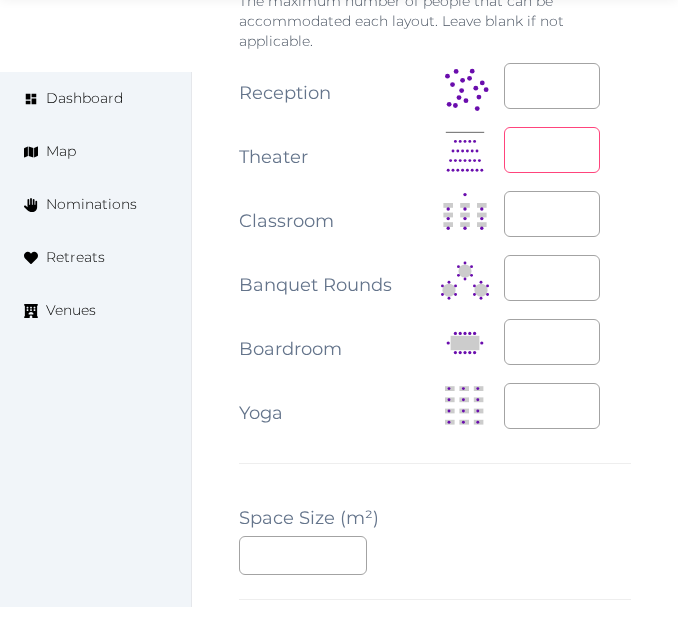click at bounding box center [552, 150] 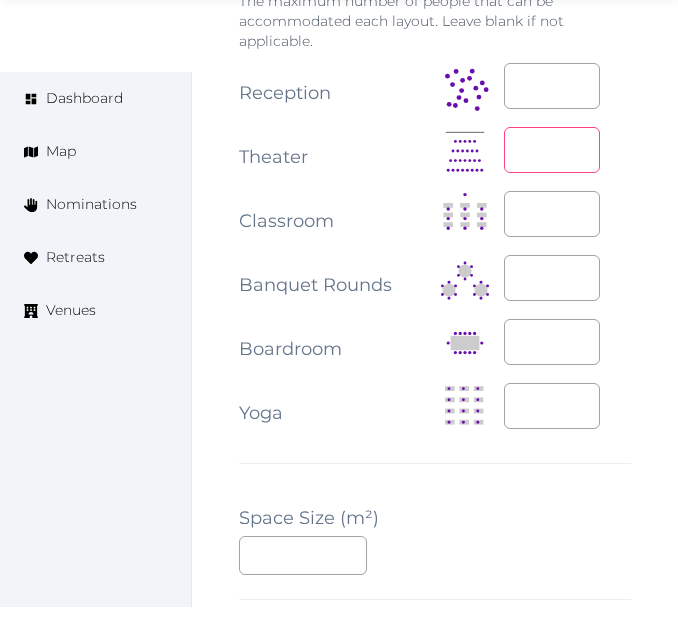 type on "***" 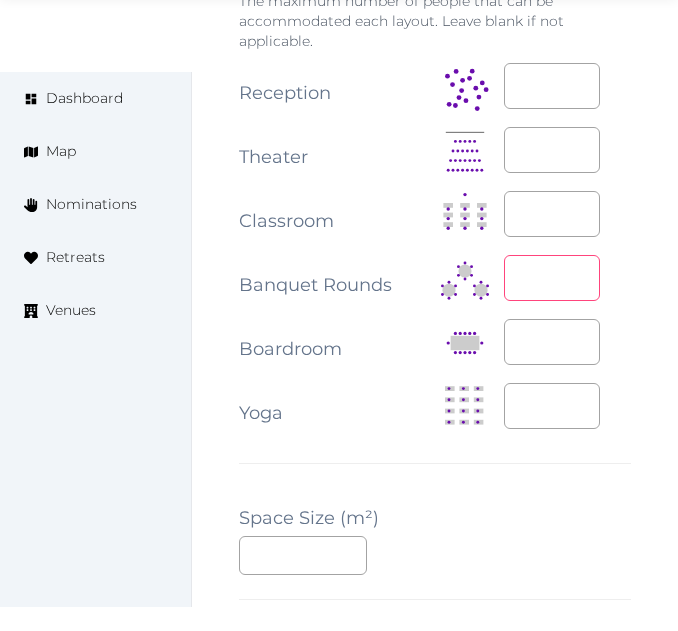 click at bounding box center (552, 278) 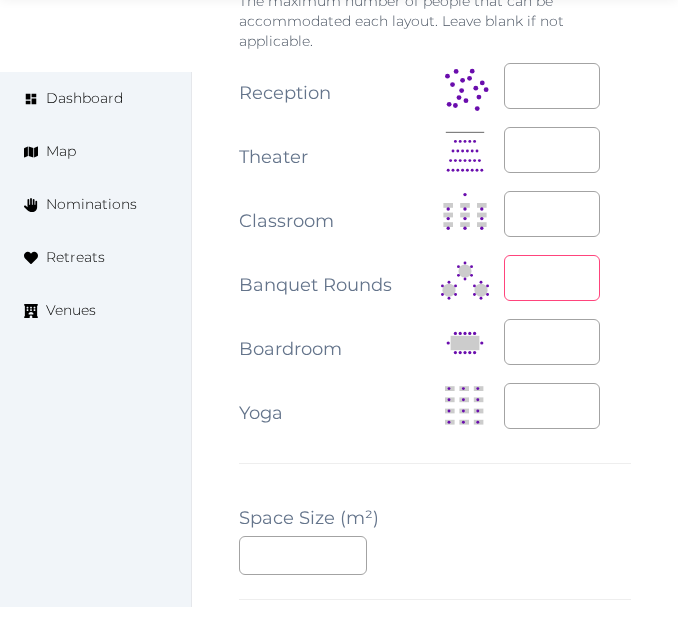 type on "***" 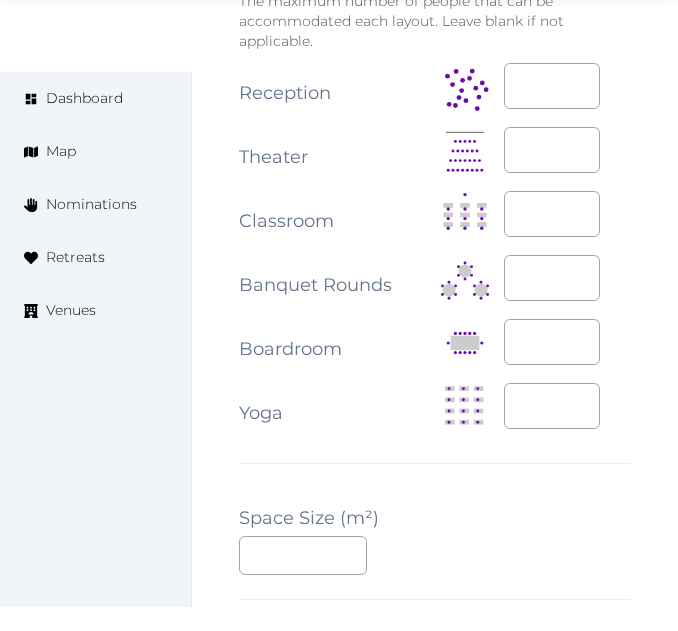 click on "***" at bounding box center [567, 279] 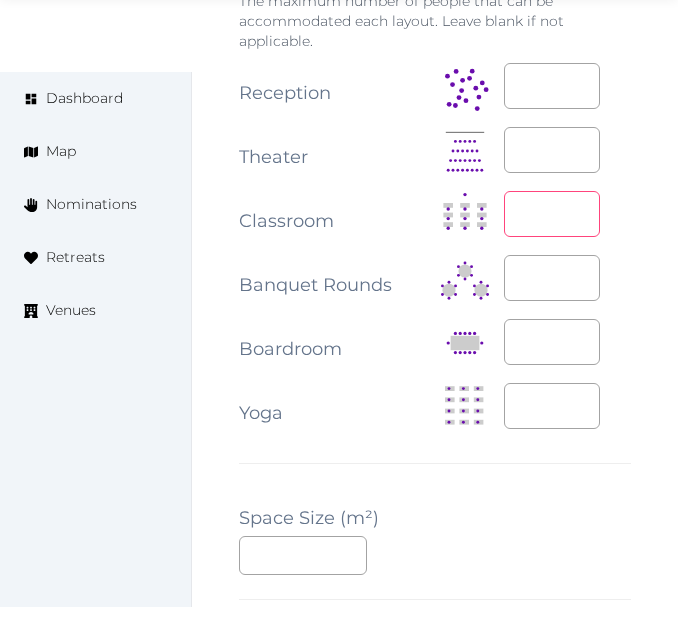 click at bounding box center (552, 214) 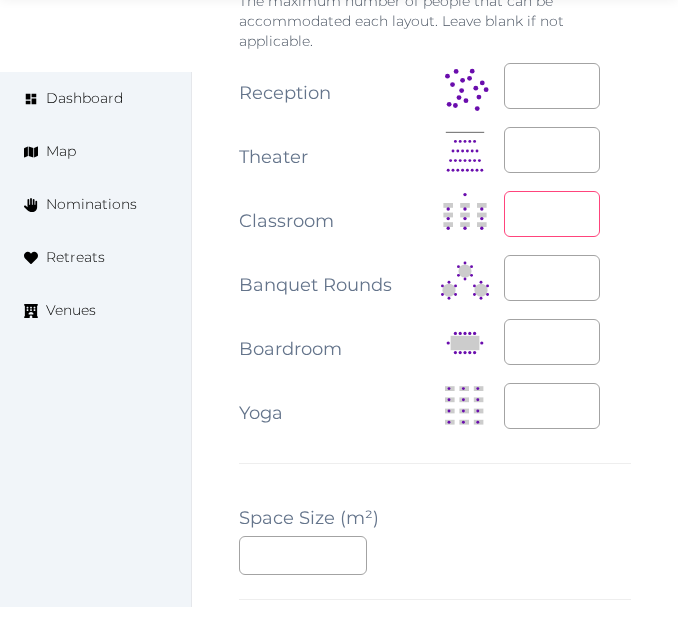 type on "***" 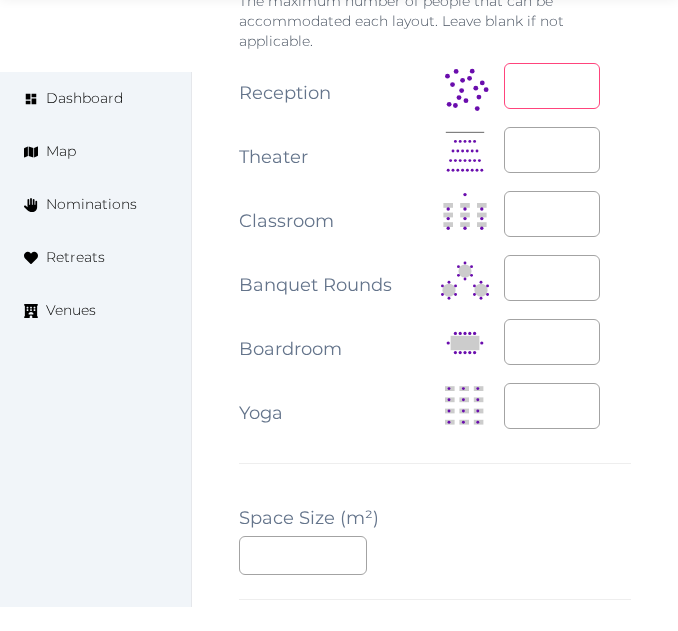 click at bounding box center [552, 86] 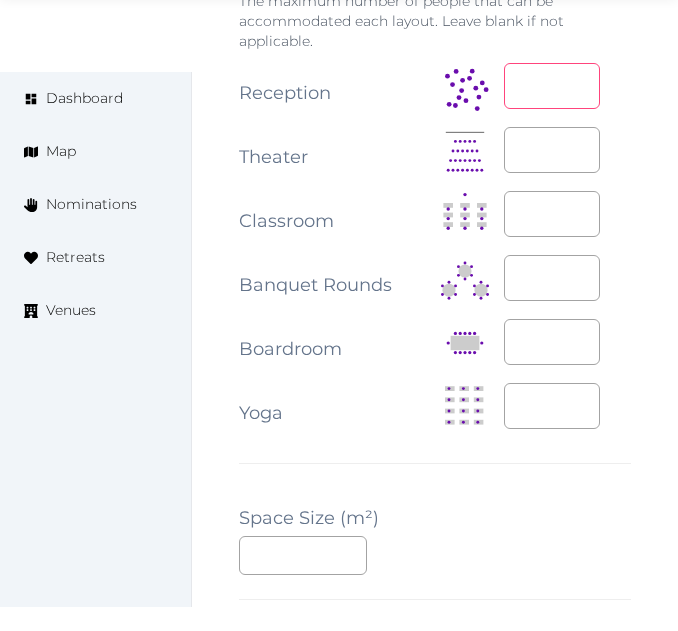 type on "***" 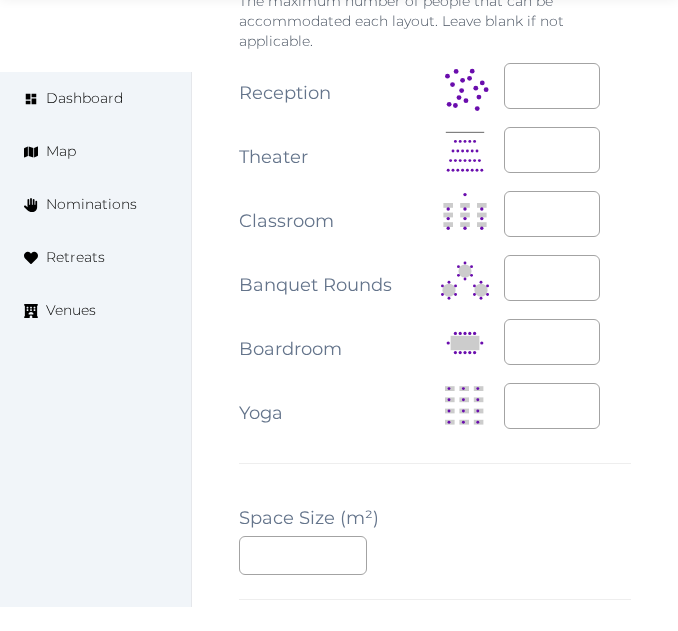 click on "**********" at bounding box center [435, 238] 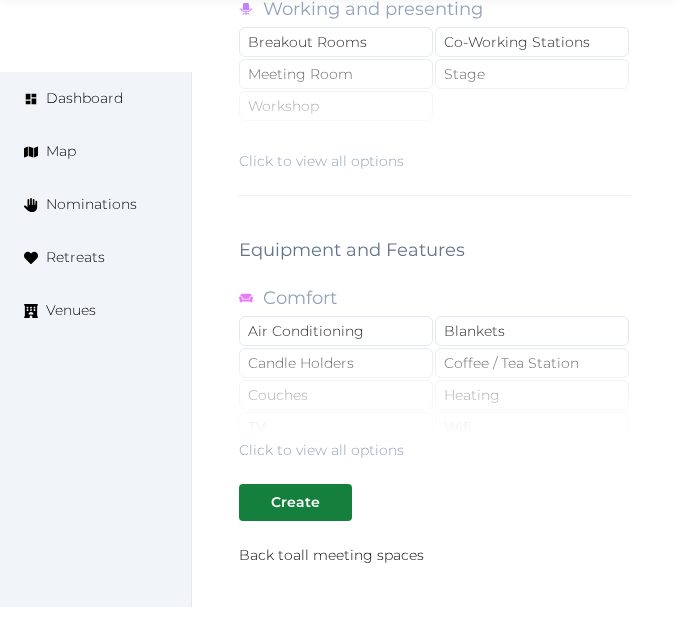 scroll, scrollTop: 3170, scrollLeft: 0, axis: vertical 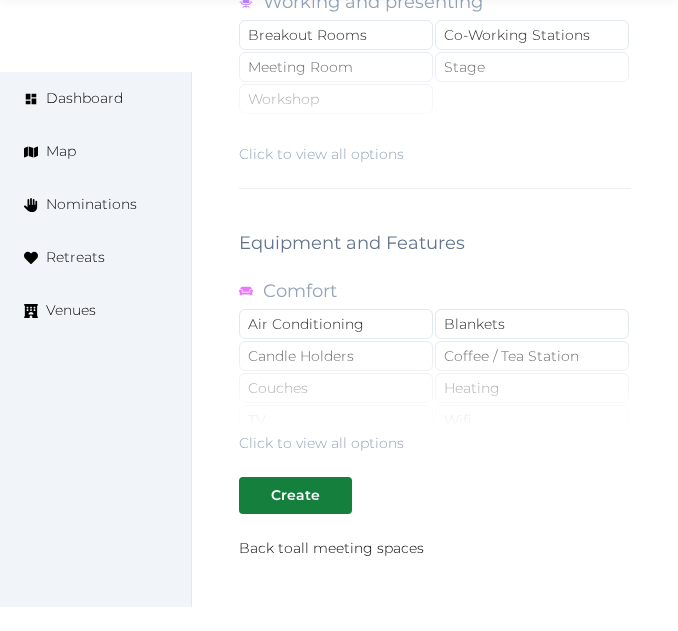 click on "Click to view all options" at bounding box center [321, 154] 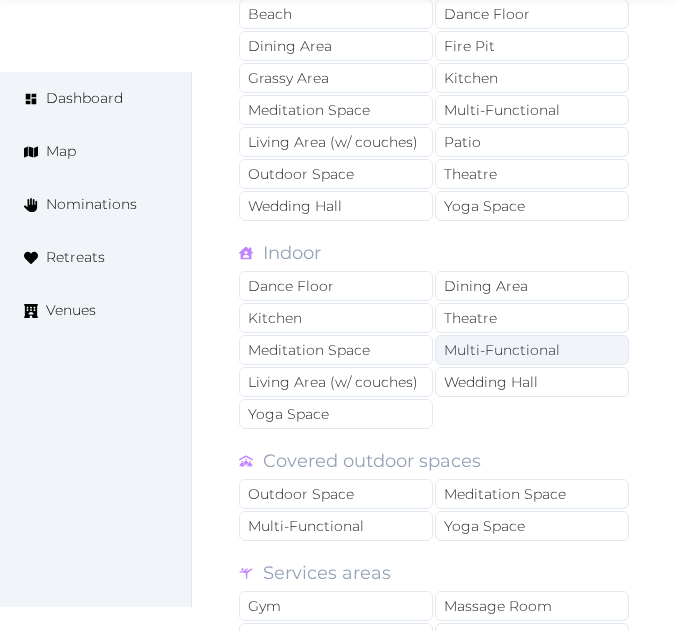 scroll, scrollTop: 3370, scrollLeft: 0, axis: vertical 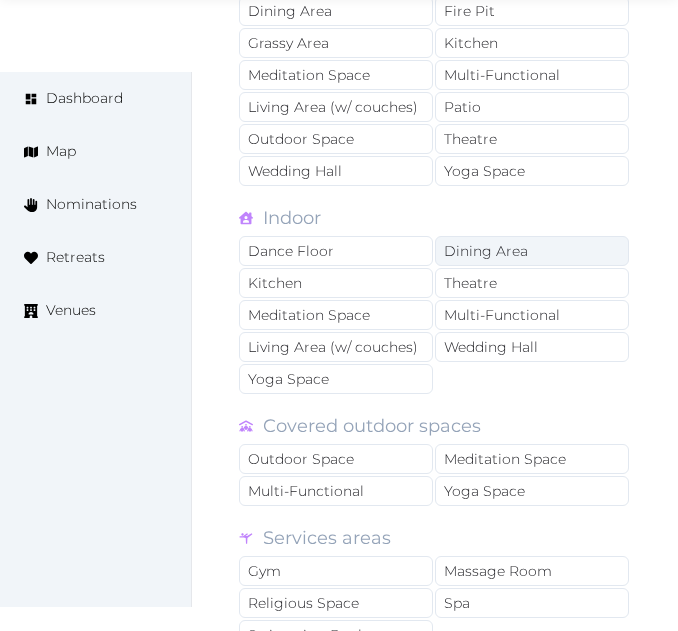 click on "Dining Area" at bounding box center [532, 251] 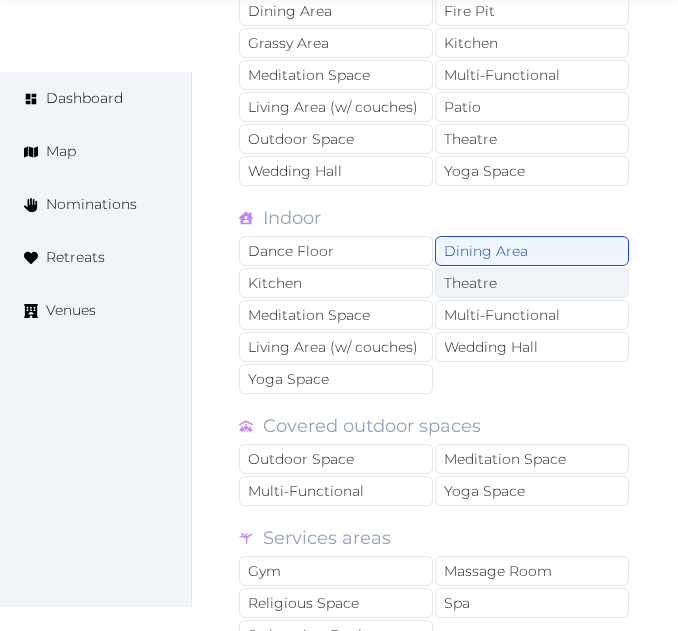 click on "Theatre" at bounding box center [532, 283] 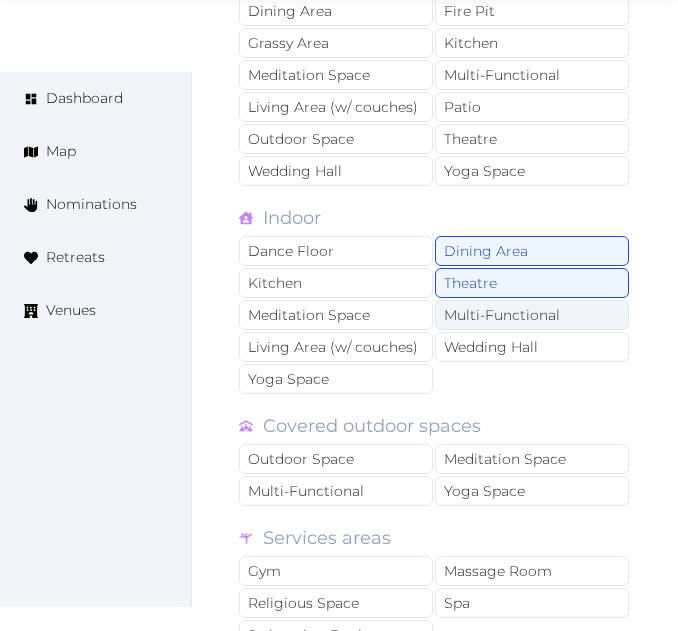 click on "Multi-Functional" at bounding box center [532, 315] 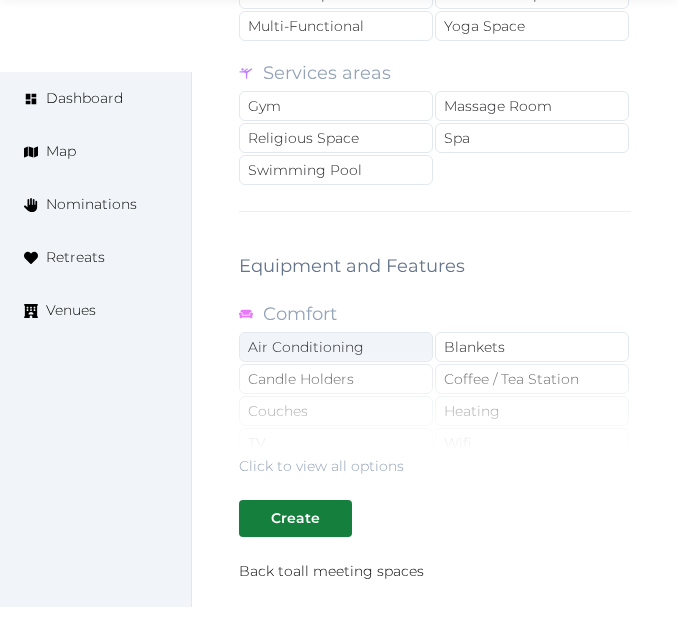 scroll, scrollTop: 3870, scrollLeft: 0, axis: vertical 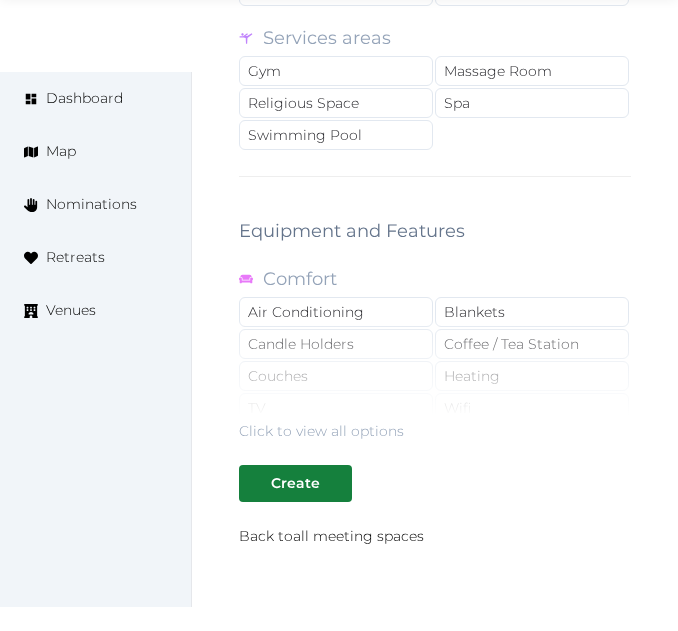 click on "Click to view all options" at bounding box center [321, 431] 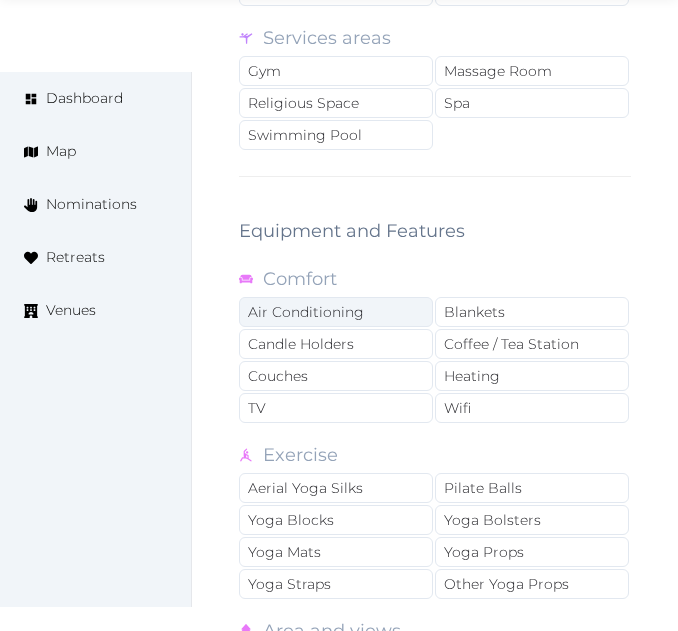 click on "Air Conditioning" at bounding box center [336, 312] 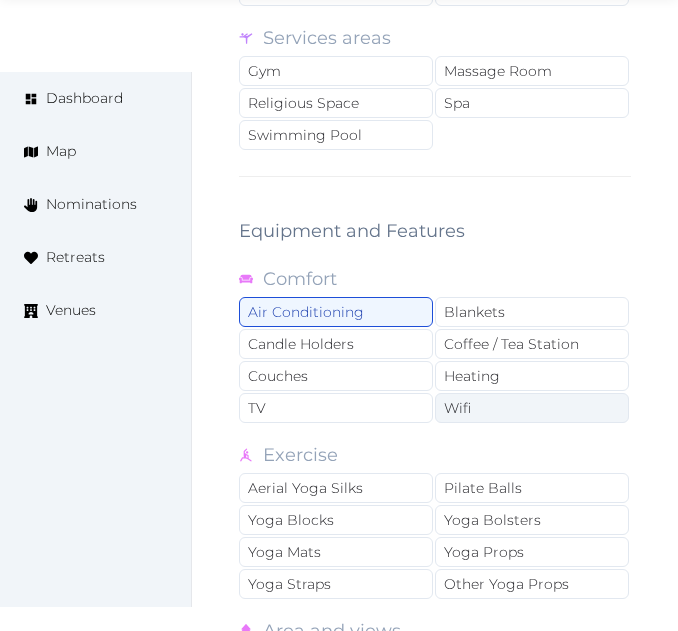 drag, startPoint x: 471, startPoint y: 415, endPoint x: 483, endPoint y: 394, distance: 24.186773 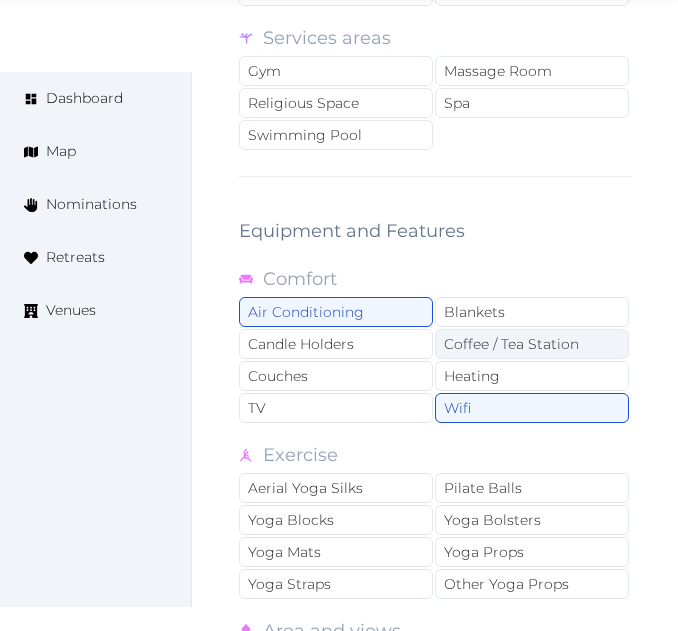 click on "Coffee / Tea Station" at bounding box center (532, 344) 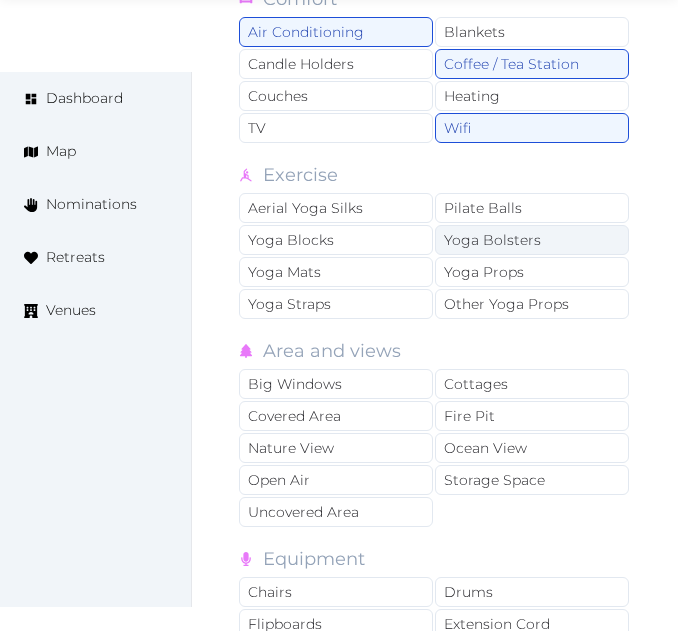 scroll, scrollTop: 4170, scrollLeft: 0, axis: vertical 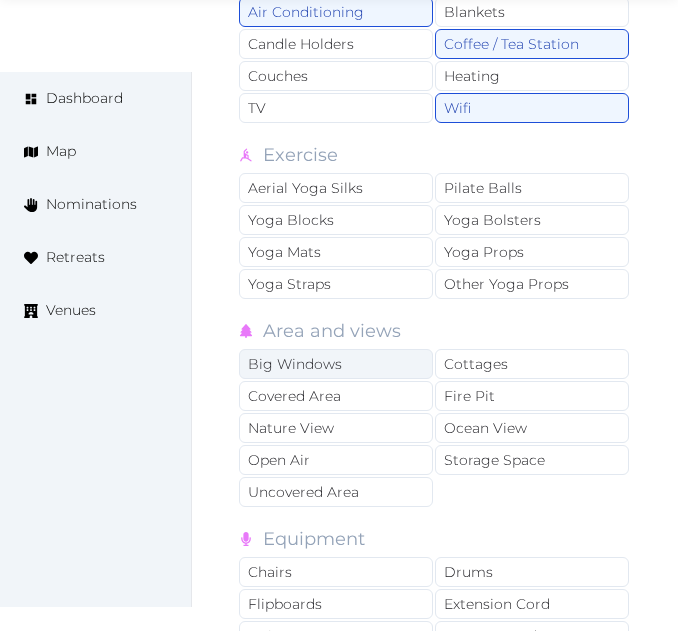 click on "Big Windows" at bounding box center [336, 364] 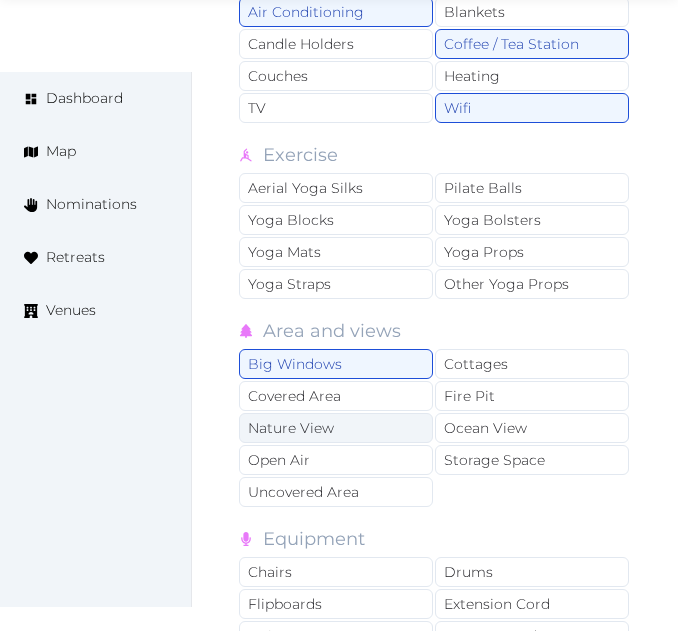 click on "Nature View" at bounding box center (336, 428) 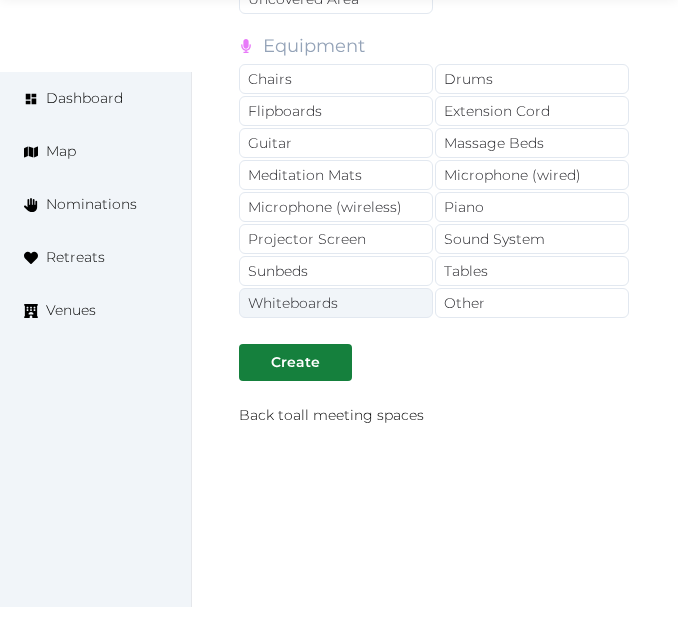 scroll, scrollTop: 4670, scrollLeft: 0, axis: vertical 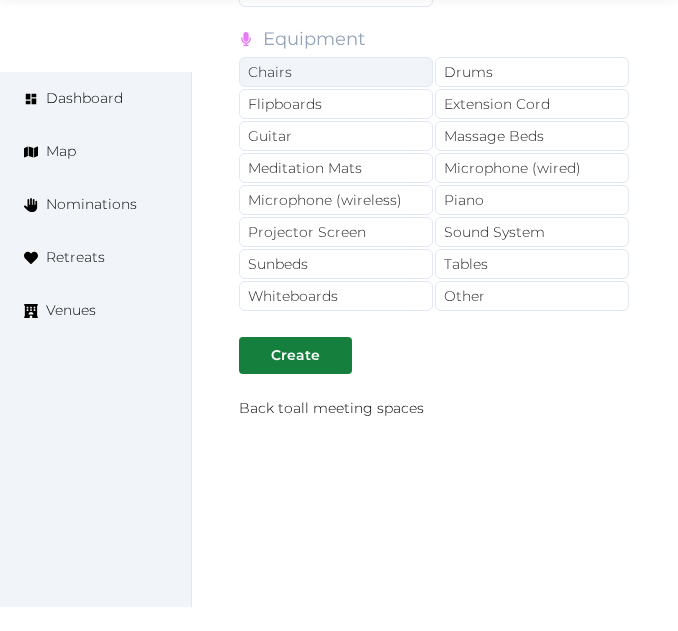 click on "Chairs" at bounding box center (336, 72) 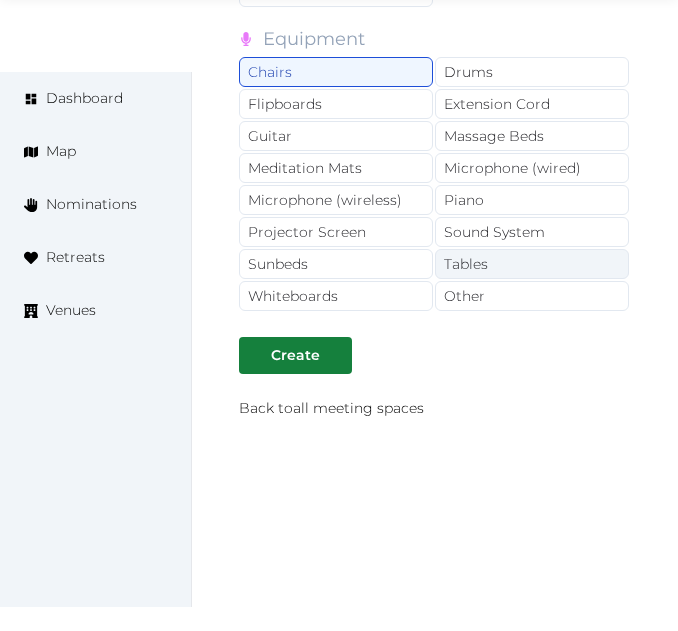 click on "Tables" at bounding box center (532, 264) 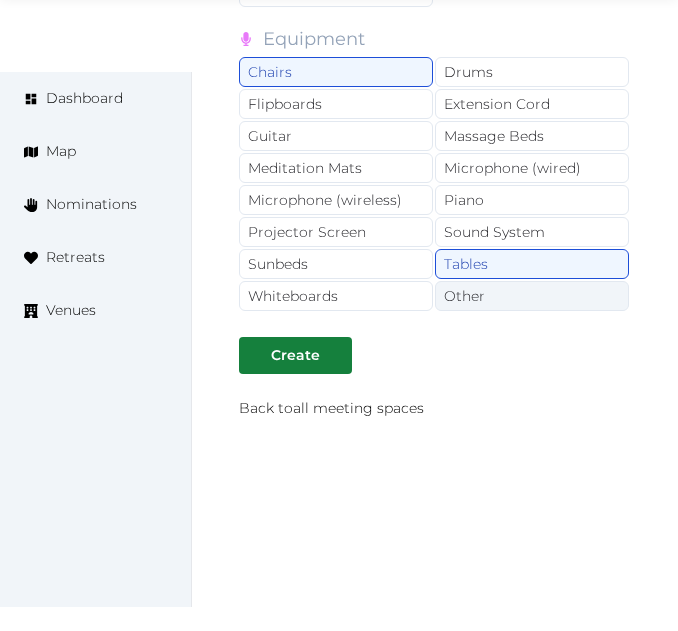click on "Other" at bounding box center (532, 296) 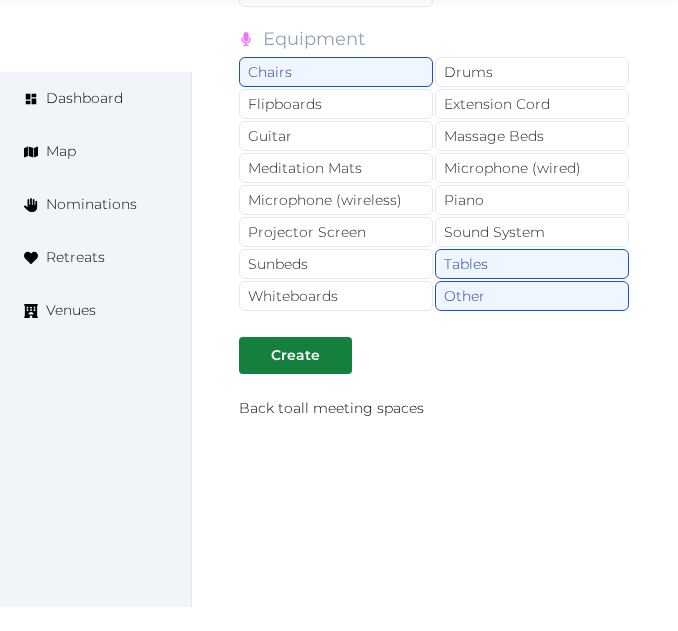 drag, startPoint x: 527, startPoint y: 237, endPoint x: 381, endPoint y: 216, distance: 147.50255 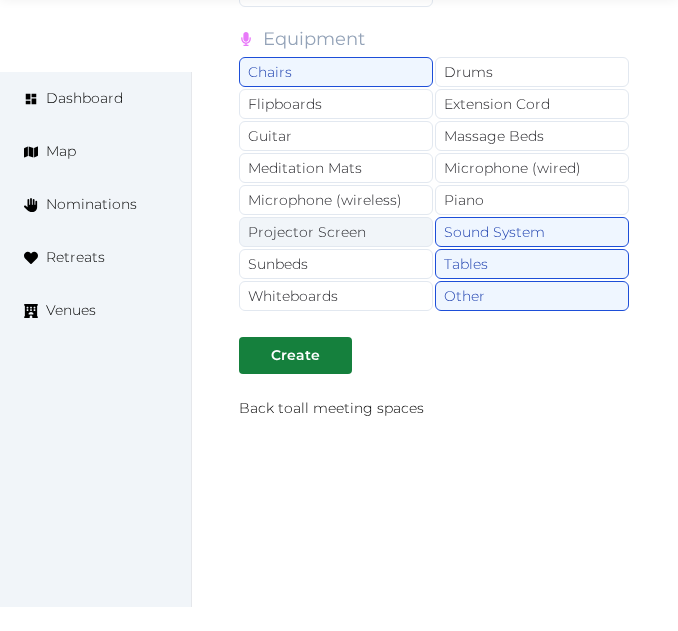 click on "Projector Screen" at bounding box center (336, 232) 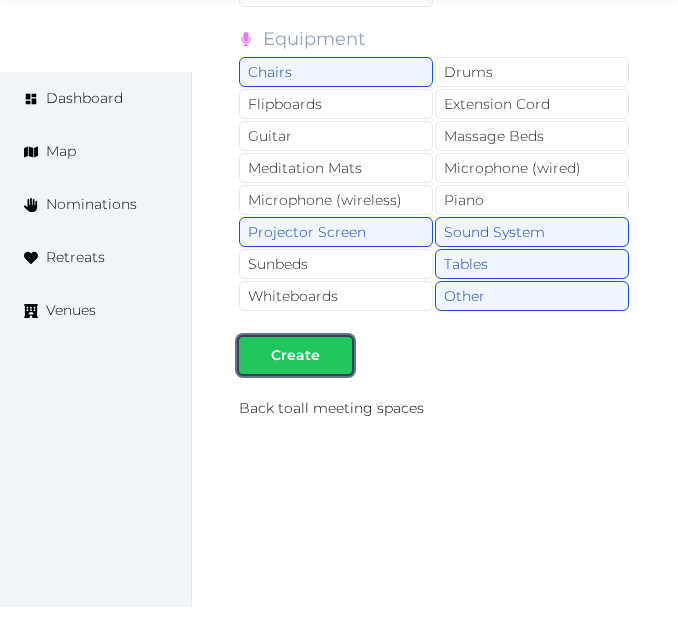 click on "Create" at bounding box center [295, 355] 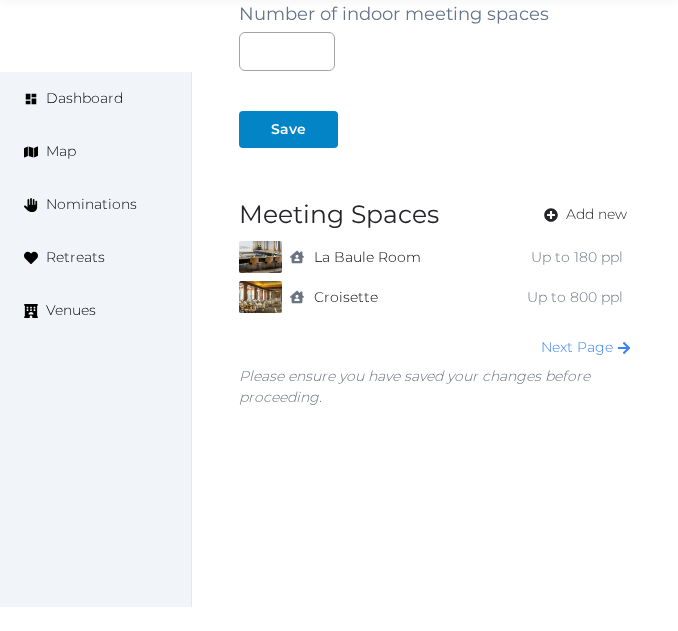 scroll, scrollTop: 1512, scrollLeft: 0, axis: vertical 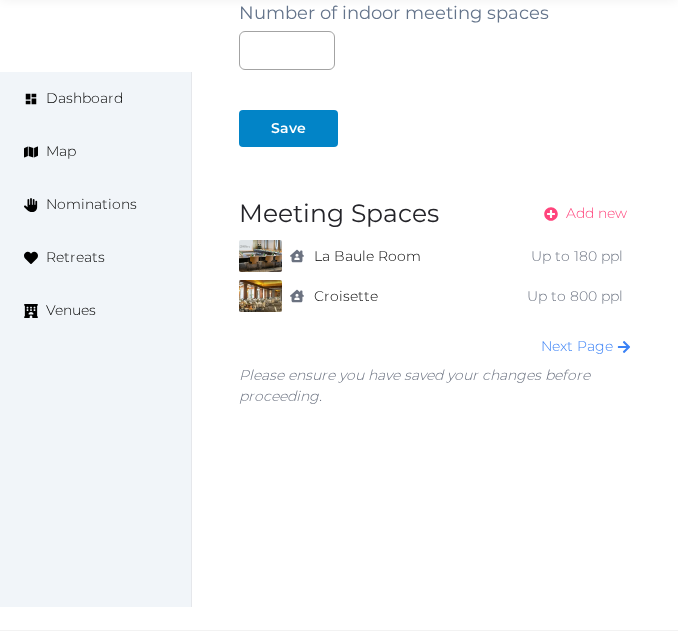 click on "Add new" at bounding box center [596, 213] 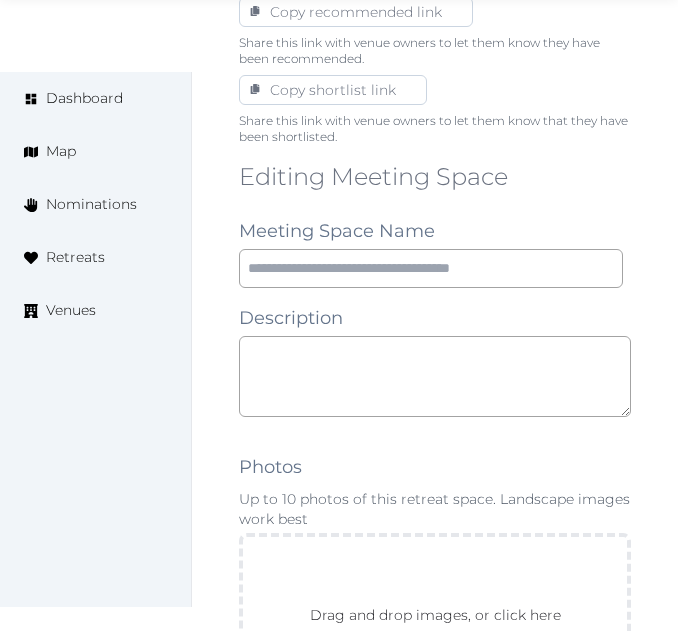 scroll, scrollTop: 1400, scrollLeft: 0, axis: vertical 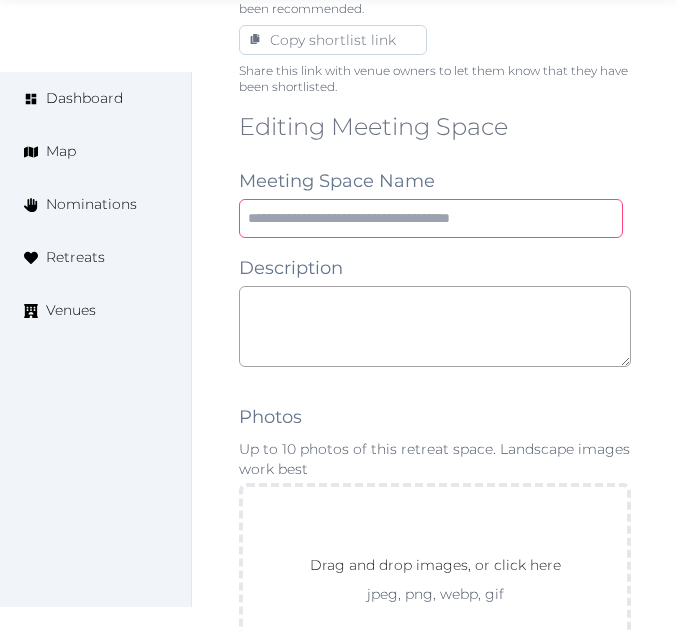 click at bounding box center [431, 218] 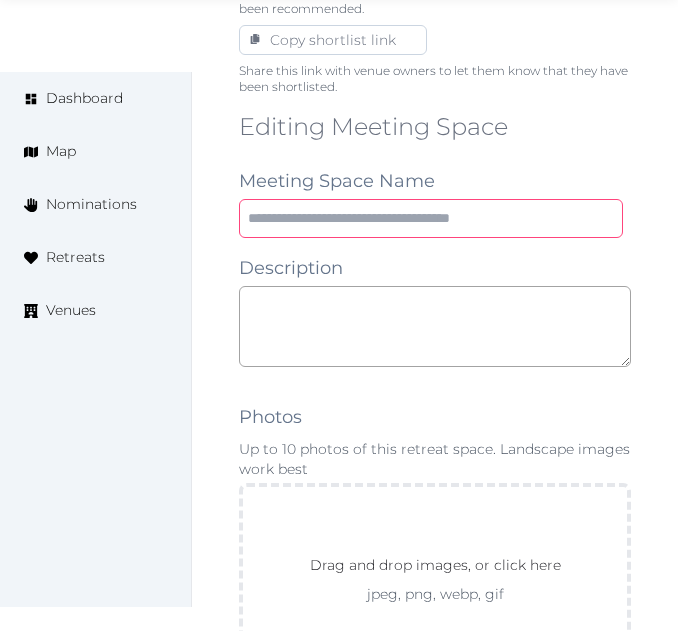 paste on "******" 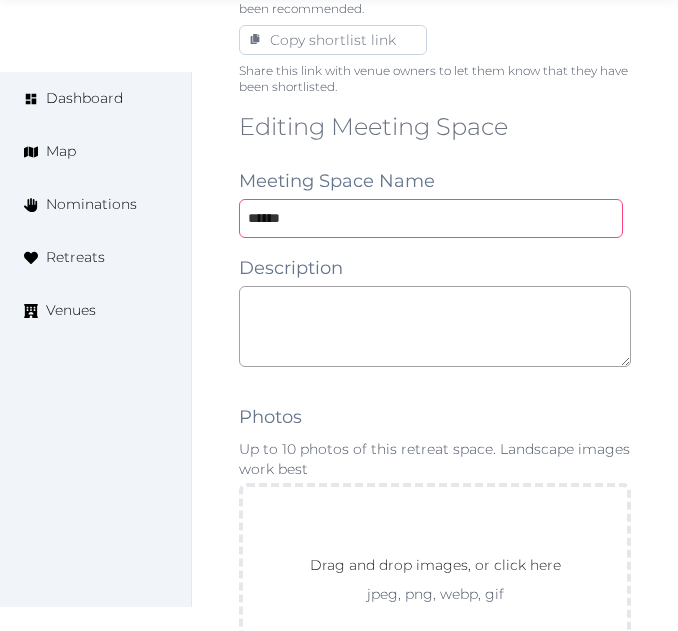 type on "******" 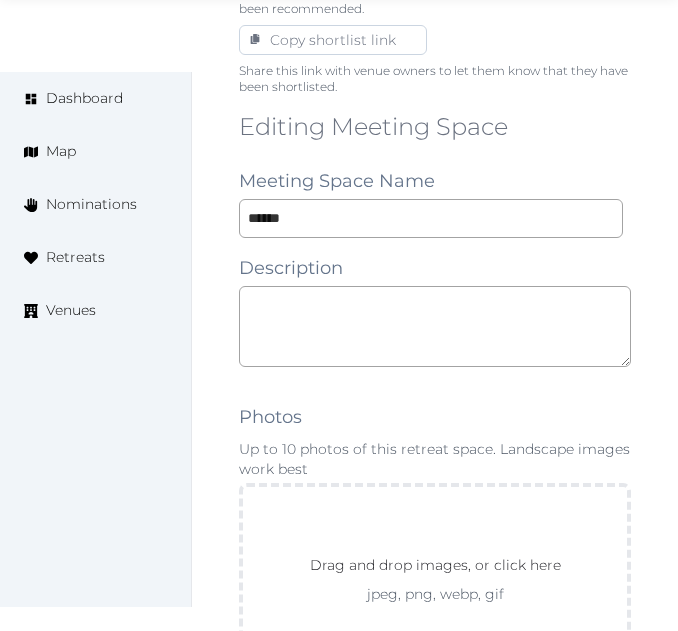 drag, startPoint x: 552, startPoint y: 276, endPoint x: 547, endPoint y: 300, distance: 24.5153 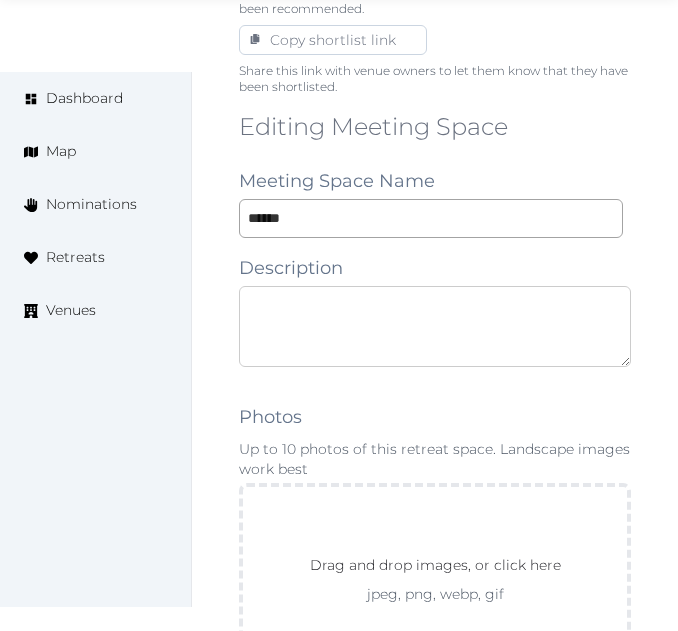 paste on "**********" 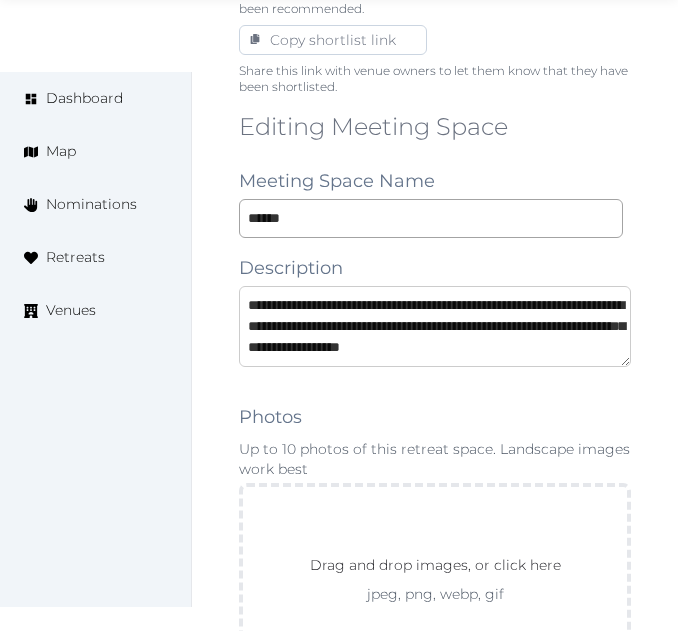 scroll, scrollTop: 32, scrollLeft: 0, axis: vertical 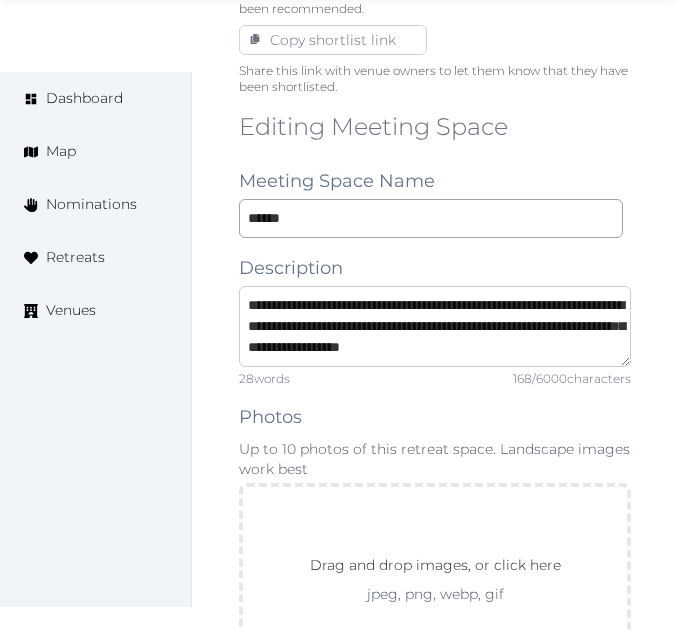 type on "**********" 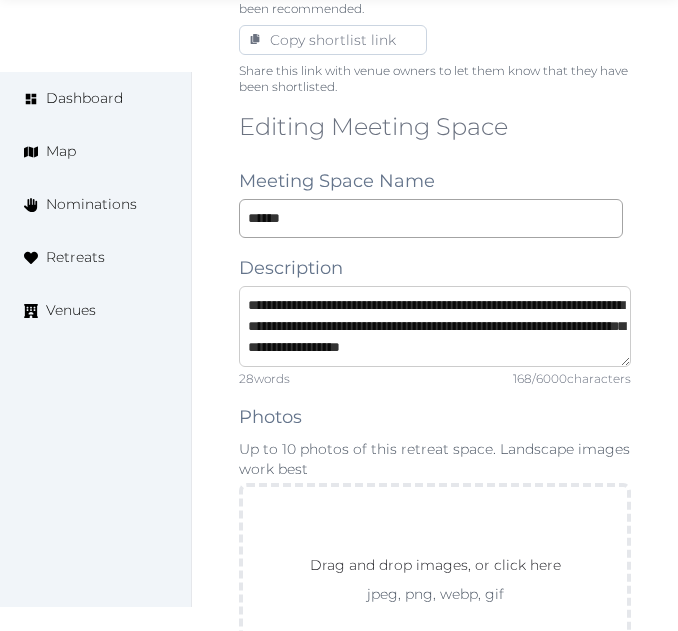 scroll, scrollTop: 42, scrollLeft: 0, axis: vertical 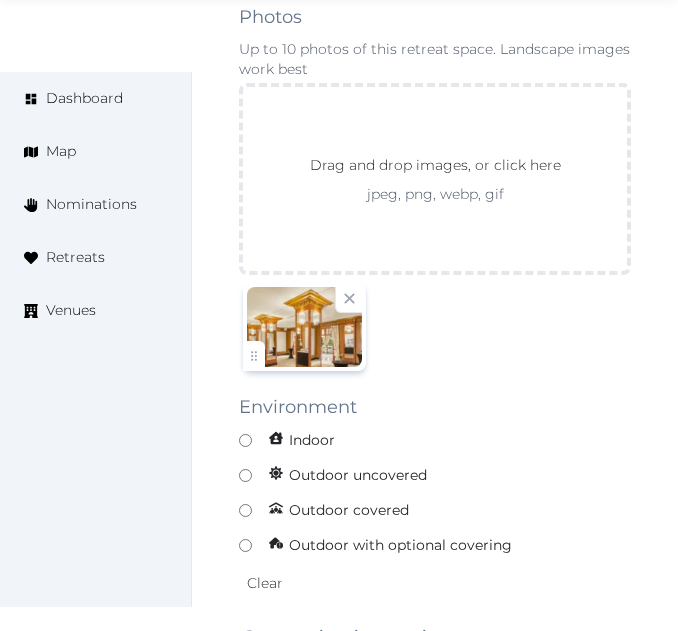 click on "Edit venue 76 %  complete Fill out all the fields in your listing to increase its completion percentage.   A higher completion percentage will make your listing more attractive and result in better matches. Hotel Barrière Le Majestic Cannes   View  listing   Open    Close CRM Lead Basic details Pricing and policies Retreat spaces Meeting spaces Accommodations Amenities Food and dining Activities and experiences Location Environment Types of retreats Brochures Notes Ownership Administration Activity This venue is live and visible to the public Mark draft Archive Venue owned by RetreatsAndVenues Manager c.o.r.e.y.sanford@retreatsandvenues.com Copy ownership transfer link Share this link with any user to transfer ownership of this venue. Users without accounts will be directed to register. Copy update link Share this link with venue owners to encourage them to update their venue details. Copy recommended link Share this link with venue owners to let them know they have been recommended. Copy shortlist link 28" at bounding box center [435, 216] 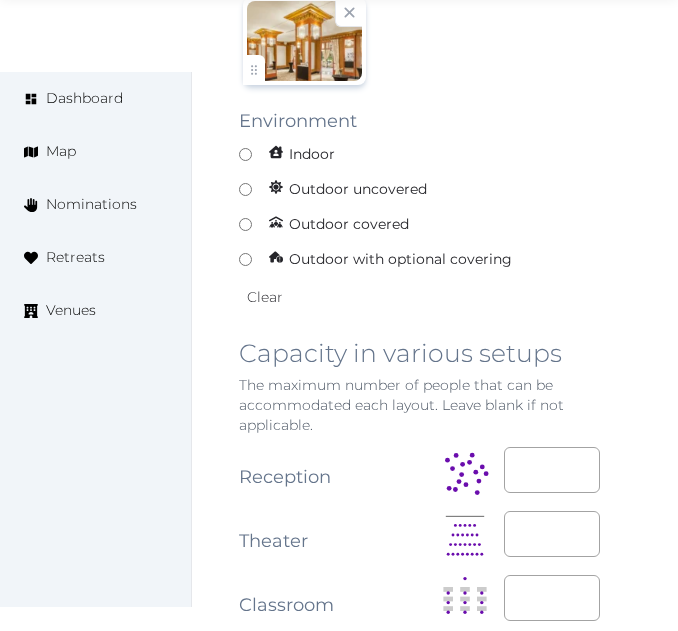 scroll, scrollTop: 2200, scrollLeft: 0, axis: vertical 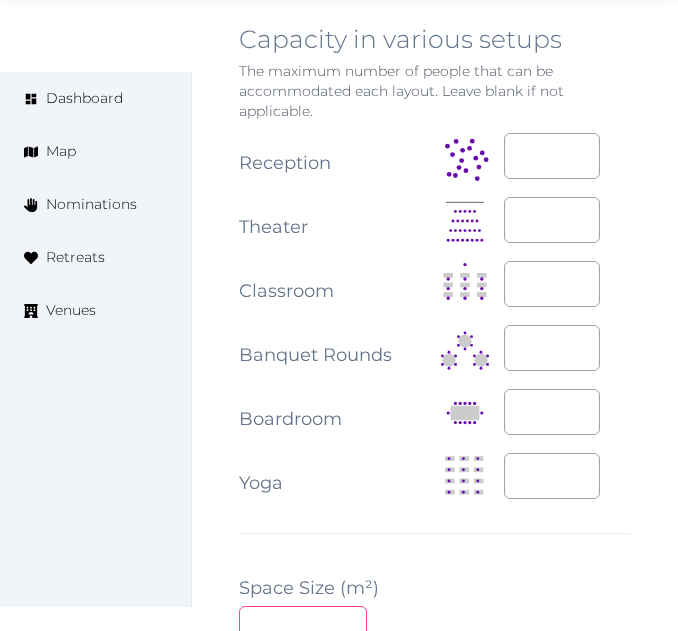 click at bounding box center (303, 625) 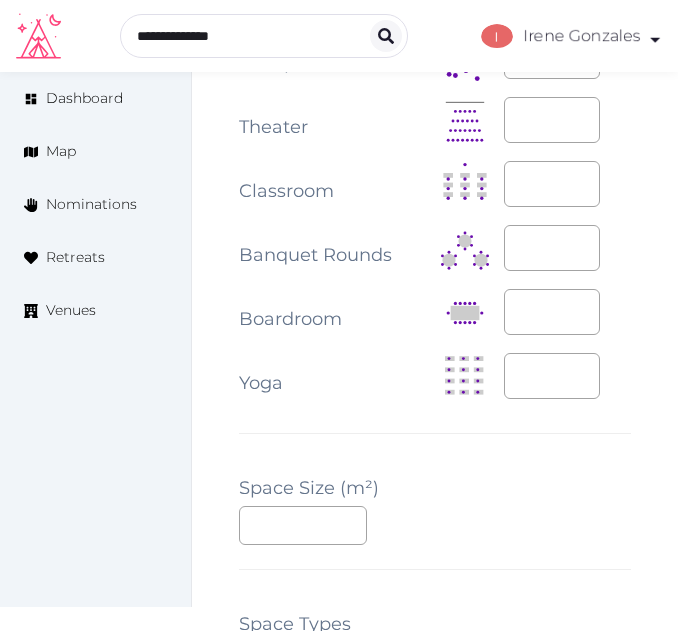 scroll, scrollTop: 2603, scrollLeft: 0, axis: vertical 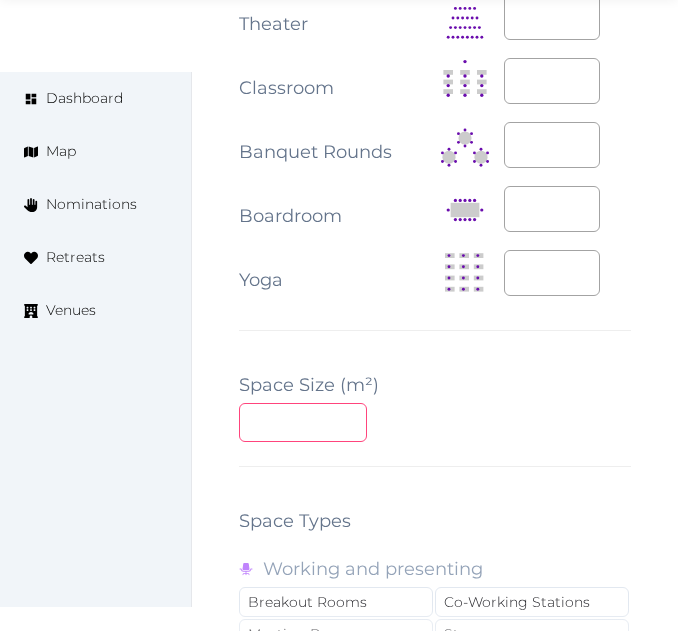 click on "**" at bounding box center [303, 422] 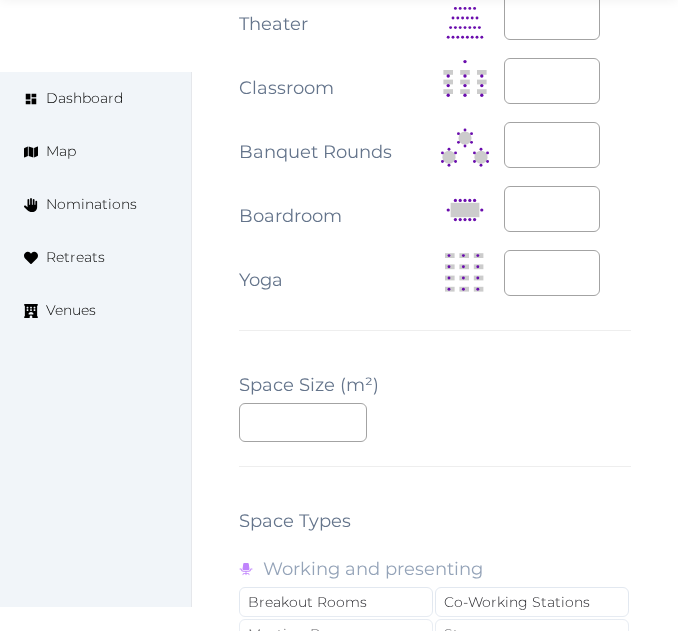 drag, startPoint x: 540, startPoint y: 388, endPoint x: 560, endPoint y: 370, distance: 26.907248 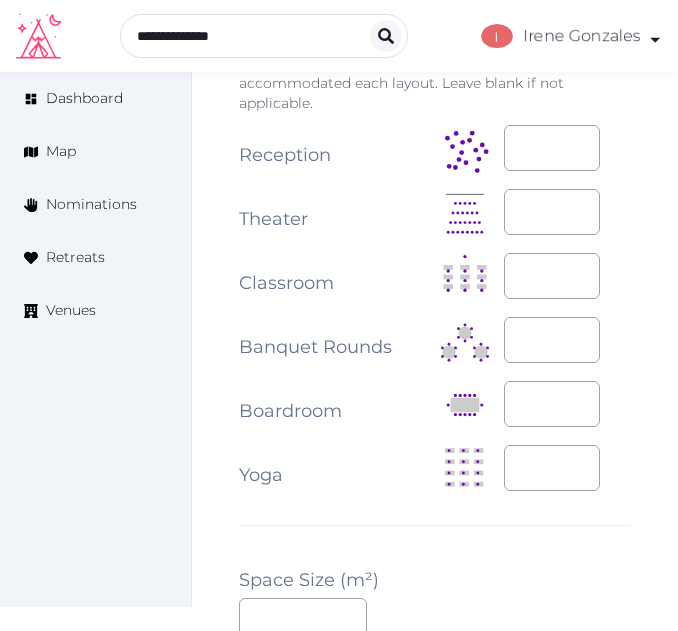 scroll, scrollTop: 2403, scrollLeft: 0, axis: vertical 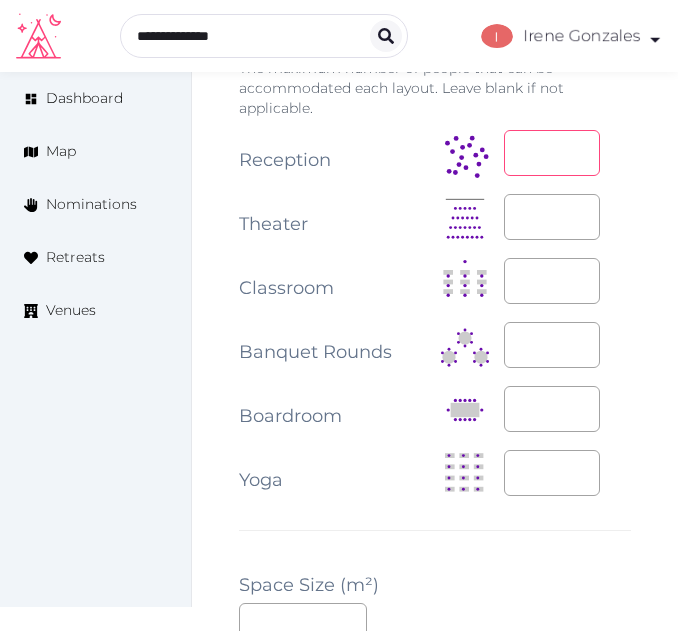click at bounding box center [552, 153] 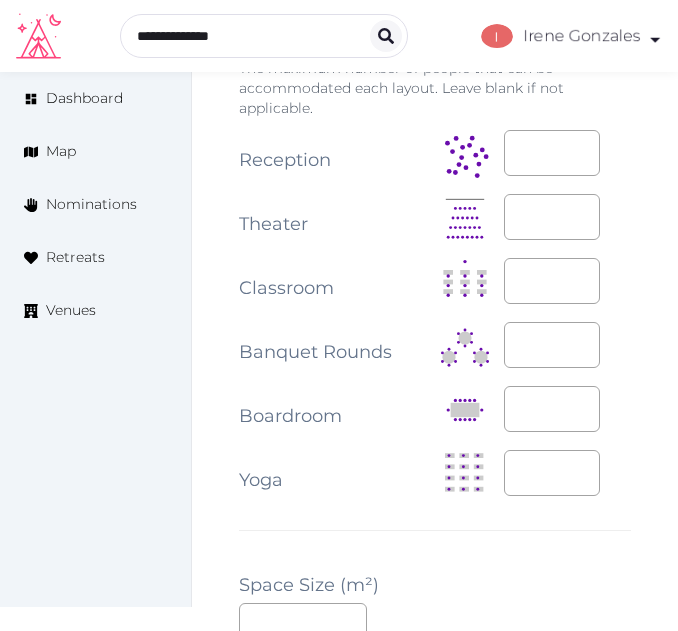 click at bounding box center [567, 346] 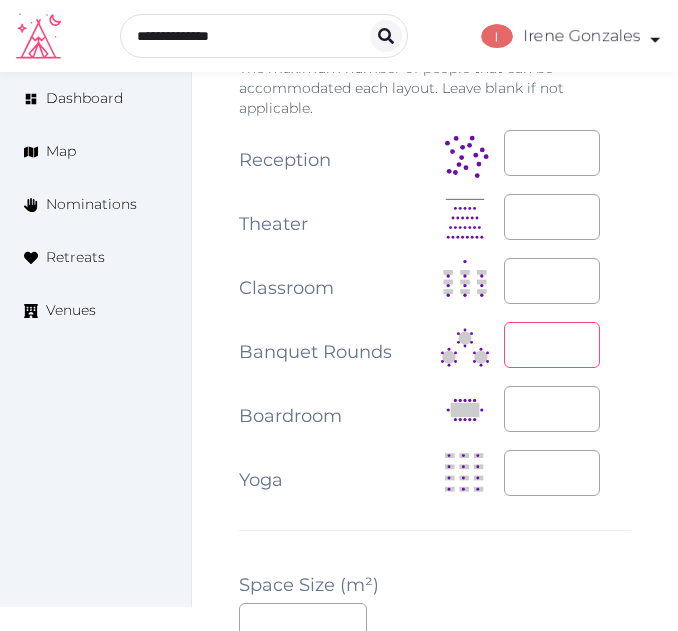 click at bounding box center (552, 345) 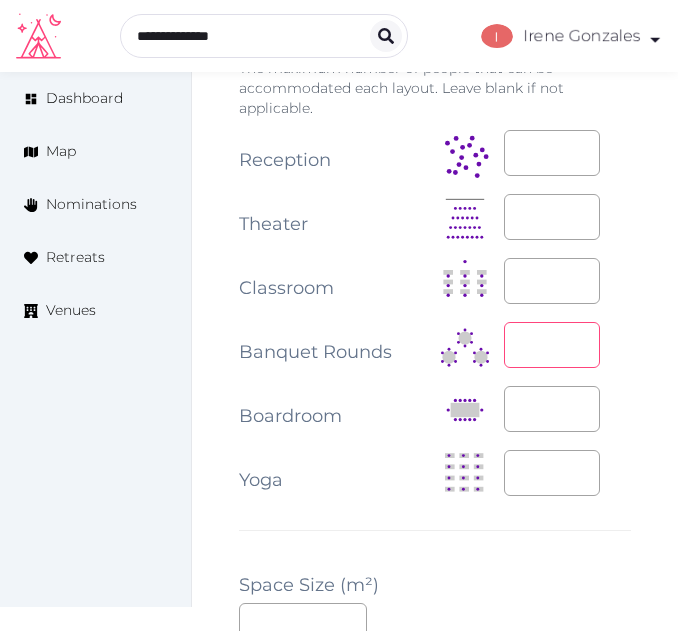 type on "**" 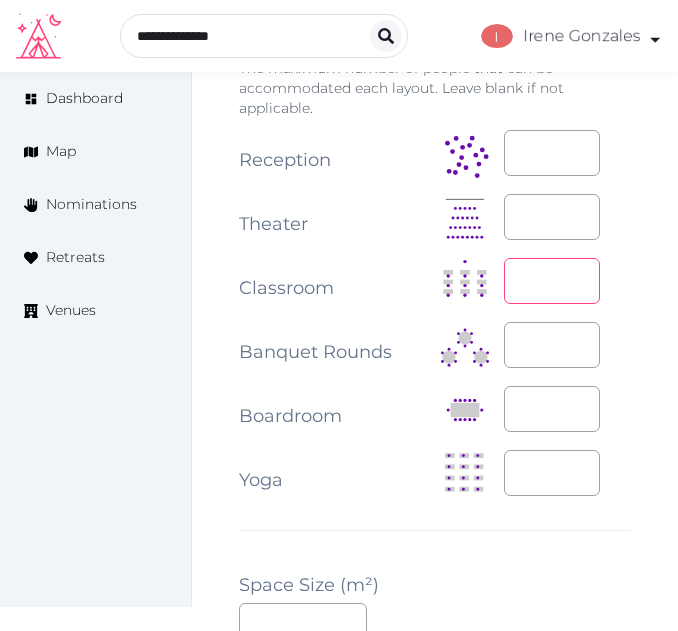 click at bounding box center (552, 281) 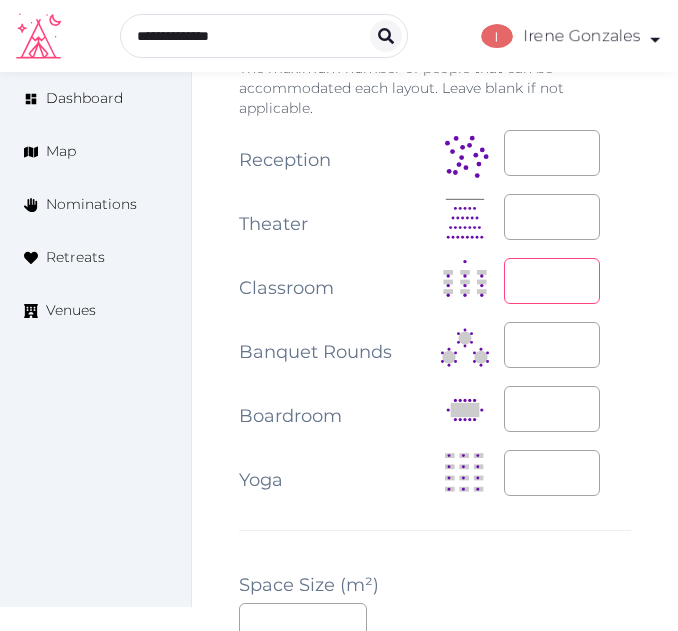type on "**" 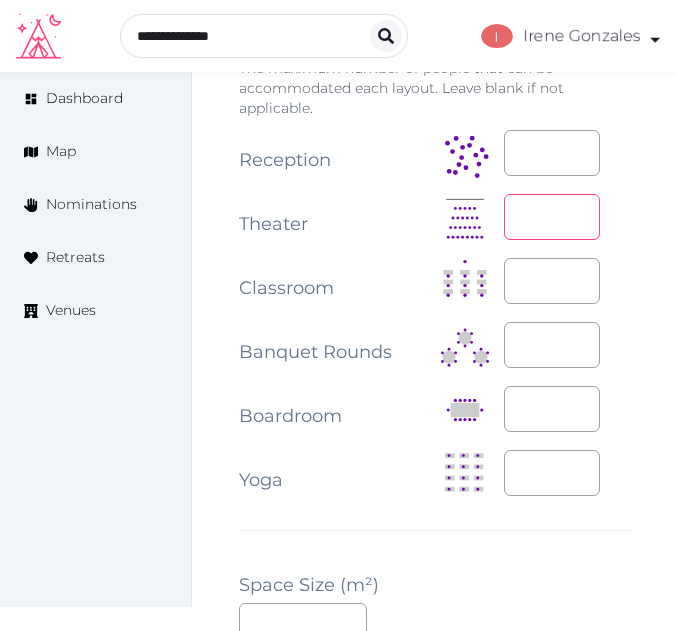 click at bounding box center [552, 217] 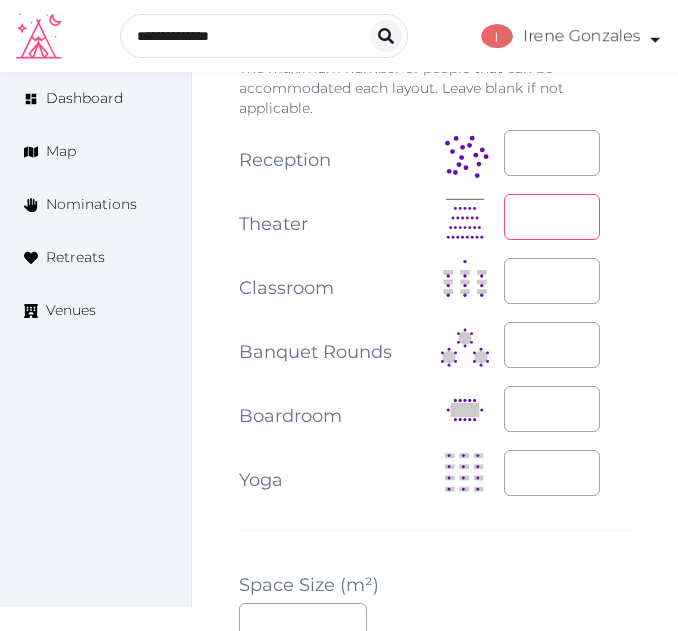 type on "**" 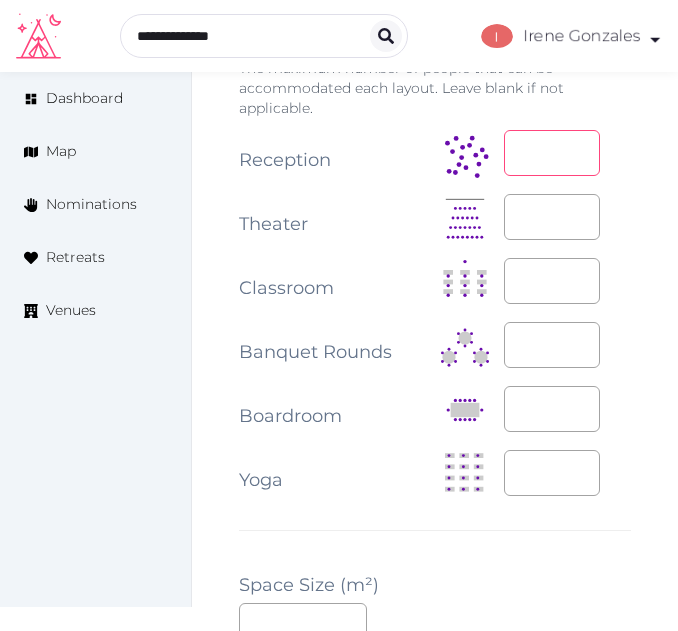 click at bounding box center [552, 153] 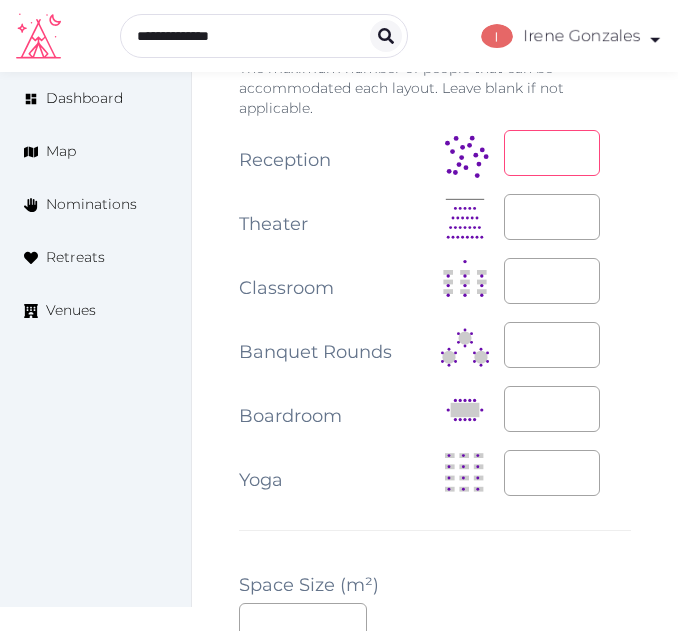 type on "***" 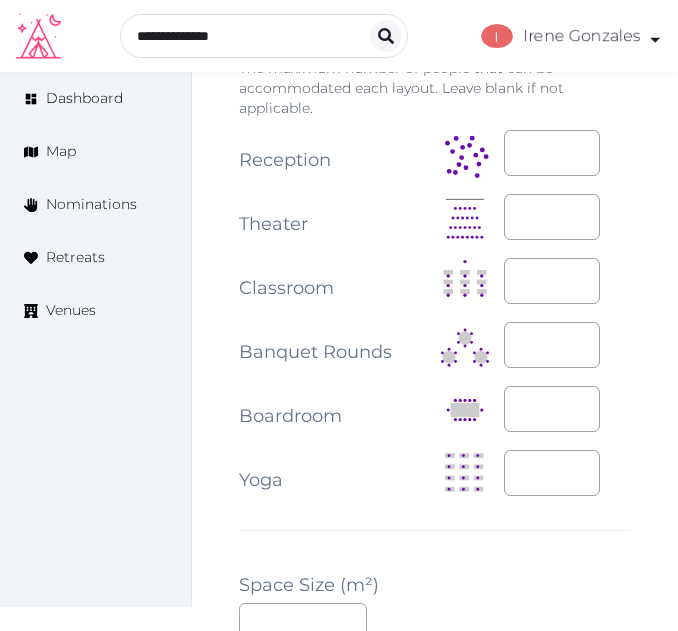click on "**********" at bounding box center [435, 305] 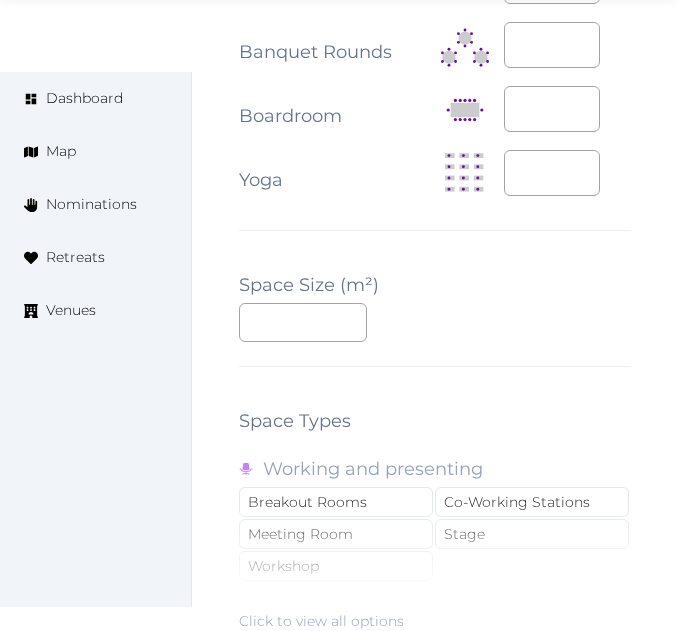 scroll, scrollTop: 3003, scrollLeft: 0, axis: vertical 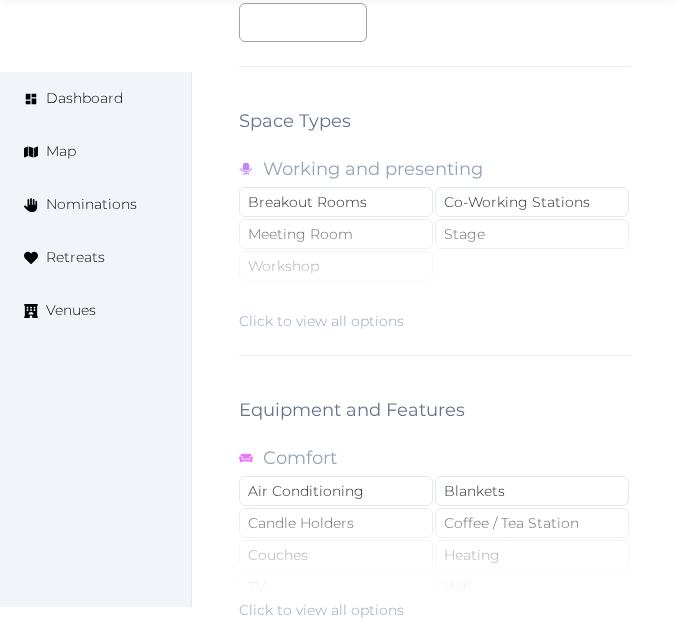 click on "Click to view all options" at bounding box center [435, 267] 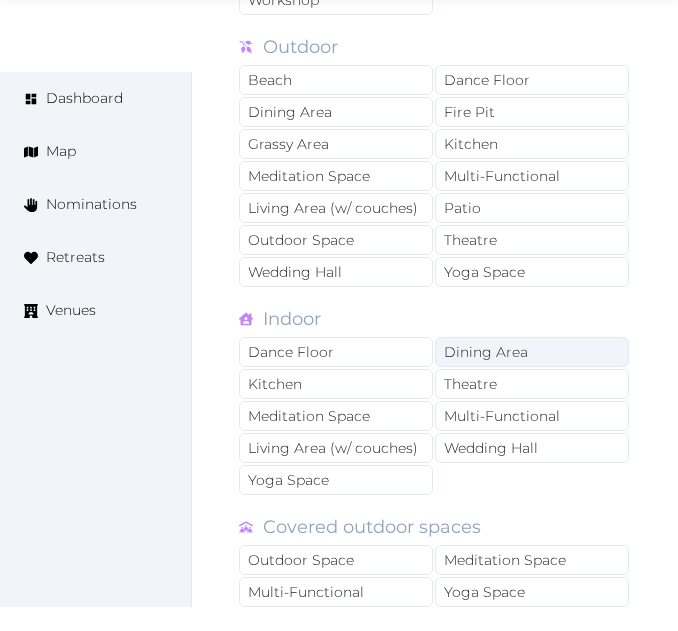 scroll, scrollTop: 3303, scrollLeft: 0, axis: vertical 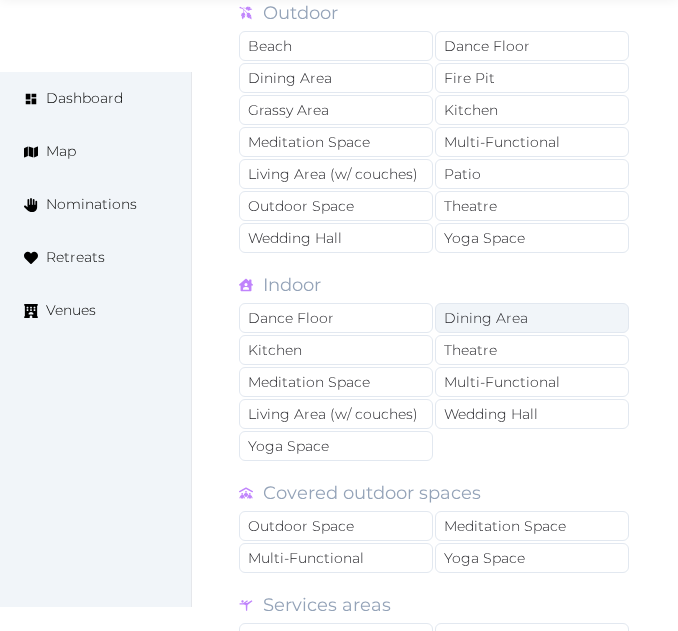 click on "Dining Area" at bounding box center [532, 318] 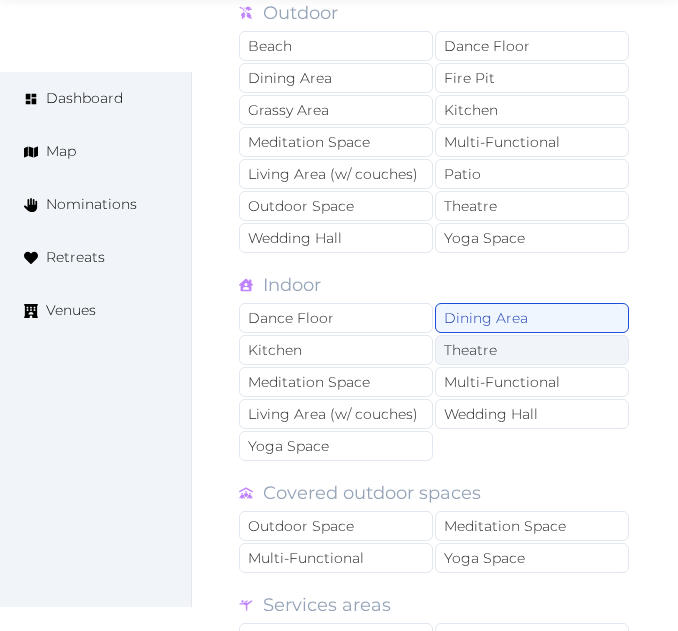 click on "Theatre" at bounding box center [532, 350] 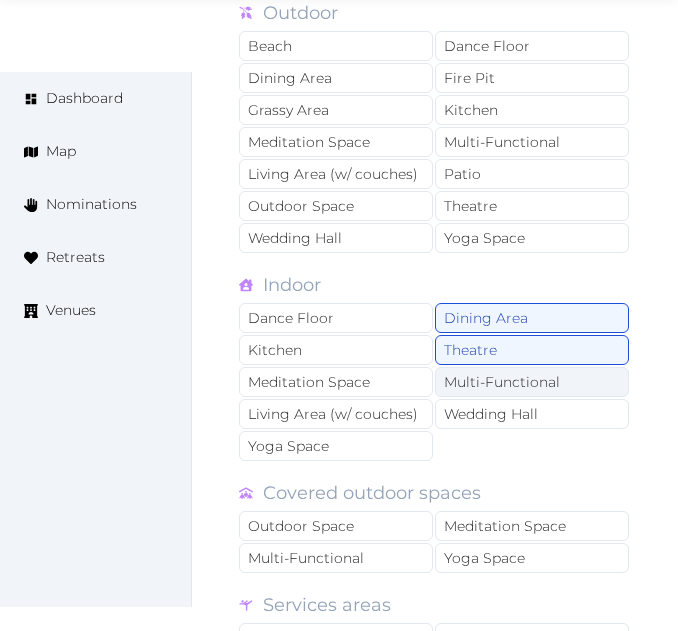 click on "Multi-Functional" at bounding box center (532, 382) 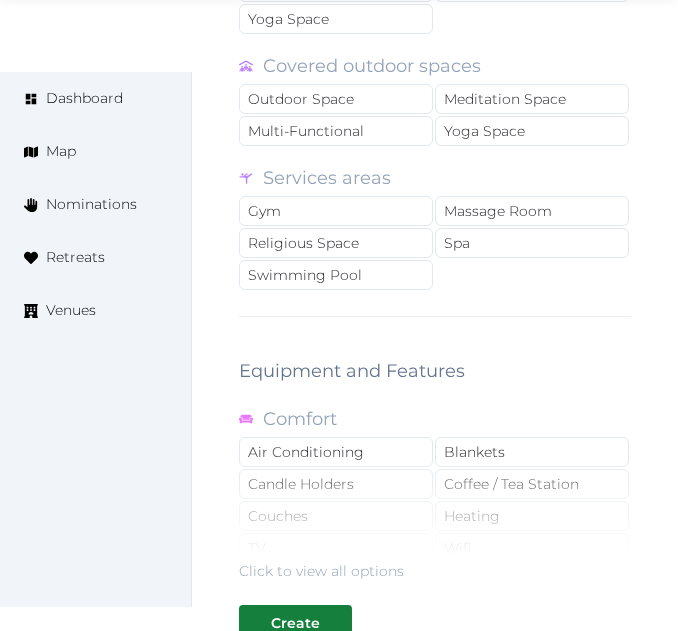 scroll, scrollTop: 3803, scrollLeft: 0, axis: vertical 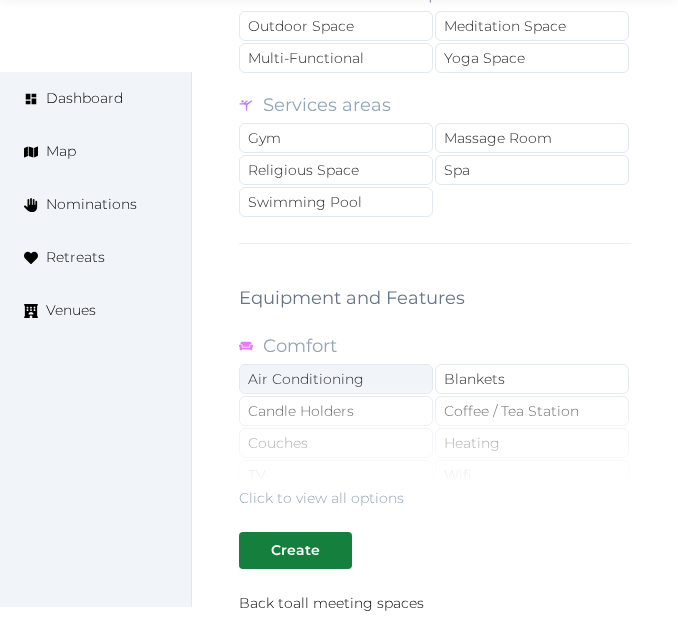 click on "Click to view all options" at bounding box center [435, 444] 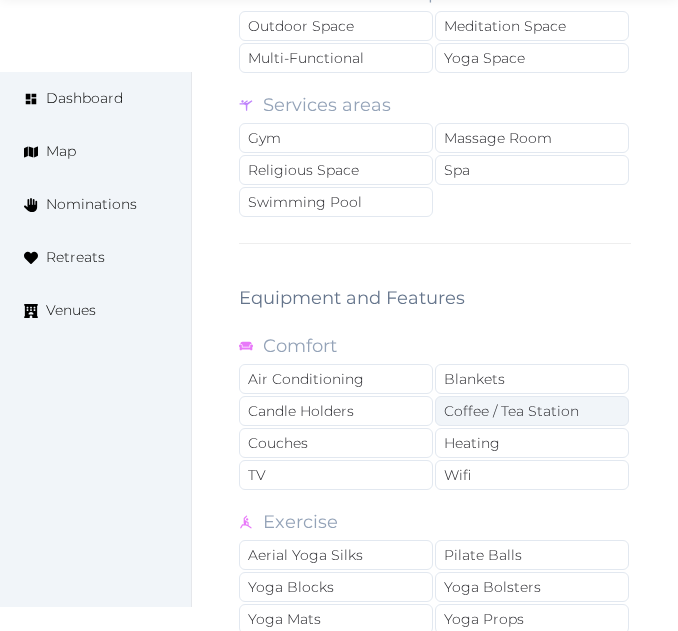 drag, startPoint x: 455, startPoint y: 467, endPoint x: 476, endPoint y: 412, distance: 58.872746 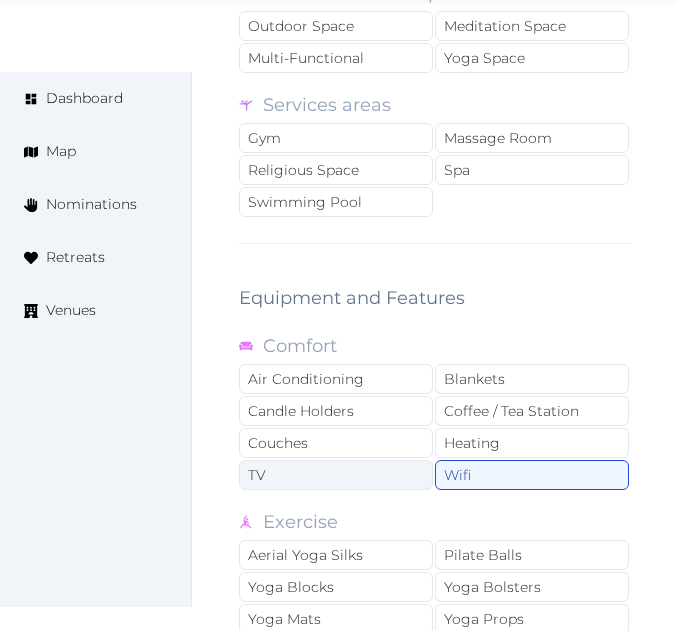 click on "TV" at bounding box center [336, 475] 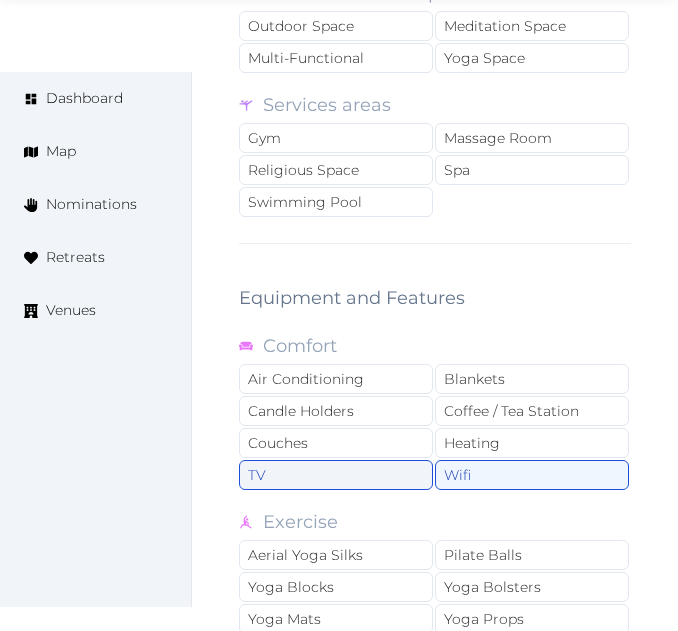 click on "TV" at bounding box center [336, 475] 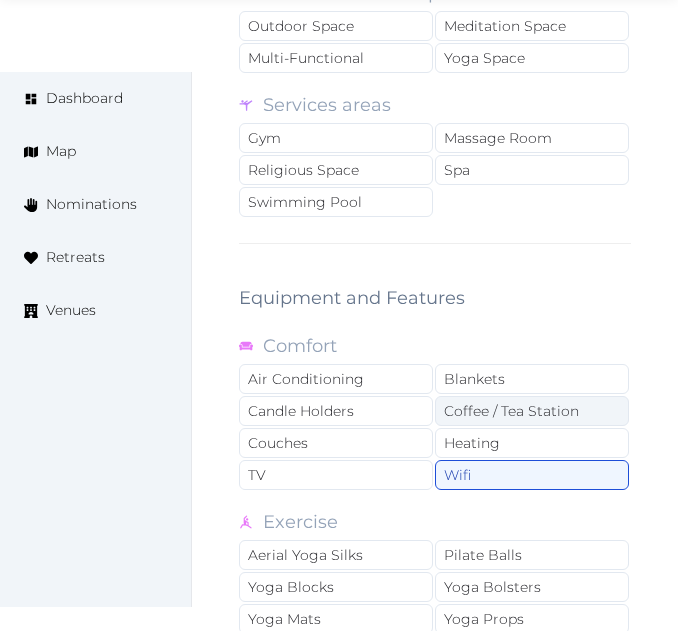 click on "Coffee / Tea Station" at bounding box center (532, 411) 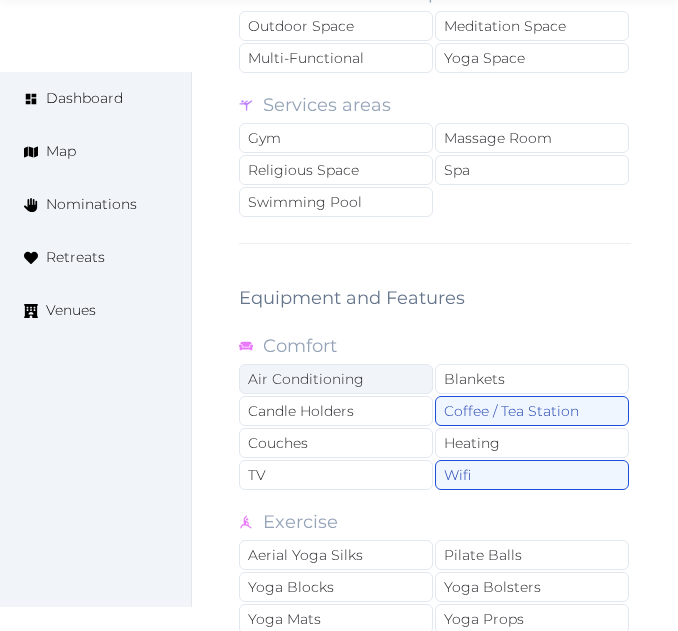 click on "Air Conditioning" at bounding box center (336, 379) 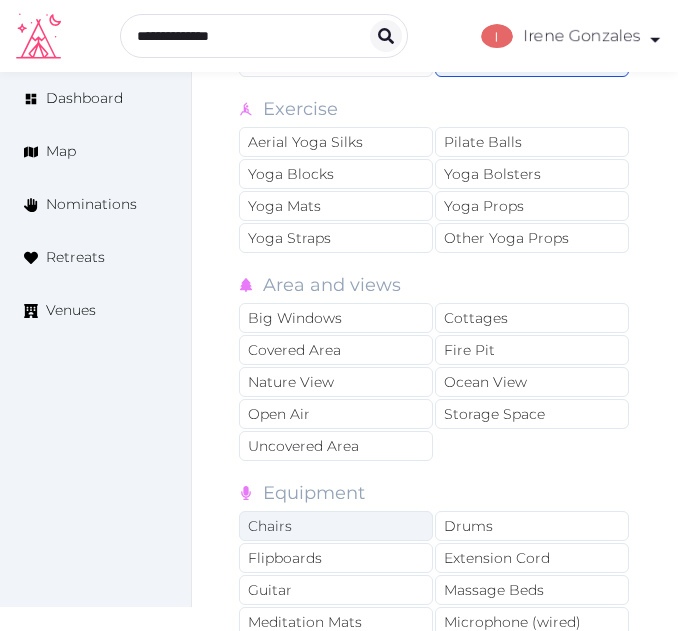 scroll, scrollTop: 4203, scrollLeft: 0, axis: vertical 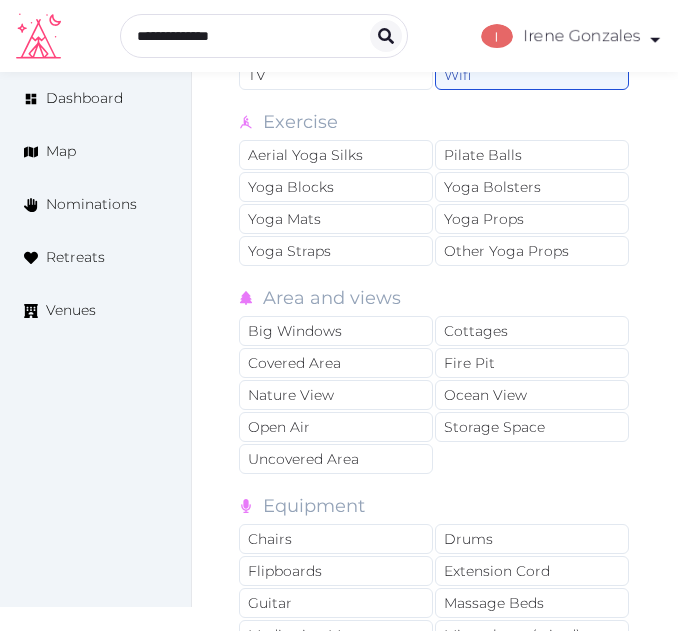 click on "Area and views" at bounding box center [332, 300] 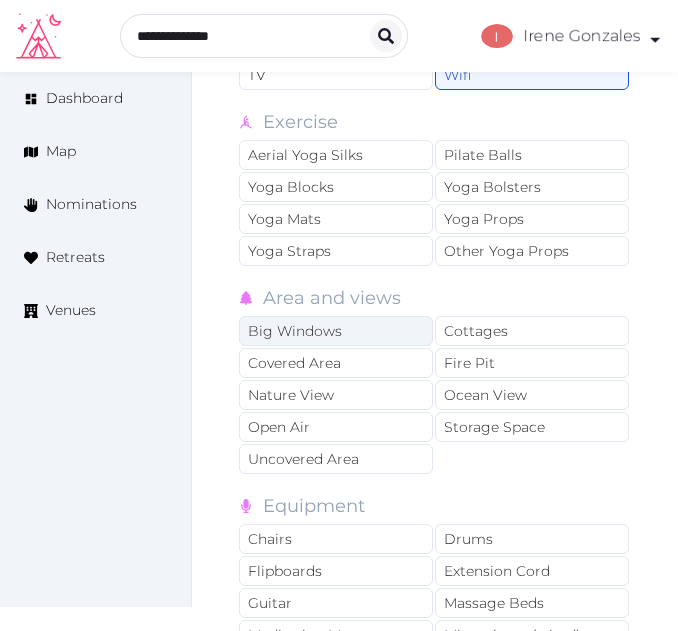 click on "Big Windows" at bounding box center [336, 331] 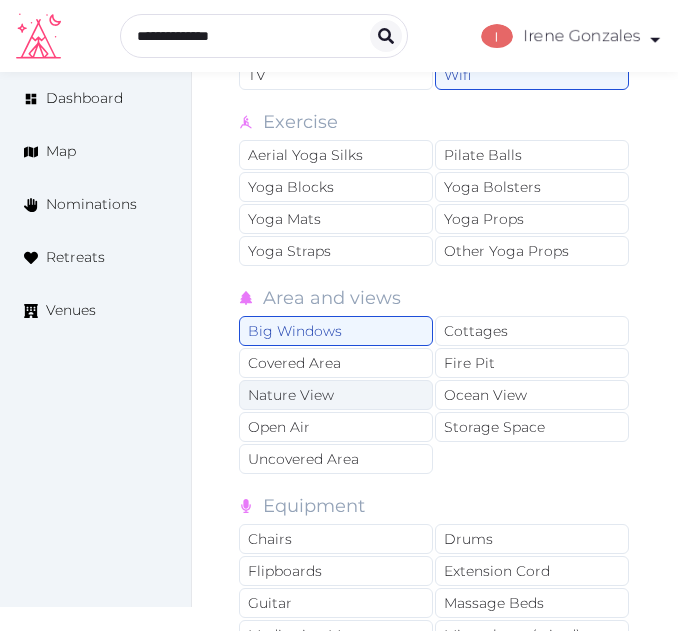 click on "Nature View" at bounding box center (336, 395) 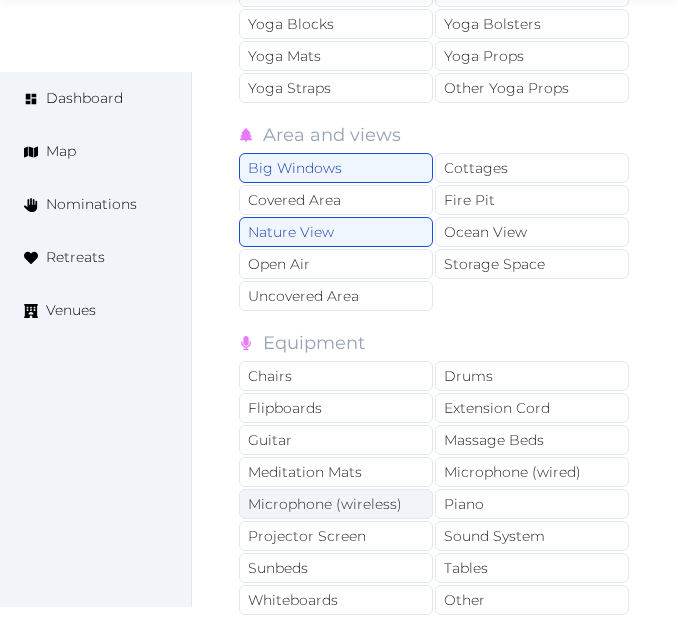 scroll, scrollTop: 4503, scrollLeft: 0, axis: vertical 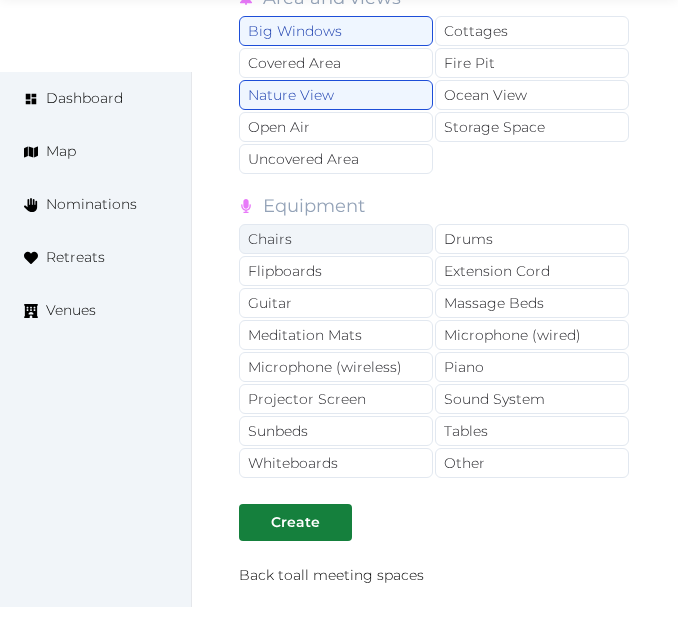 click on "Chairs" at bounding box center (336, 239) 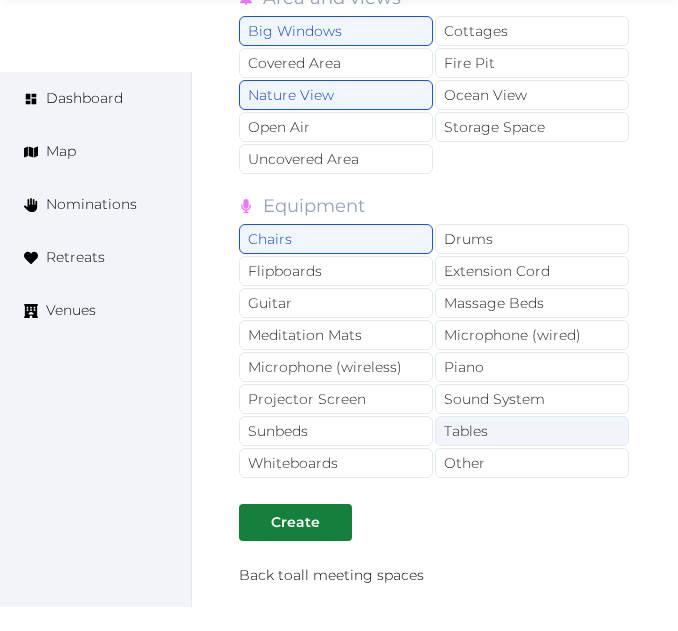click on "Tables" at bounding box center [532, 431] 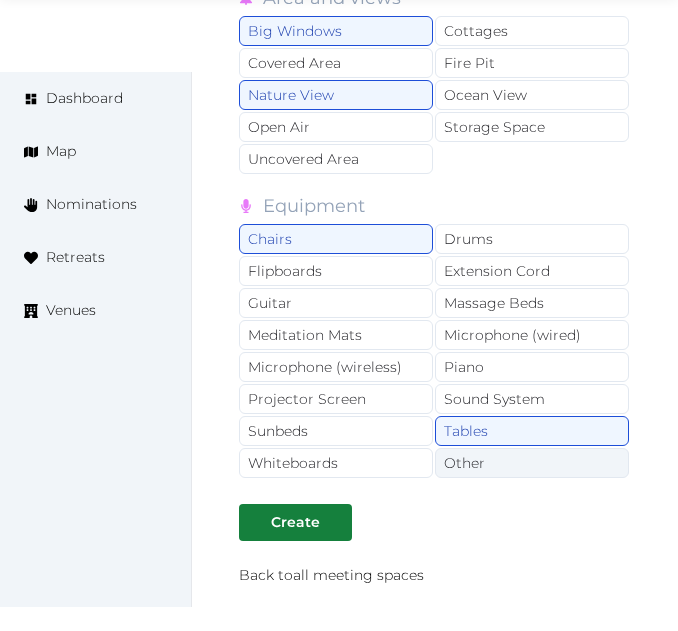 click on "Other" at bounding box center (532, 463) 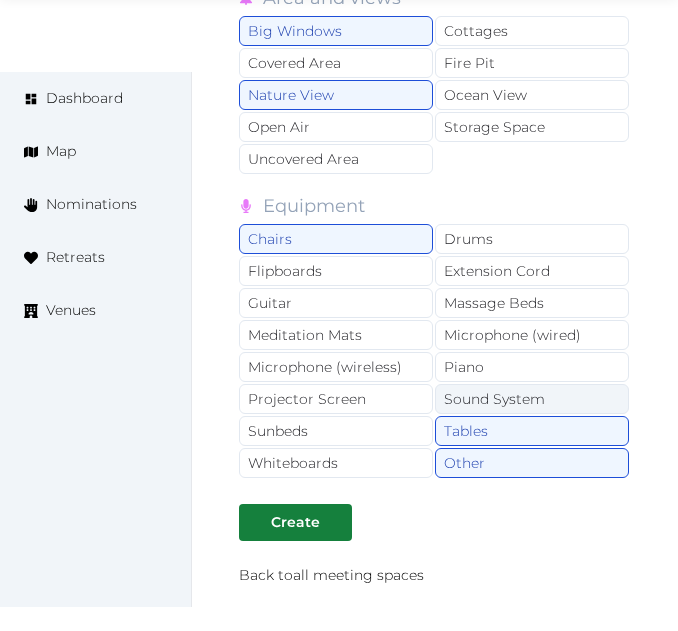click on "Sound System" at bounding box center [532, 399] 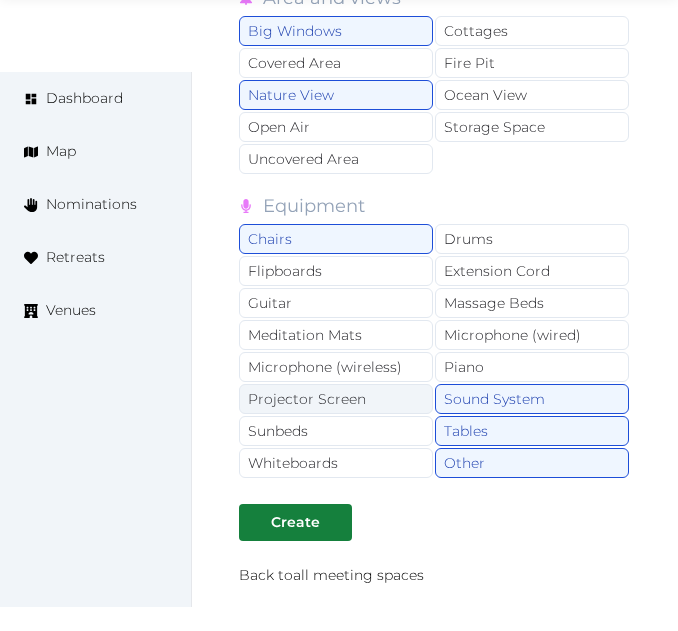 click on "Projector Screen" at bounding box center [336, 399] 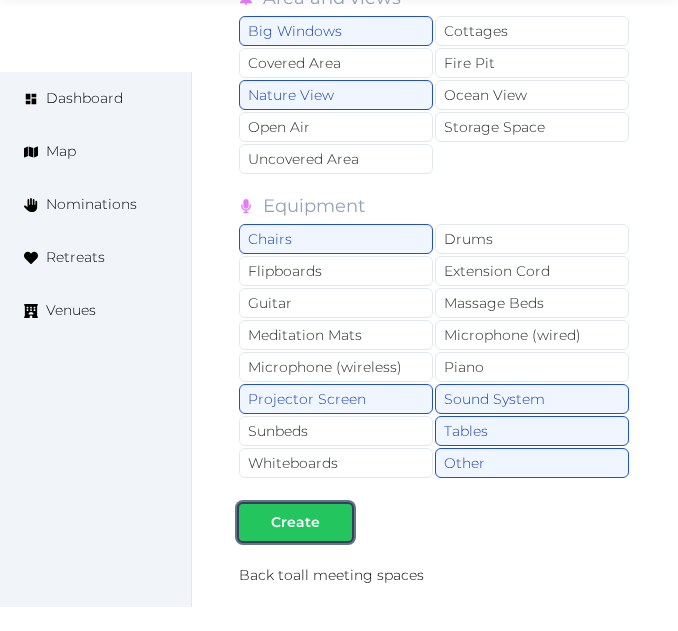 click on "Create" at bounding box center [295, 522] 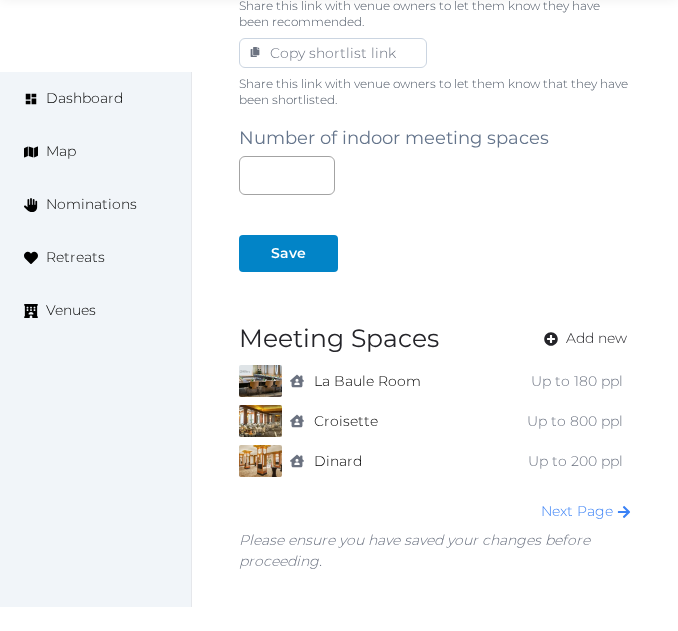 scroll, scrollTop: 1500, scrollLeft: 0, axis: vertical 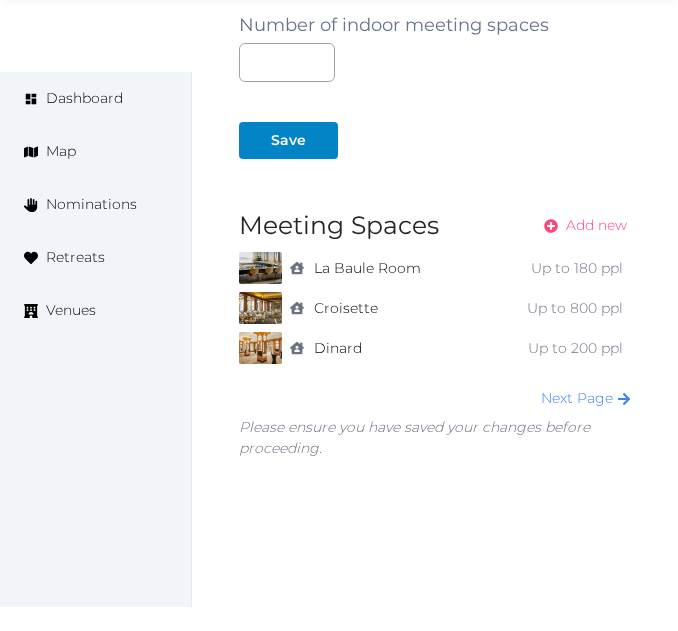 click on "Add new" at bounding box center (596, 225) 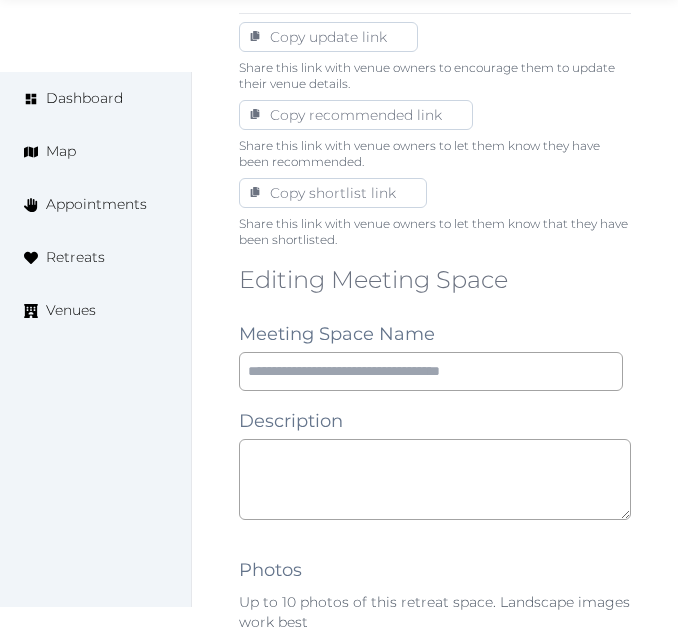 scroll, scrollTop: 1400, scrollLeft: 0, axis: vertical 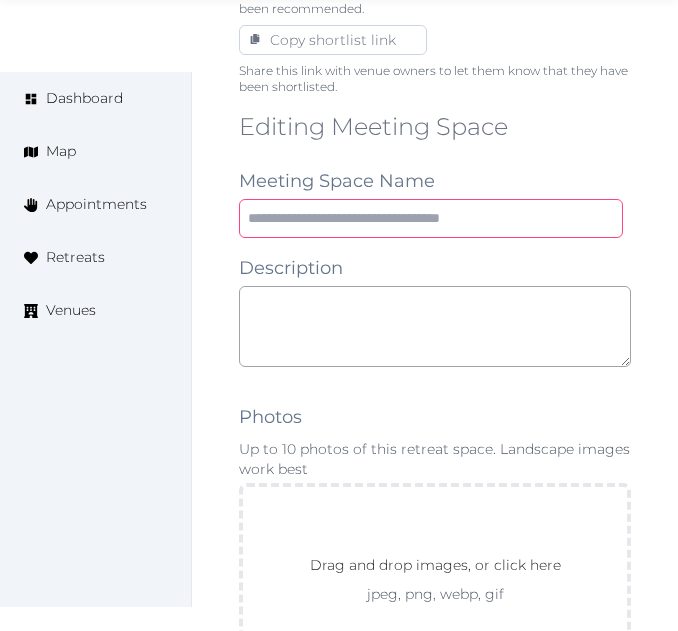 click at bounding box center (431, 218) 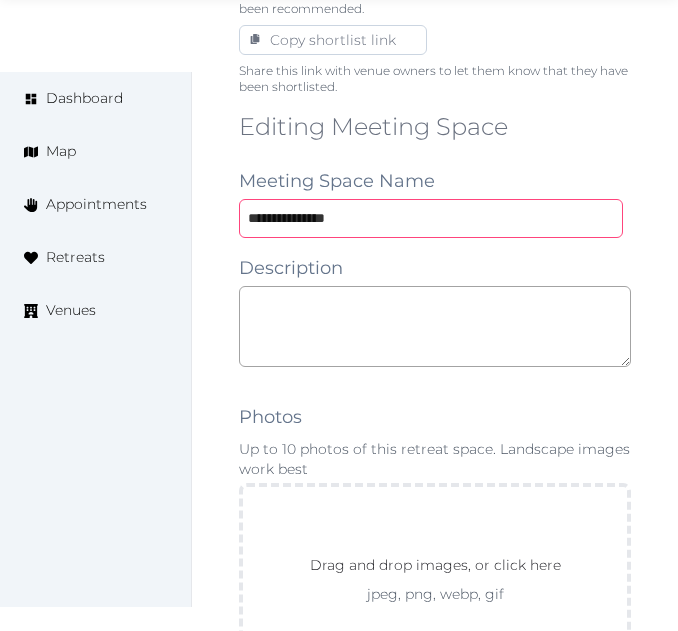 type on "**********" 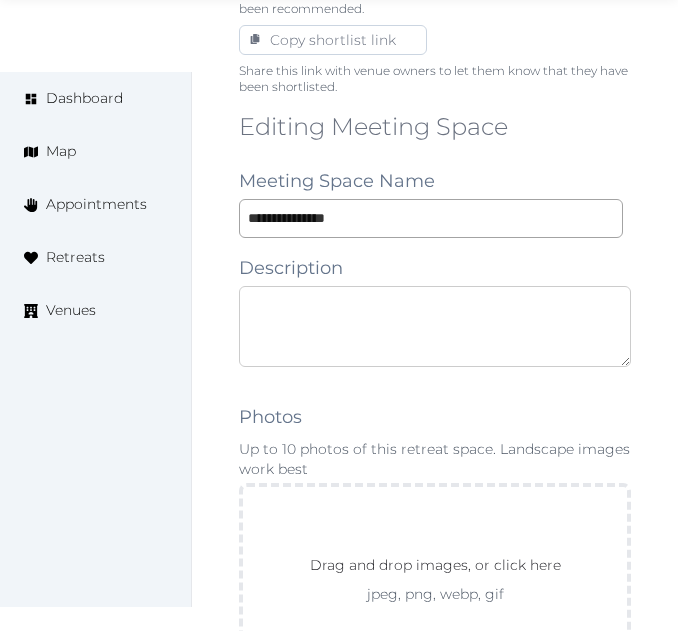 click at bounding box center [435, 326] 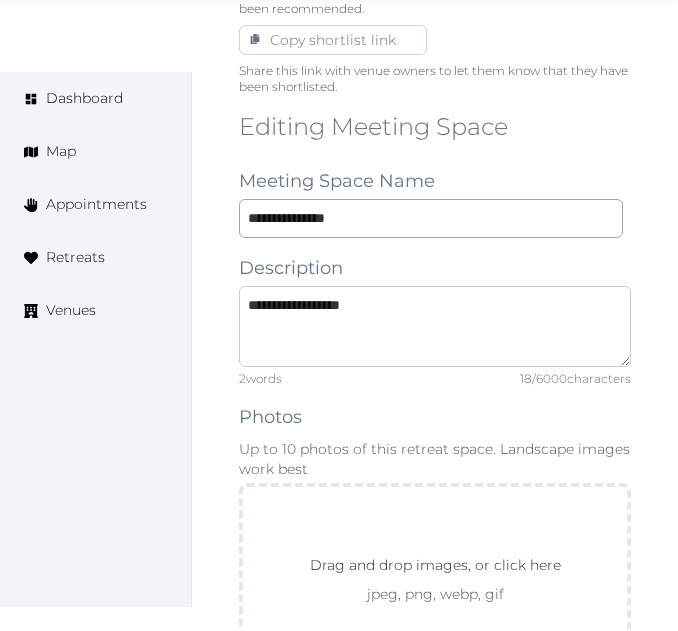 scroll, scrollTop: 0, scrollLeft: 0, axis: both 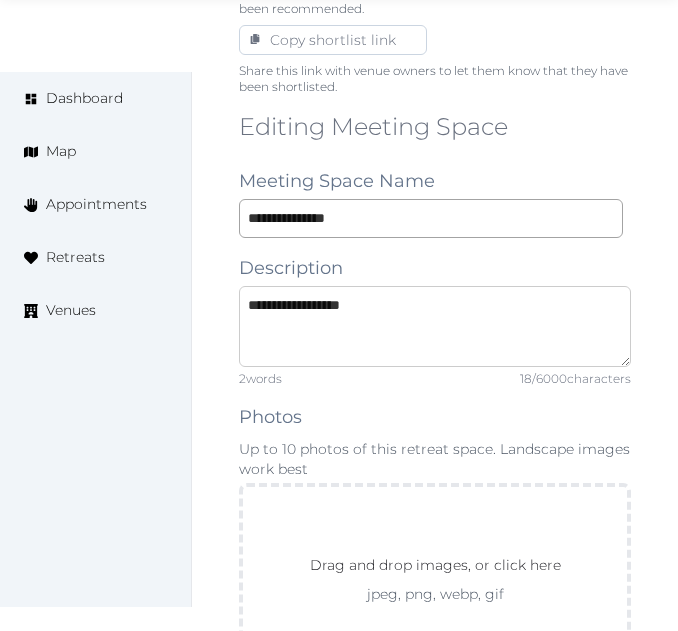 click on "**********" at bounding box center [435, 326] 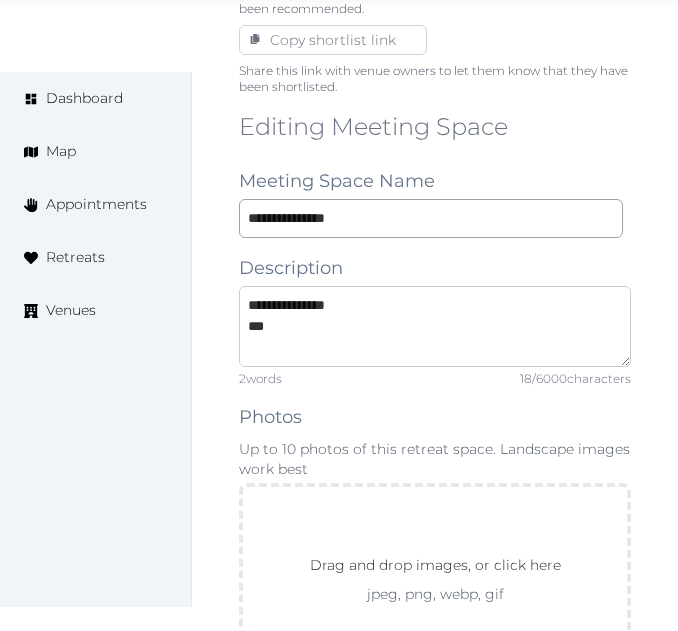 paste on "**********" 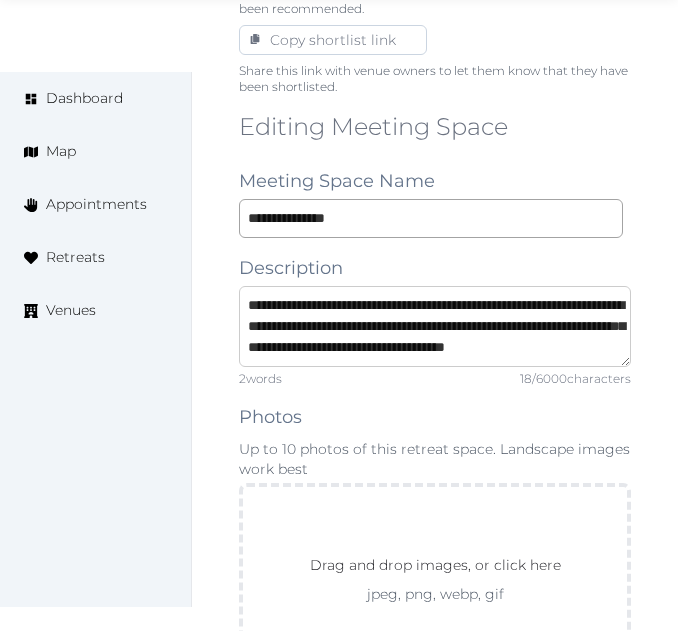 click on "**********" at bounding box center (435, 326) 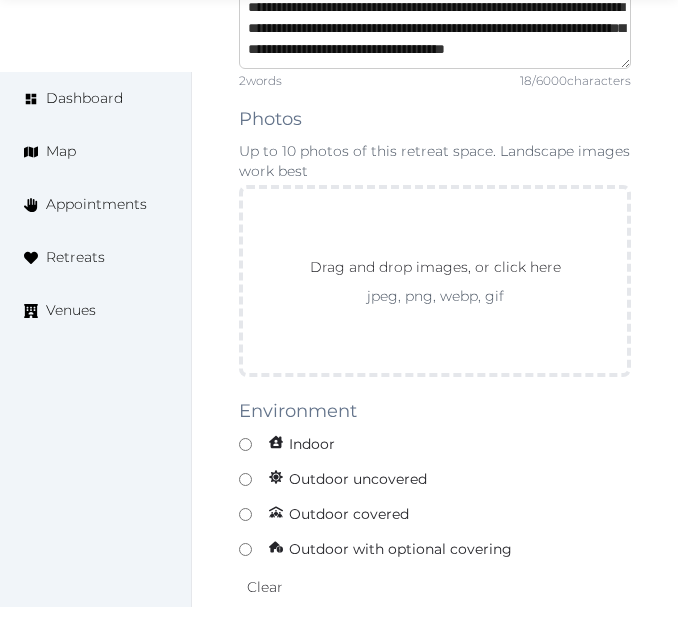 scroll, scrollTop: 1700, scrollLeft: 0, axis: vertical 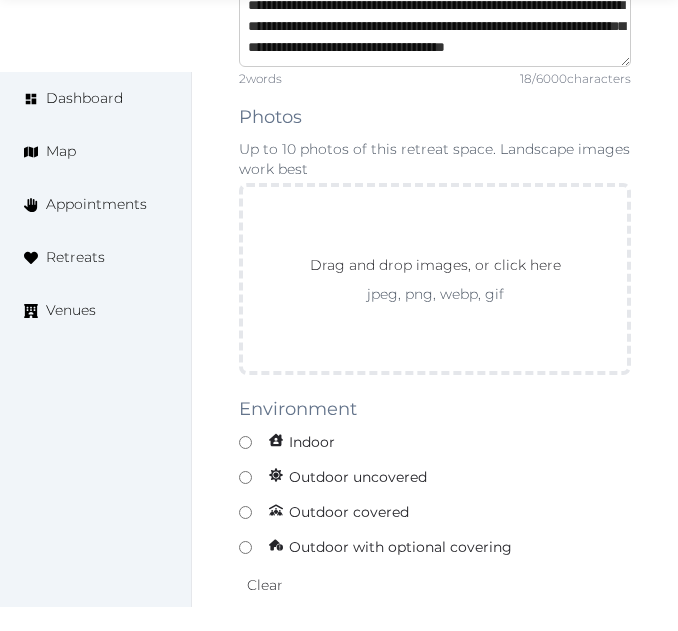 type on "**********" 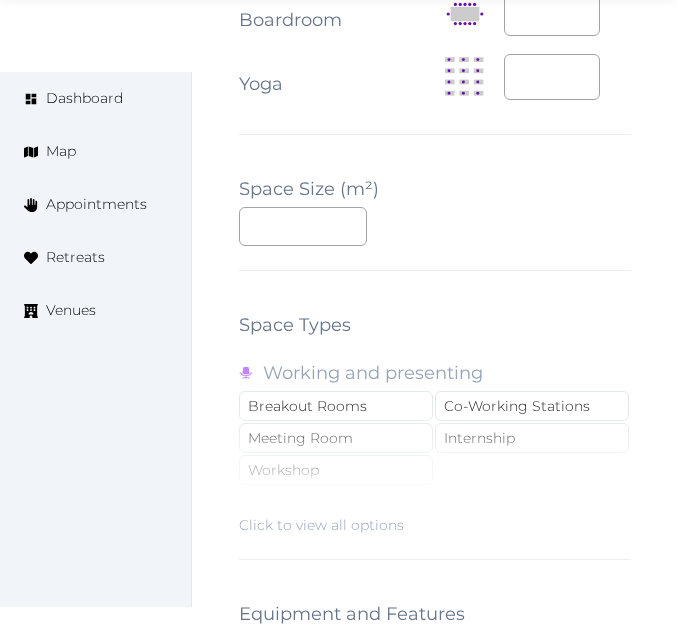 scroll, scrollTop: 2800, scrollLeft: 0, axis: vertical 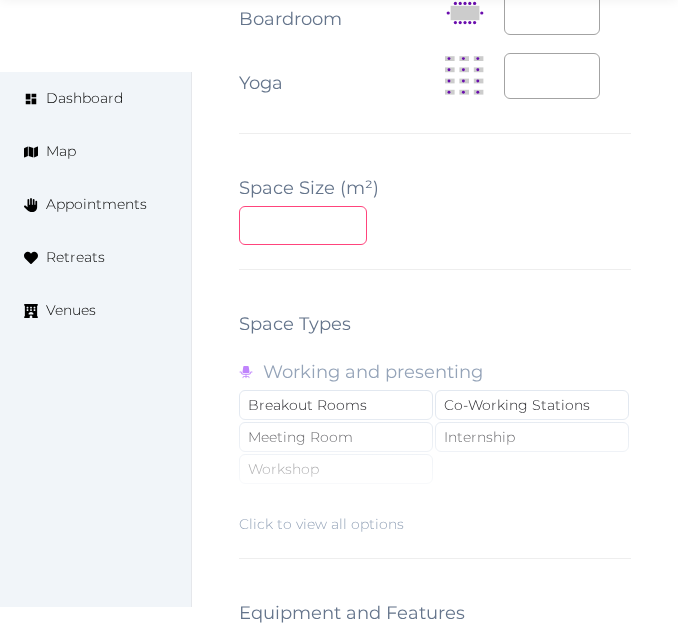 click at bounding box center (303, 225) 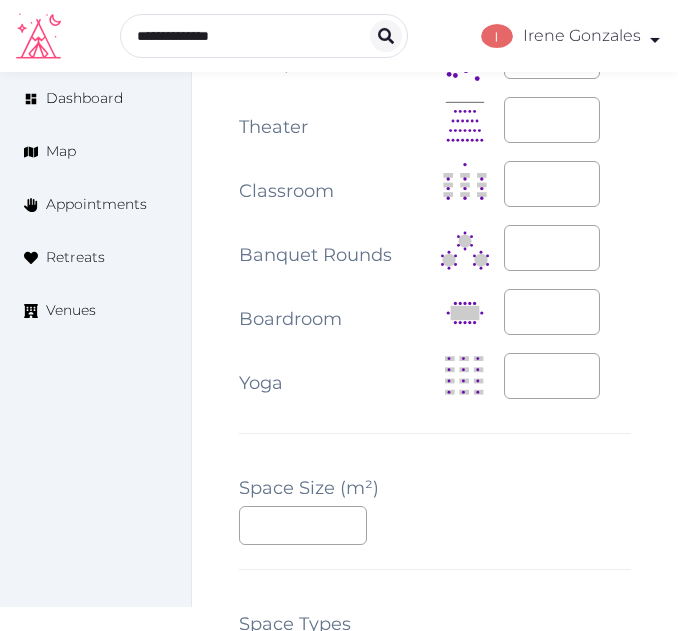 scroll, scrollTop: 2400, scrollLeft: 0, axis: vertical 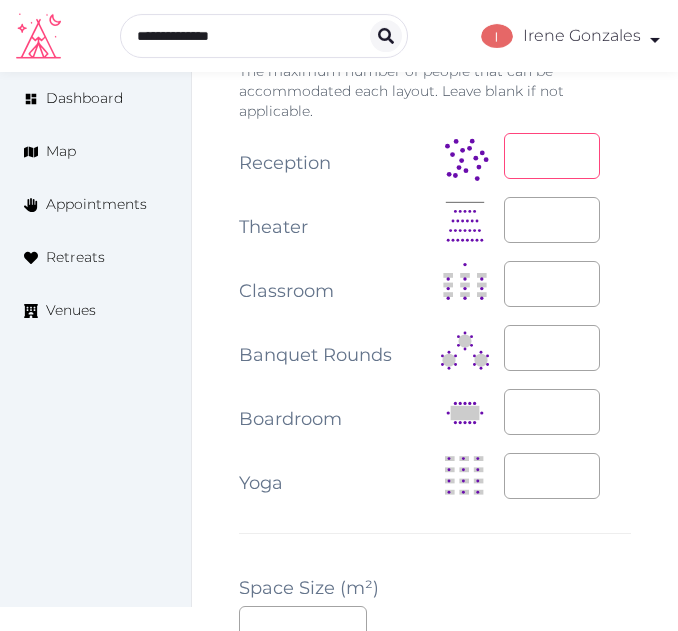 click at bounding box center [552, 156] 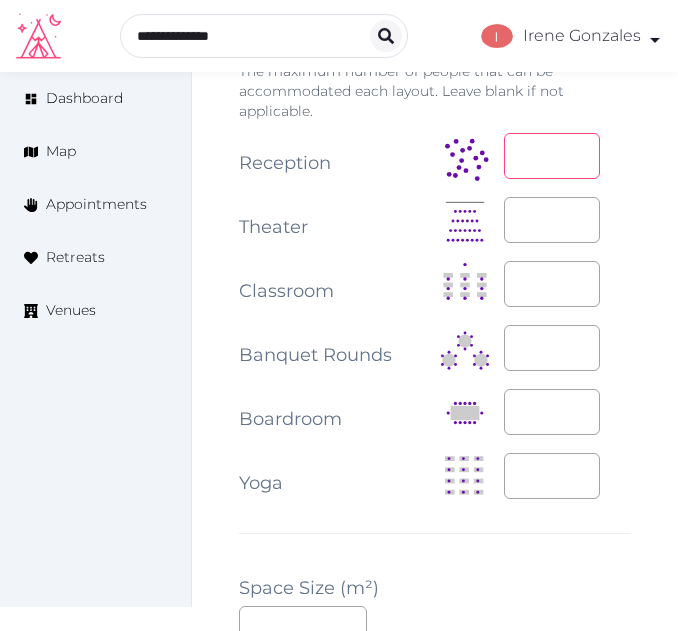 type on "***" 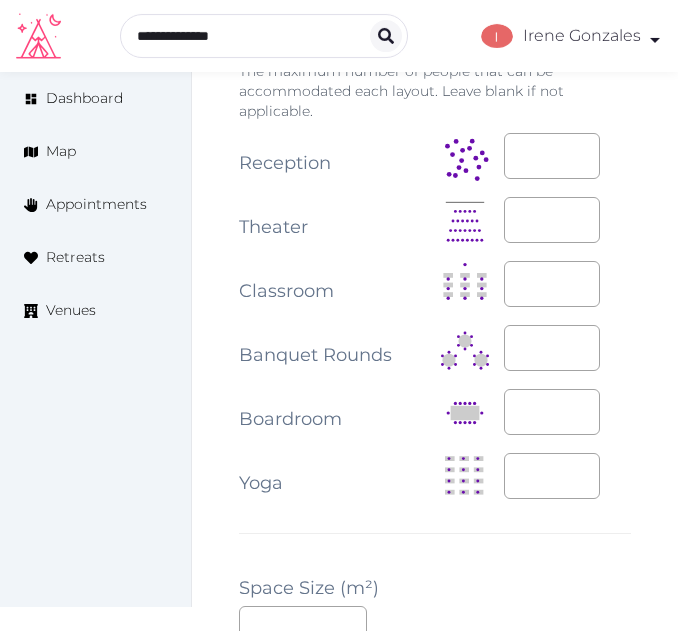 click at bounding box center [567, 348] 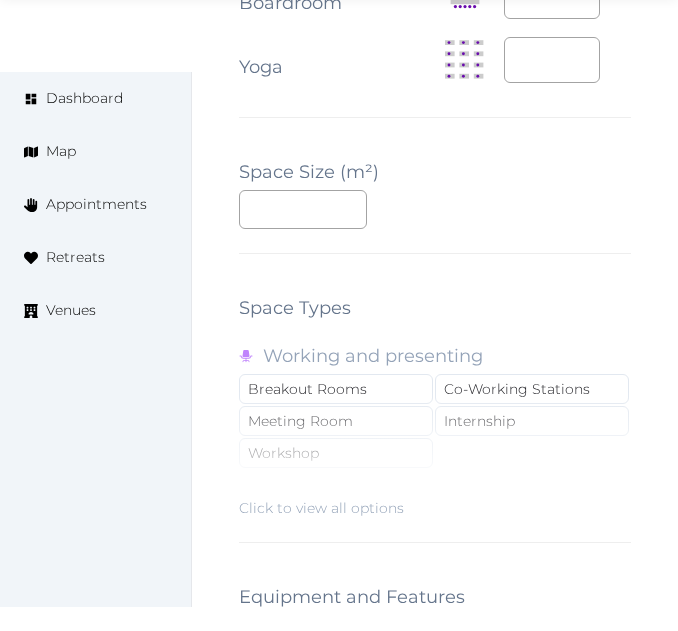 scroll, scrollTop: 3000, scrollLeft: 0, axis: vertical 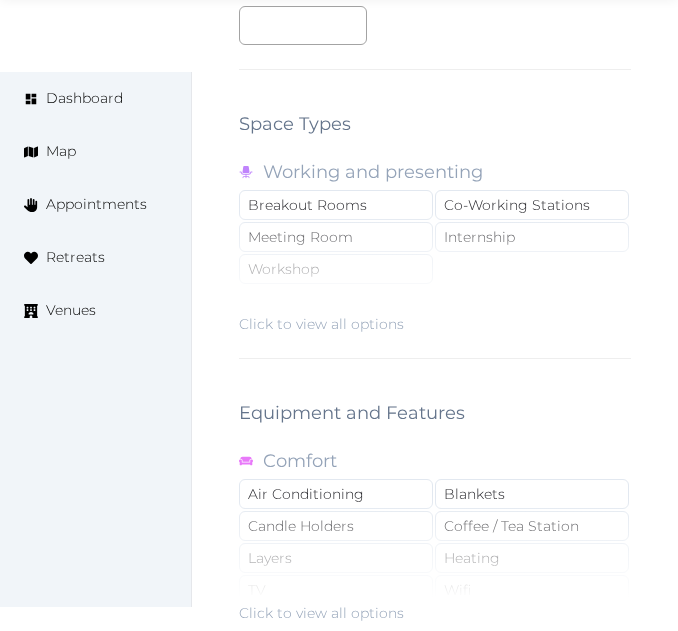 click on "Click to view all options" at bounding box center (321, 324) 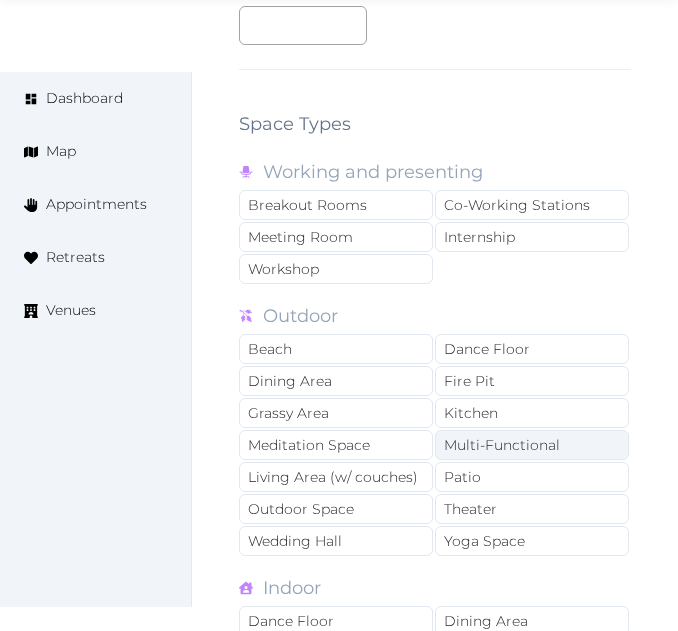 click on "Multi-Functional" at bounding box center (502, 445) 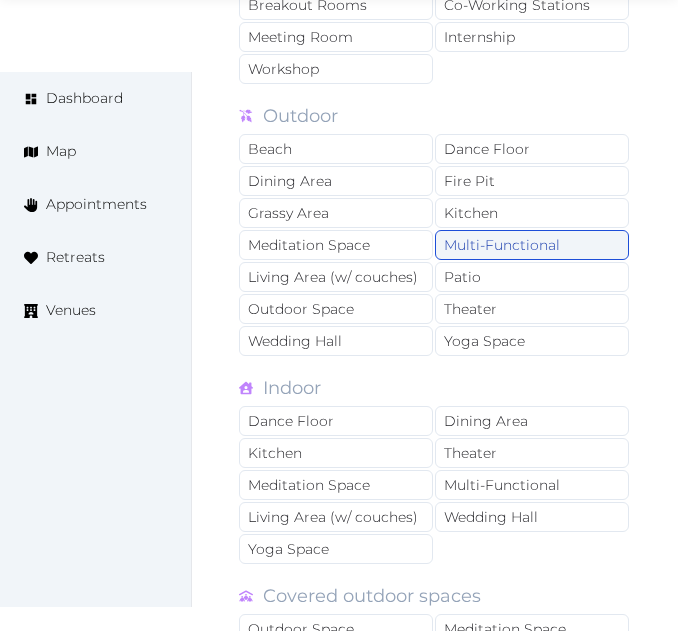 click on "Multi-Functional" at bounding box center [502, 245] 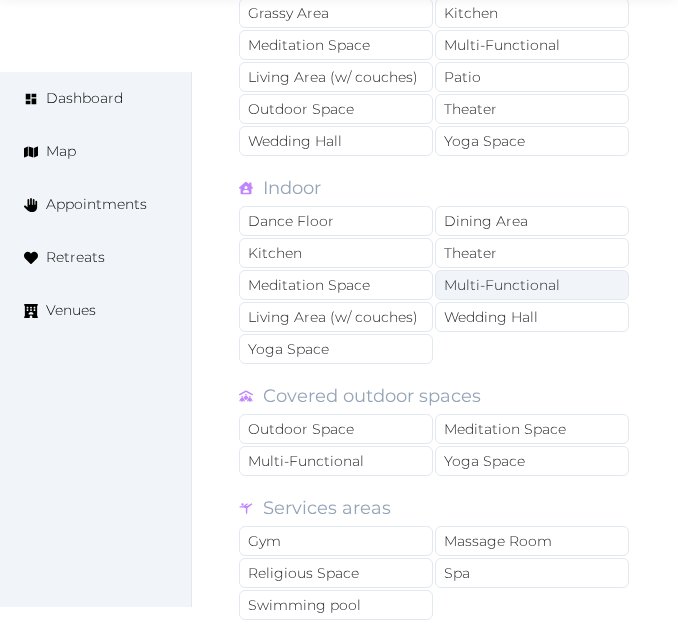 click on "Multi-Functional" at bounding box center [502, 285] 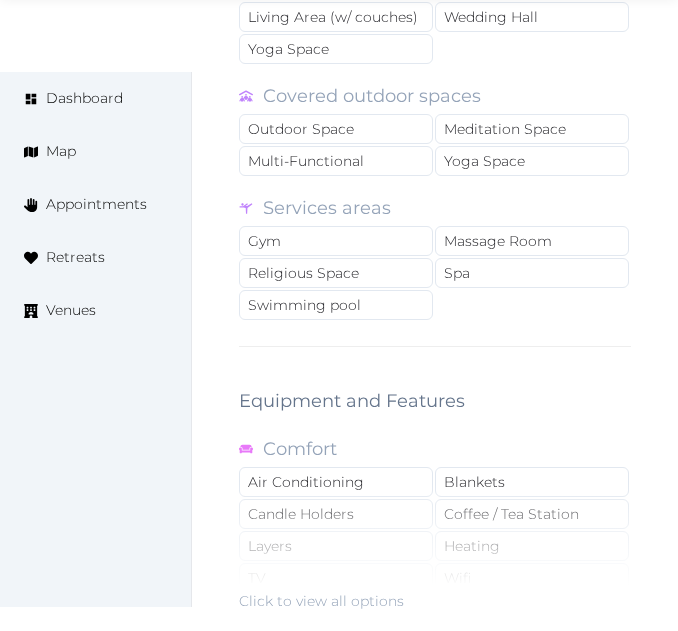 scroll, scrollTop: 4000, scrollLeft: 0, axis: vertical 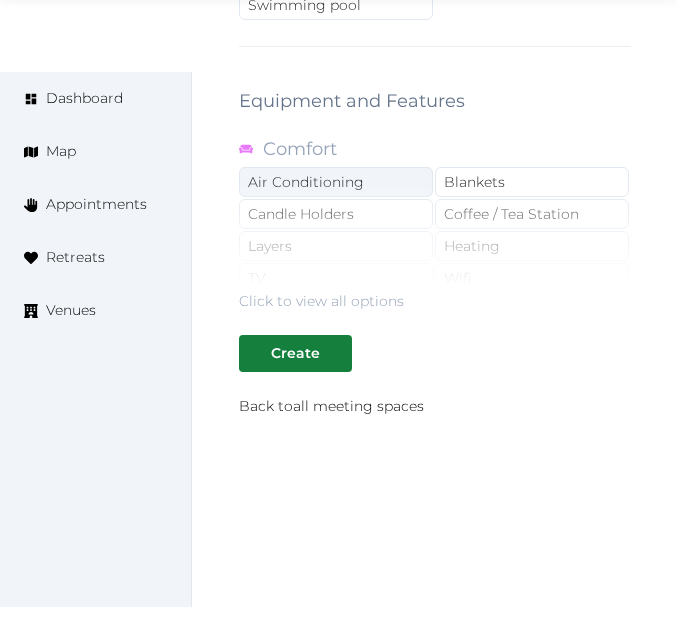 click on "Air Conditioning" at bounding box center [336, 182] 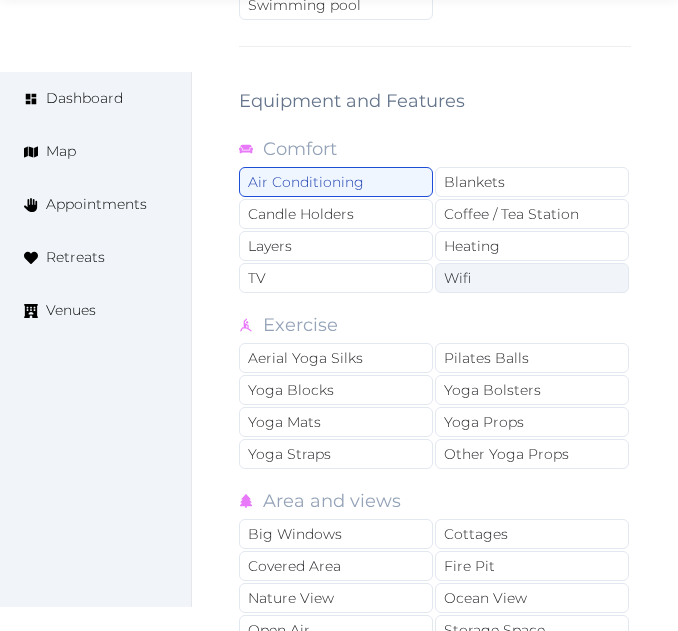 click on "Wifi" at bounding box center [532, 278] 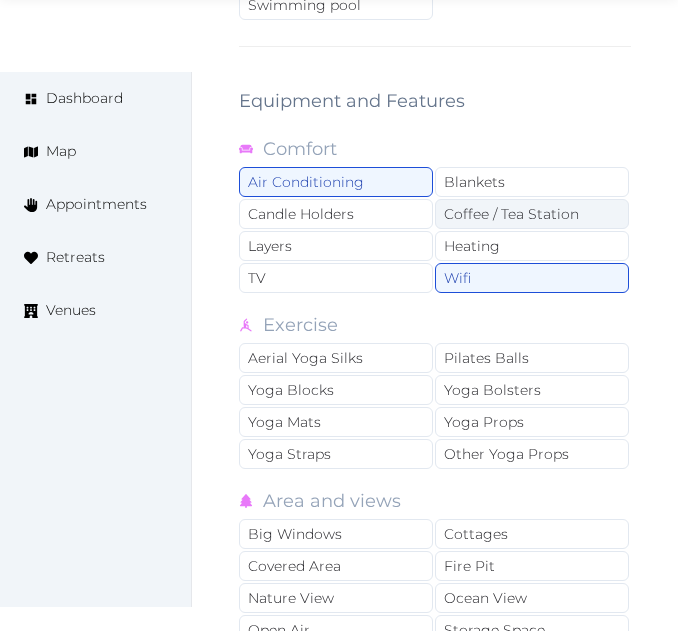 click on "Coffee / Tea Station" at bounding box center [511, 214] 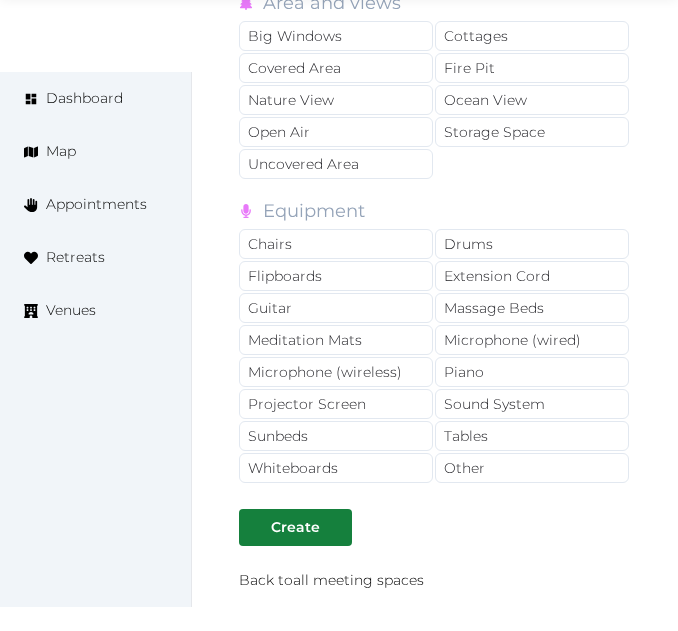 scroll, scrollTop: 4500, scrollLeft: 0, axis: vertical 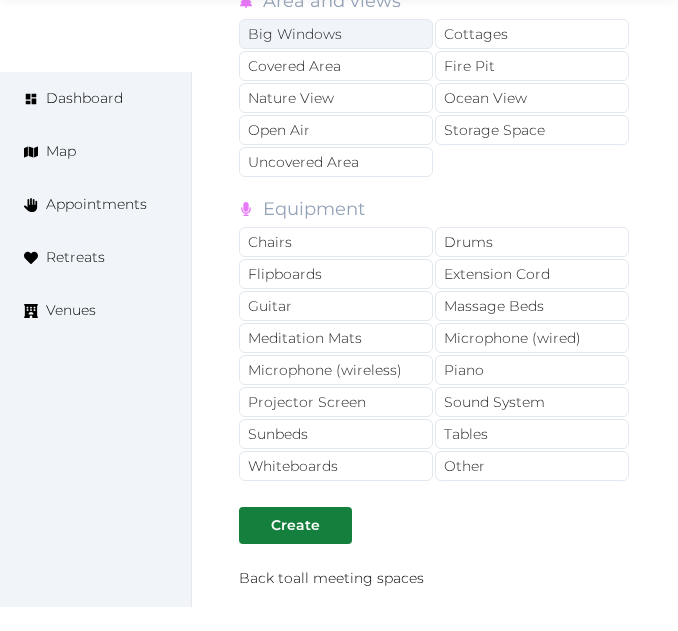 click on "Big Windows" at bounding box center (336, 34) 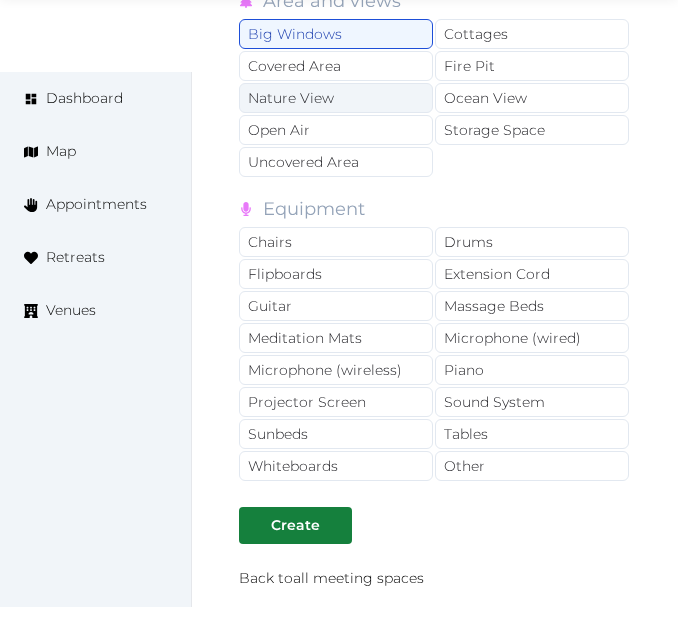 click on "Nature View" at bounding box center [336, 98] 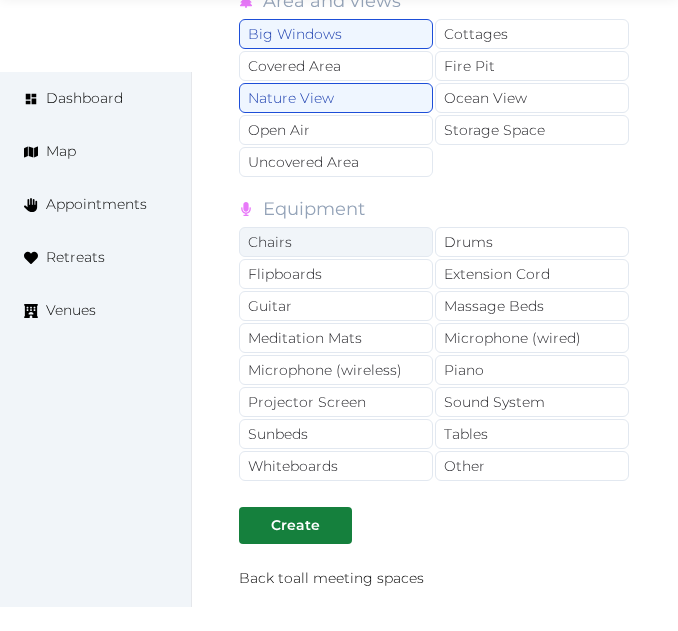 click on "Chairs" at bounding box center (336, 242) 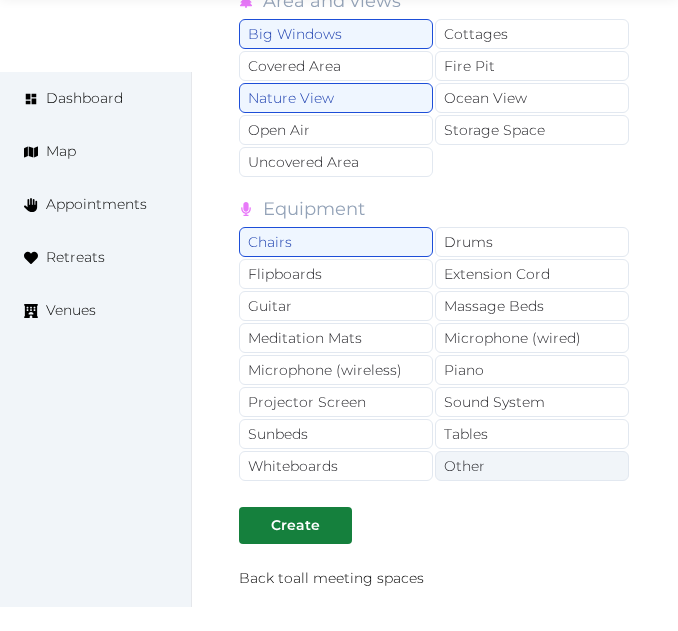 click on "Other" at bounding box center (464, 466) 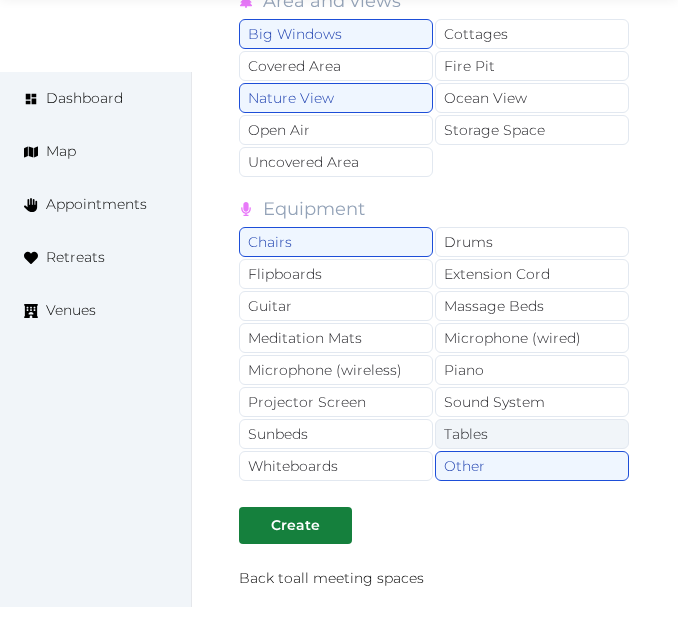 click on "Tables" at bounding box center (532, 434) 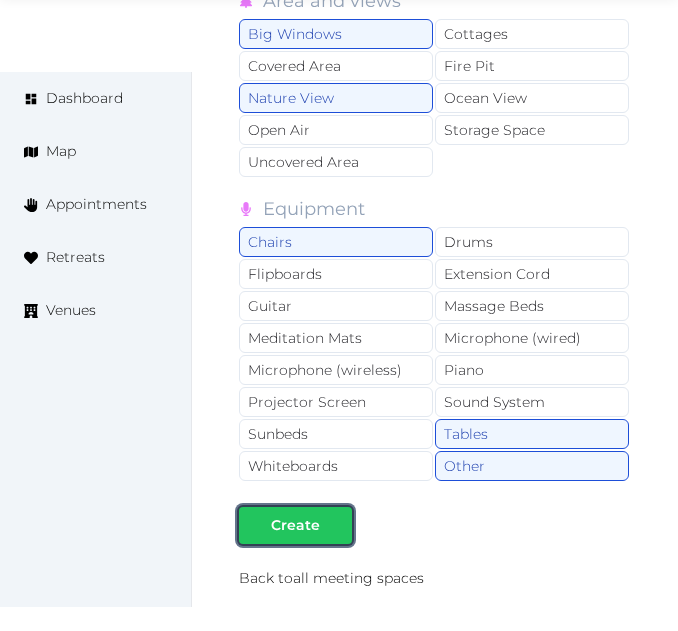click on "Create" at bounding box center (295, 525) 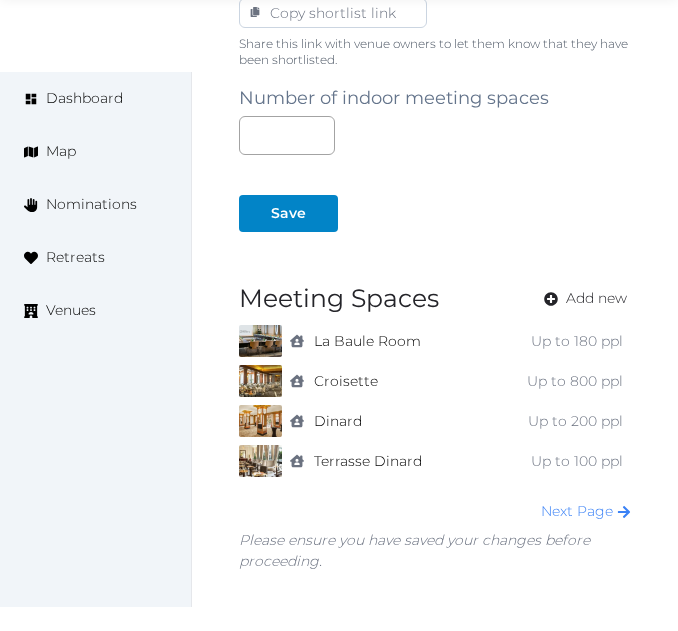 scroll, scrollTop: 1592, scrollLeft: 0, axis: vertical 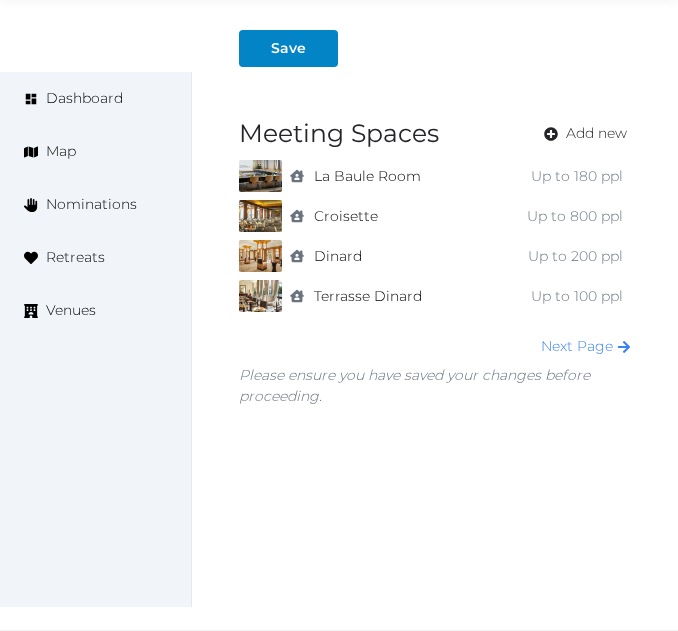 click on "Number of indoor meeting spaces ** Save  Meeting Spaces Add new indoor La Baule Room Up to 180 ppl indoor Croisette Up to 800 ppl indoor Dinard Up to 200 ppl indoor Terrasse Dinard Up to 100 ppl
To pick up a draggable item, press the space bar.
While dragging, use the arrow keys to move the item.
Press space again to drop the item in its new position, or press escape to cancel.
Next Page  Please ensure you have saved your changes before proceeding." at bounding box center (435, 155) 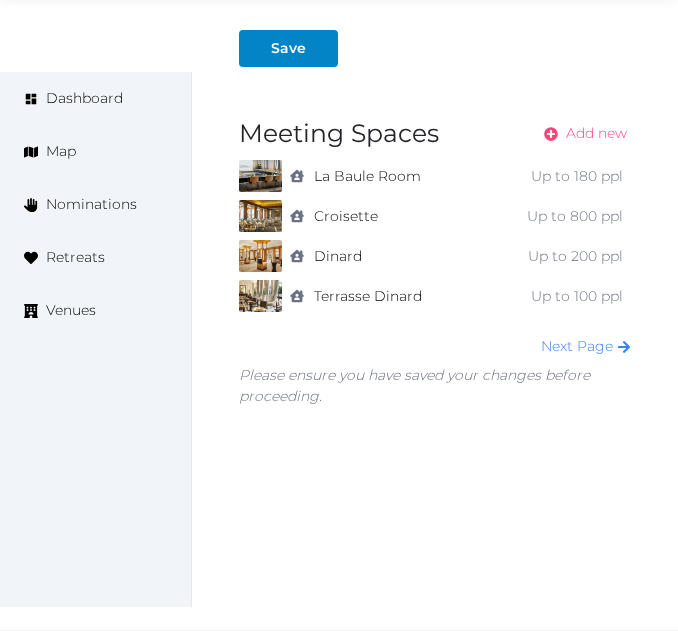 click on "Add new" at bounding box center (596, 133) 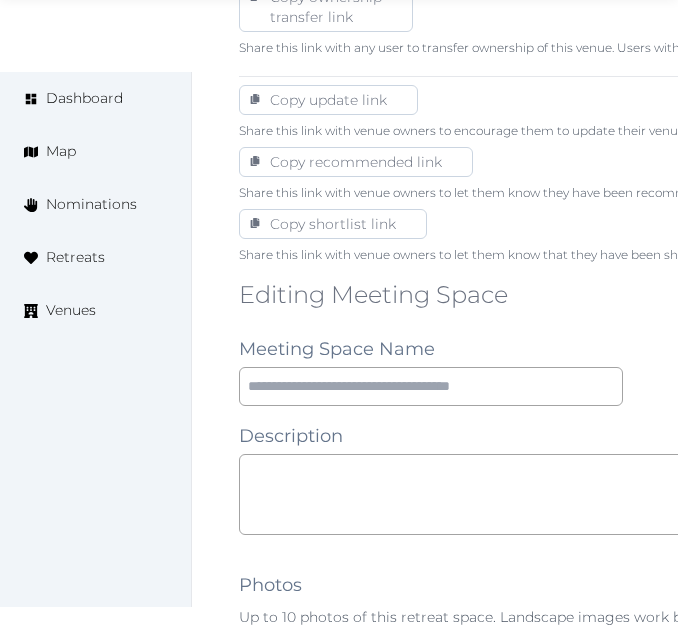 scroll, scrollTop: 1200, scrollLeft: 0, axis: vertical 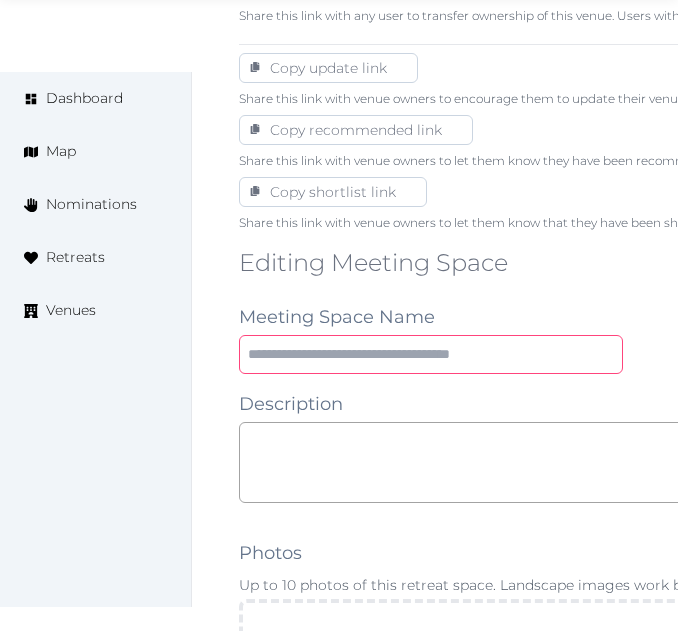 click at bounding box center (431, 354) 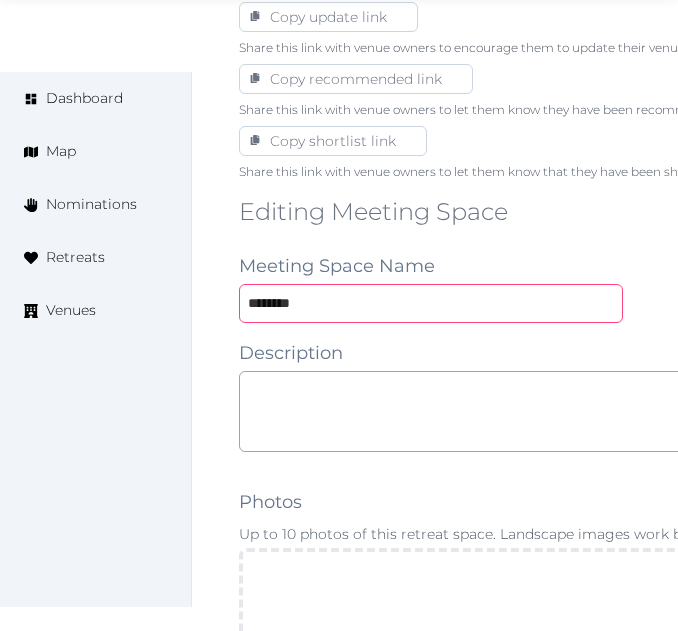 scroll, scrollTop: 1300, scrollLeft: 0, axis: vertical 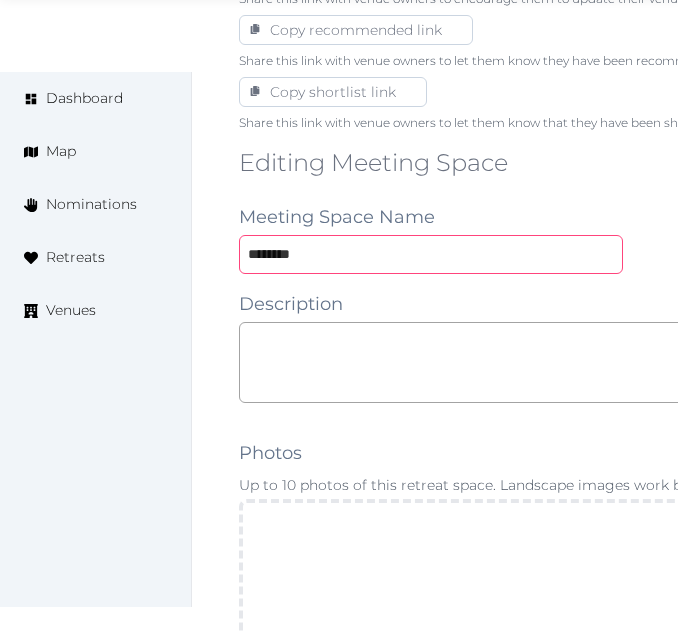 type on "********" 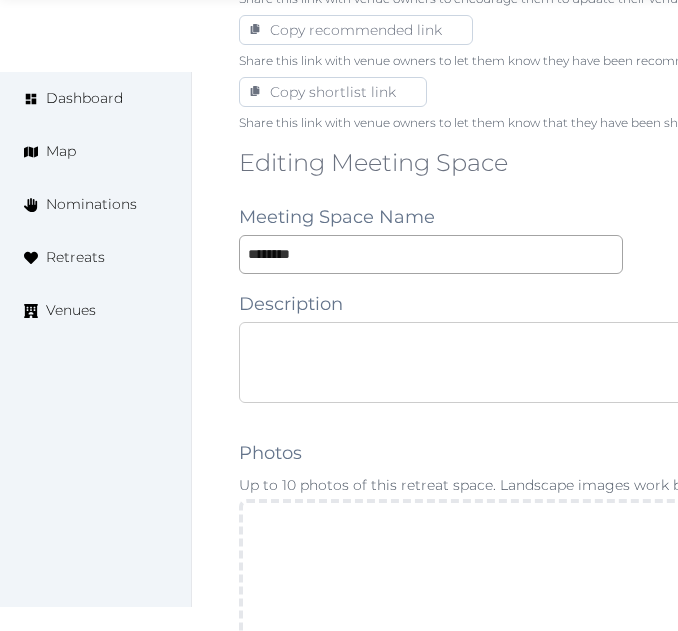 click at bounding box center (3703, 362) 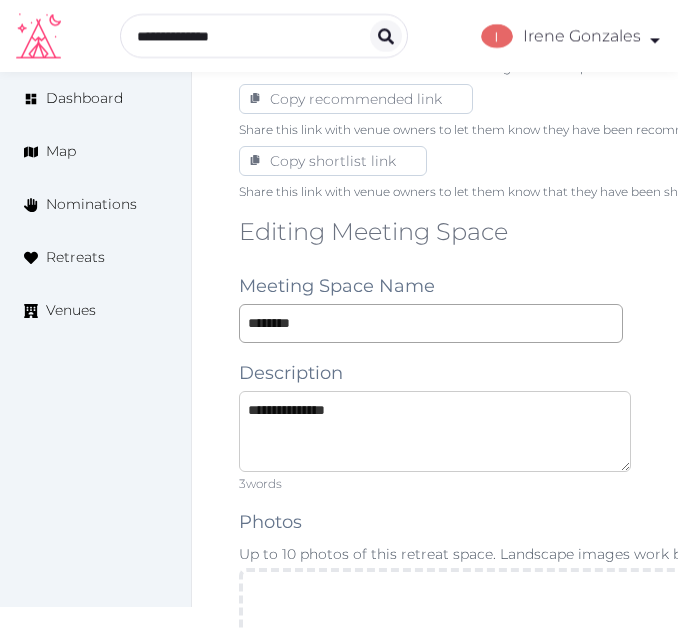 scroll, scrollTop: 1200, scrollLeft: 0, axis: vertical 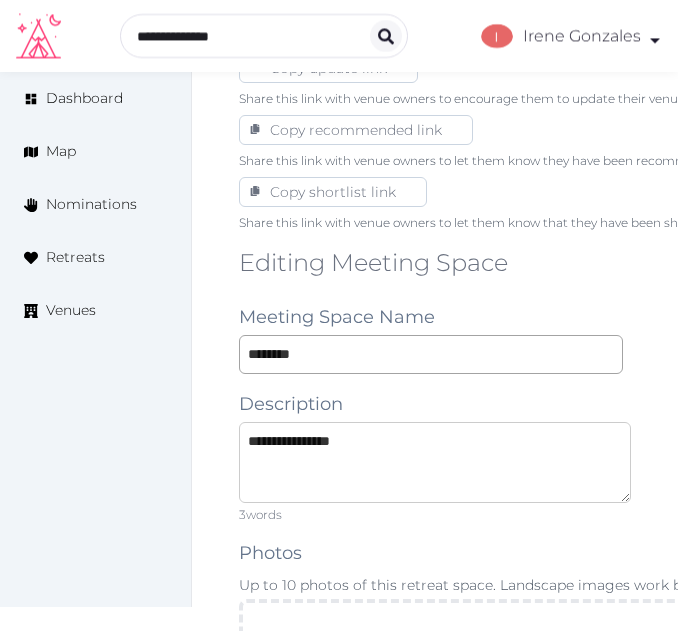 click on "**********" at bounding box center [435, 462] 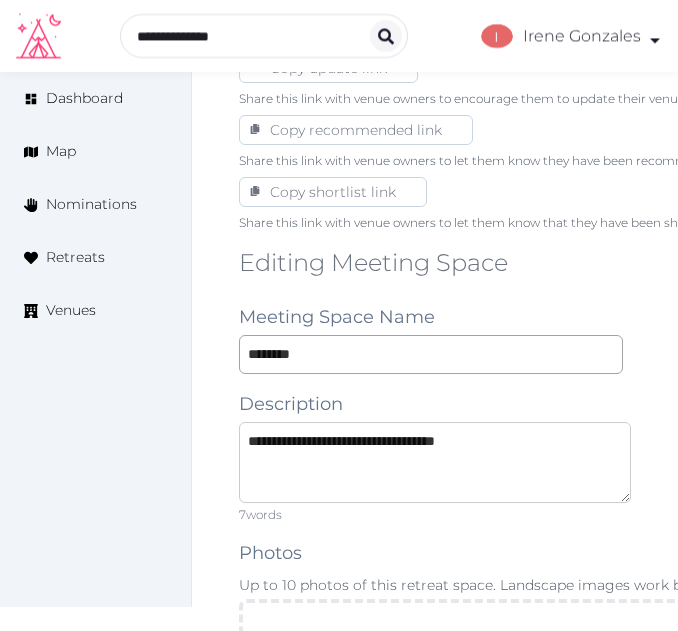 type on "**********" 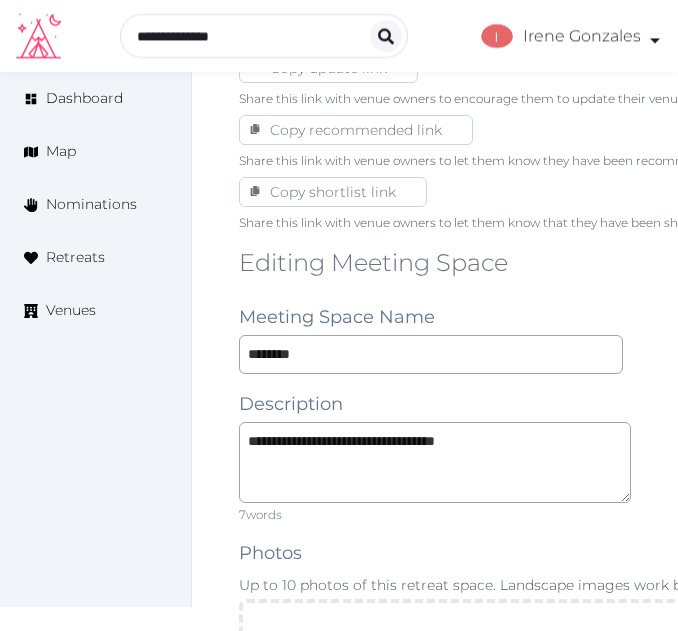 click on "Editing Meeting Space" at bounding box center (3703, 263) 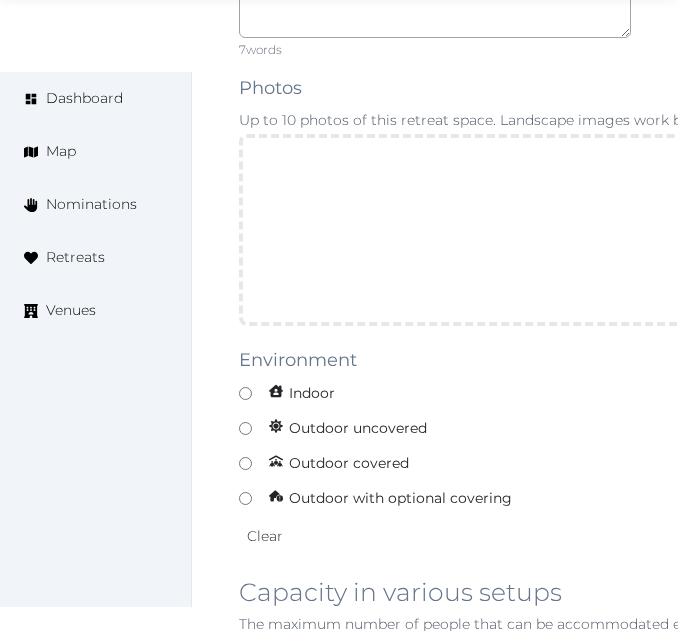 scroll, scrollTop: 1700, scrollLeft: 0, axis: vertical 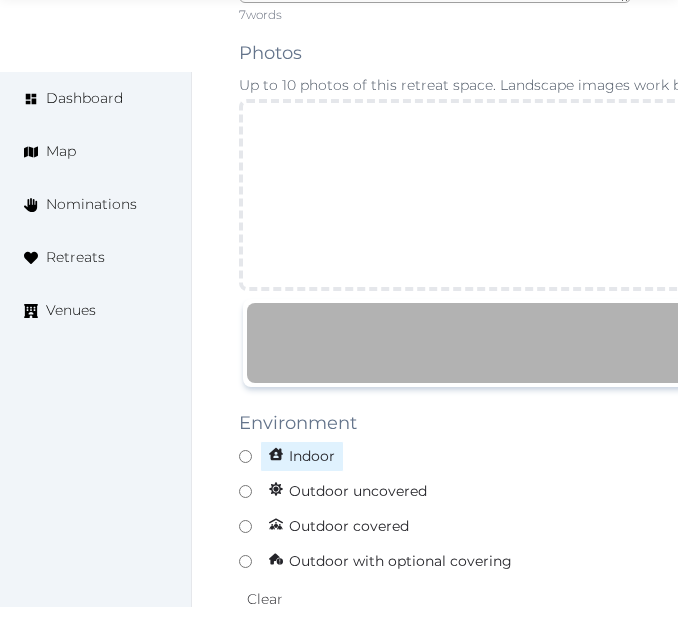 click on "Indoor" at bounding box center [3703, 456] 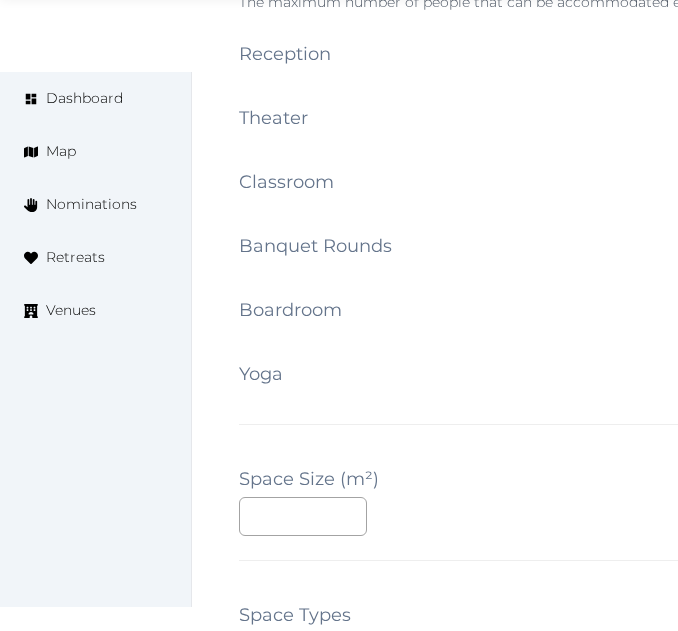 scroll, scrollTop: 2500, scrollLeft: 0, axis: vertical 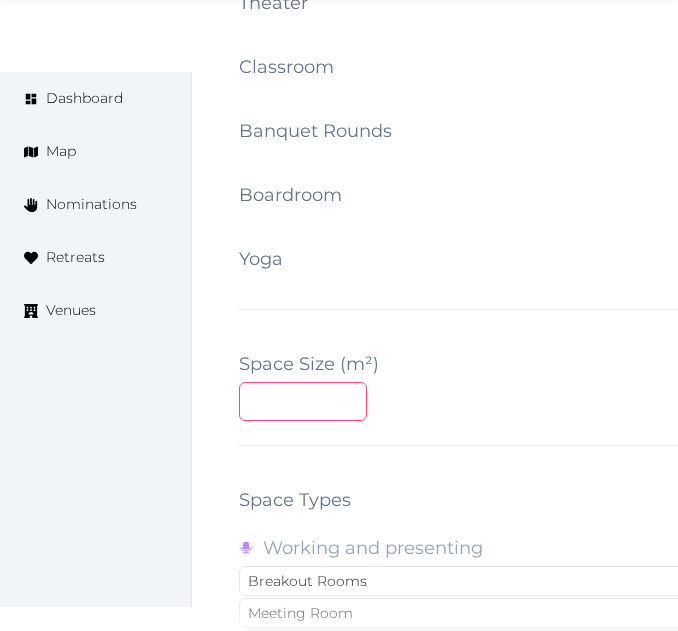 click at bounding box center [303, 401] 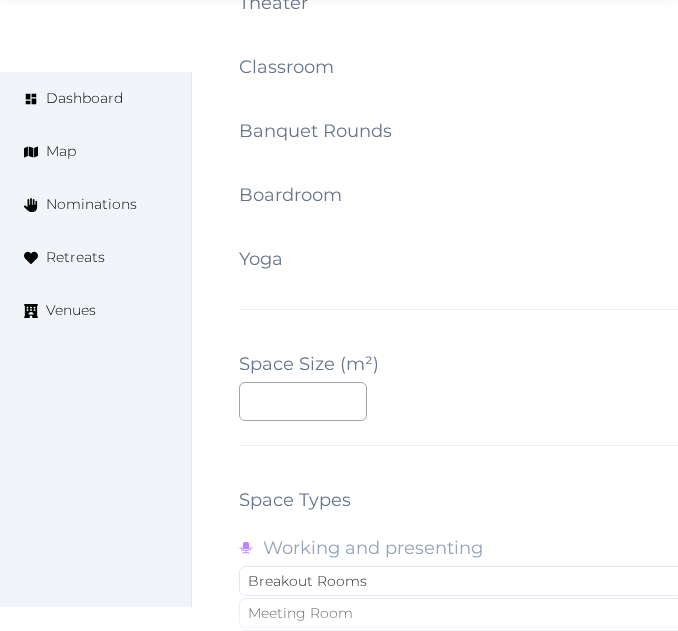 click at bounding box center [4976, 60] 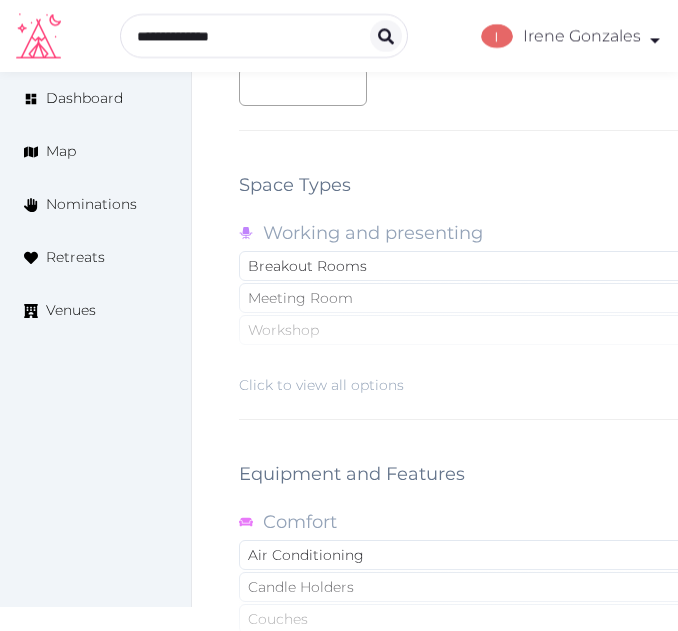 scroll, scrollTop: 2800, scrollLeft: 0, axis: vertical 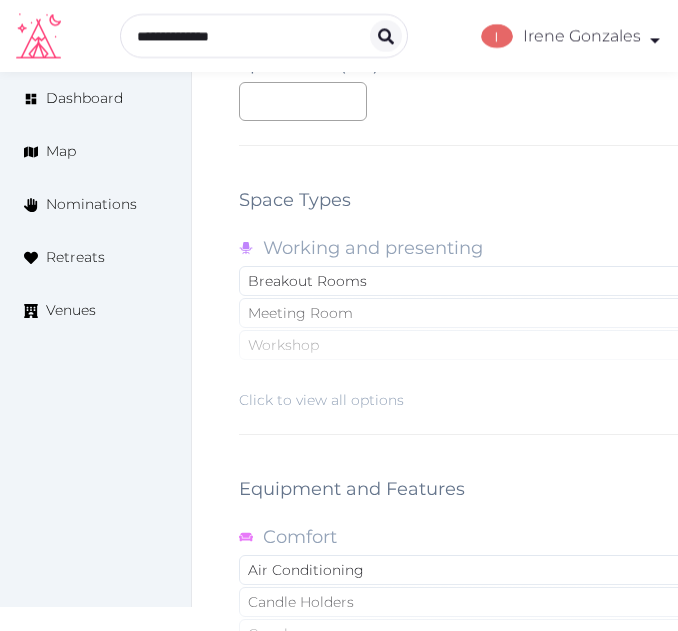 click on "Click to view all options" at bounding box center [3703, 346] 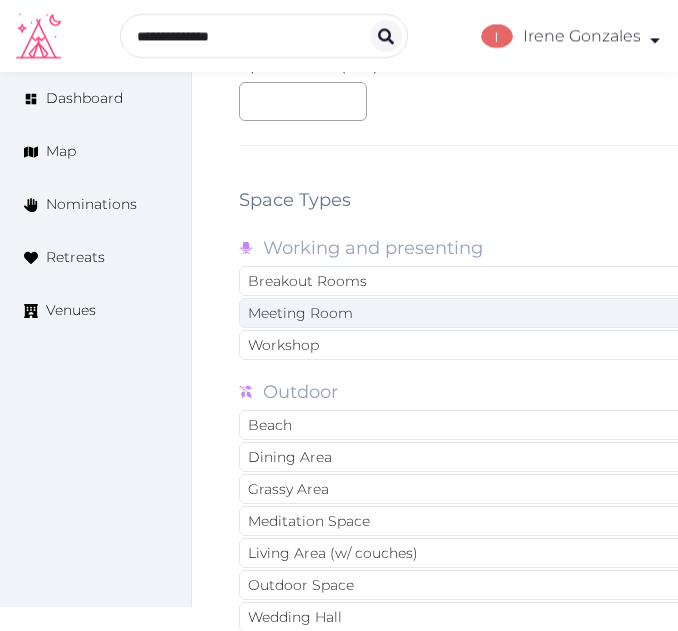 click on "Meeting Room" at bounding box center [1970, 313] 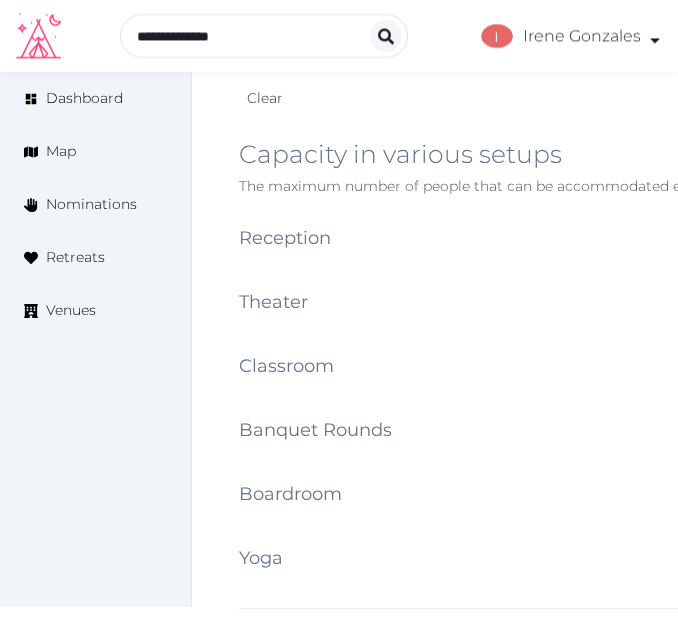 scroll, scrollTop: 2200, scrollLeft: 0, axis: vertical 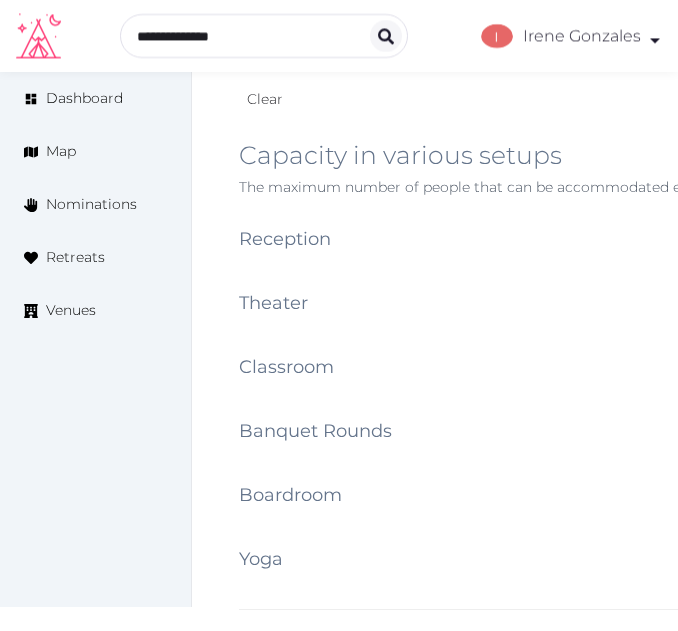 click at bounding box center [4976, 232] 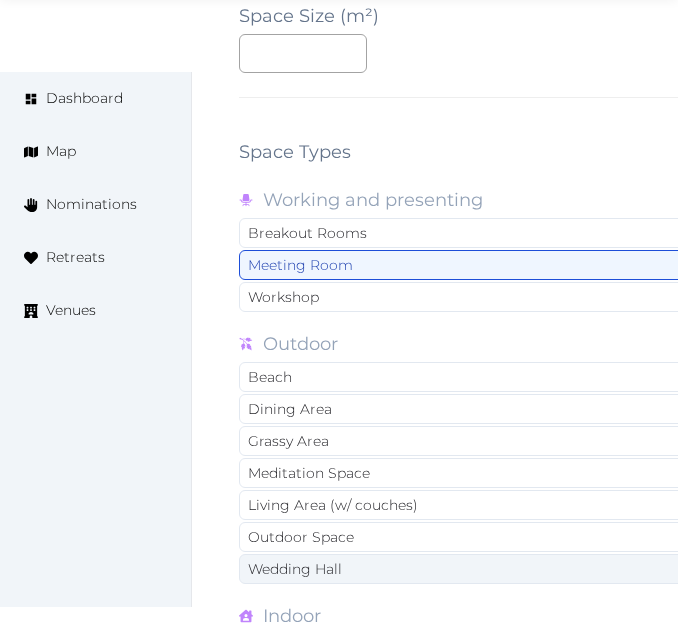 scroll, scrollTop: 3100, scrollLeft: 0, axis: vertical 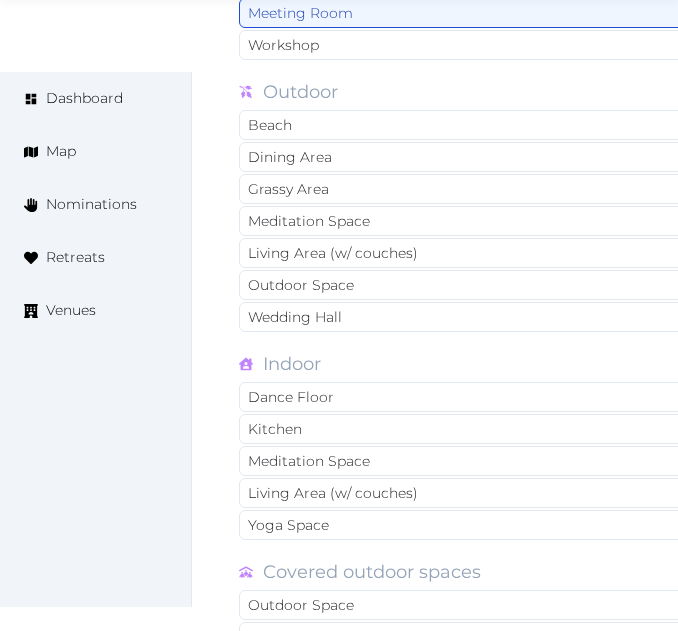 click on "Dining Area" at bounding box center [5435, 397] 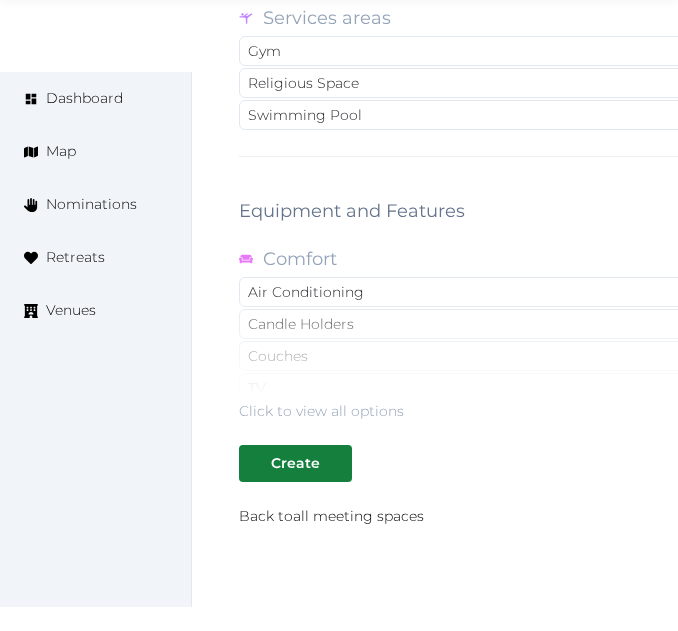 scroll, scrollTop: 3900, scrollLeft: 0, axis: vertical 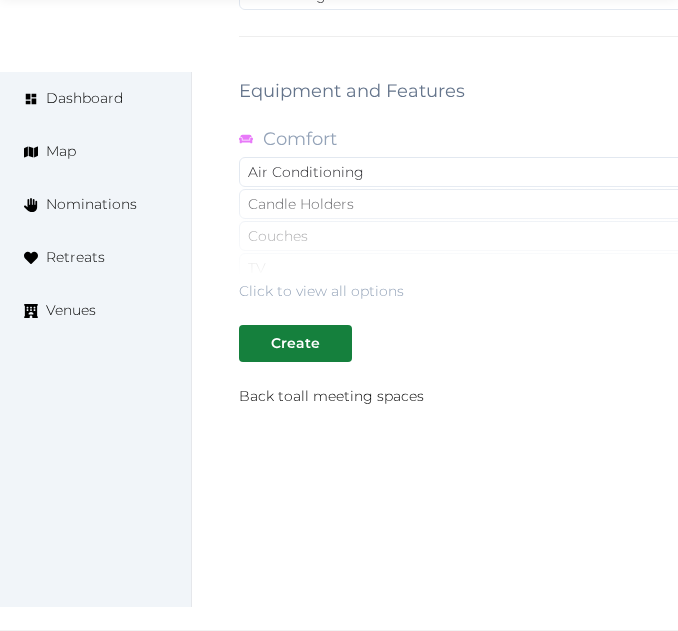 click on "Click to view all options" at bounding box center [3703, 237] 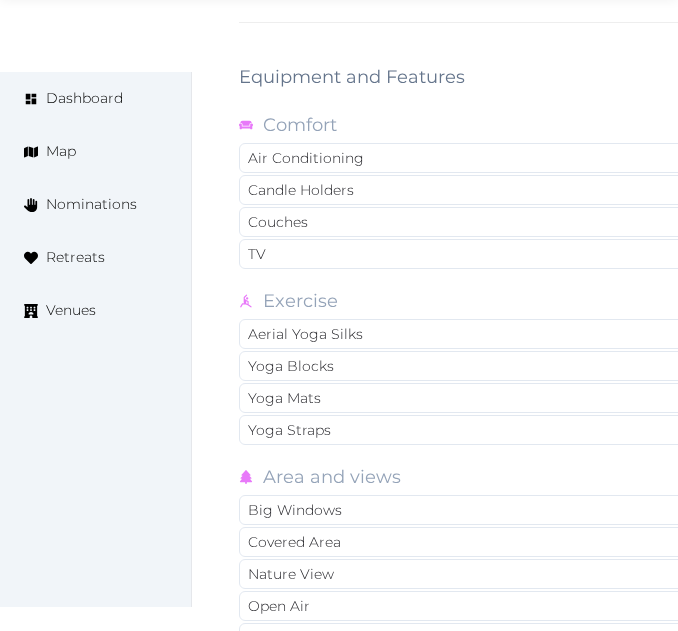 click on "Wifi" at bounding box center [5435, 254] 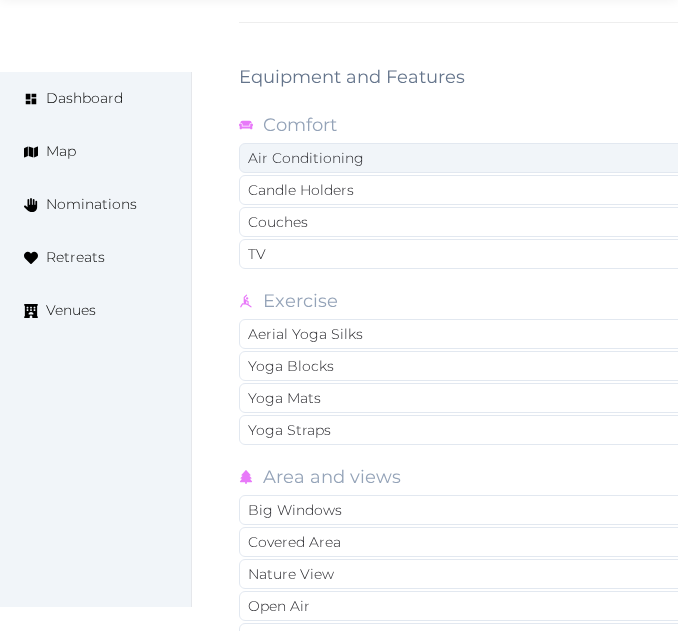 click on "Air Conditioning" at bounding box center [1970, 158] 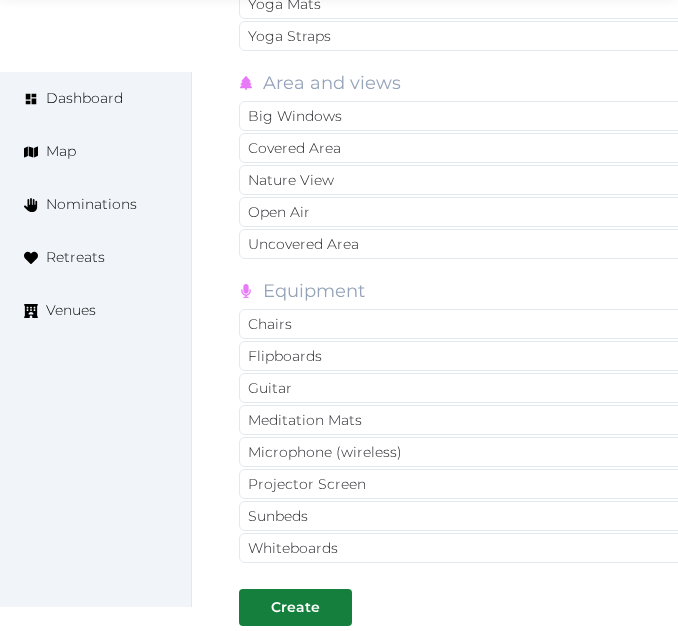 scroll, scrollTop: 4500, scrollLeft: 0, axis: vertical 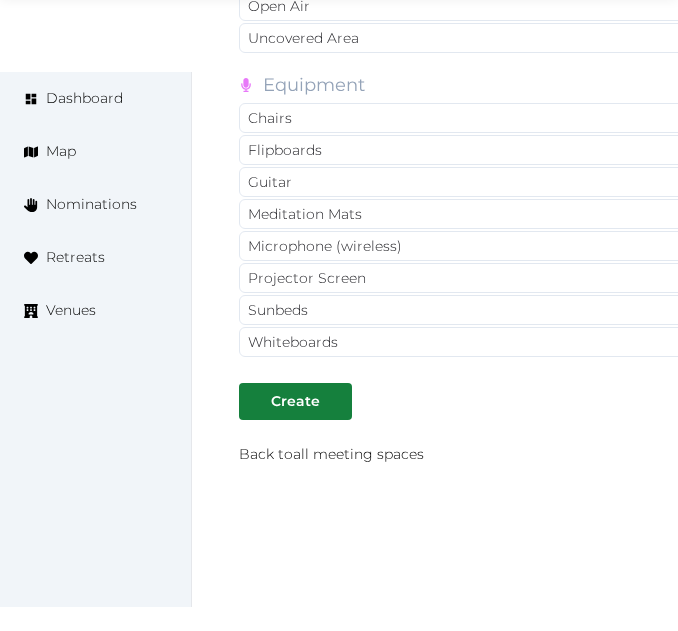 click on "Nature View" at bounding box center (1970, -26) 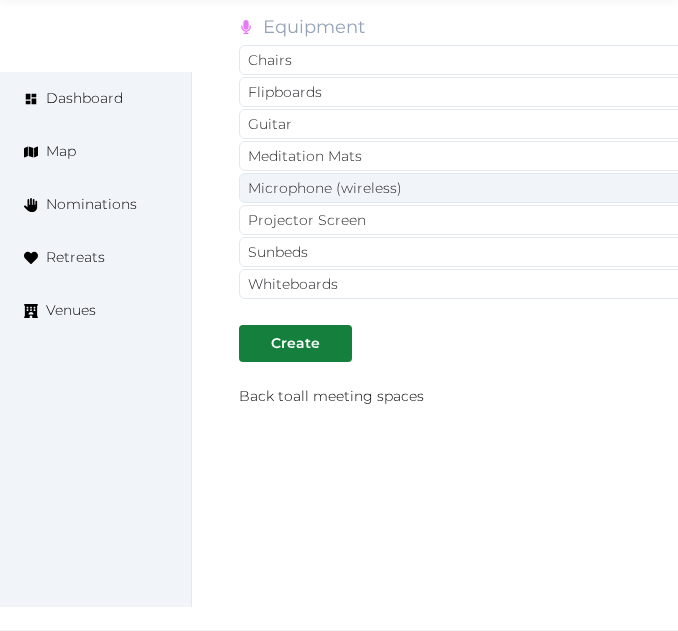 scroll, scrollTop: 4682, scrollLeft: 0, axis: vertical 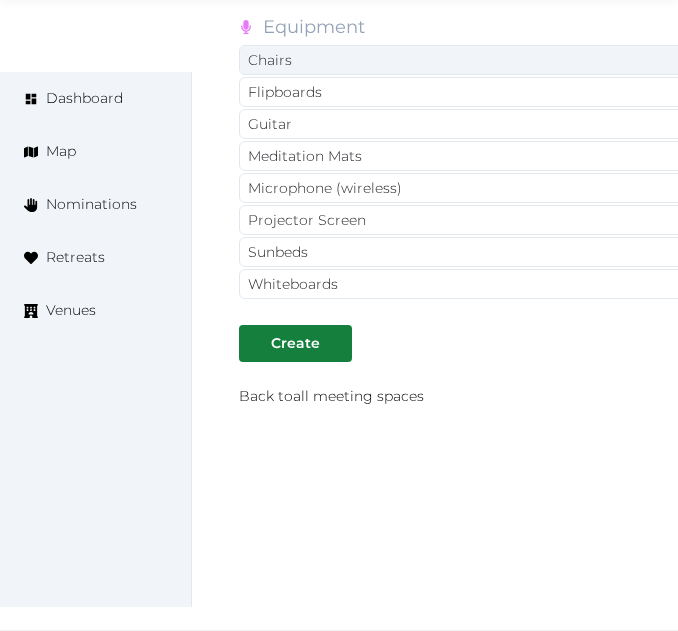 click on "Chairs" at bounding box center (1970, 60) 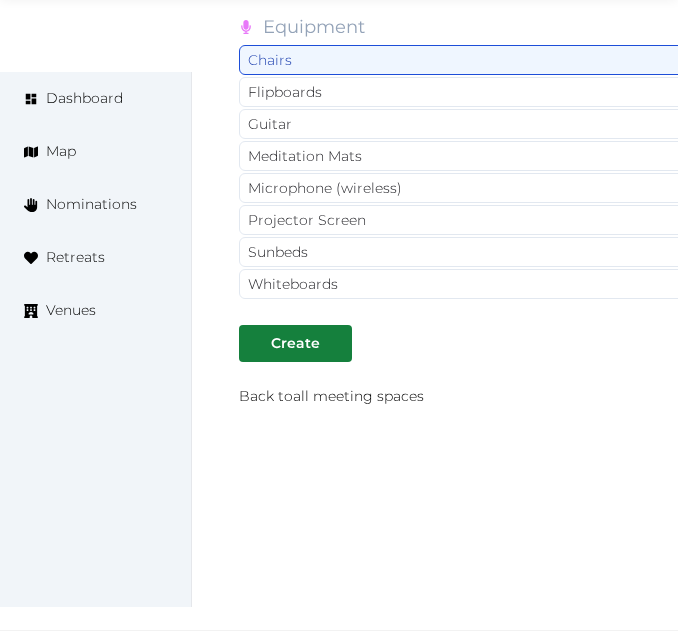 click on "Tables" at bounding box center [5435, 252] 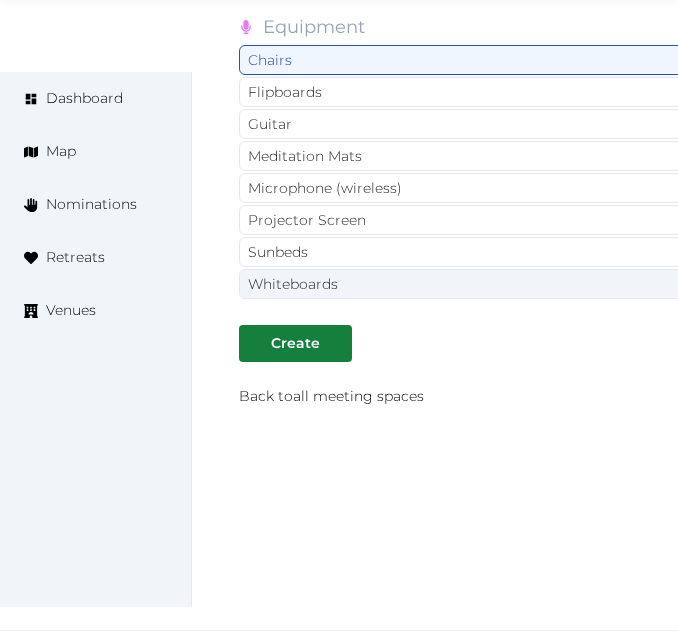 drag, startPoint x: 487, startPoint y: 220, endPoint x: 249, endPoint y: 271, distance: 243.40295 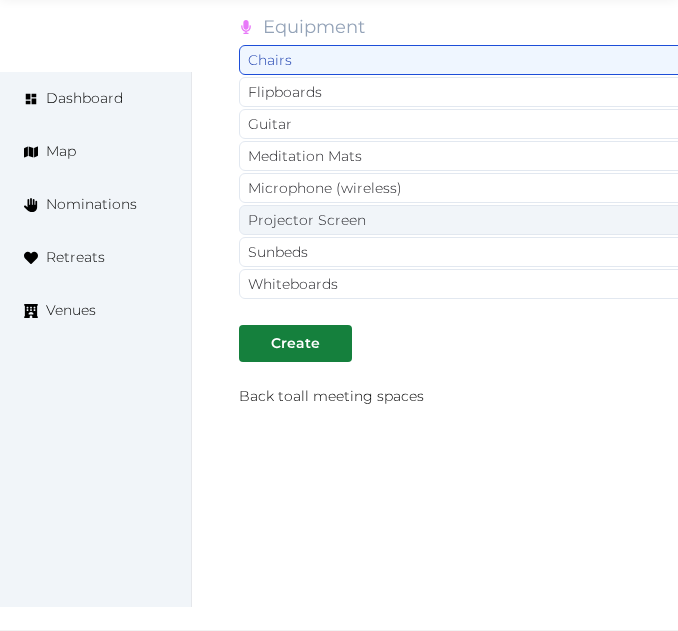 click on "Projector Screen" at bounding box center [1970, 220] 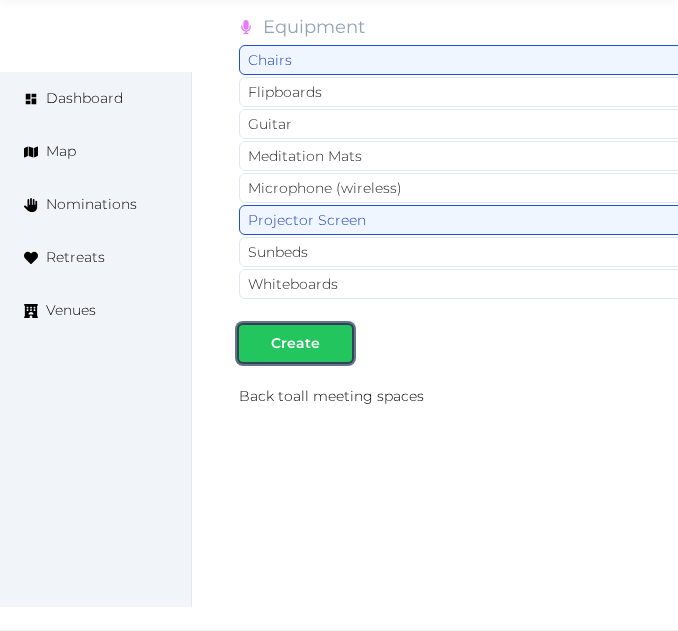 click on "Create" at bounding box center (295, 343) 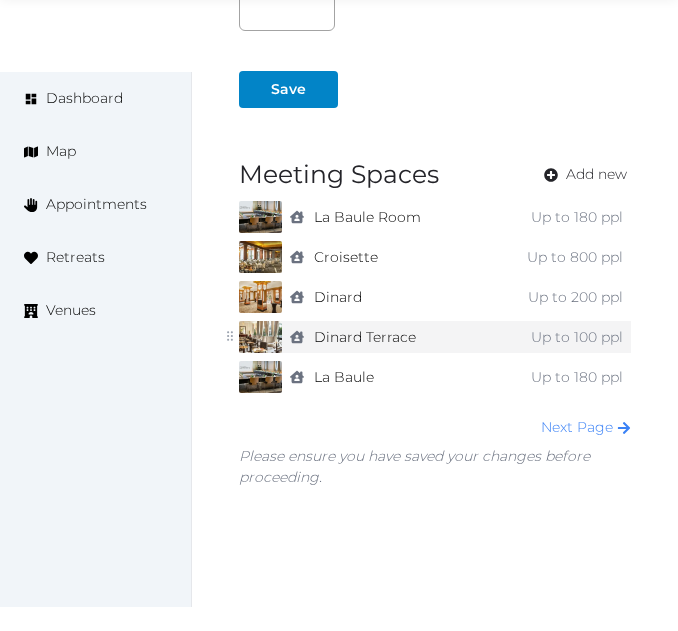 scroll, scrollTop: 1600, scrollLeft: 0, axis: vertical 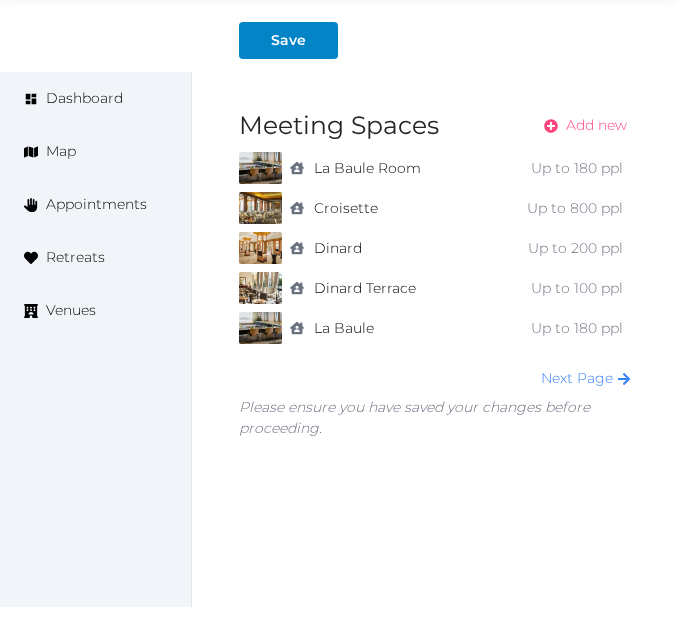 click on "Add new" at bounding box center [596, 125] 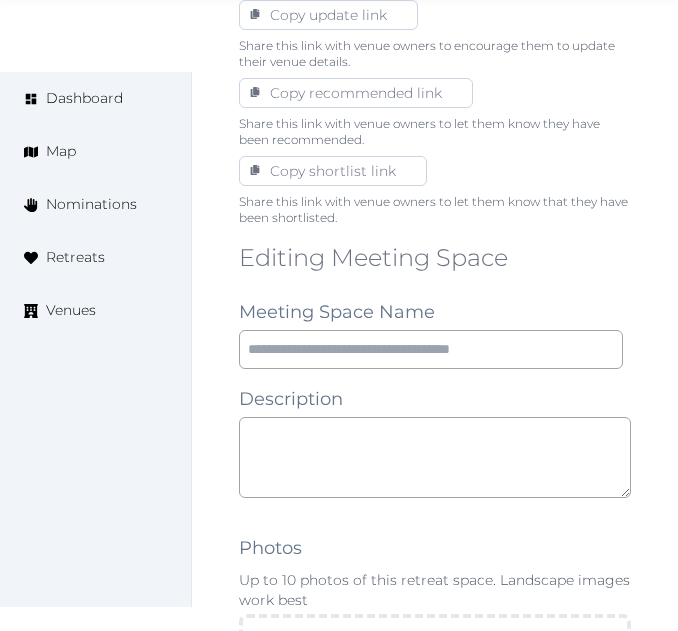 scroll, scrollTop: 1300, scrollLeft: 0, axis: vertical 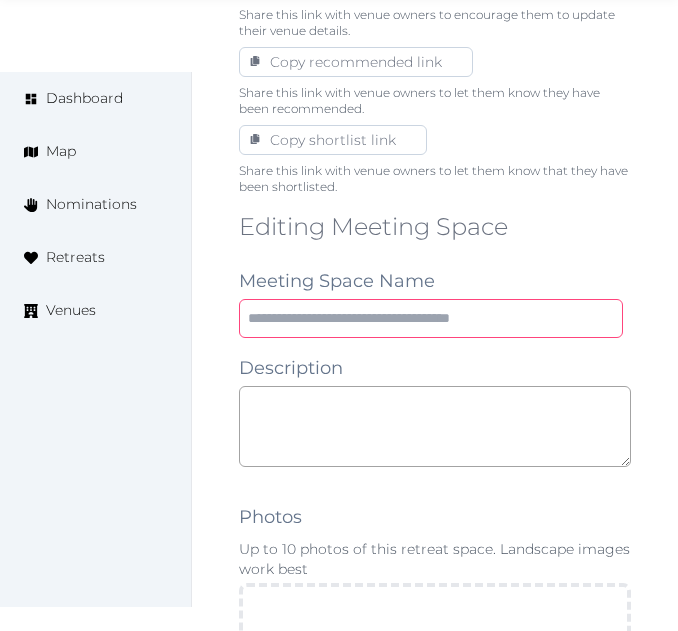 click at bounding box center [431, 318] 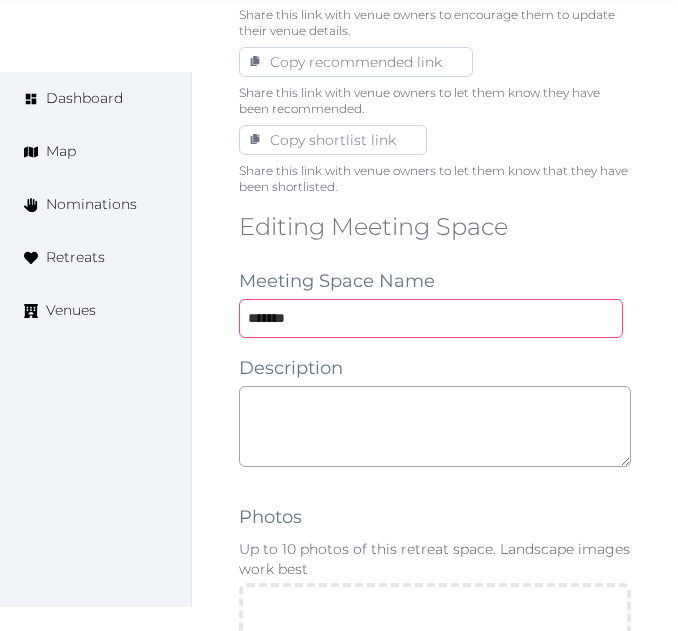 type on "*******" 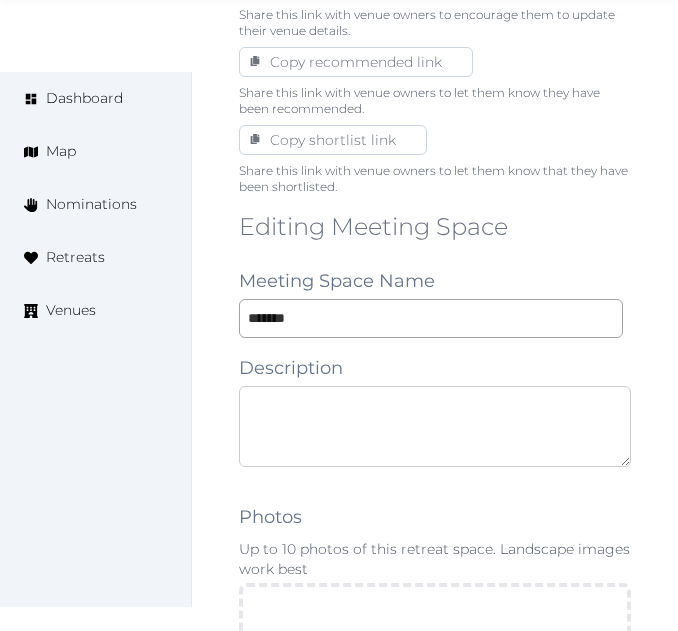 click at bounding box center [435, 426] 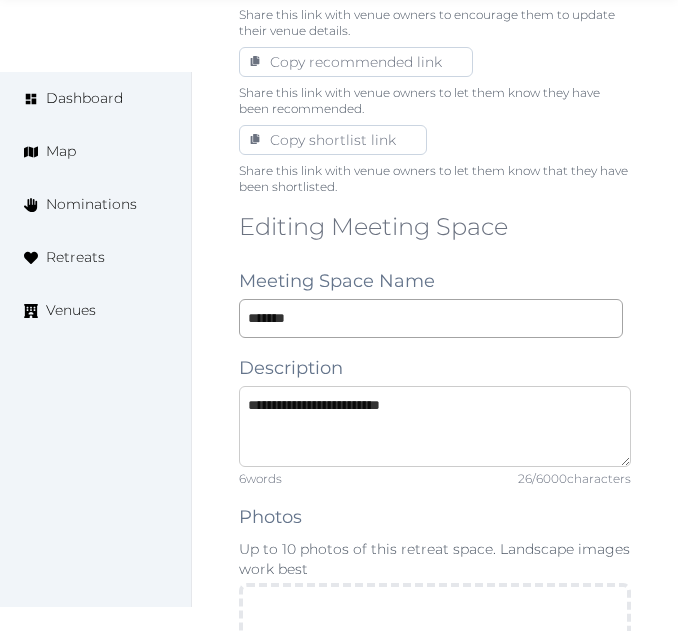 click on "**********" at bounding box center (435, 426) 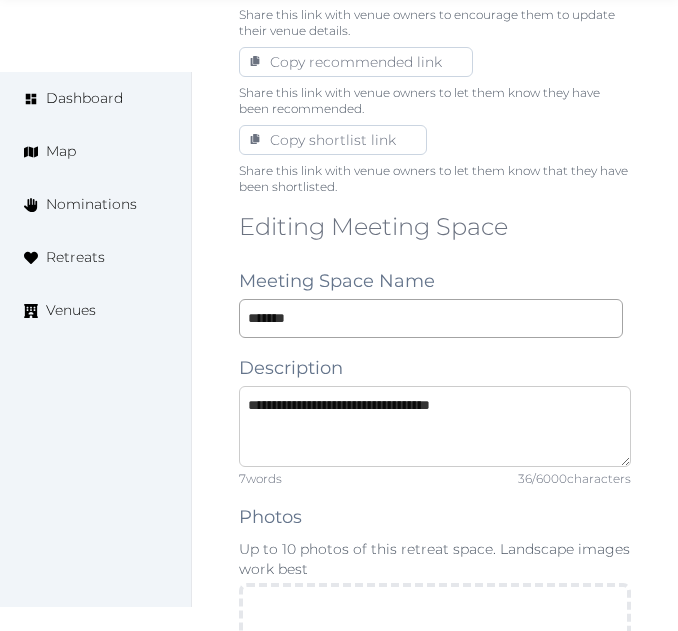 type on "**********" 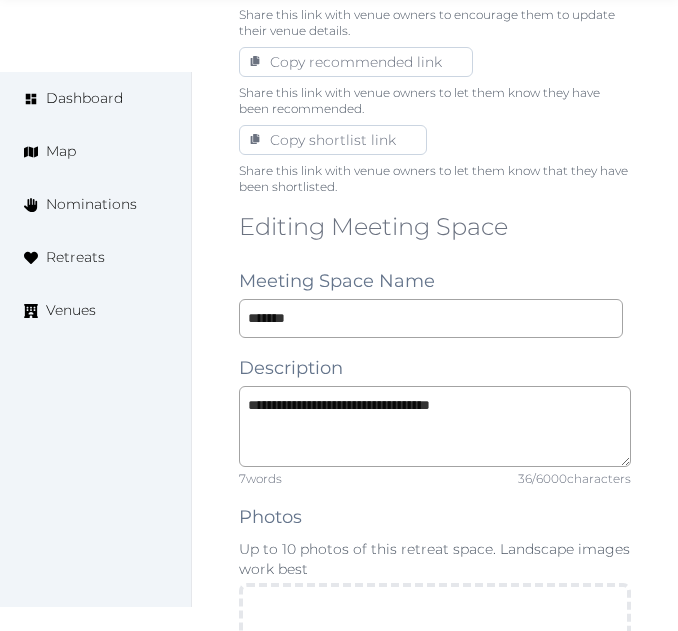 click on "**********" at bounding box center (435, 1359) 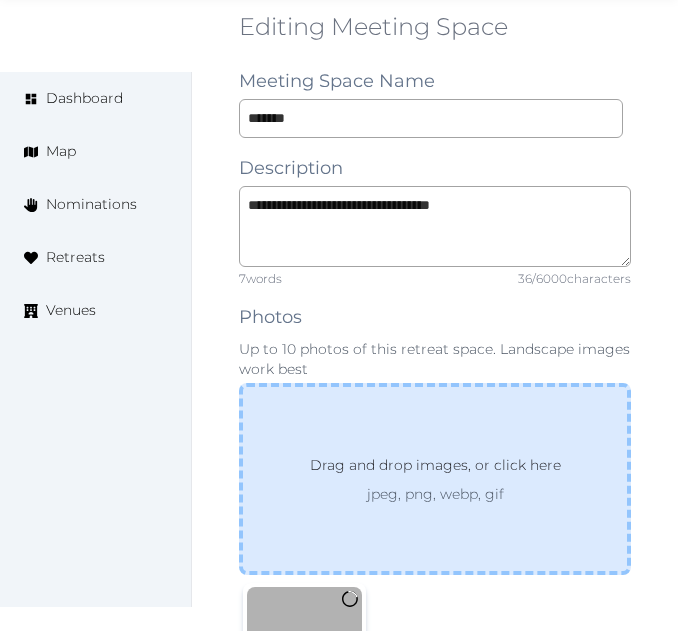 scroll, scrollTop: 1900, scrollLeft: 0, axis: vertical 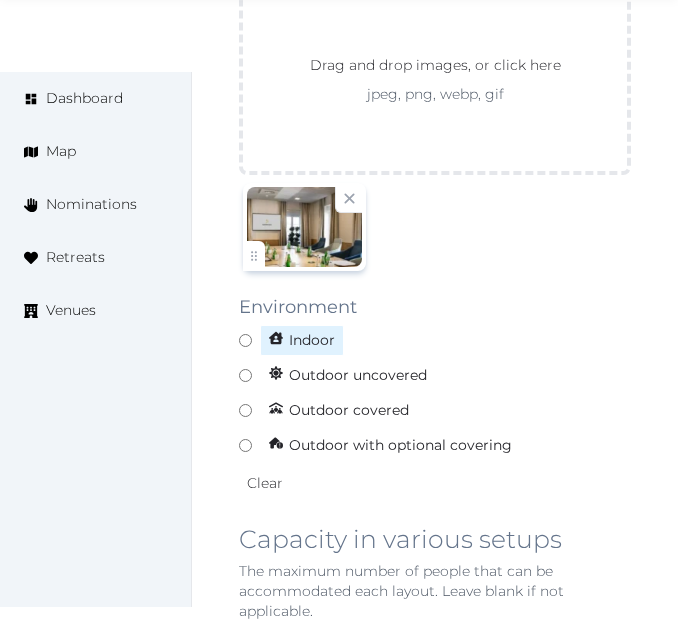 click on "Indoor" at bounding box center (435, 340) 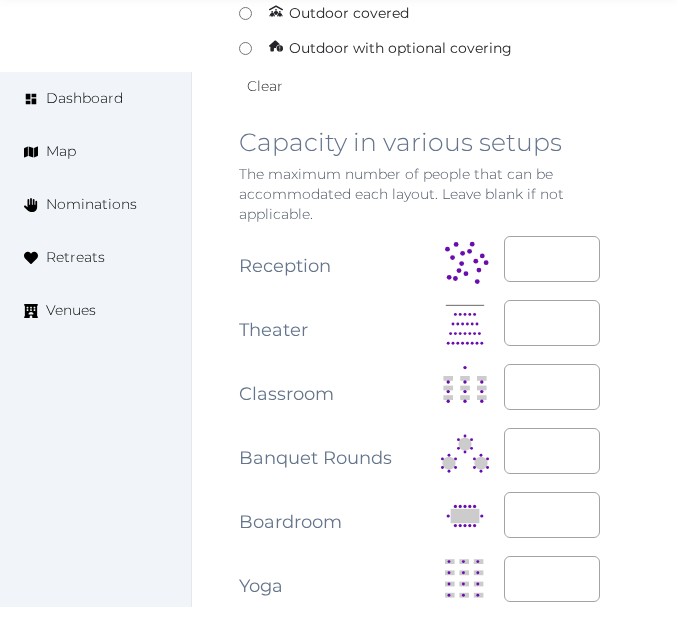 scroll, scrollTop: 2300, scrollLeft: 0, axis: vertical 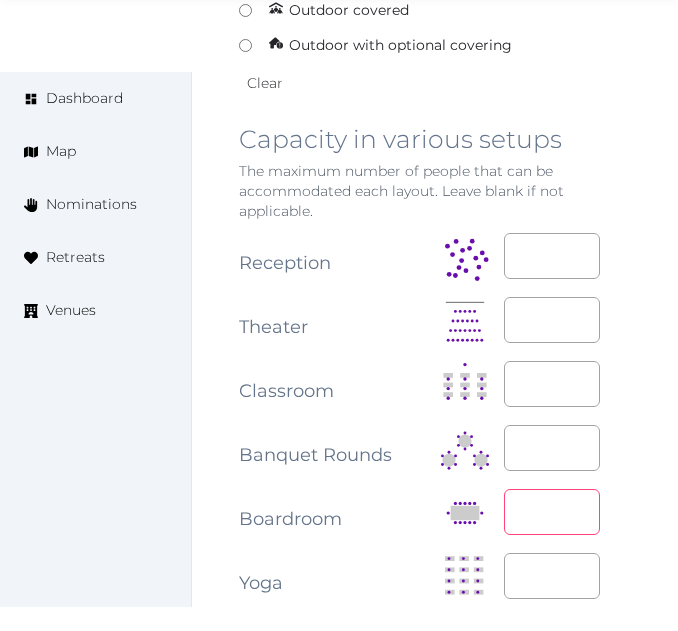 click at bounding box center (552, 512) 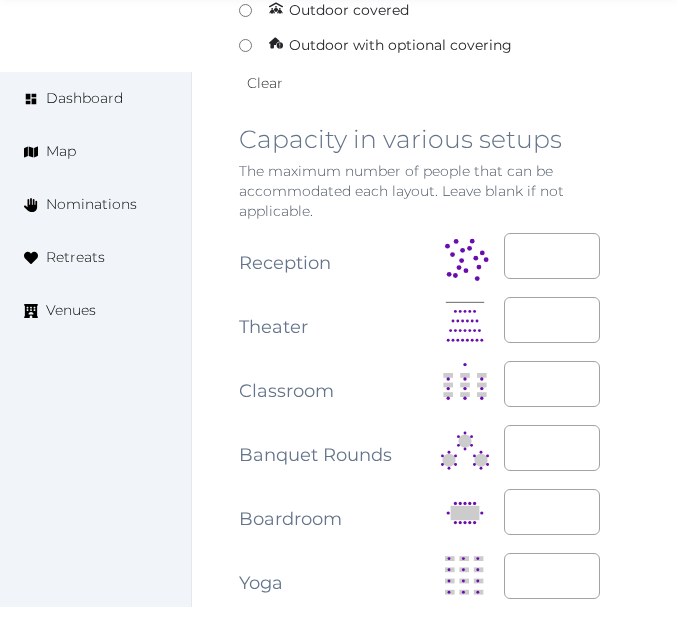 drag, startPoint x: 653, startPoint y: 600, endPoint x: 641, endPoint y: 591, distance: 15 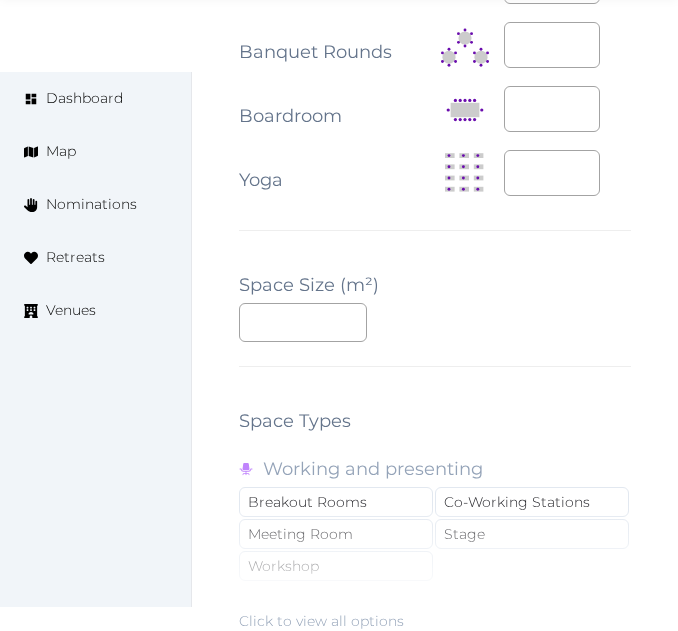 scroll, scrollTop: 2800, scrollLeft: 0, axis: vertical 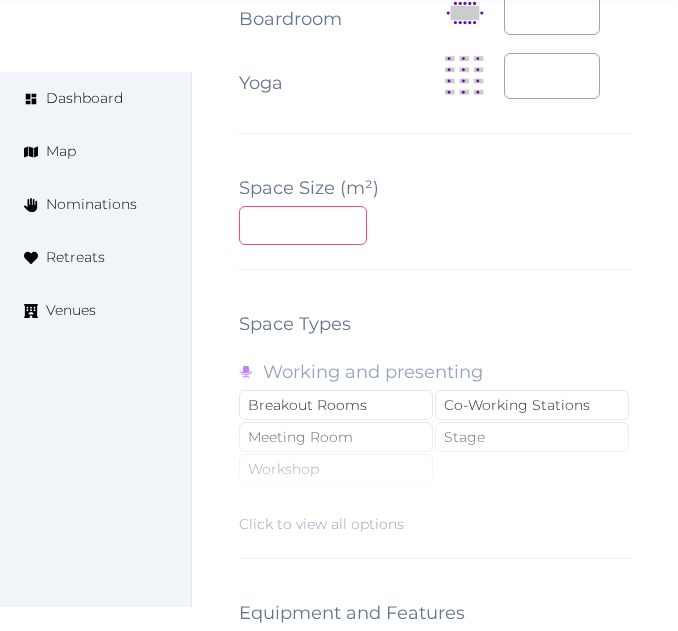 drag, startPoint x: 277, startPoint y: 226, endPoint x: 360, endPoint y: 187, distance: 91.706055 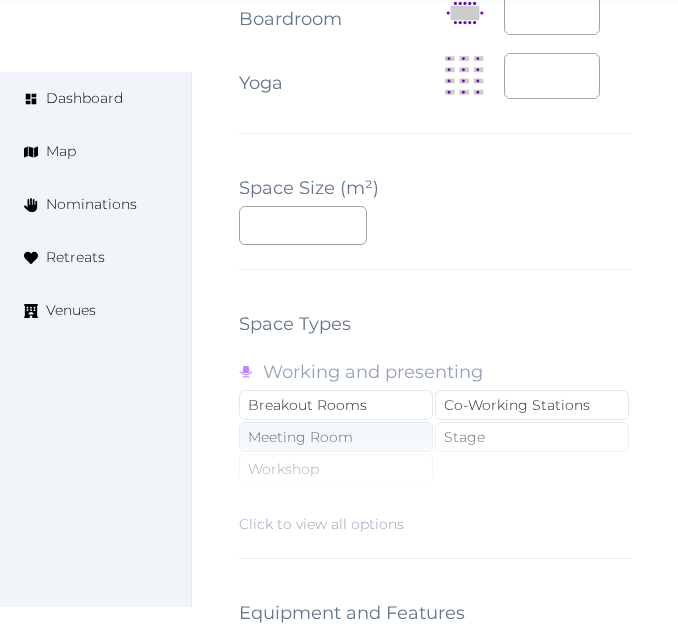 drag, startPoint x: 357, startPoint y: 424, endPoint x: 355, endPoint y: 441, distance: 17.117243 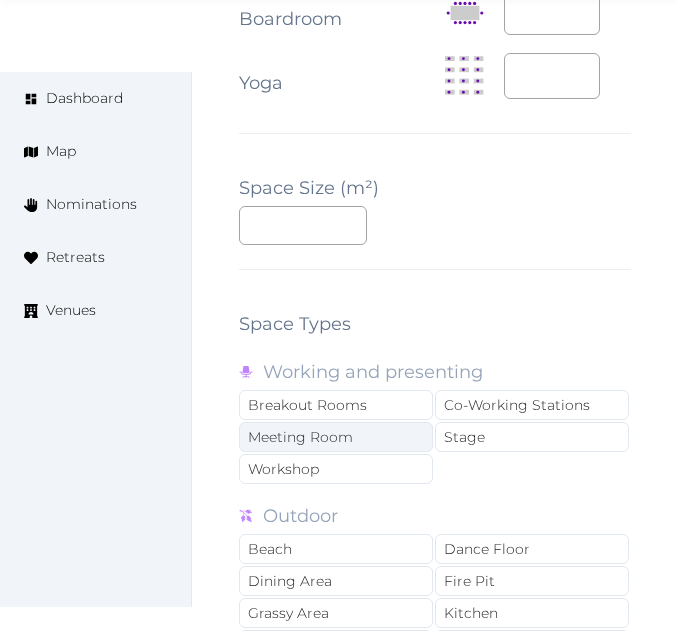 click on "Meeting Room" at bounding box center [336, 437] 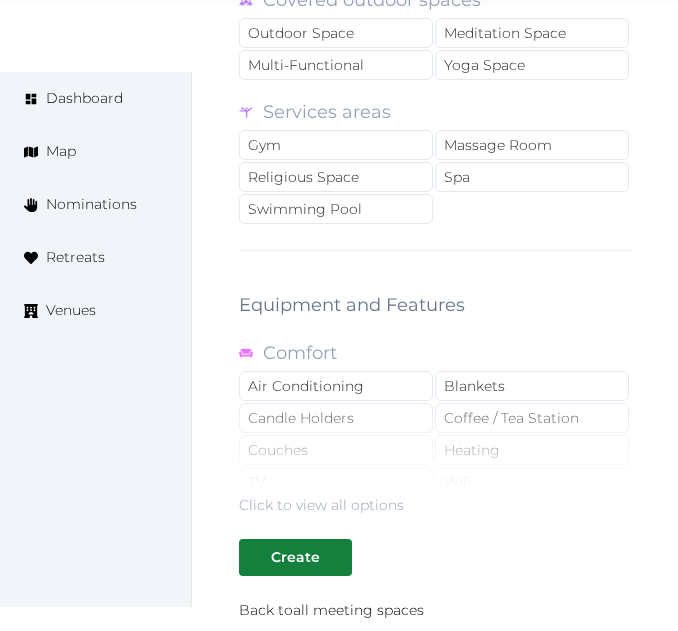 scroll, scrollTop: 3800, scrollLeft: 0, axis: vertical 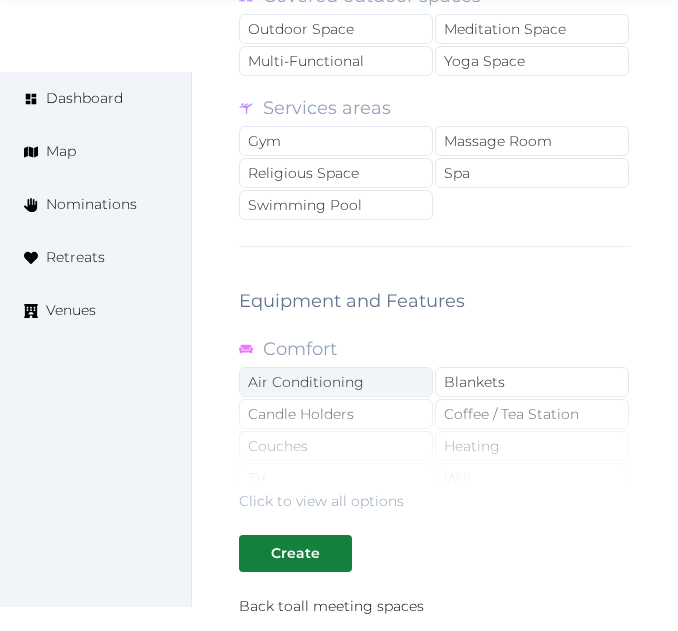 click on "Air Conditioning" at bounding box center (336, 382) 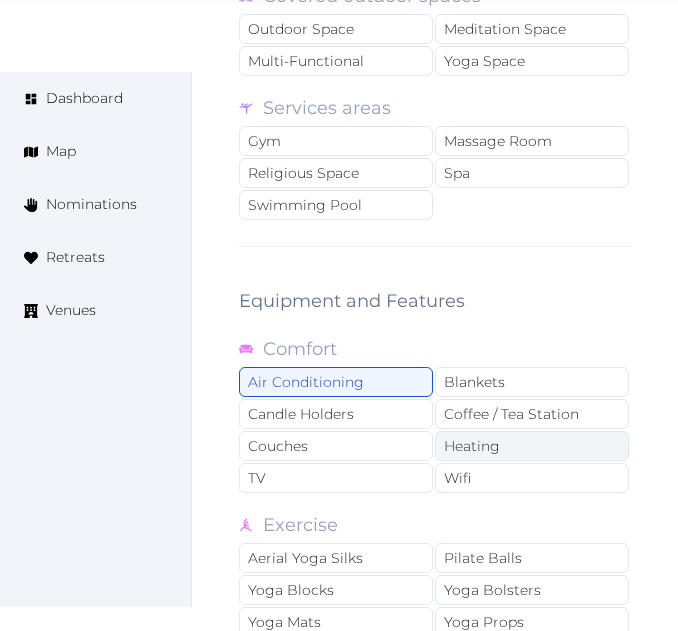 drag, startPoint x: 513, startPoint y: 477, endPoint x: 511, endPoint y: 443, distance: 34.058773 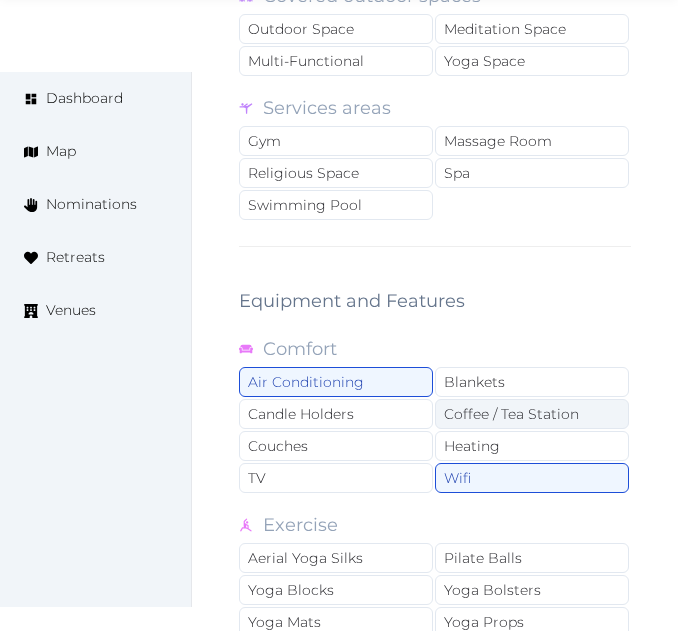 click on "Coffee / Tea Station" at bounding box center (532, 414) 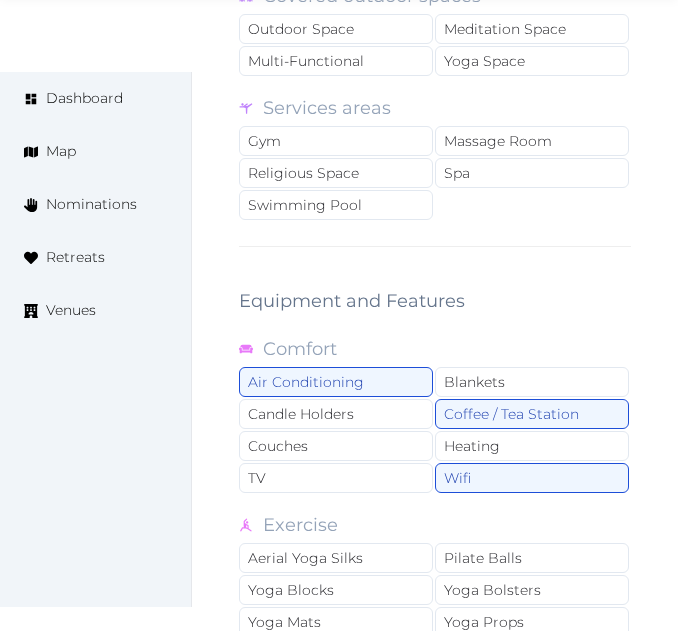 click on "Dashboard Map Nominations Retreats Venues" at bounding box center (96, 339) 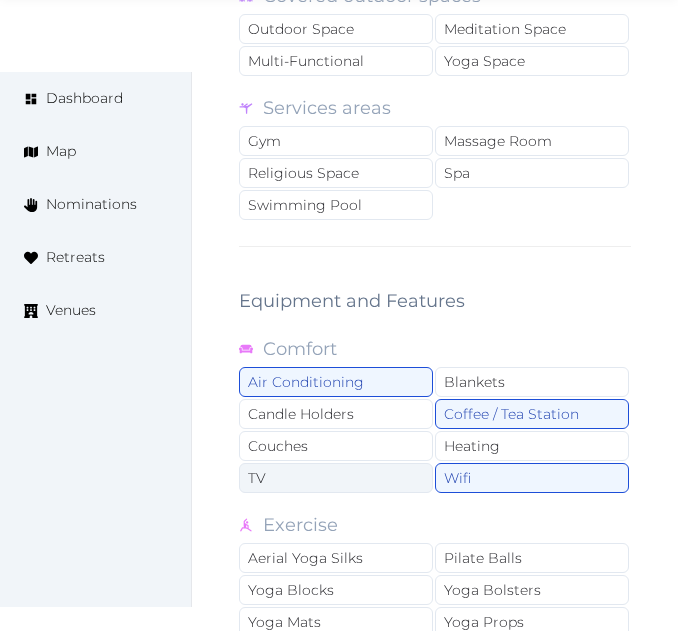 click on "TV" at bounding box center (336, 478) 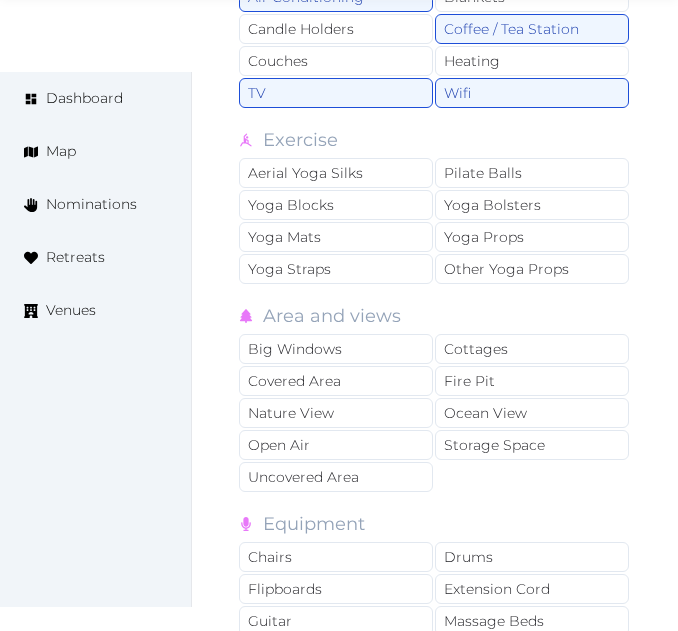 scroll, scrollTop: 4300, scrollLeft: 0, axis: vertical 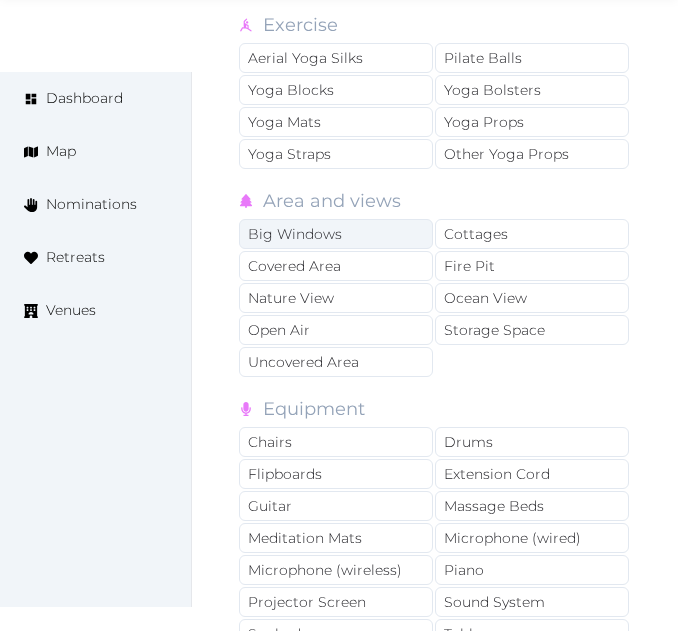click on "Big Windows" at bounding box center (336, 234) 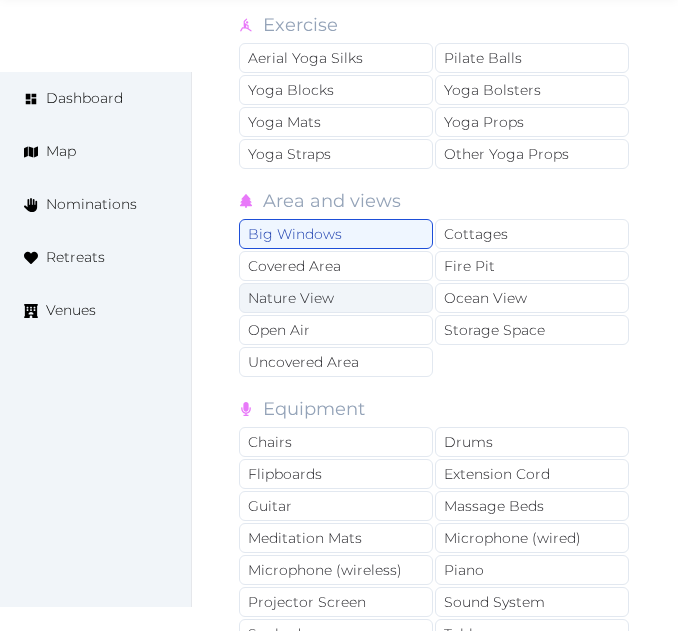 click on "Nature View" at bounding box center [336, 298] 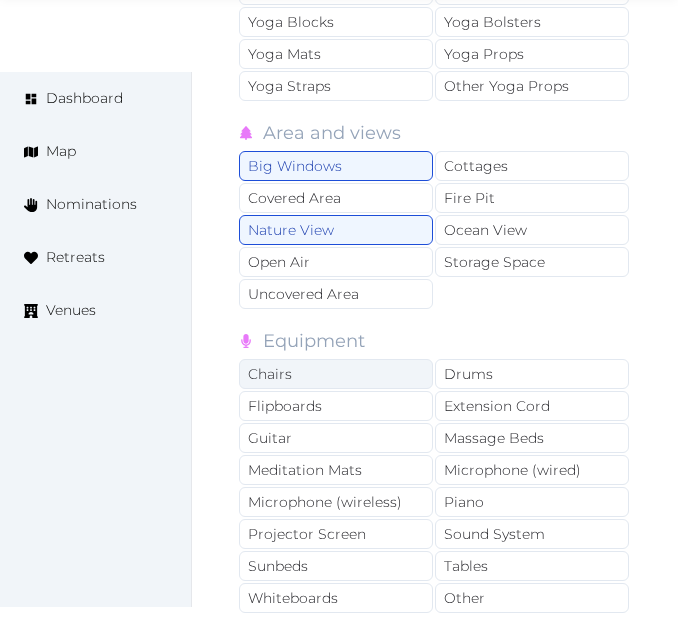 scroll, scrollTop: 4400, scrollLeft: 0, axis: vertical 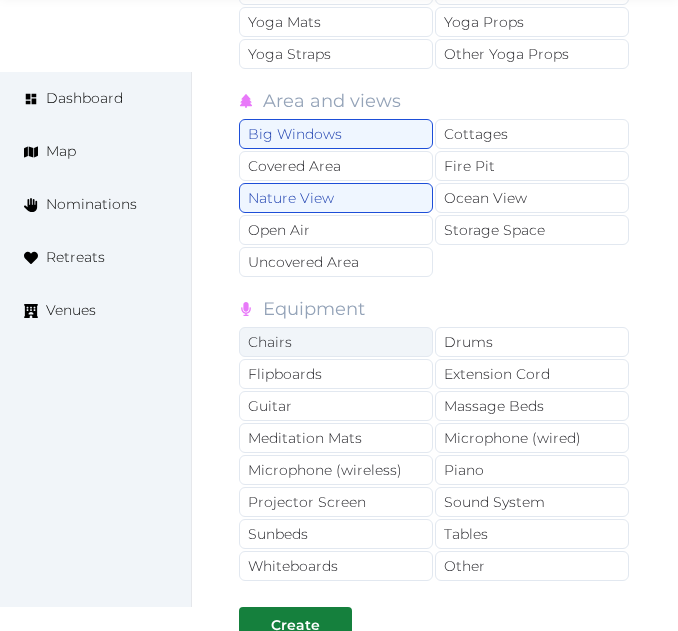 click on "Chairs" at bounding box center [336, 342] 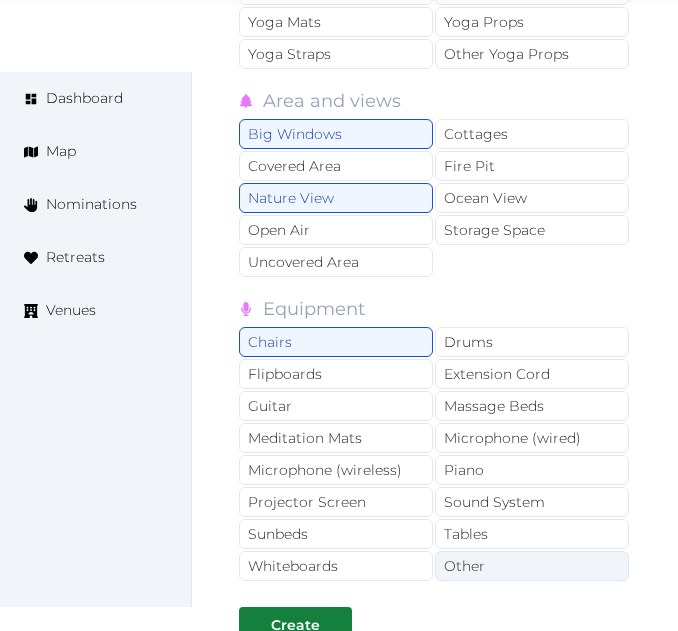 click on "Other" at bounding box center [532, 566] 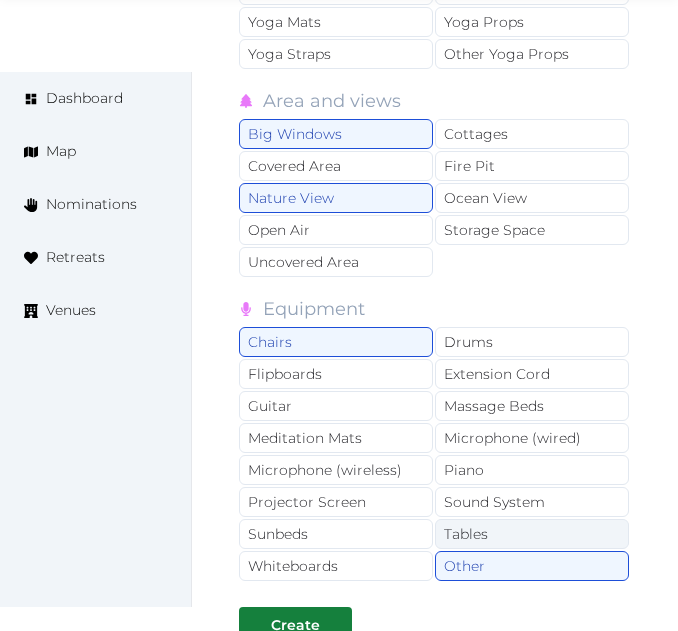 click on "Tables" at bounding box center (532, 534) 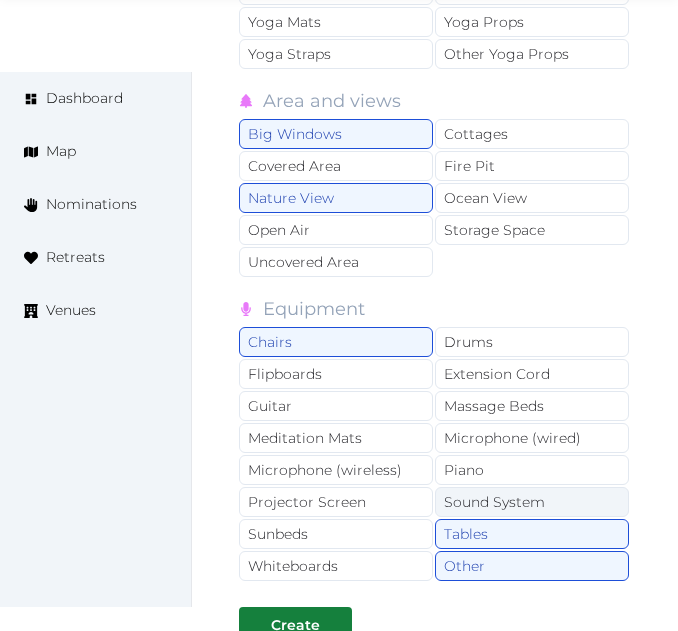 click on "Sound System" at bounding box center [532, 502] 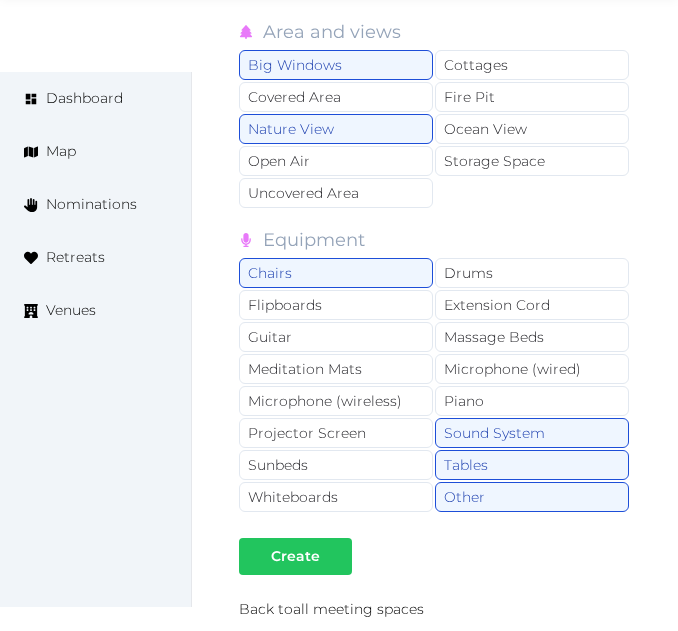 scroll, scrollTop: 4500, scrollLeft: 0, axis: vertical 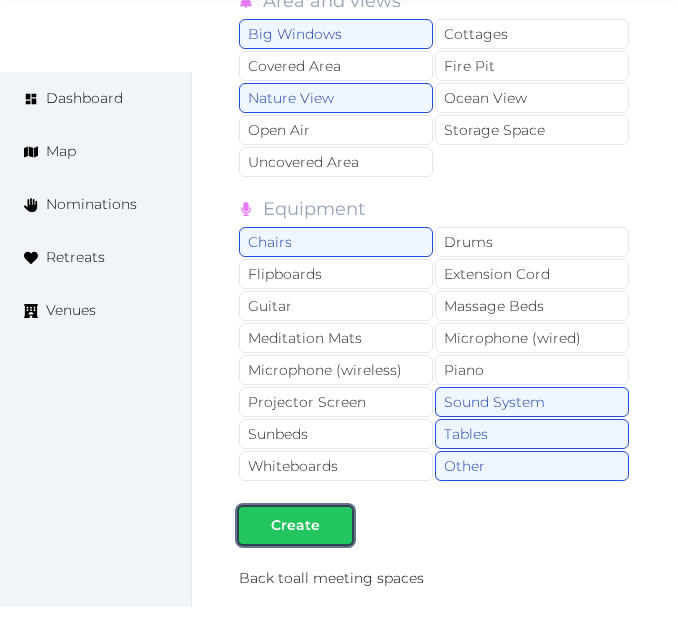 click at bounding box center [336, 525] 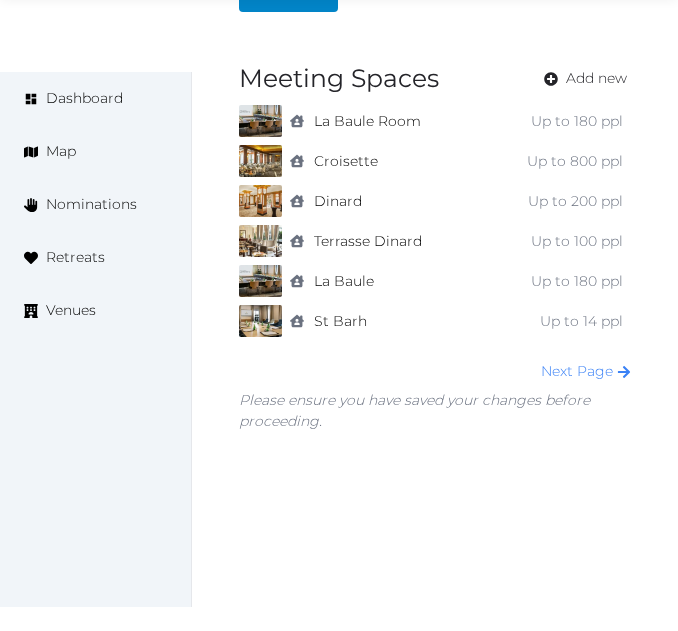 scroll, scrollTop: 1672, scrollLeft: 0, axis: vertical 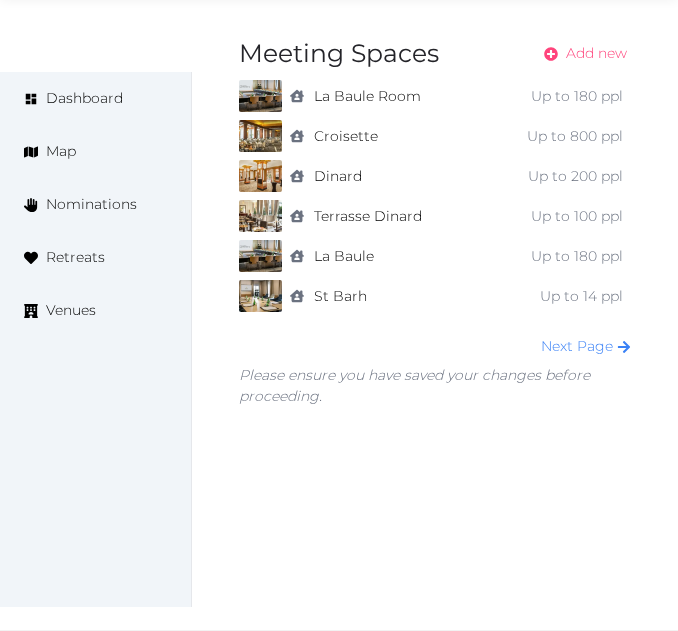 click on "Add new" at bounding box center [596, 53] 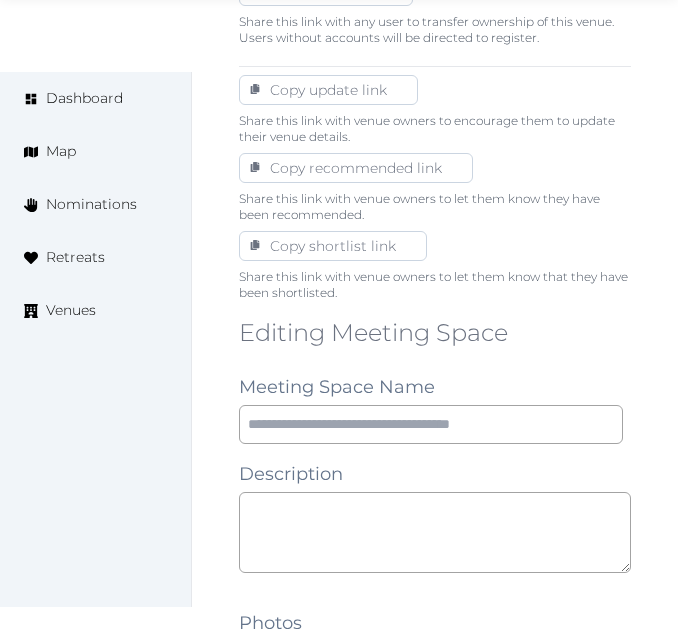 scroll, scrollTop: 1300, scrollLeft: 0, axis: vertical 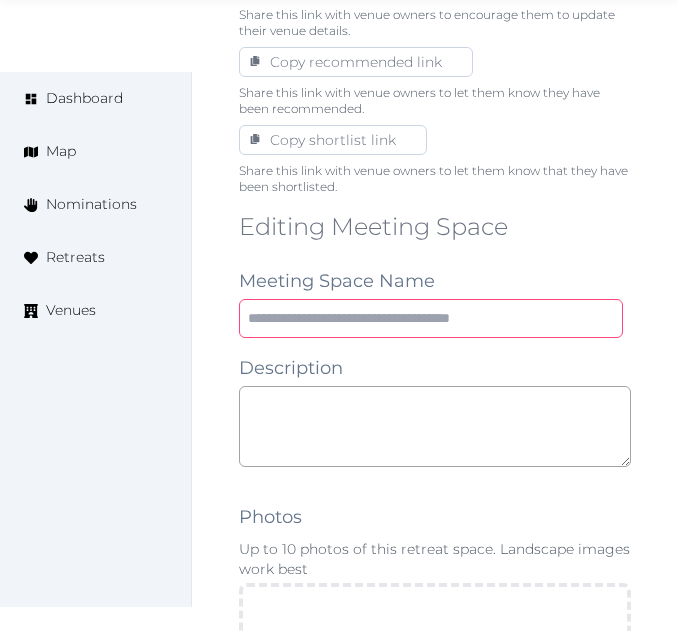 click at bounding box center (431, 318) 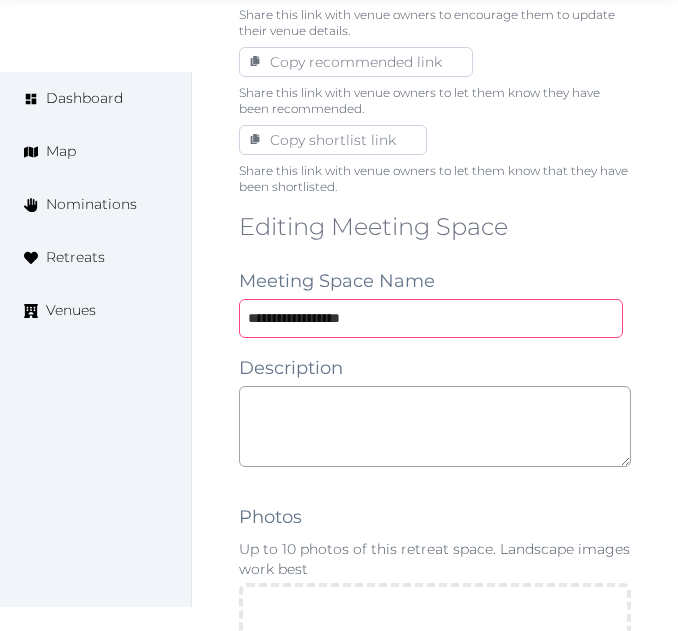 type on "**********" 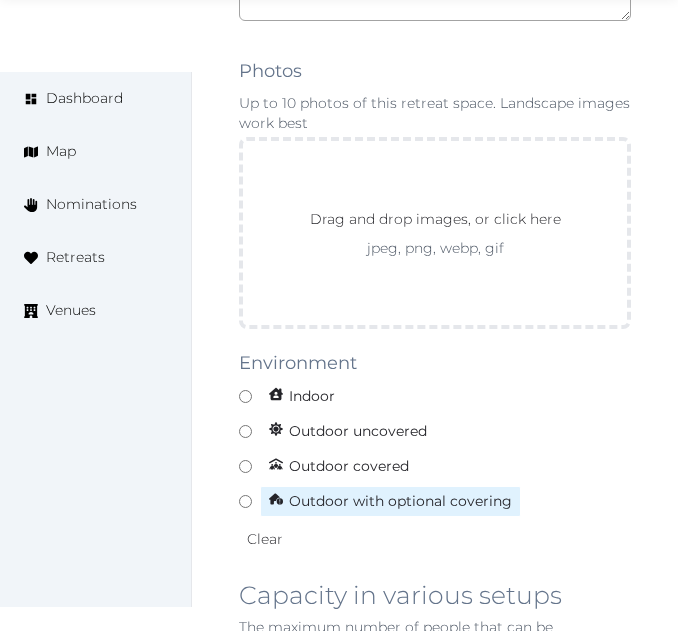scroll, scrollTop: 1800, scrollLeft: 0, axis: vertical 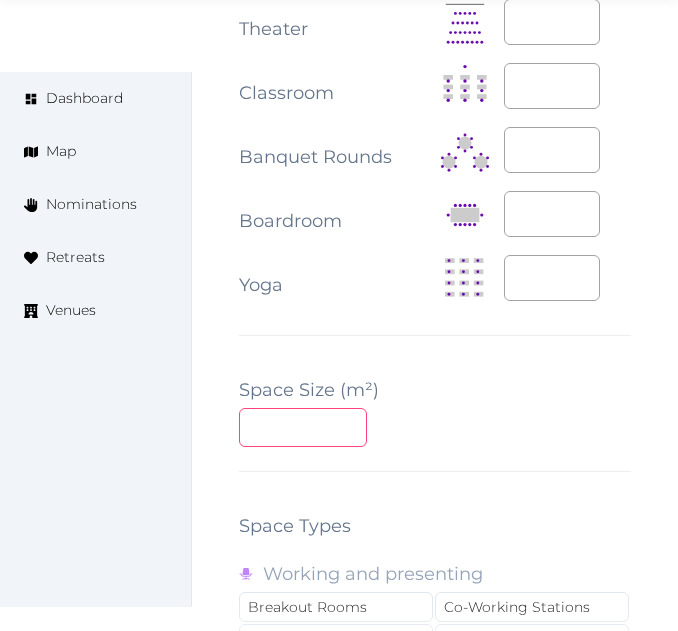 click at bounding box center (303, 427) 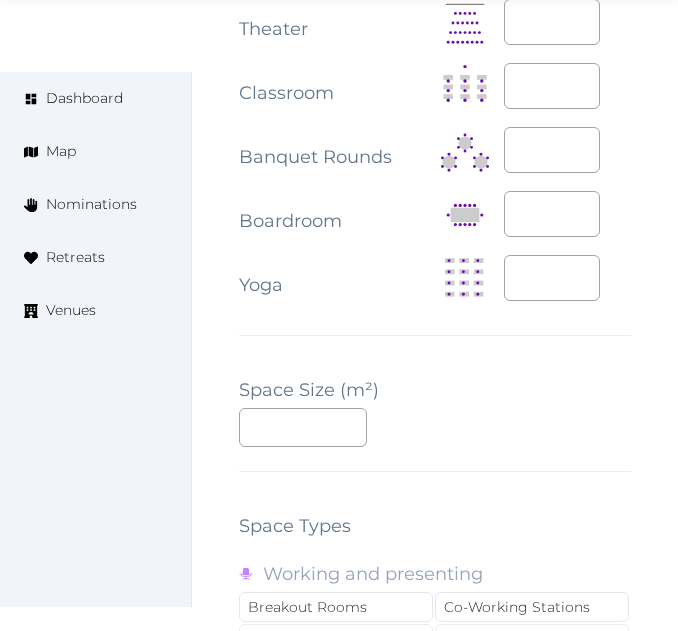 click on "**********" at bounding box center (435, 159) 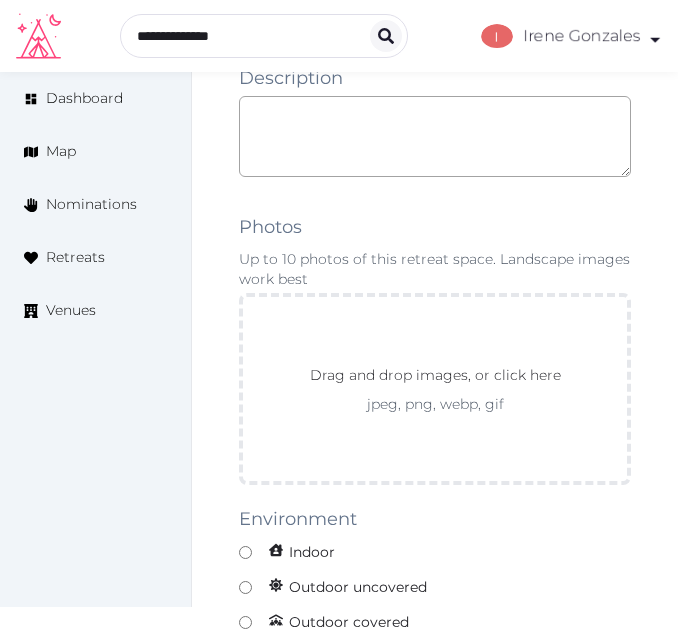 scroll, scrollTop: 1400, scrollLeft: 0, axis: vertical 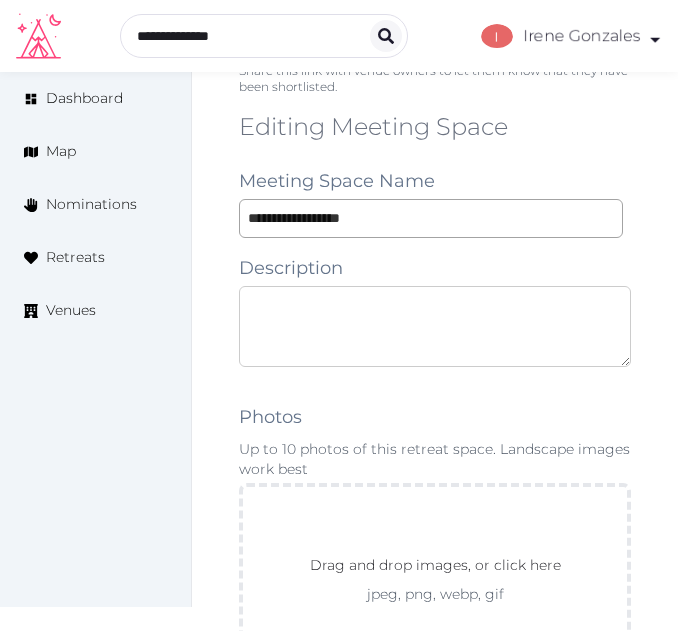click at bounding box center [435, 326] 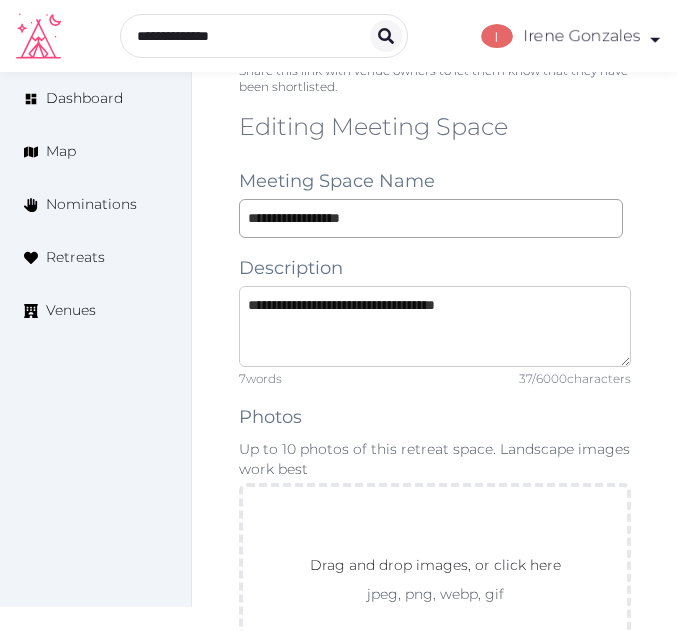 type on "**********" 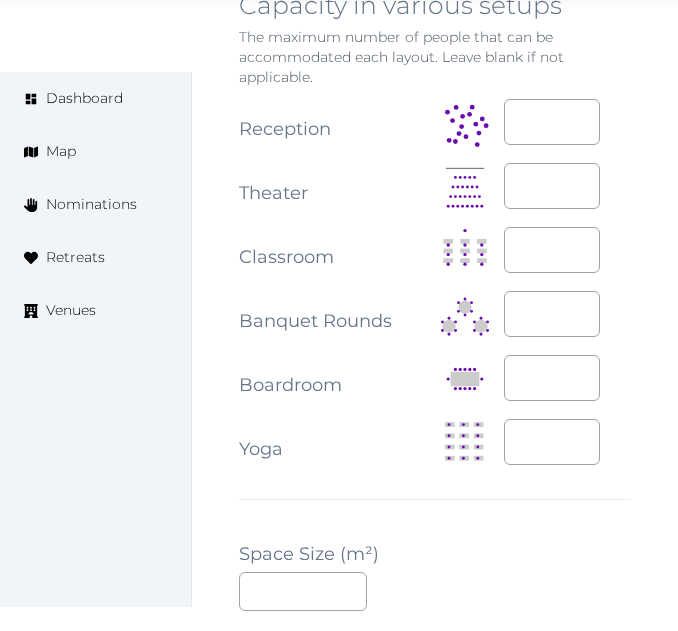 scroll, scrollTop: 2400, scrollLeft: 0, axis: vertical 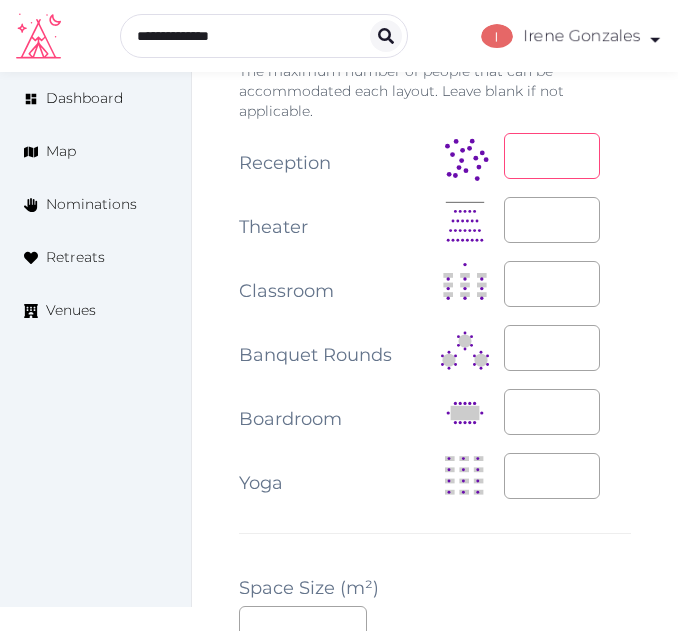click at bounding box center (552, 156) 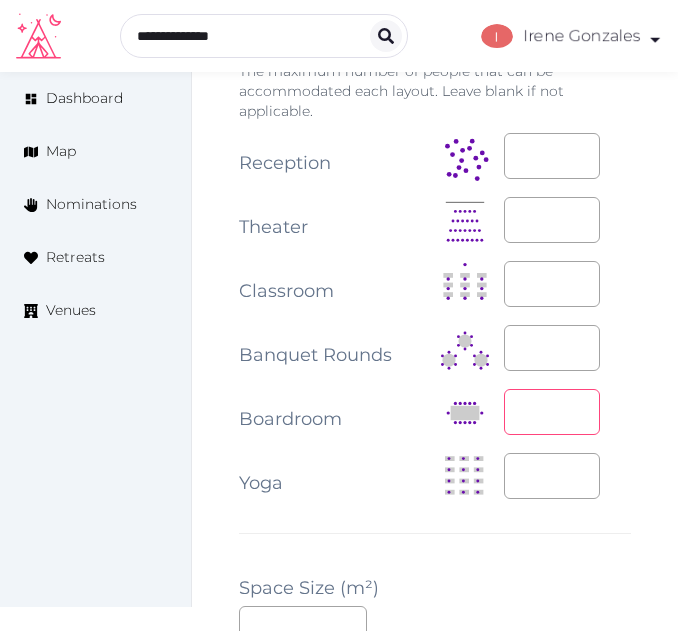 click at bounding box center [552, 412] 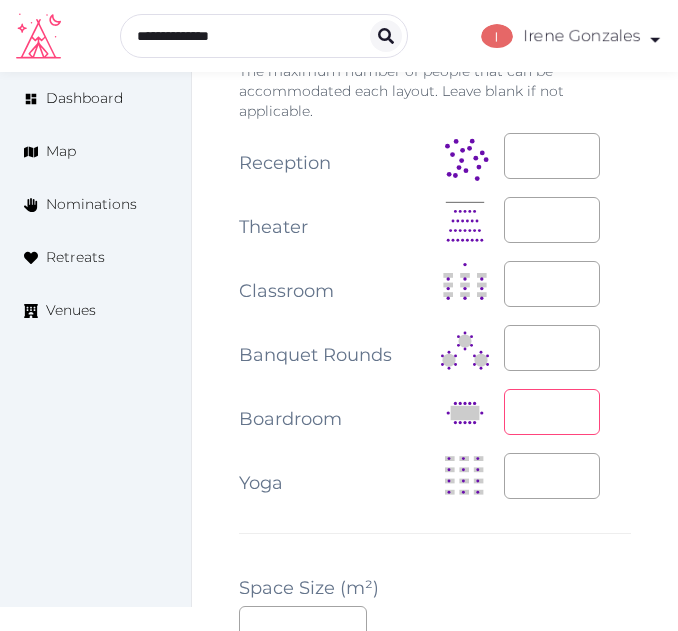 type on "**" 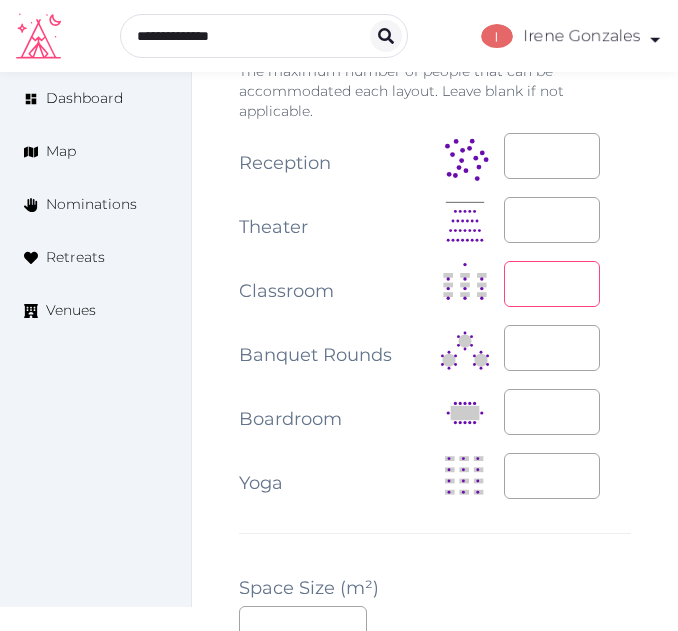 click at bounding box center (552, 284) 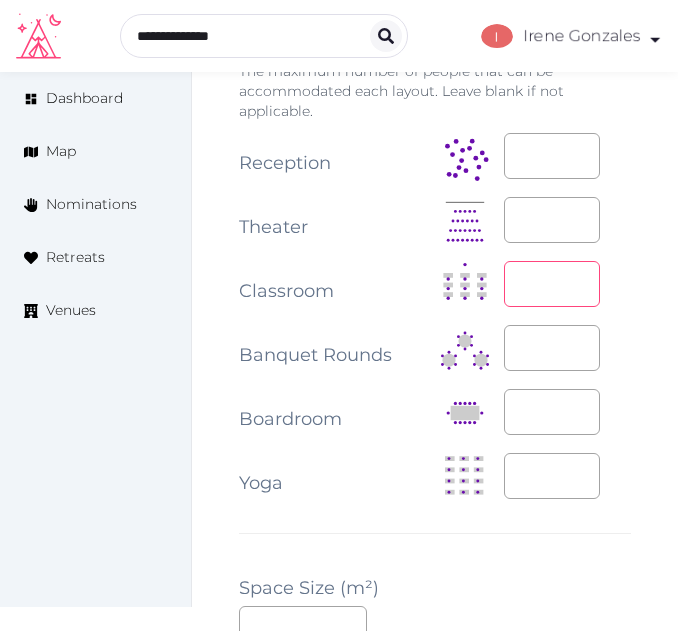 type on "***" 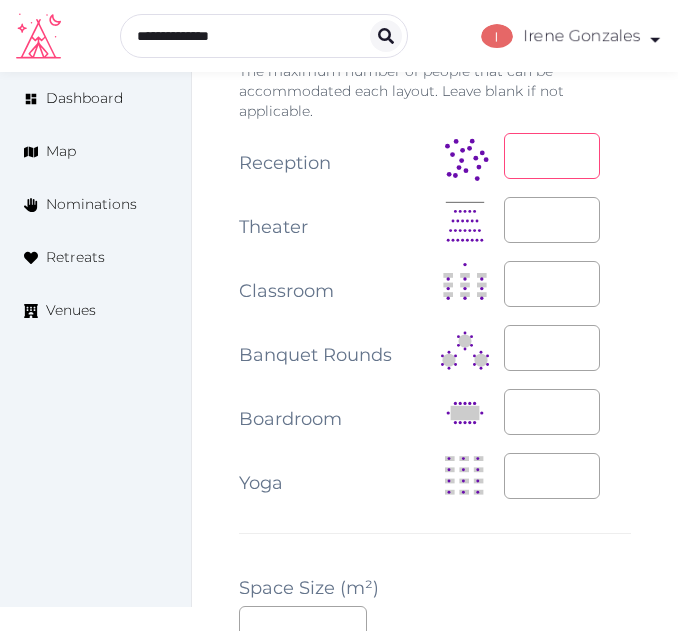 click at bounding box center [552, 156] 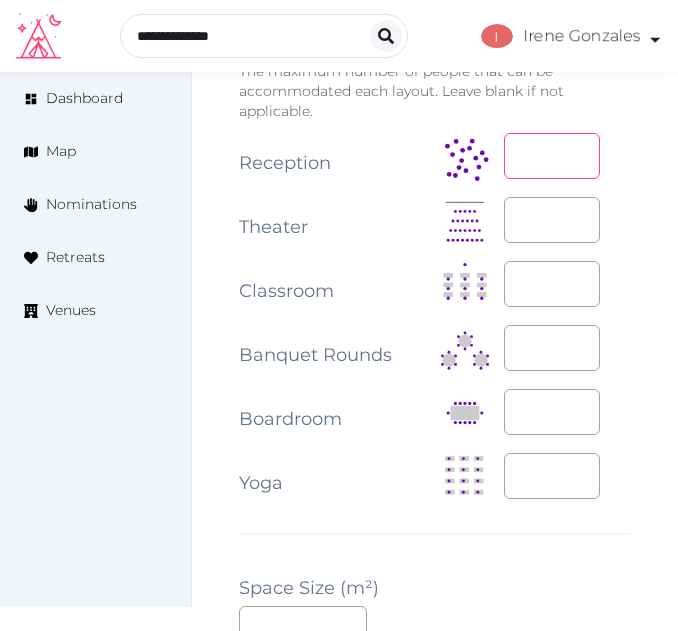 type on "***" 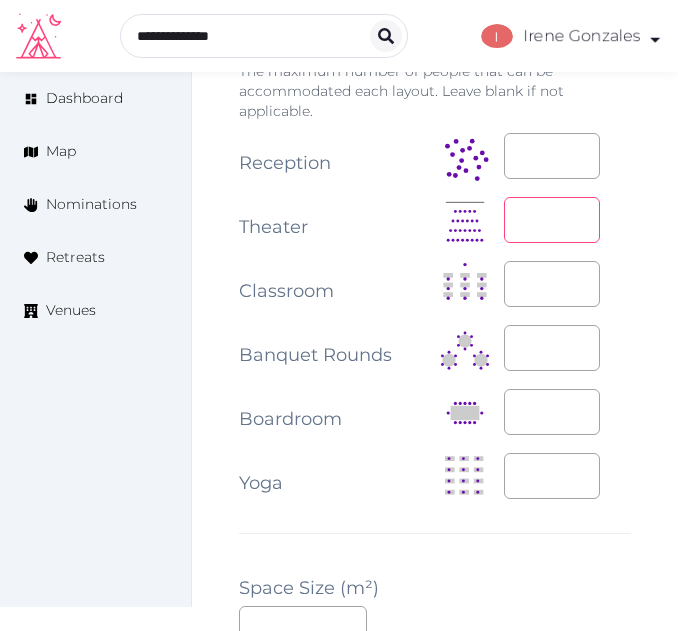 click at bounding box center (552, 220) 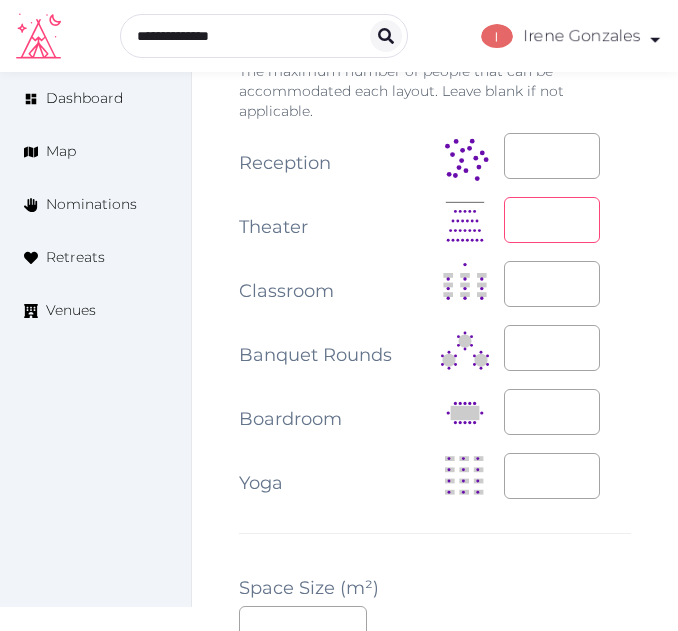 type on "***" 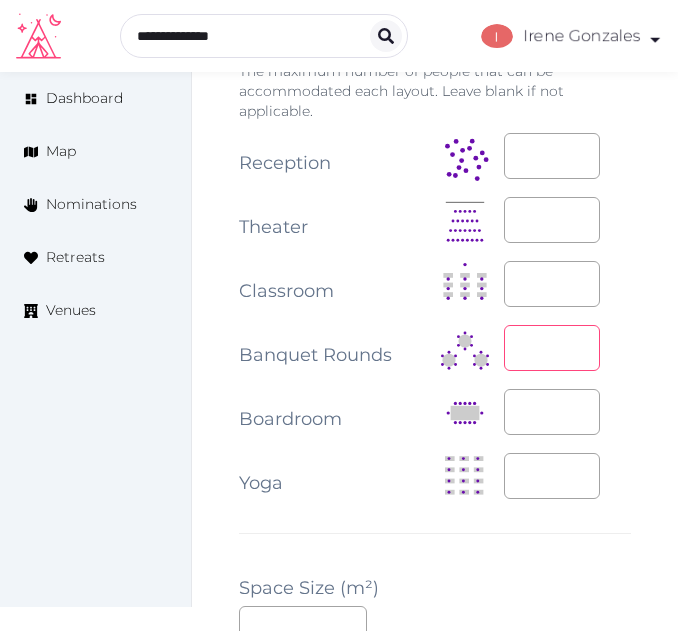 click at bounding box center [552, 348] 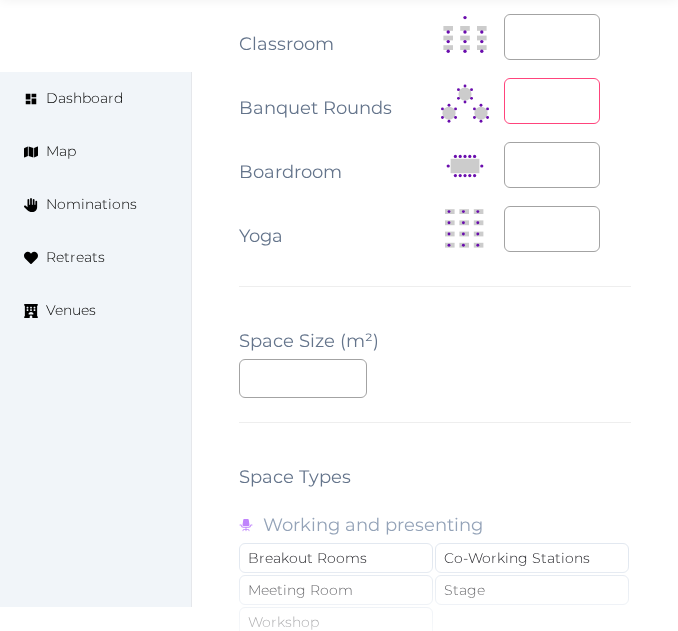 scroll, scrollTop: 2900, scrollLeft: 0, axis: vertical 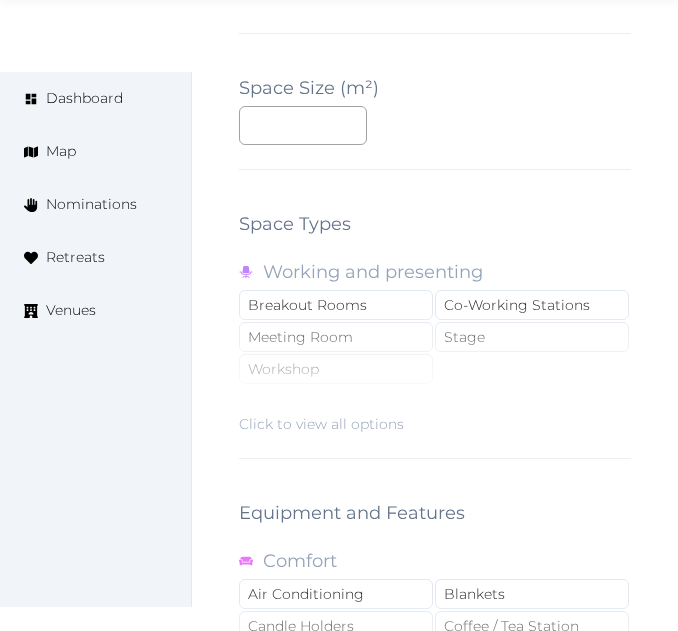 click on "Click to view all options" at bounding box center (435, 370) 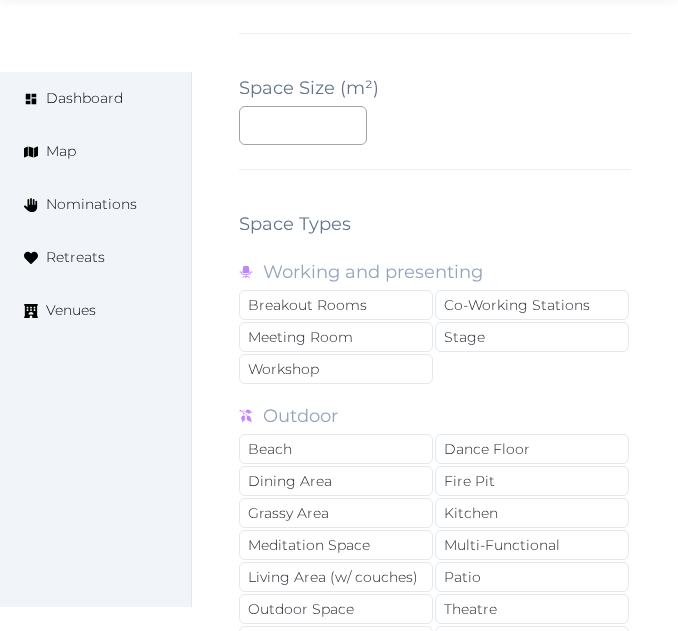 click on "Meeting Room" at bounding box center [336, 337] 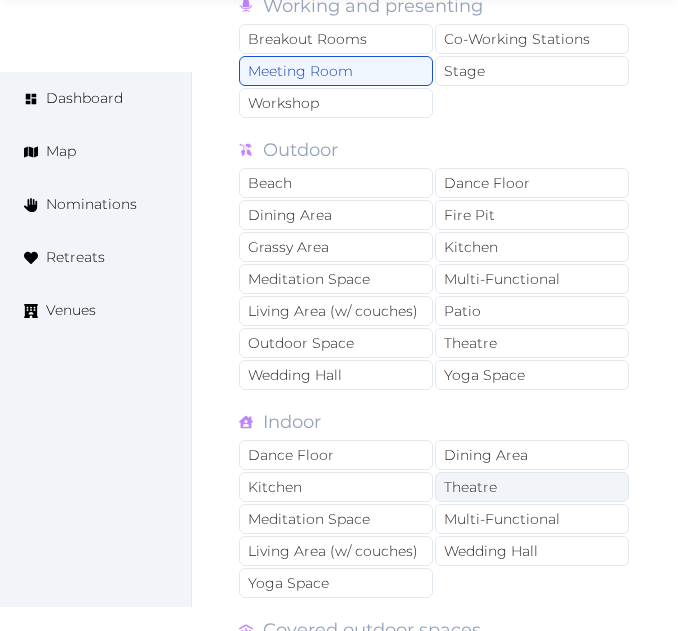 scroll, scrollTop: 3200, scrollLeft: 0, axis: vertical 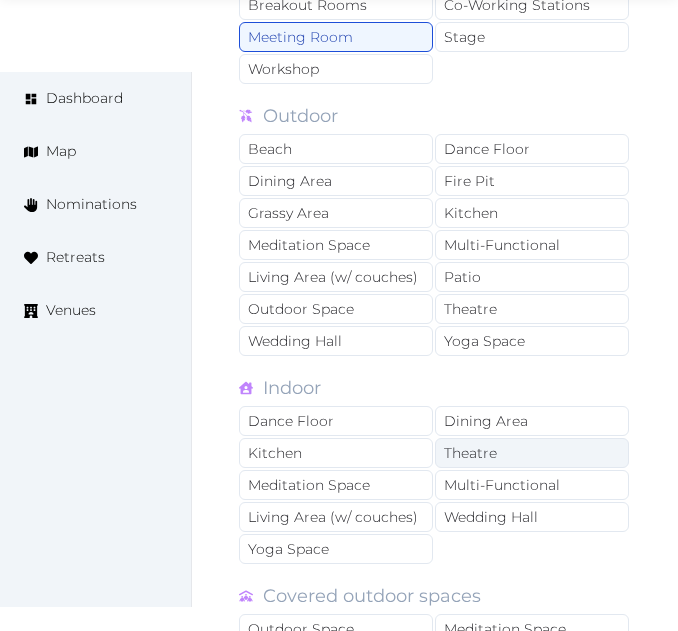 click on "Theatre" at bounding box center [532, 453] 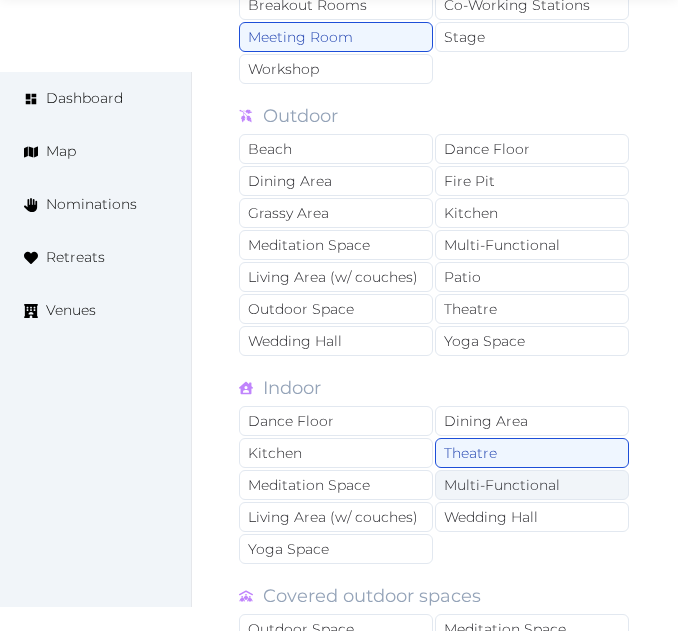 click on "Multi-Functional" at bounding box center [532, 485] 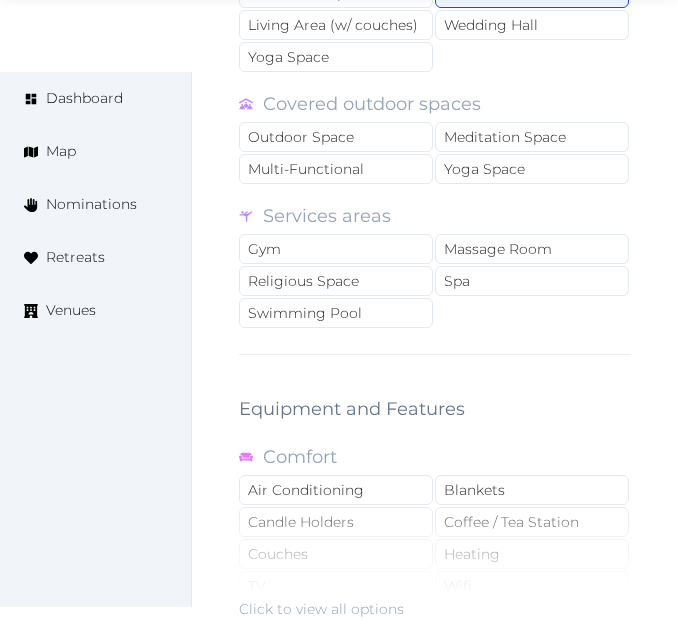 scroll, scrollTop: 3700, scrollLeft: 0, axis: vertical 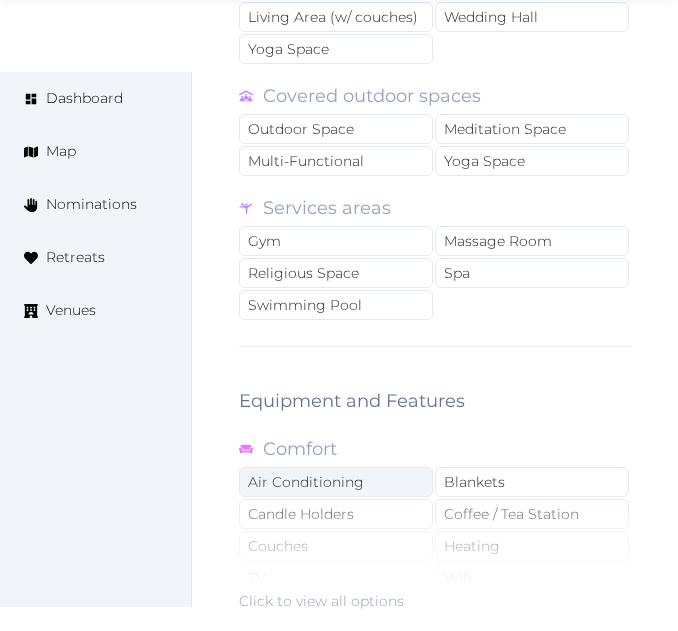 click on "Click to view all options" at bounding box center (435, 547) 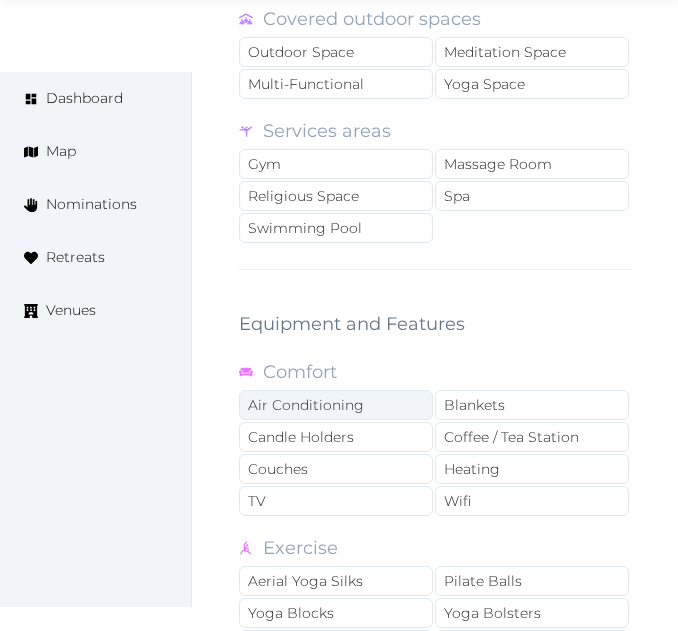 scroll, scrollTop: 3800, scrollLeft: 0, axis: vertical 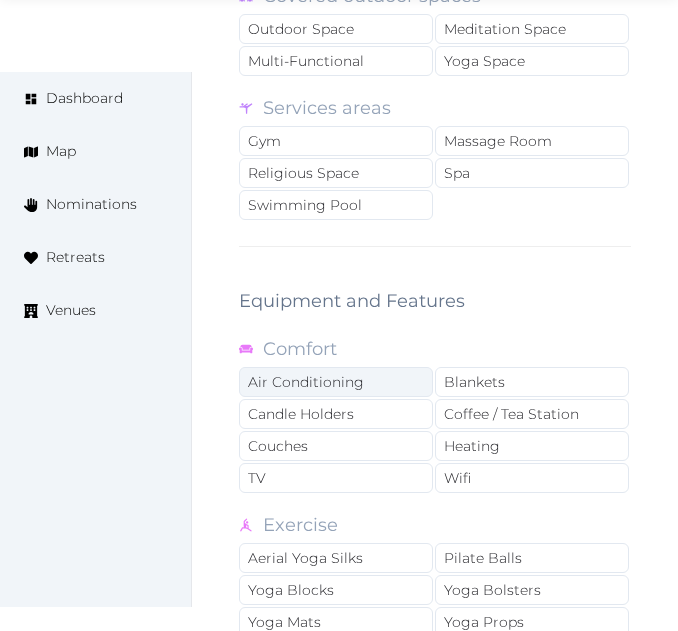 click on "Air Conditioning" at bounding box center [336, 382] 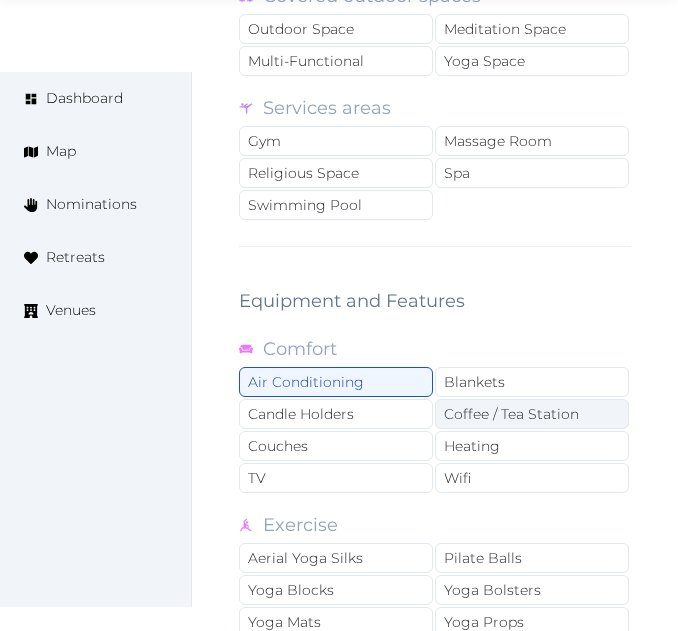 click on "Coffee / Tea Station" at bounding box center (532, 414) 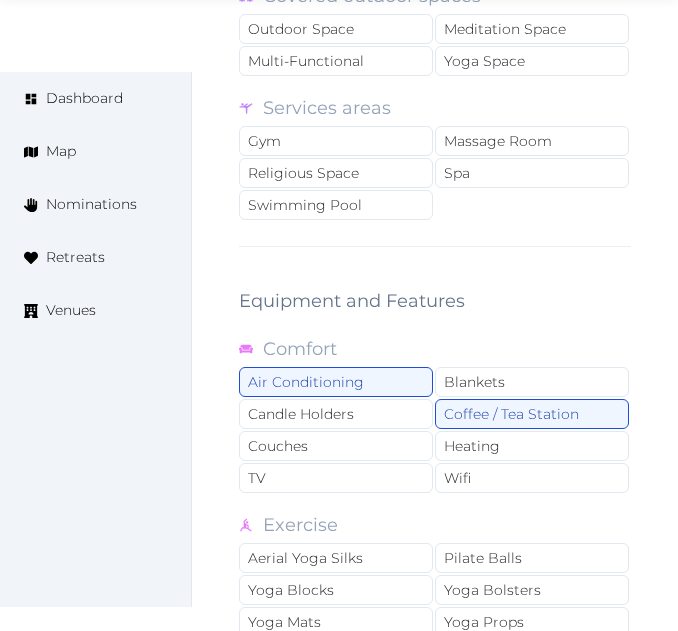 click on "Comfort Air Conditioning Blankets Candle Holders Coffee / Tea Station Couches Heating TV Wifi Exercise Aerial Yoga Silks Pilate Balls Yoga Blocks Yoga Bolsters Yoga Mats Yoga Props Yoga Straps Other Yoga Props Area and views Big Windows Cottages Covered Area Fire Pit Nature View Ocean View Open Air Storage Space Uncovered Area Equipment Chairs Drums Flipboards Extension Cord Guitar Massage Beds Meditation Mats Microphone (wired) Microphone (wireless) Piano Projector Screen Sound System Sunbeds Tables Whiteboards Other" at bounding box center [435, 751] 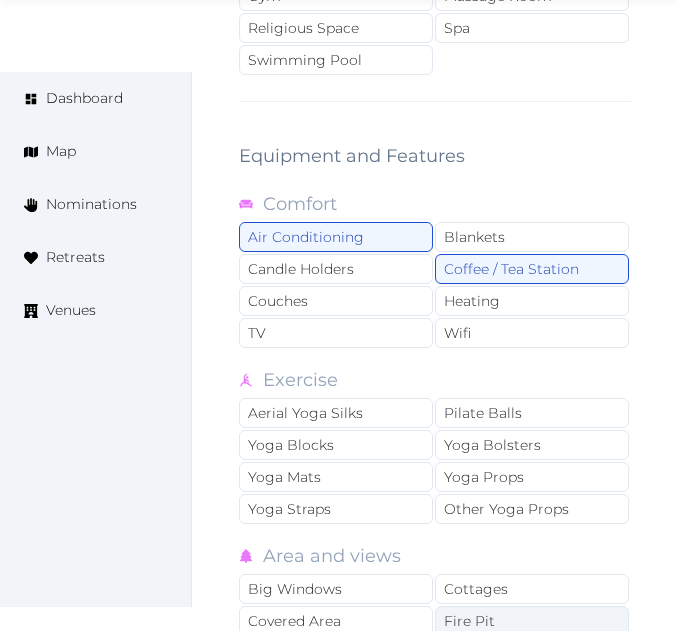 scroll, scrollTop: 4100, scrollLeft: 0, axis: vertical 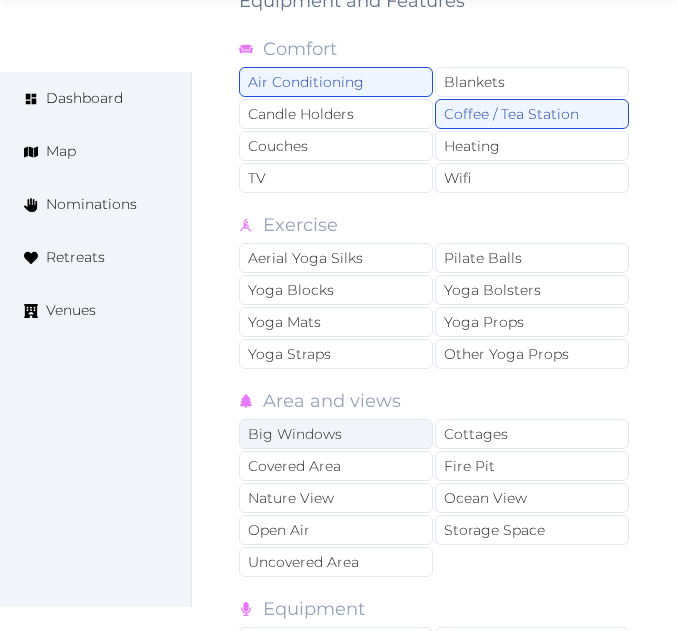 click on "Big Windows" at bounding box center [336, 434] 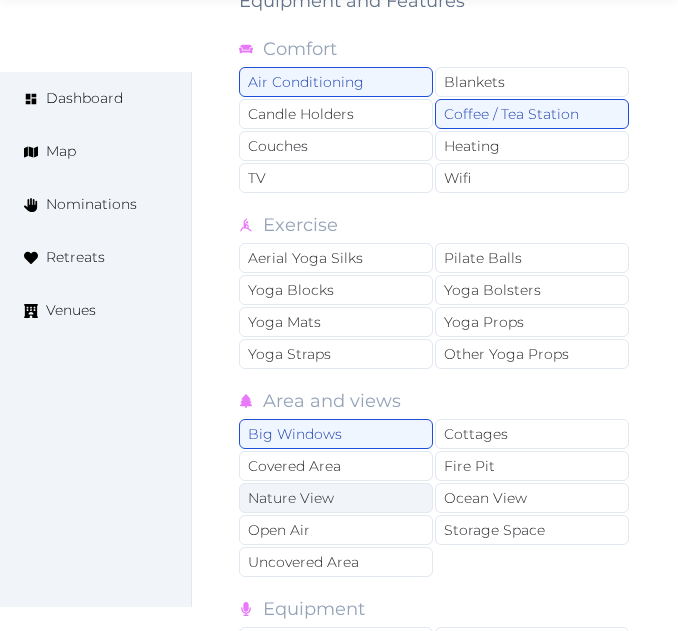 click on "Nature View" at bounding box center (336, 498) 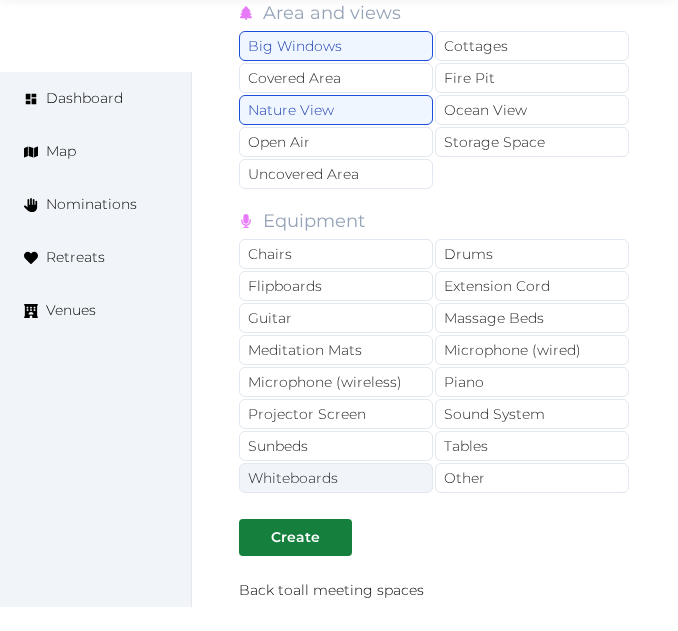 scroll, scrollTop: 4500, scrollLeft: 0, axis: vertical 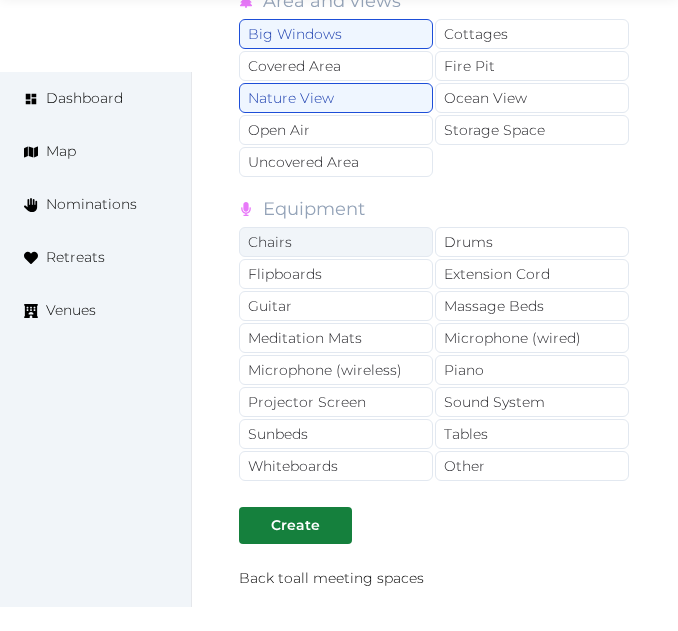 click on "Chairs" at bounding box center [336, 242] 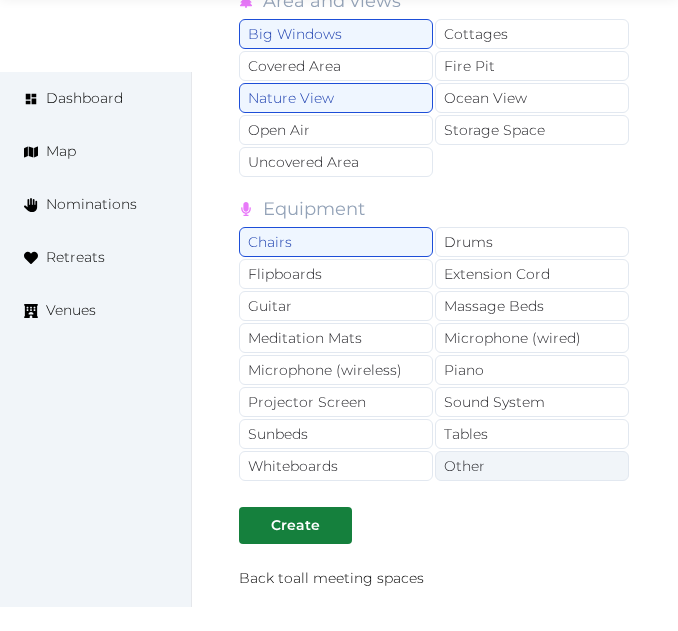 drag, startPoint x: 476, startPoint y: 469, endPoint x: 473, endPoint y: 458, distance: 11.401754 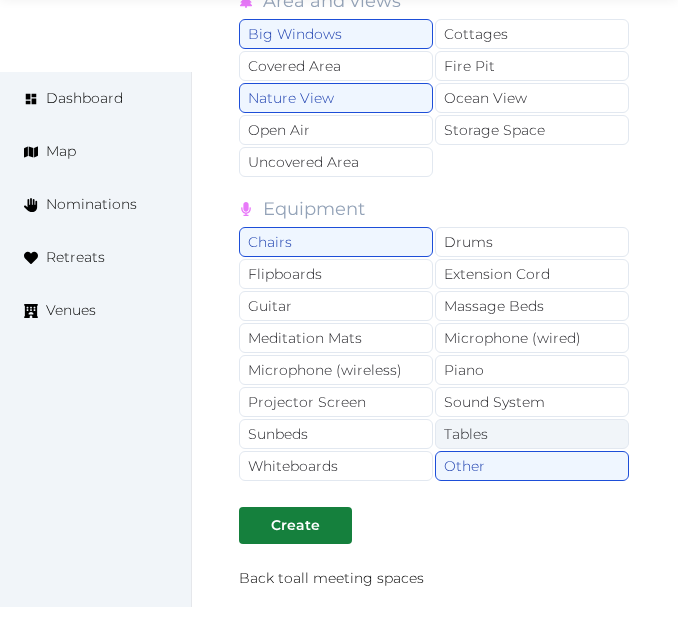 click on "Tables" at bounding box center (532, 434) 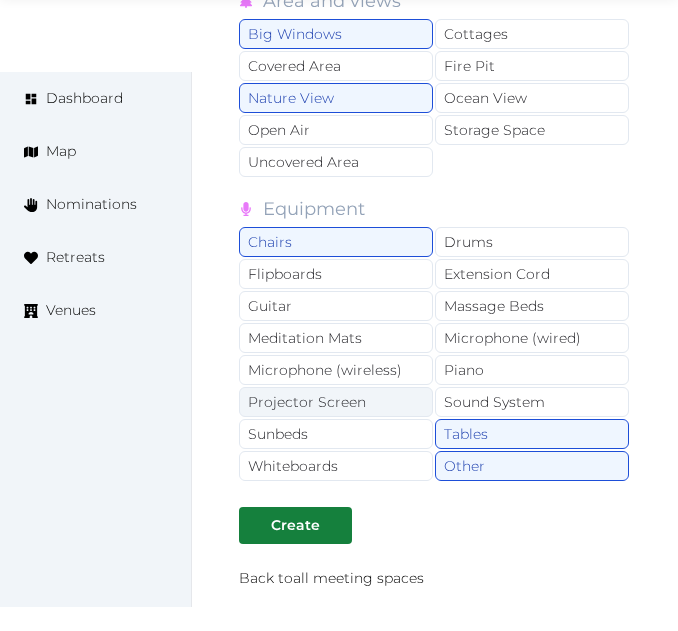 drag, startPoint x: 486, startPoint y: 405, endPoint x: 419, endPoint y: 404, distance: 67.00746 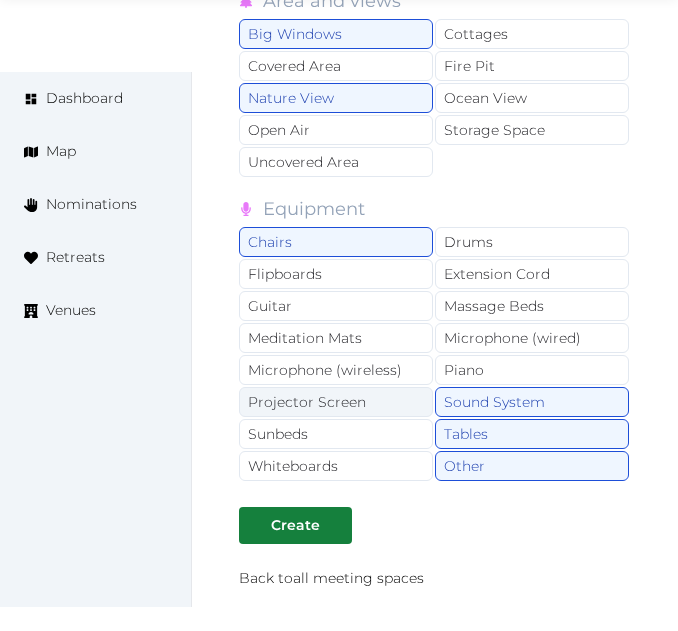 click on "Projector Screen" at bounding box center [336, 402] 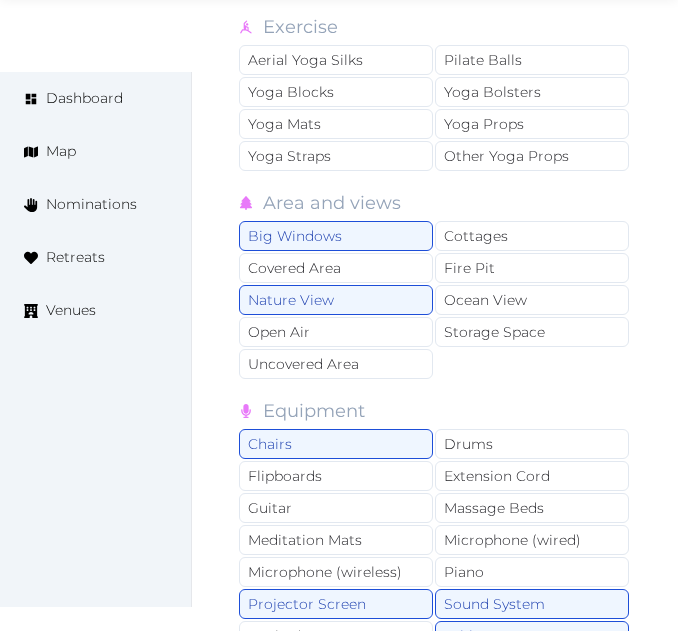 scroll, scrollTop: 4300, scrollLeft: 0, axis: vertical 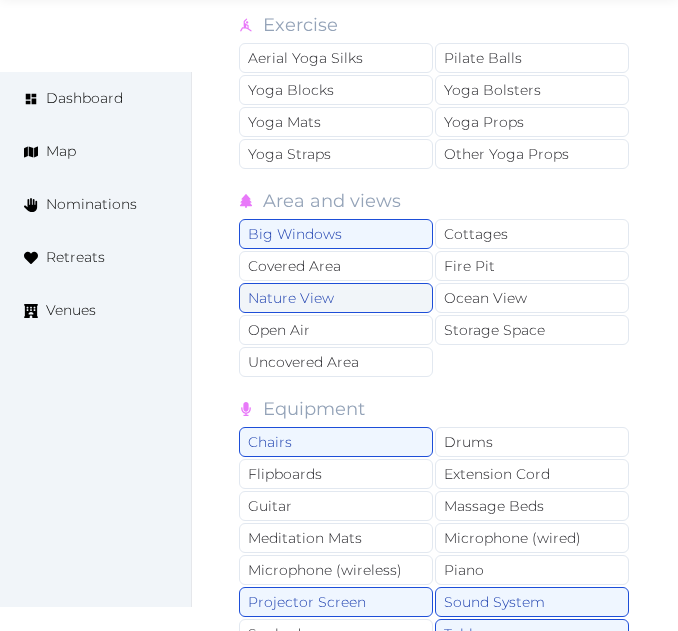 drag, startPoint x: 368, startPoint y: 289, endPoint x: 363, endPoint y: 271, distance: 18.681541 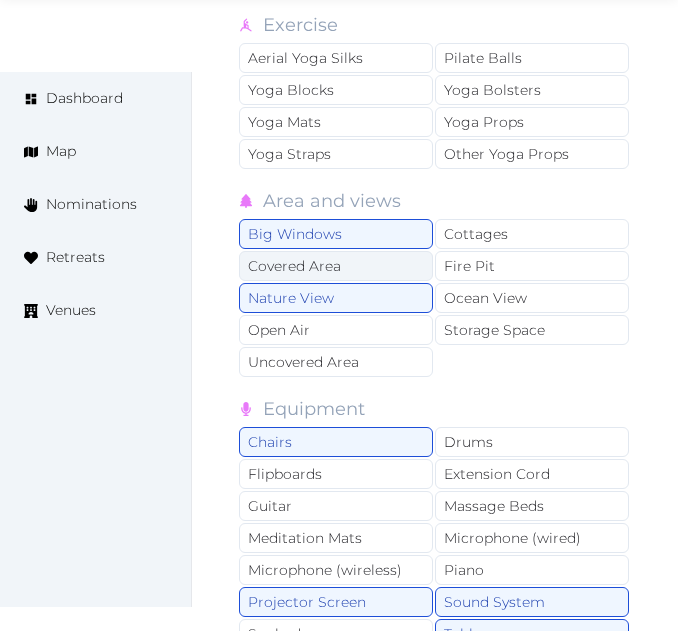 click on "Nature View" at bounding box center [336, 298] 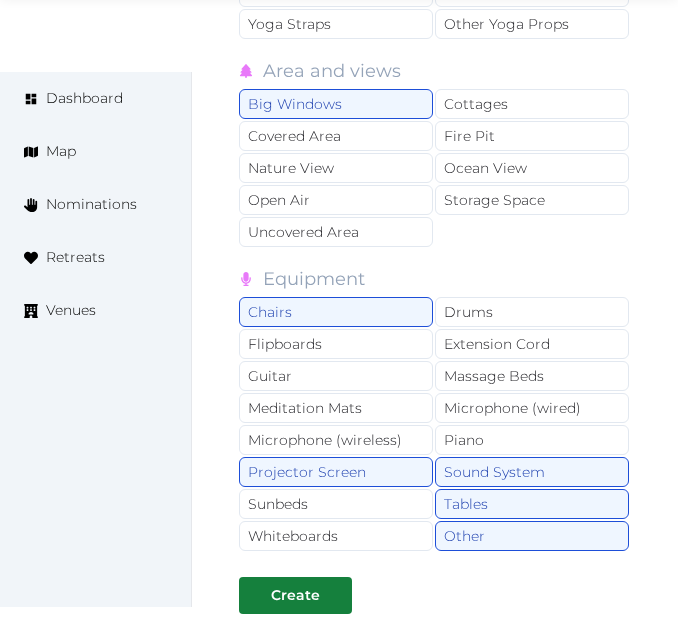 scroll, scrollTop: 4600, scrollLeft: 0, axis: vertical 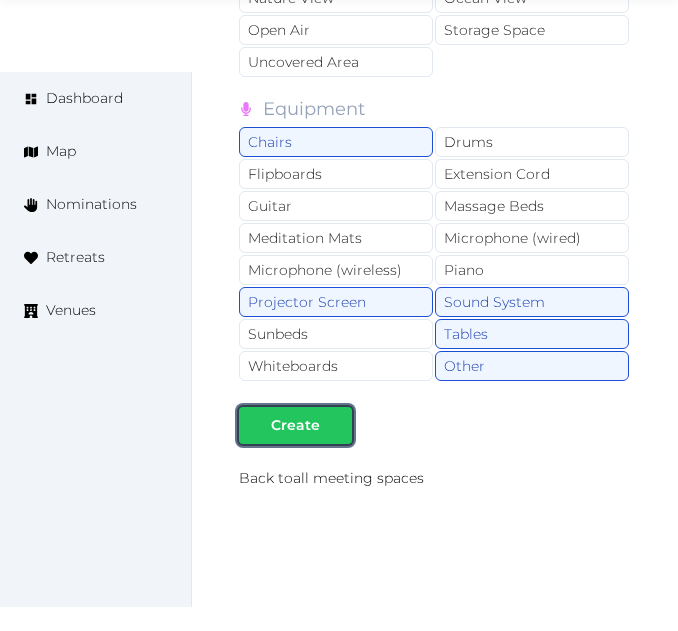 click on "Create" at bounding box center (295, 425) 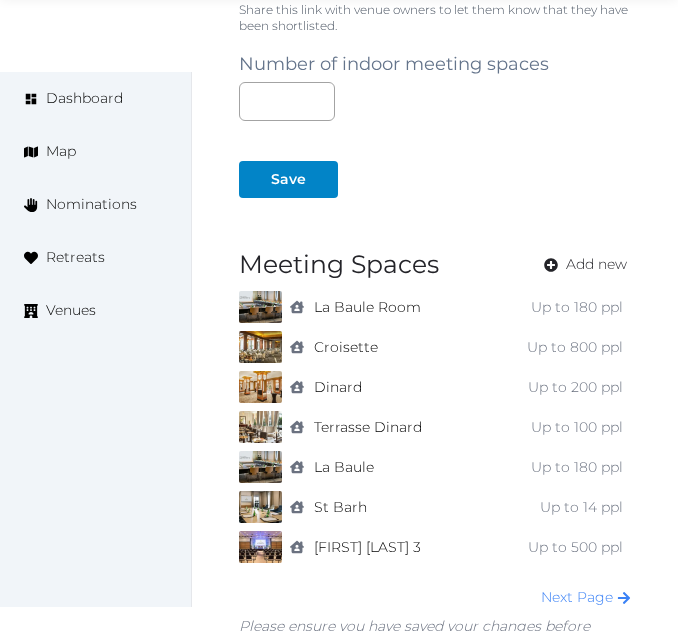 scroll, scrollTop: 1500, scrollLeft: 0, axis: vertical 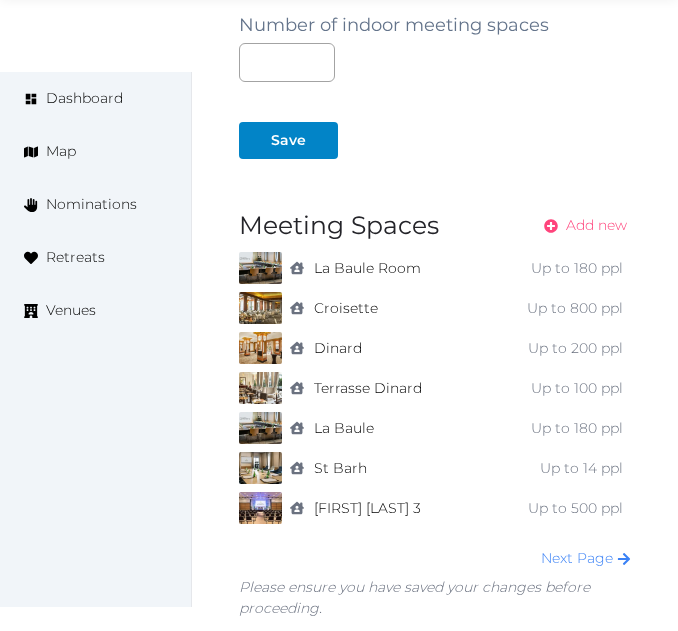 click on "Add new" at bounding box center [596, 225] 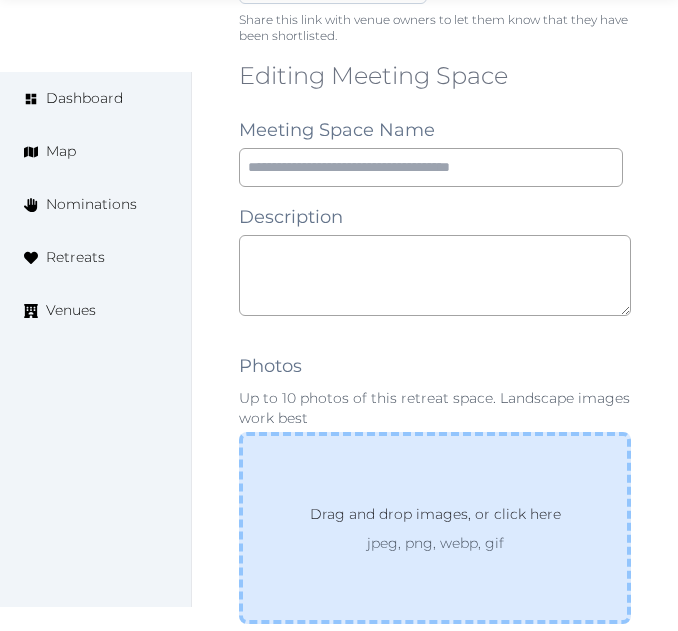 scroll, scrollTop: 1600, scrollLeft: 0, axis: vertical 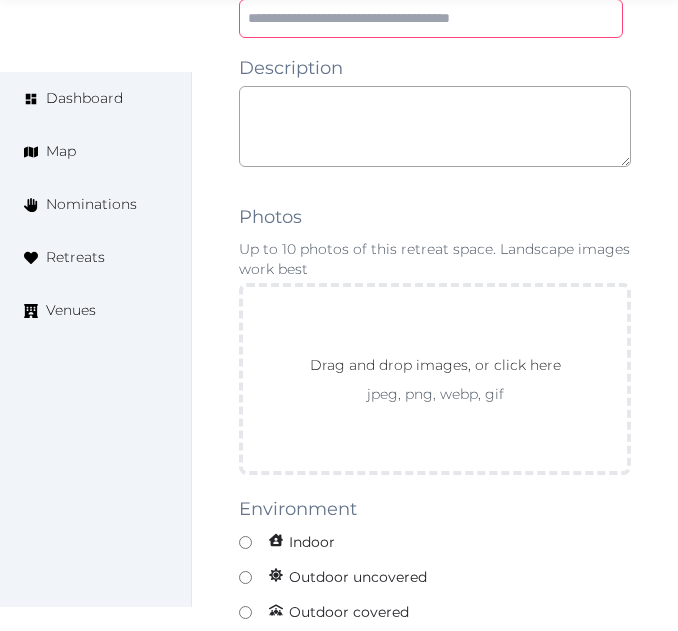 click at bounding box center (431, 18) 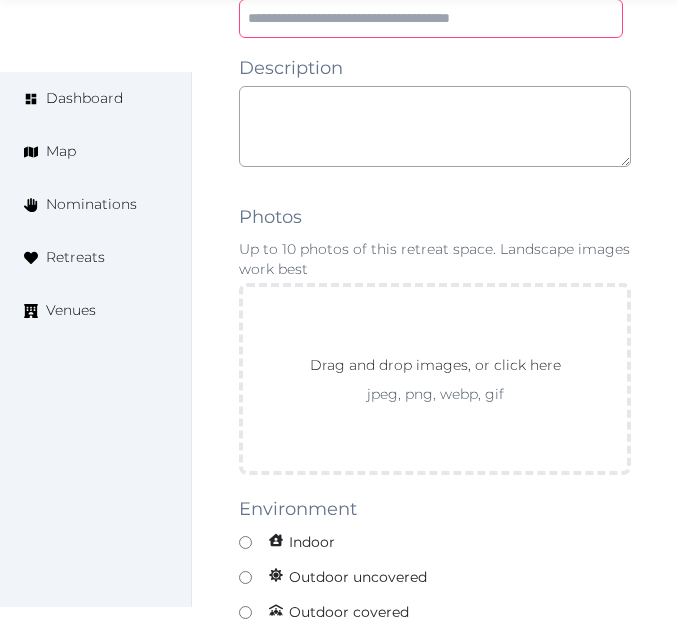 paste on "**********" 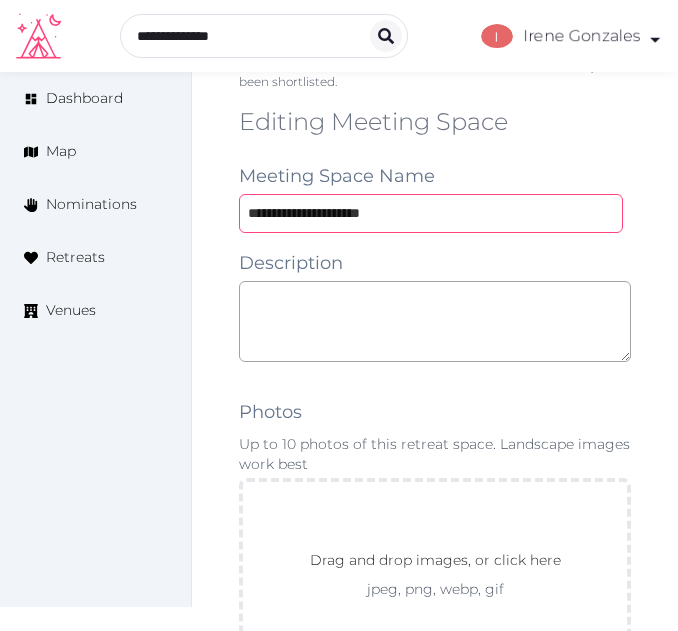 scroll, scrollTop: 1263, scrollLeft: 0, axis: vertical 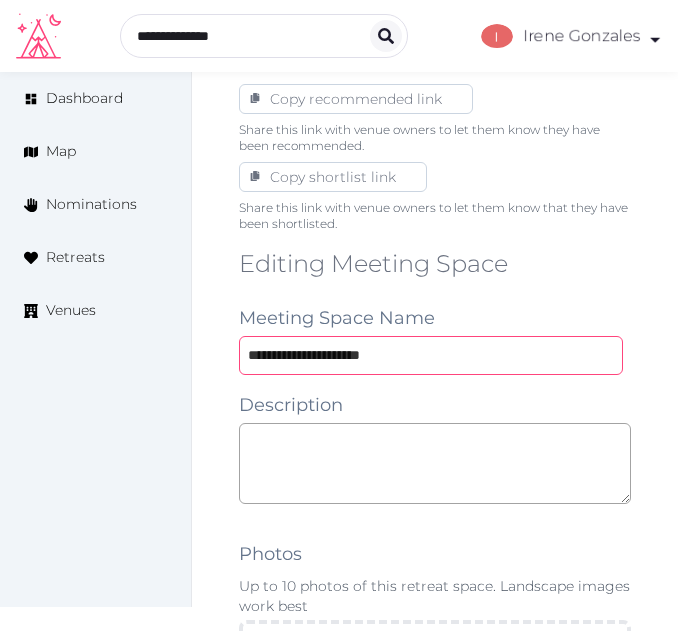 type on "**********" 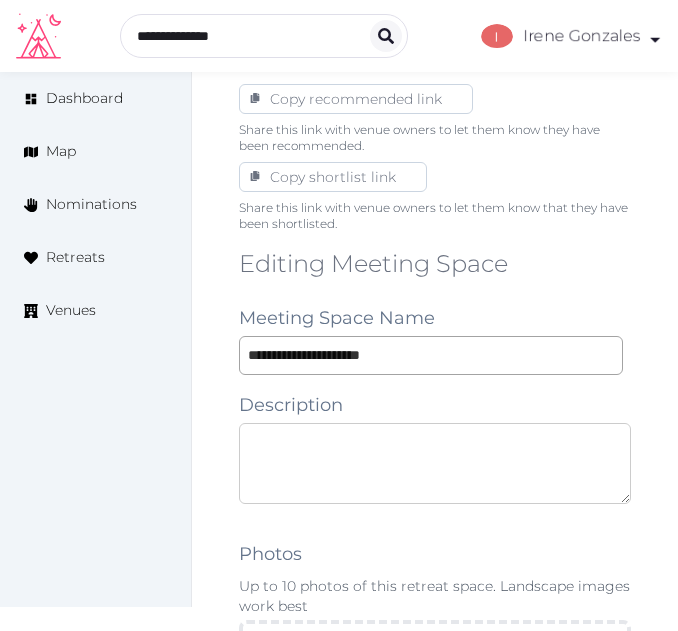 click at bounding box center (435, 463) 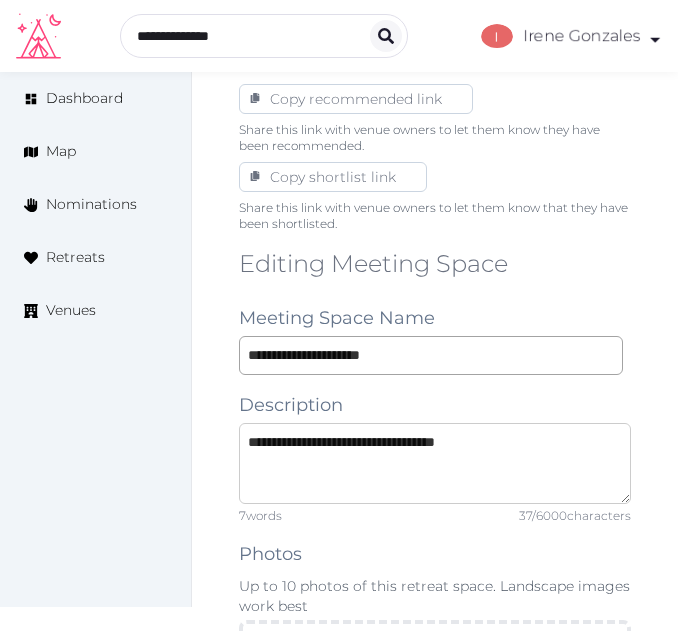type on "**********" 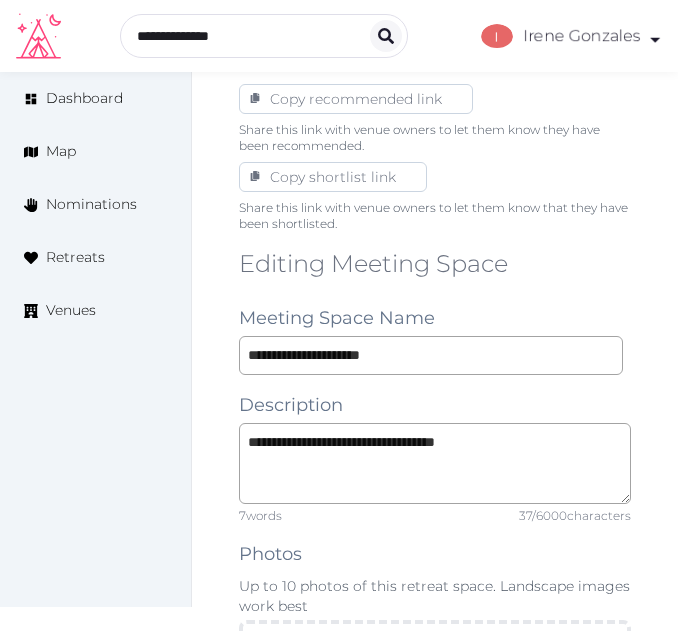 click on "**********" at bounding box center (435, 1396) 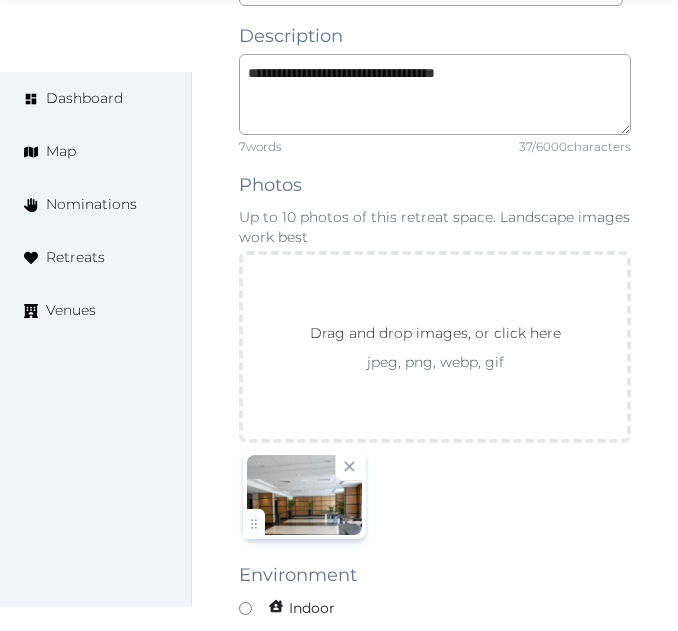 scroll, scrollTop: 1963, scrollLeft: 0, axis: vertical 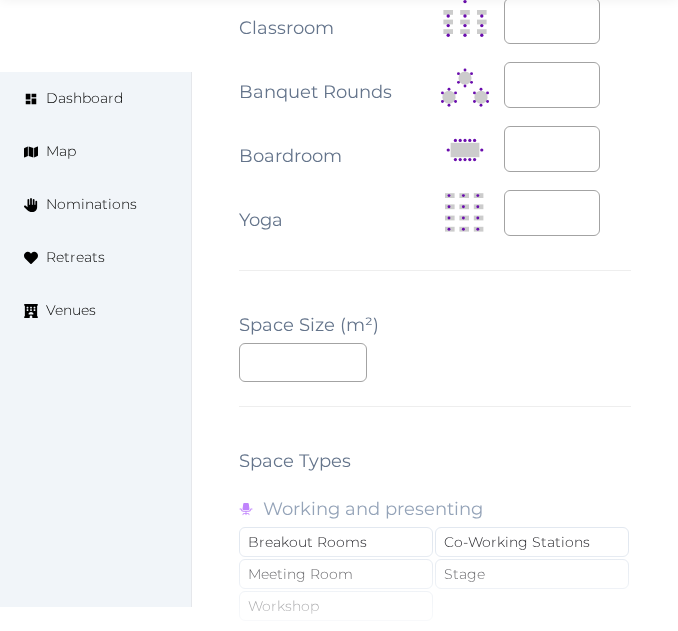 drag, startPoint x: 302, startPoint y: 325, endPoint x: 300, endPoint y: 341, distance: 16.124516 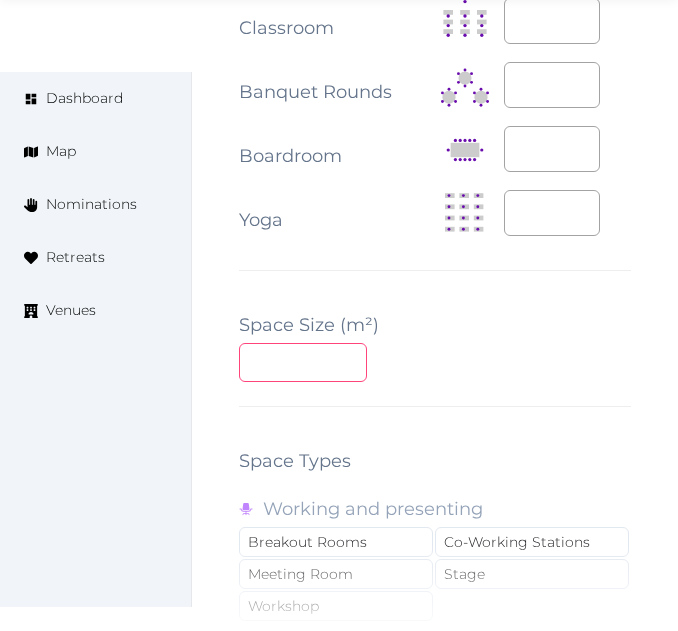 click at bounding box center [303, 362] 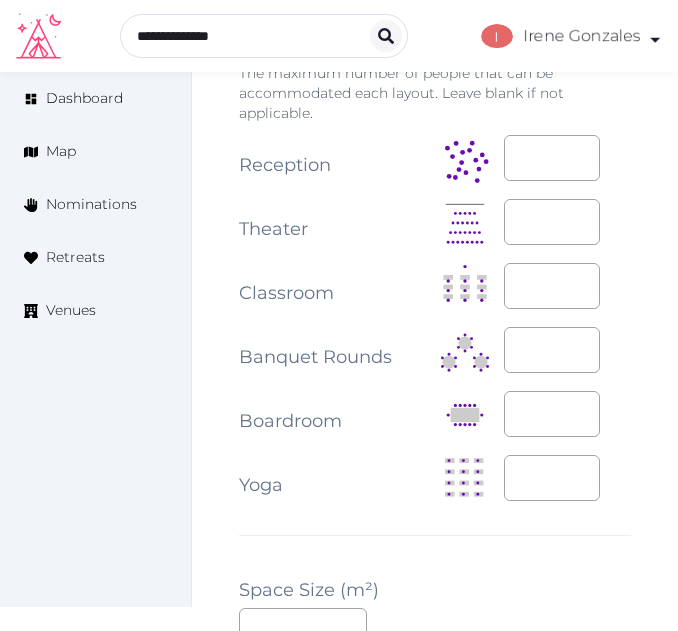 scroll, scrollTop: 2363, scrollLeft: 0, axis: vertical 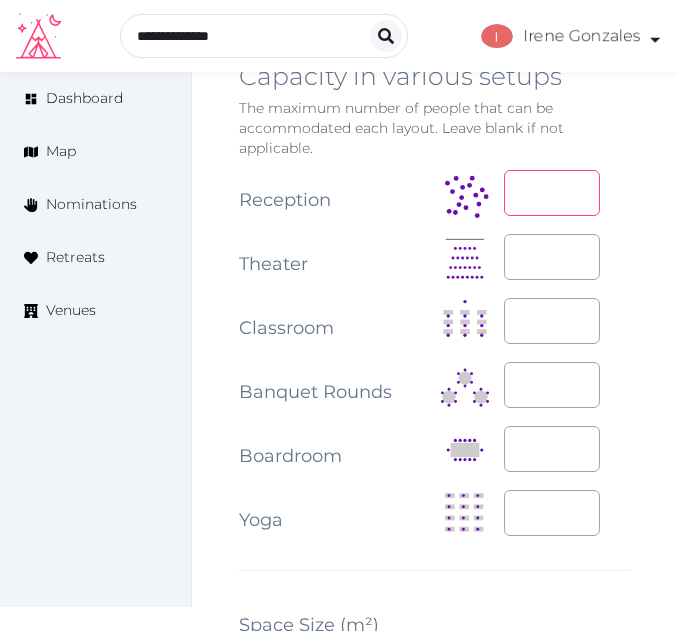 click at bounding box center [552, 193] 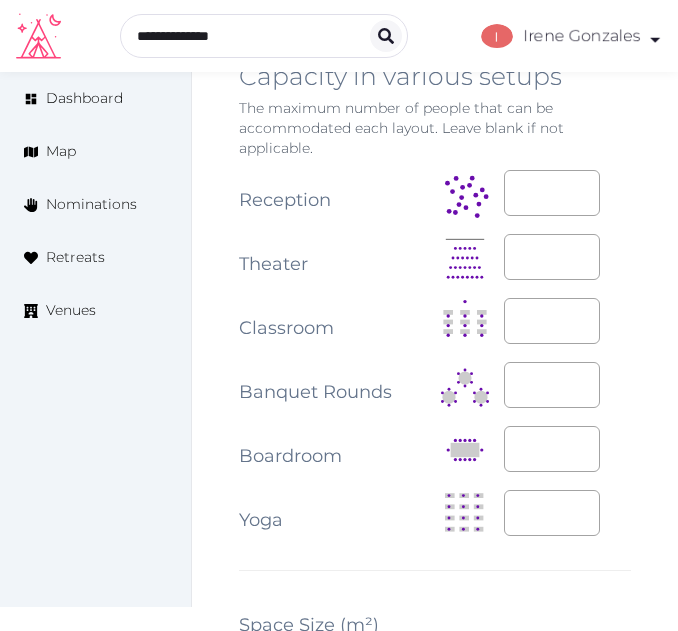 click on "Edit venue 76 %  complete Fill out all the fields in your listing to increase its completion percentage.   A higher completion percentage will make your listing more attractive and result in better matches. Hotel Barrière Le Majestic Cannes   View  listing   Open    Close CRM Lead Basic details Pricing and policies Retreat spaces Meeting spaces Accommodations Amenities Food and dining Activities and experiences Location Environment Types of retreats Brochures Notes Ownership Administration Activity This venue is live and visible to the public Mark draft Archive Venue owned by RetreatsAndVenues Manager c.o.r.e.y.sanford@retreatsandvenues.com Copy ownership transfer link Share this link with any user to transfer ownership of this venue. Users without accounts will be directed to register. Copy update link Share this link with venue owners to encourage them to update their venue details. Copy recommended link Share this link with venue owners to let them know they have been recommended. Copy shortlist link 7 /" at bounding box center (435, -347) 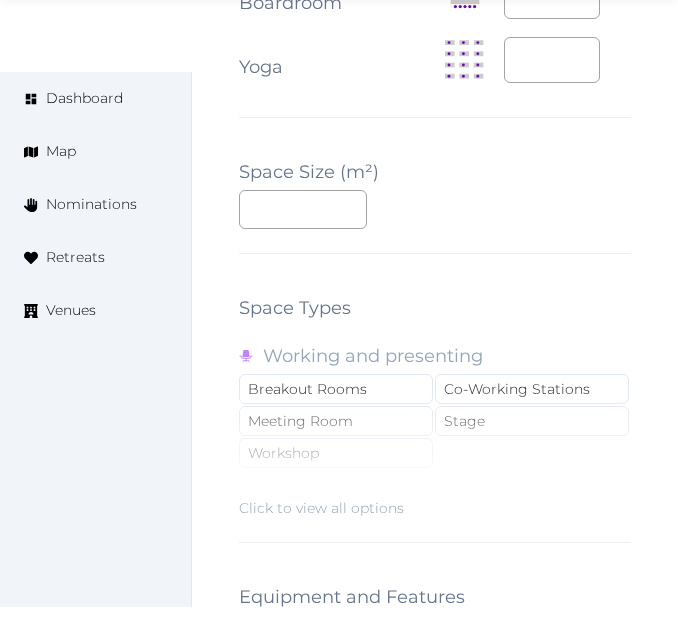 scroll, scrollTop: 2863, scrollLeft: 0, axis: vertical 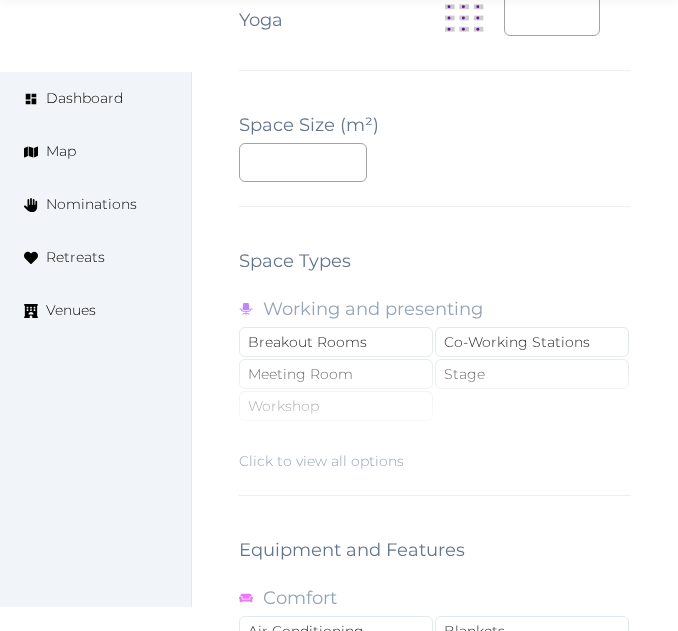 click on "Click to view all options" at bounding box center (435, 407) 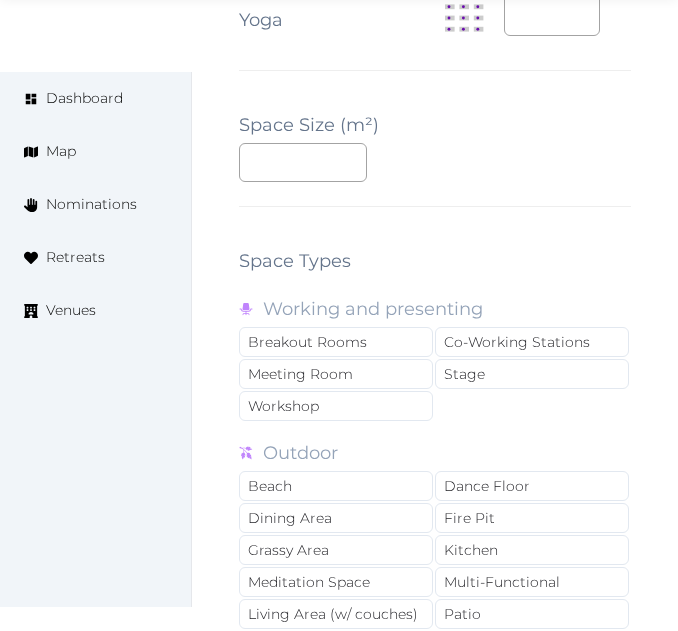 click on "Breakout Rooms Co-Working Stations Meeting Room Stage Workshop" at bounding box center [435, 375] 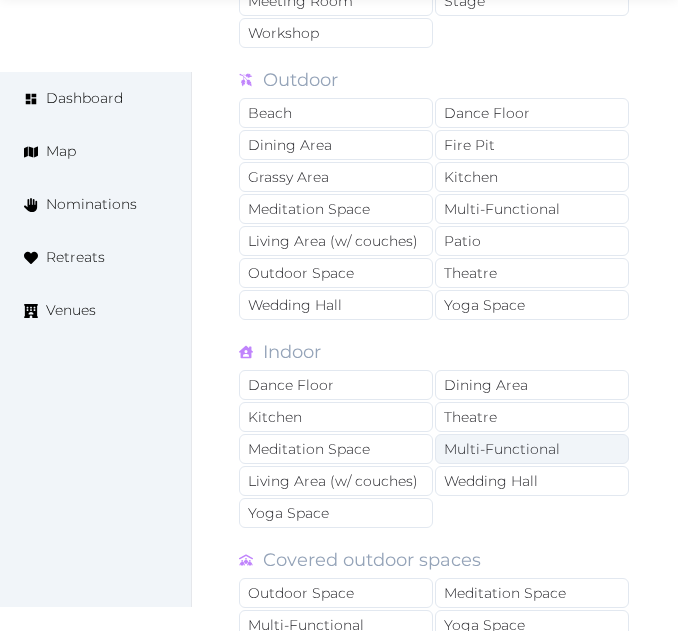 scroll, scrollTop: 3263, scrollLeft: 0, axis: vertical 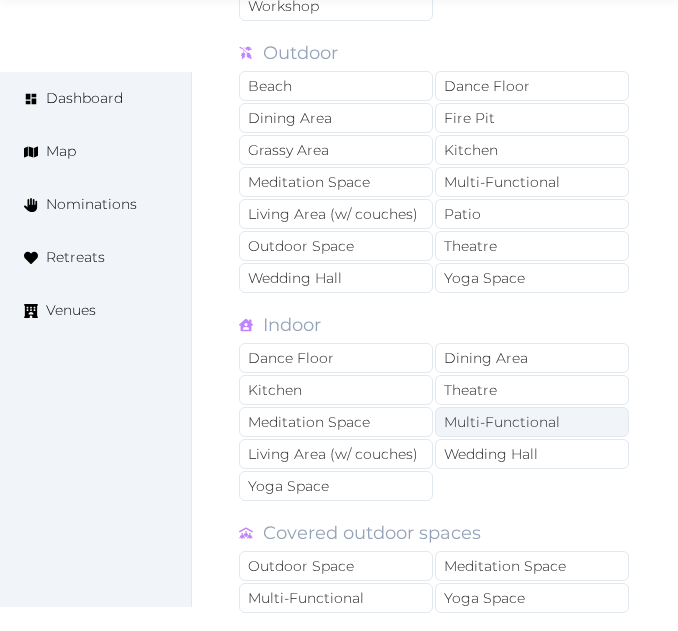 click on "Multi-Functional" at bounding box center [532, 422] 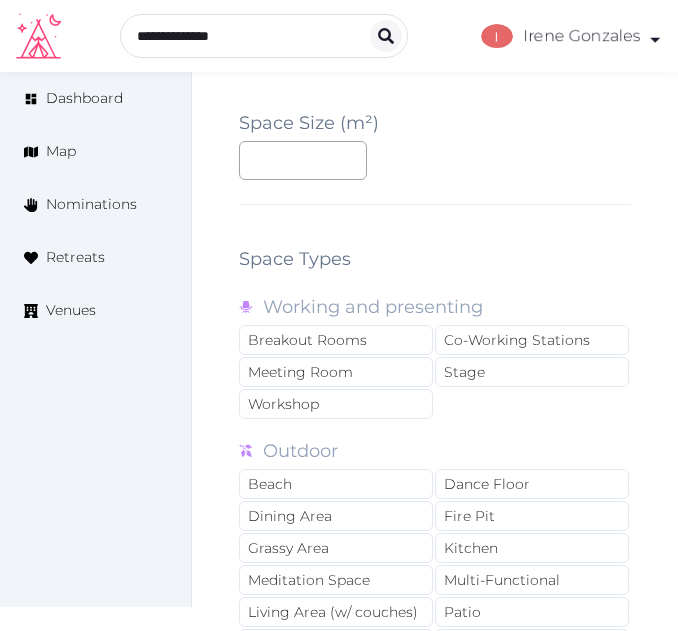 scroll, scrollTop: 2863, scrollLeft: 0, axis: vertical 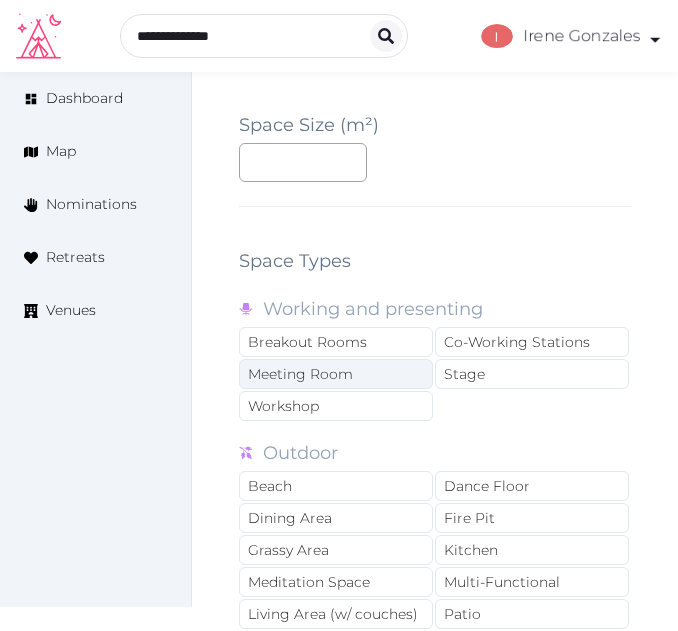 click on "Meeting Room" at bounding box center [336, 374] 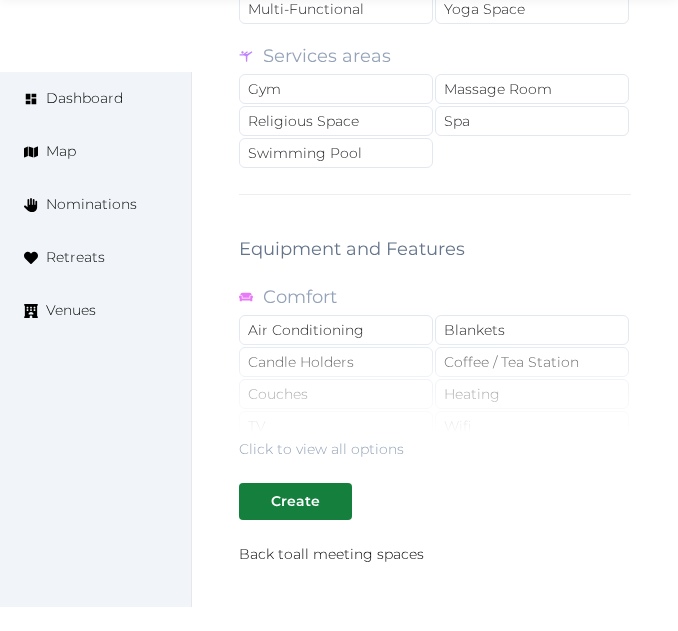 scroll, scrollTop: 3863, scrollLeft: 0, axis: vertical 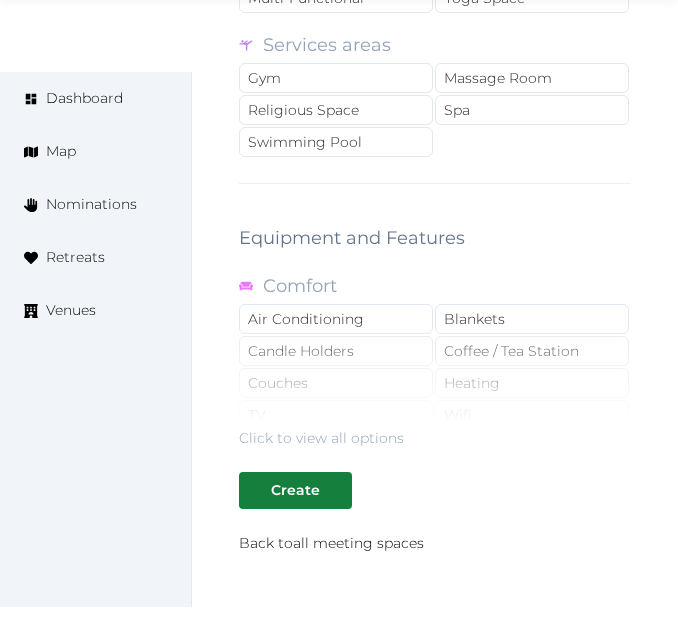 click on "Click to view all options" at bounding box center [435, 384] 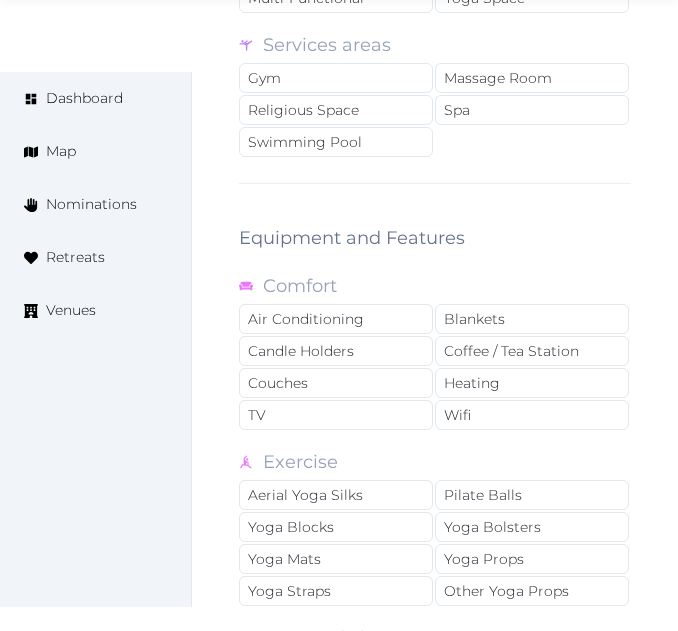 click on "Air Conditioning" at bounding box center (336, 319) 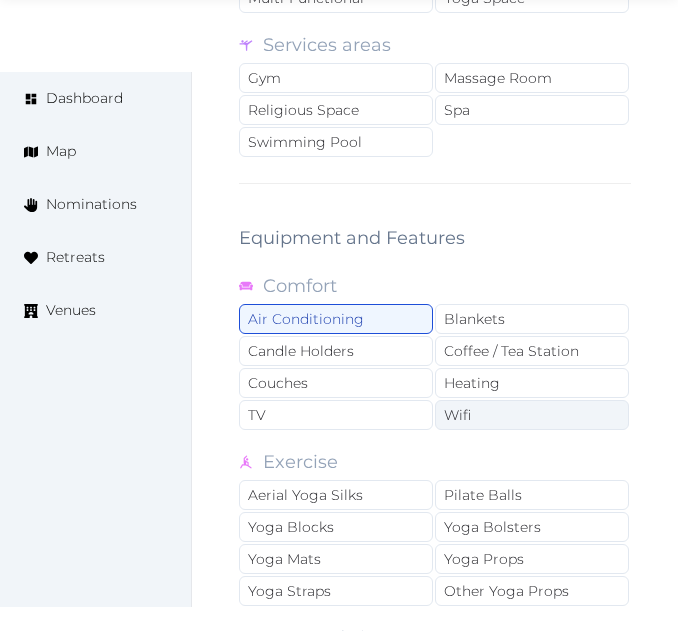 click on "Wifi" at bounding box center [532, 415] 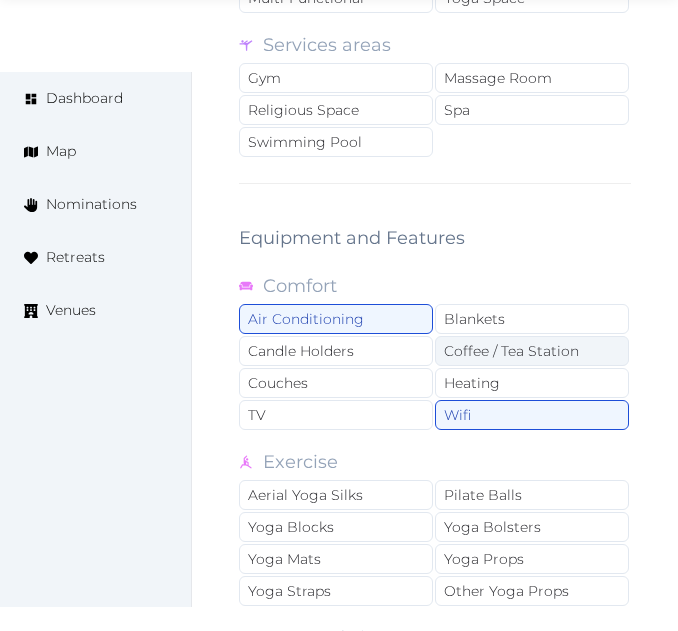 click on "Coffee / Tea Station" at bounding box center [532, 351] 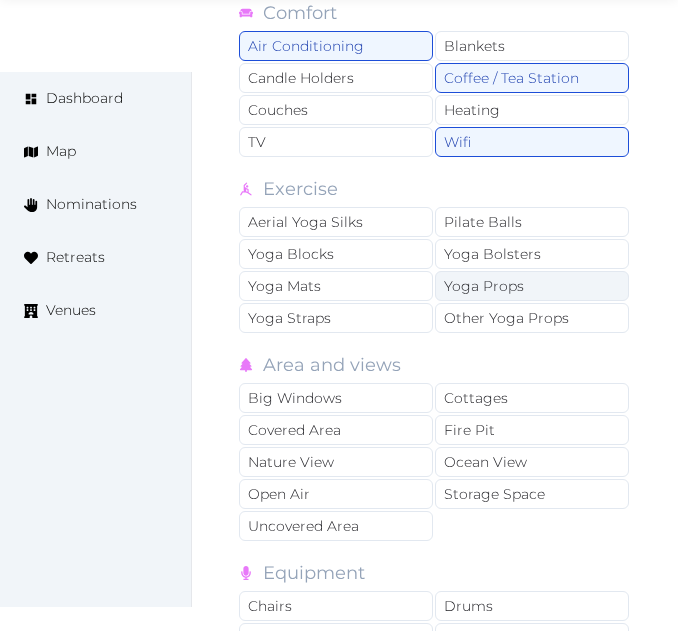 scroll, scrollTop: 4163, scrollLeft: 0, axis: vertical 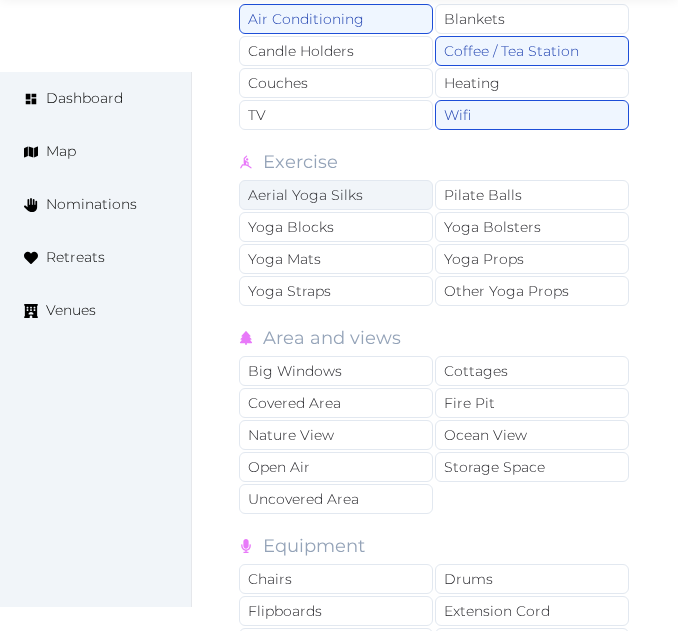 click on "Aerial Yoga Silks" at bounding box center (336, 195) 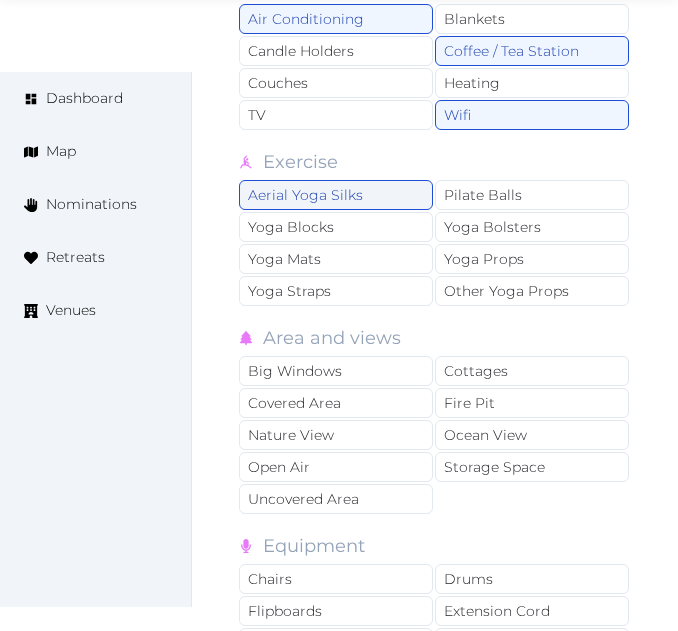 click on "Aerial Yoga Silks" at bounding box center [336, 195] 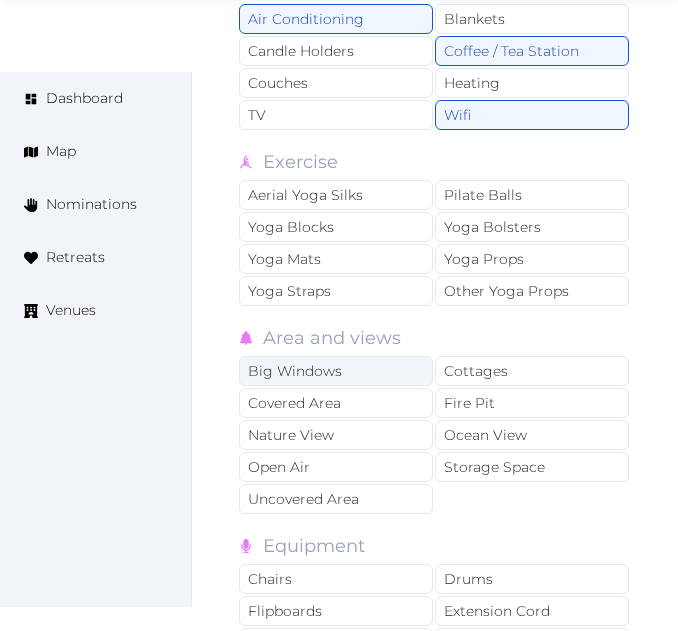 click on "Big Windows" at bounding box center (336, 371) 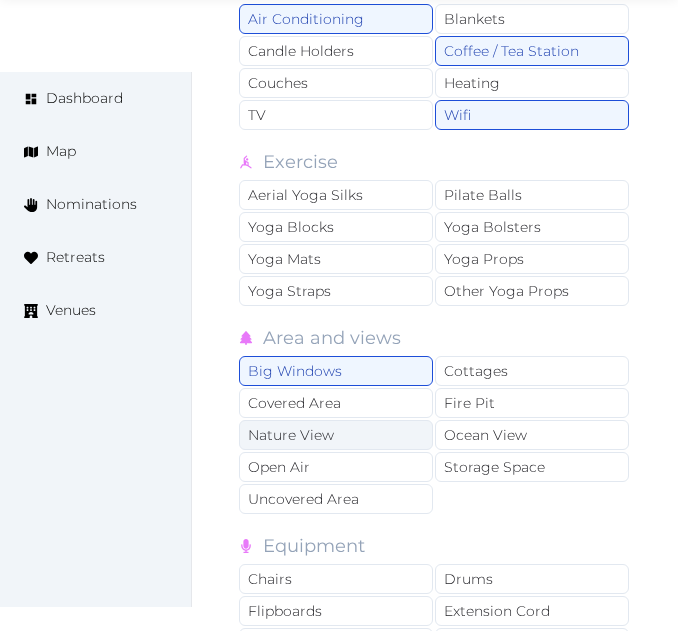 click on "Nature View" at bounding box center (336, 435) 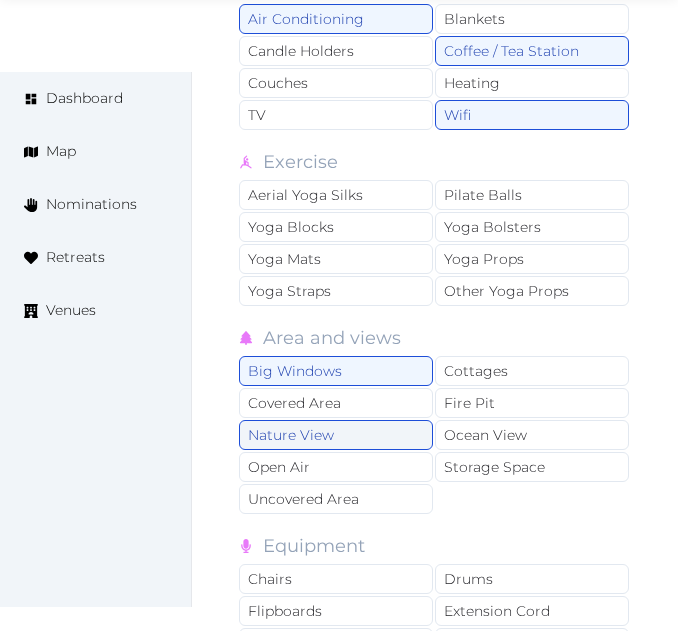 click on "Nature View" at bounding box center [336, 435] 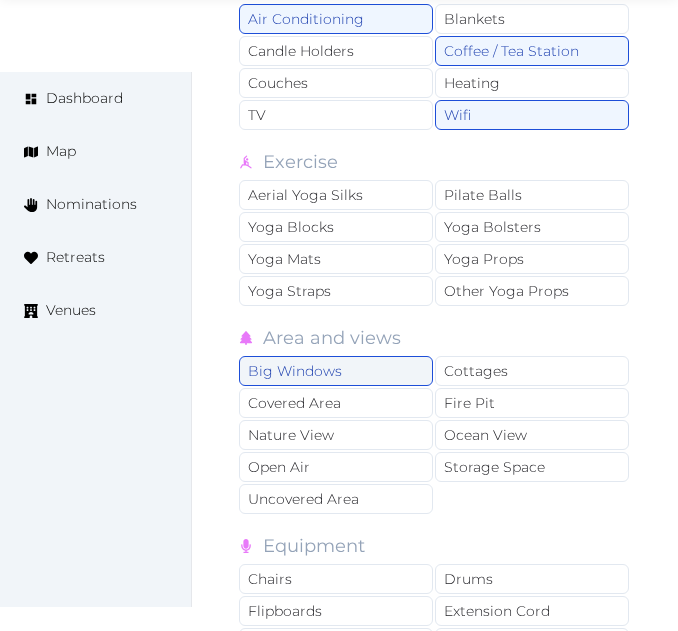 click on "Big Windows" at bounding box center [336, 371] 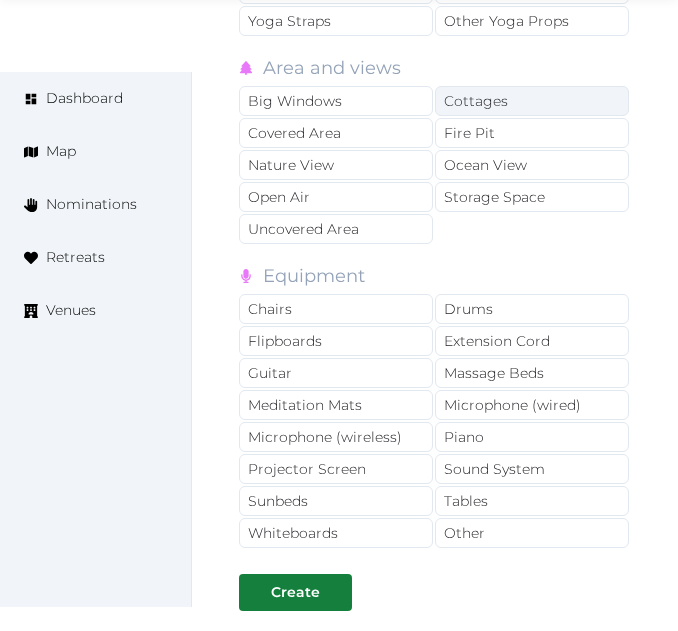 scroll, scrollTop: 4463, scrollLeft: 0, axis: vertical 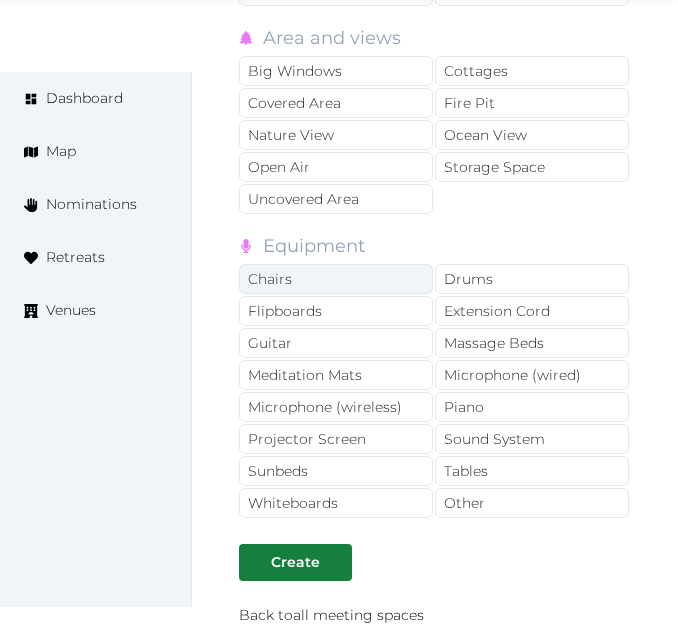 click on "Chairs" at bounding box center [336, 279] 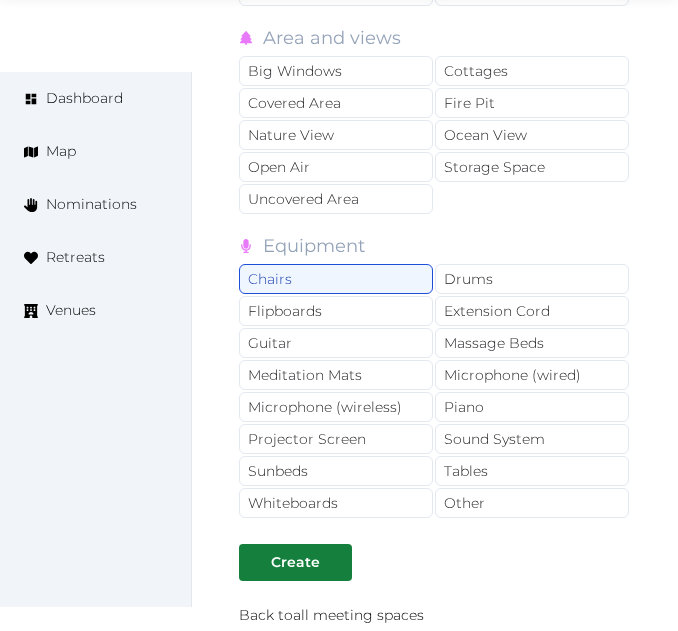 drag, startPoint x: 519, startPoint y: 524, endPoint x: 530, endPoint y: 514, distance: 14.866069 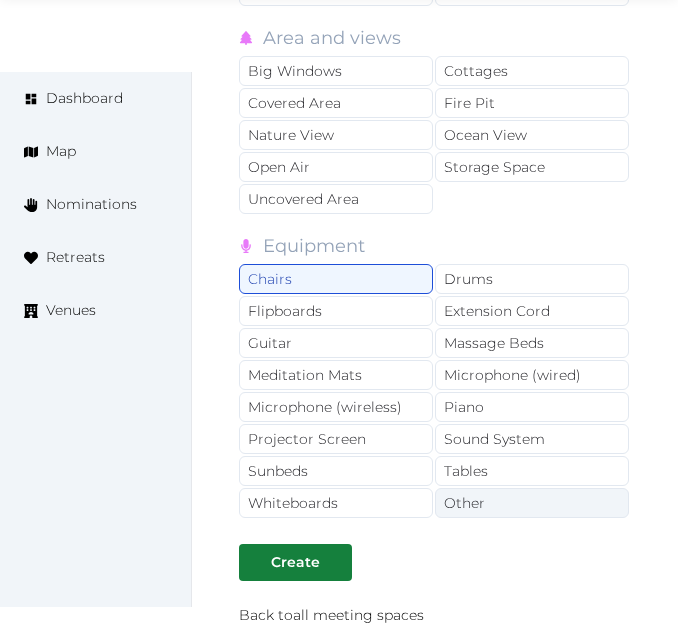 click on "**********" at bounding box center [435, -1075] 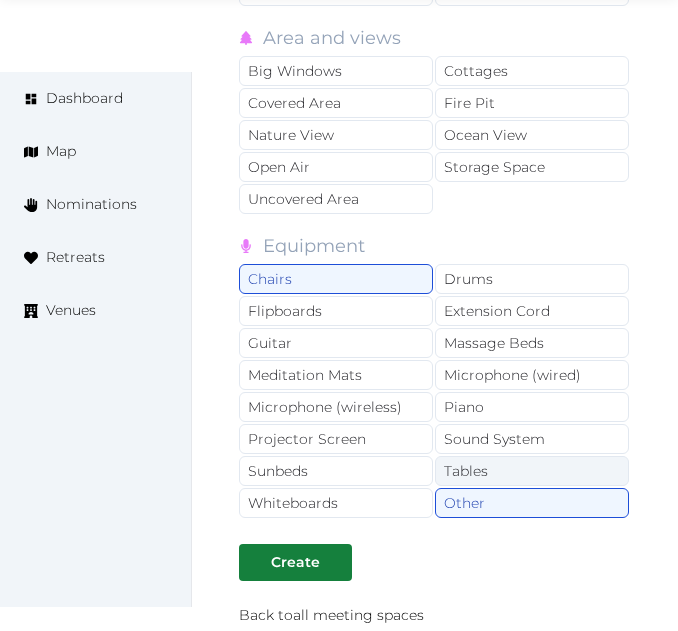 click on "Tables" at bounding box center (532, 471) 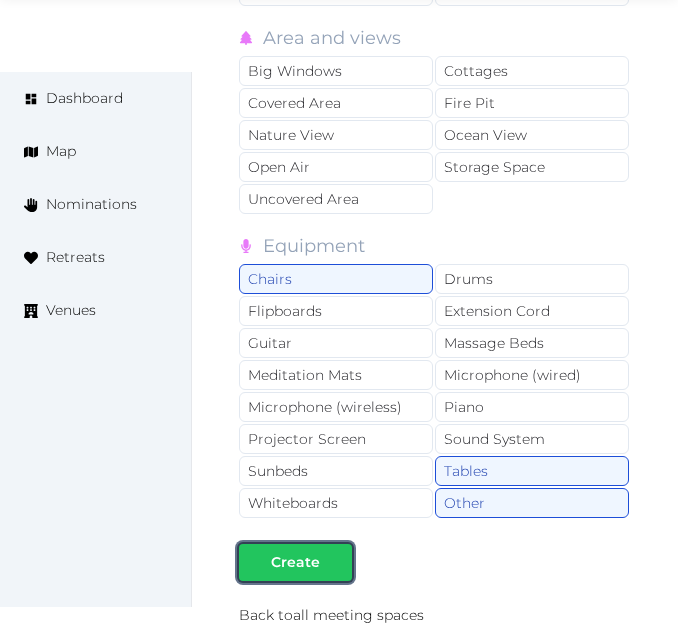 click on "Create" at bounding box center (295, 562) 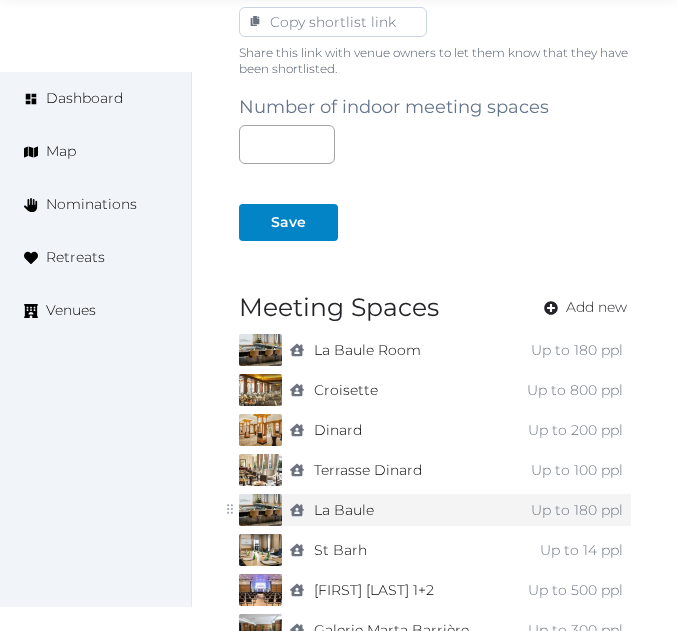 scroll, scrollTop: 1600, scrollLeft: 0, axis: vertical 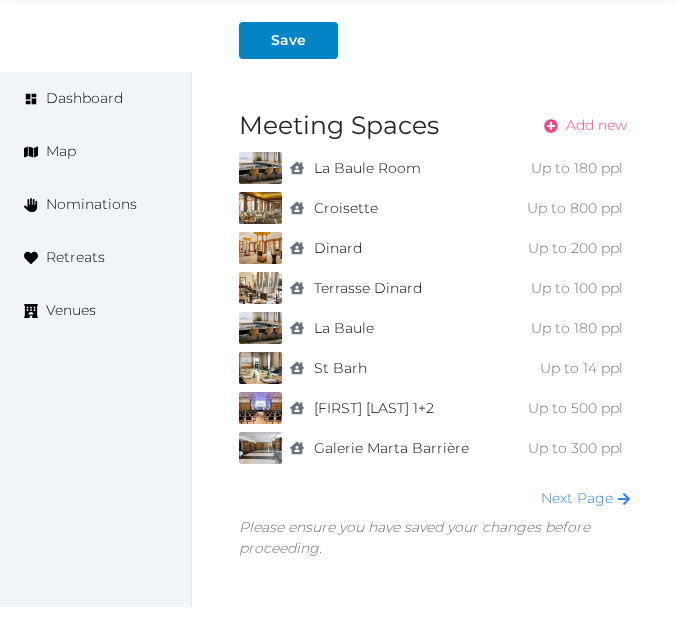 click on "Add new" at bounding box center (596, 125) 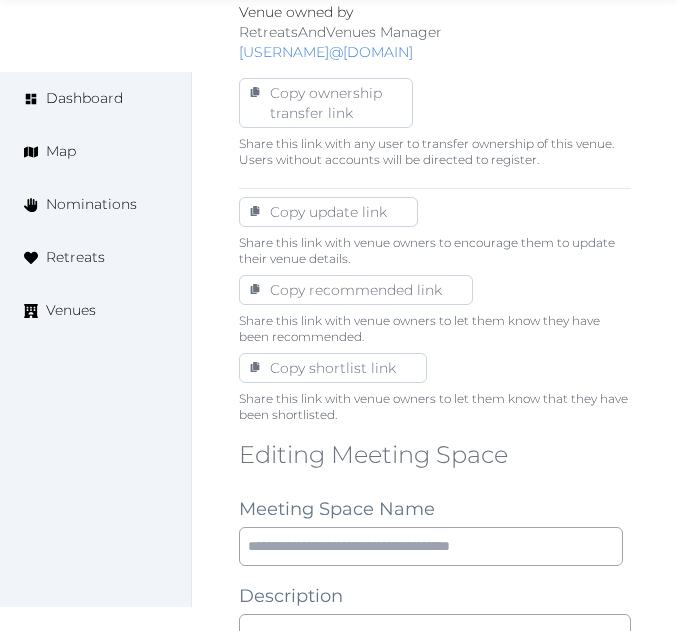 scroll, scrollTop: 1200, scrollLeft: 0, axis: vertical 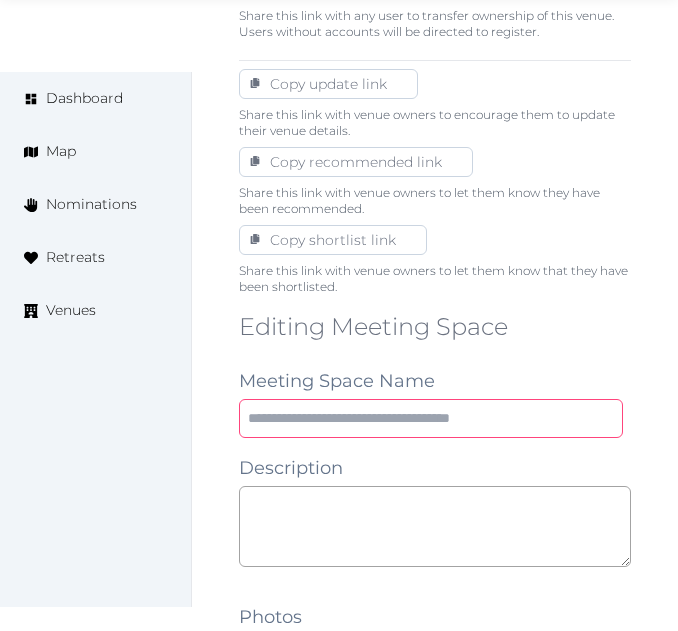 click at bounding box center [431, 418] 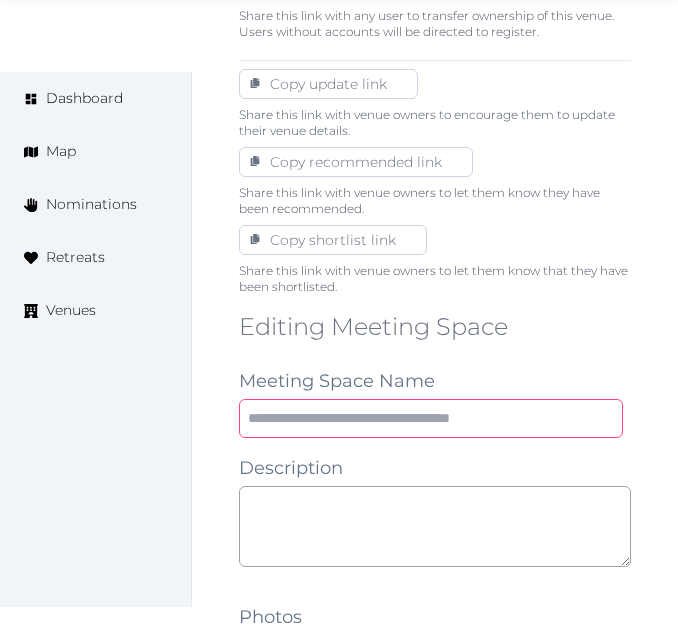 paste on "**********" 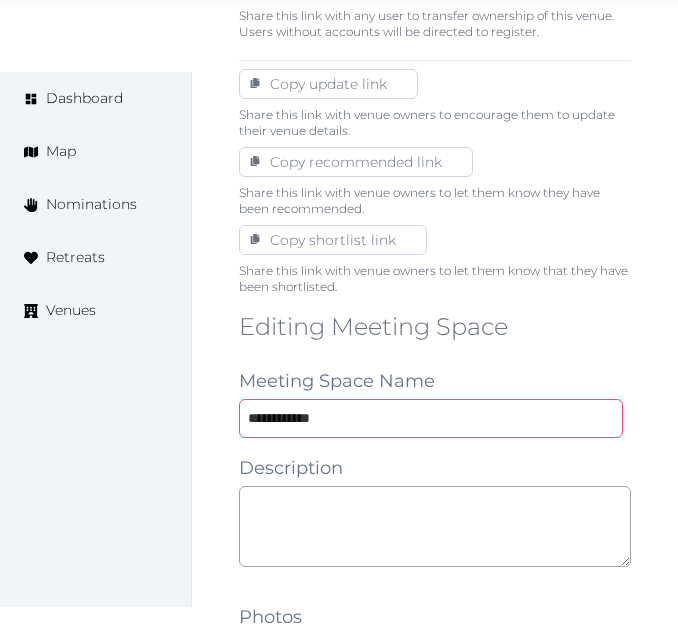 type on "**********" 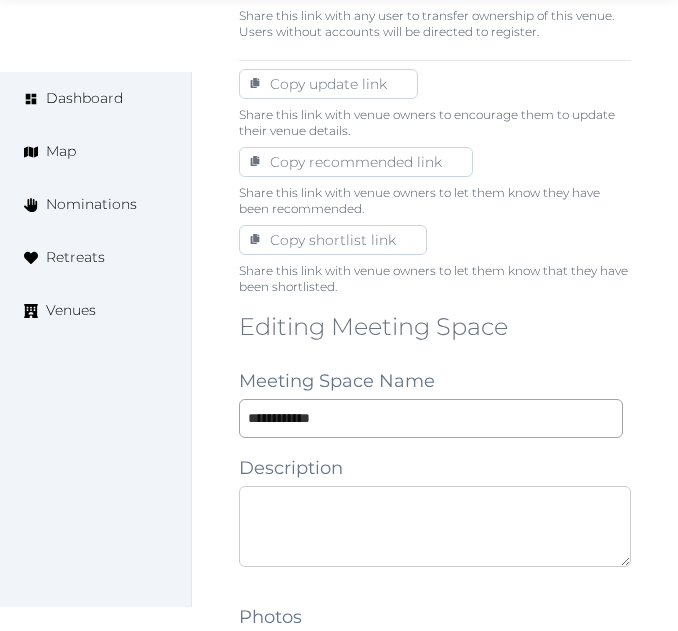 drag, startPoint x: 434, startPoint y: 494, endPoint x: 445, endPoint y: 483, distance: 15.556349 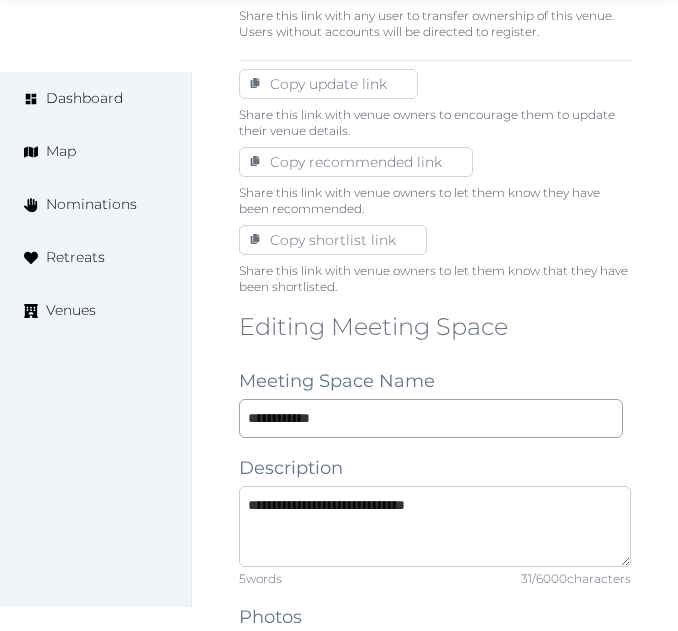 click on "**********" at bounding box center (435, 526) 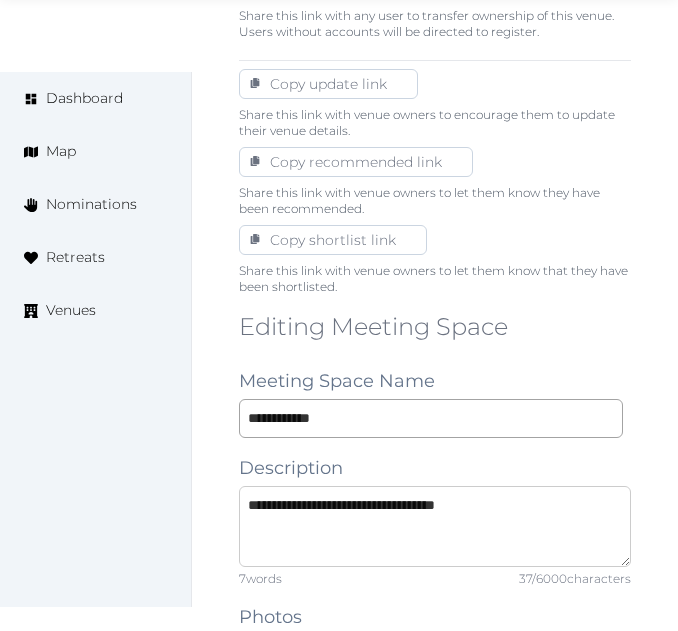 type on "**********" 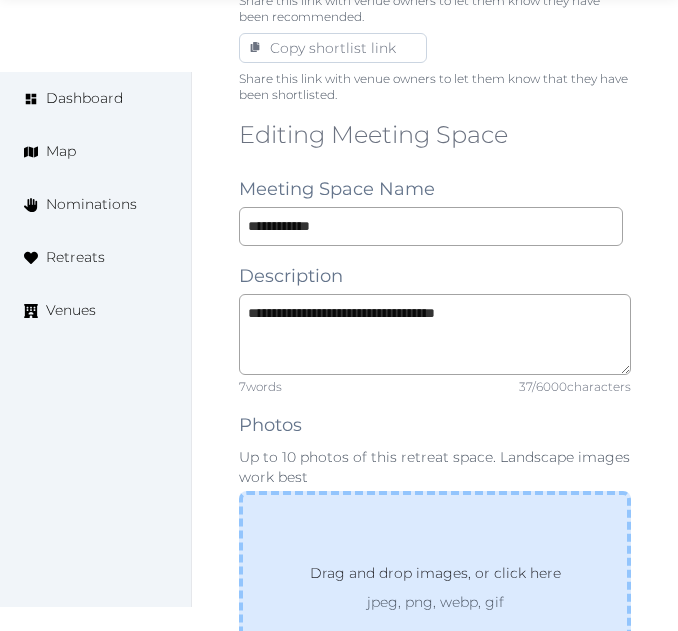 scroll, scrollTop: 1400, scrollLeft: 0, axis: vertical 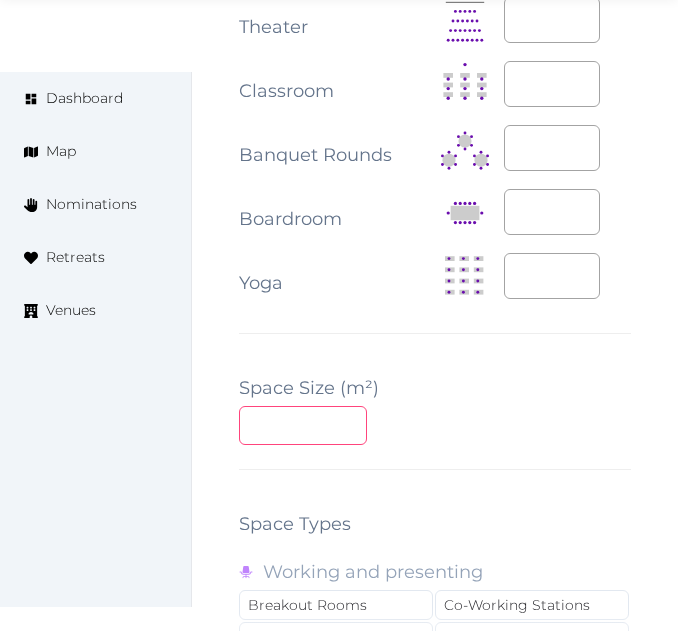 click at bounding box center [303, 425] 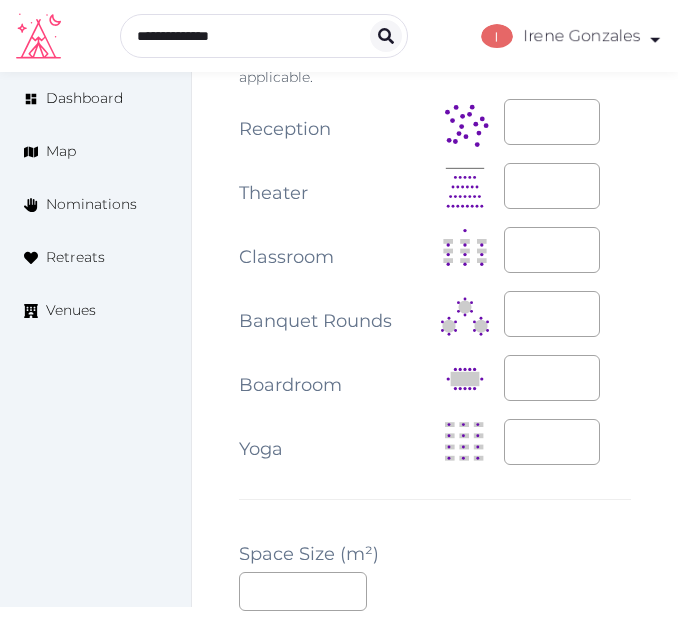 scroll, scrollTop: 2400, scrollLeft: 0, axis: vertical 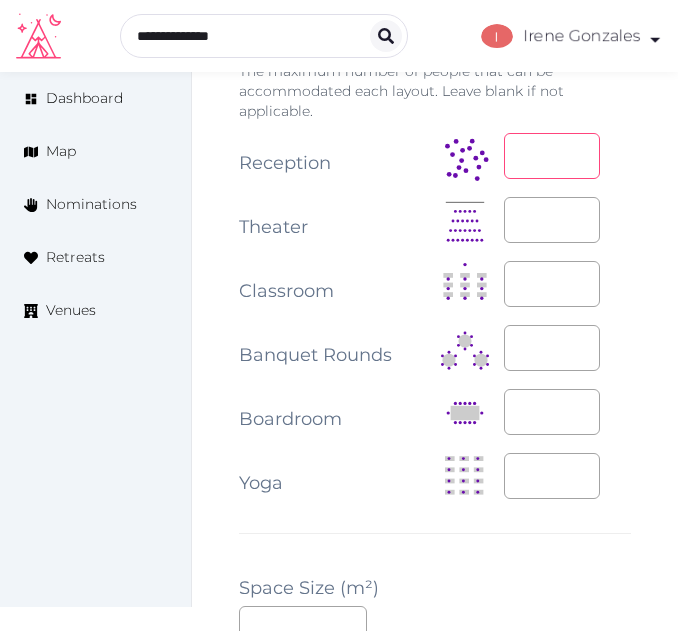 click at bounding box center [552, 156] 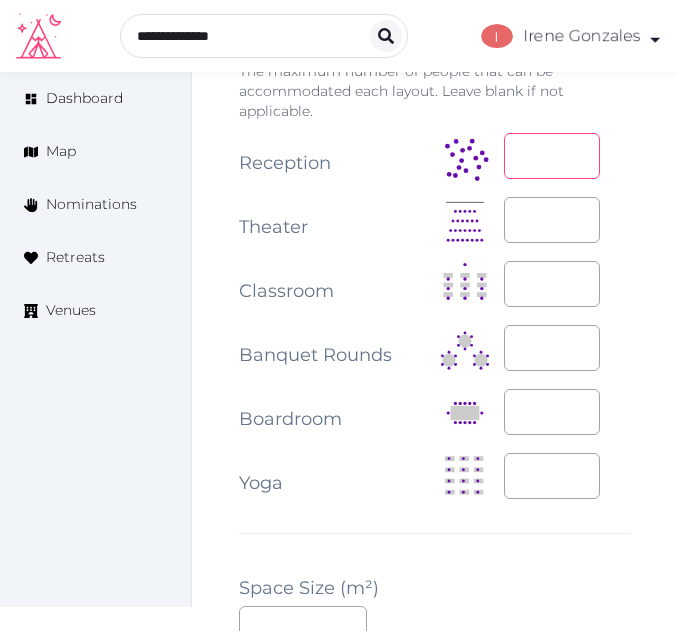 type on "***" 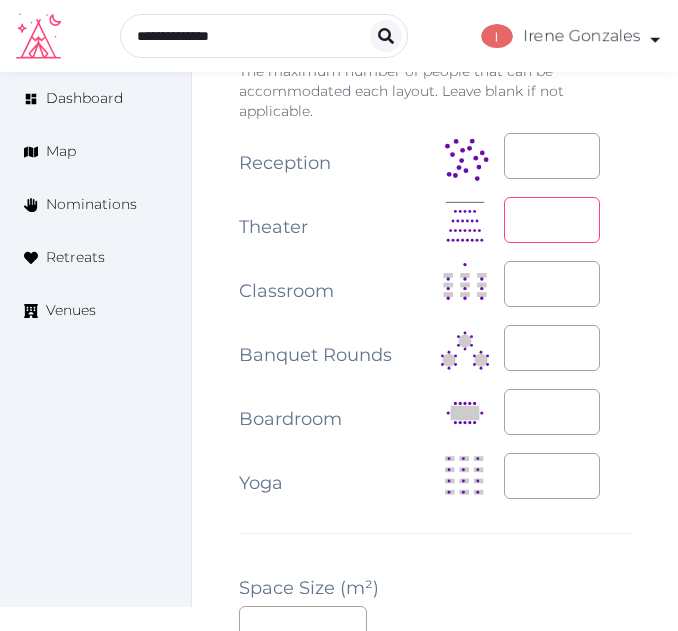 click at bounding box center [552, 220] 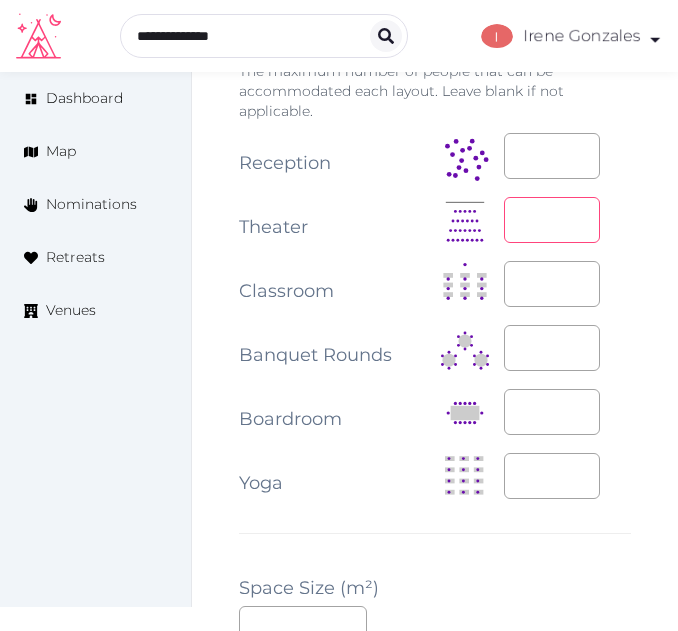 type on "***" 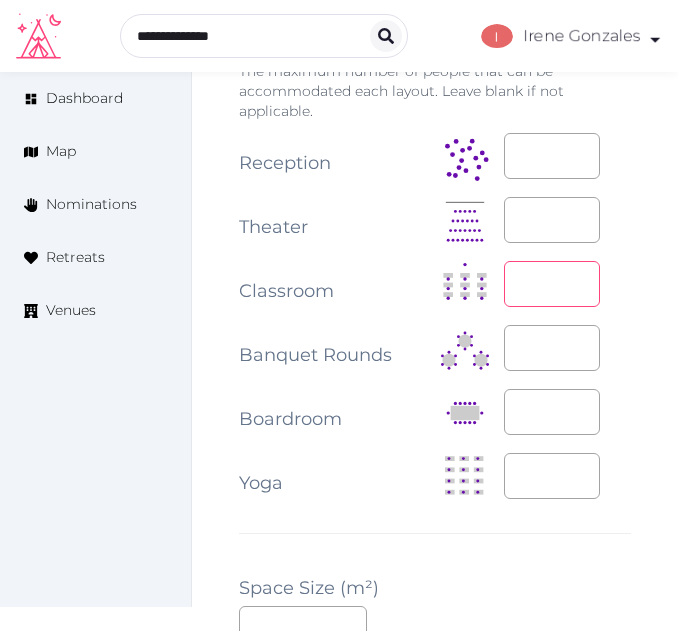click at bounding box center [552, 284] 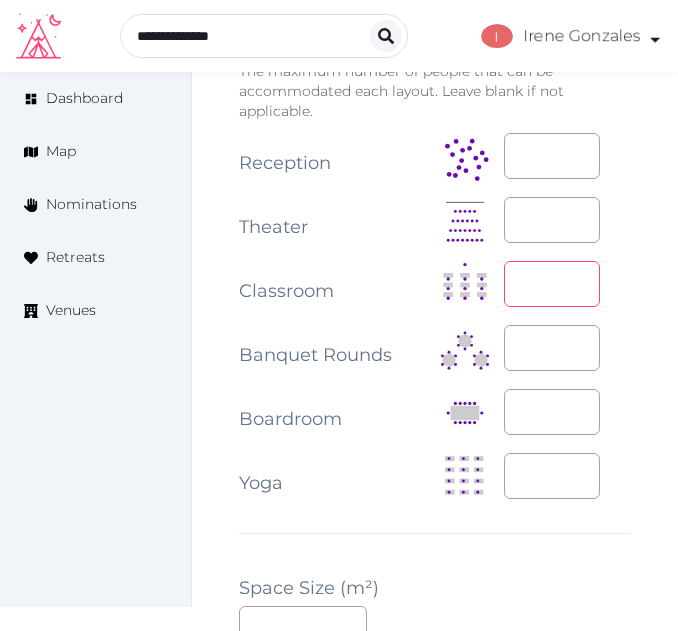 type on "***" 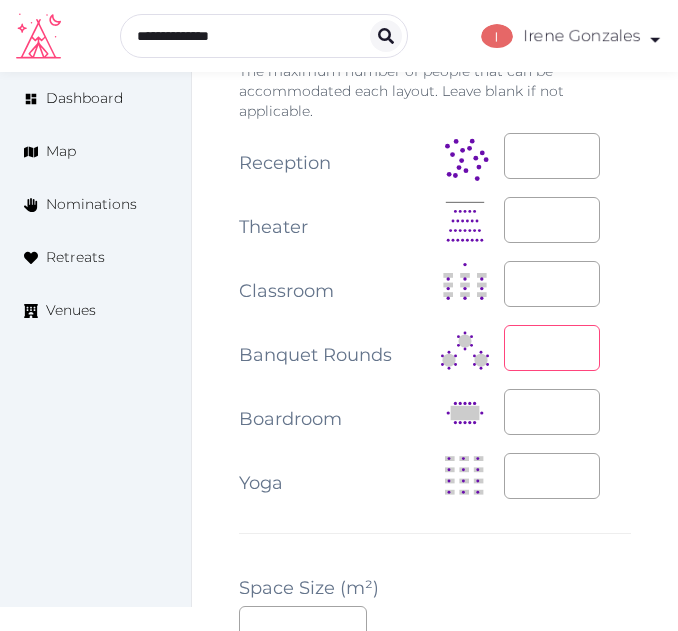 click at bounding box center (552, 348) 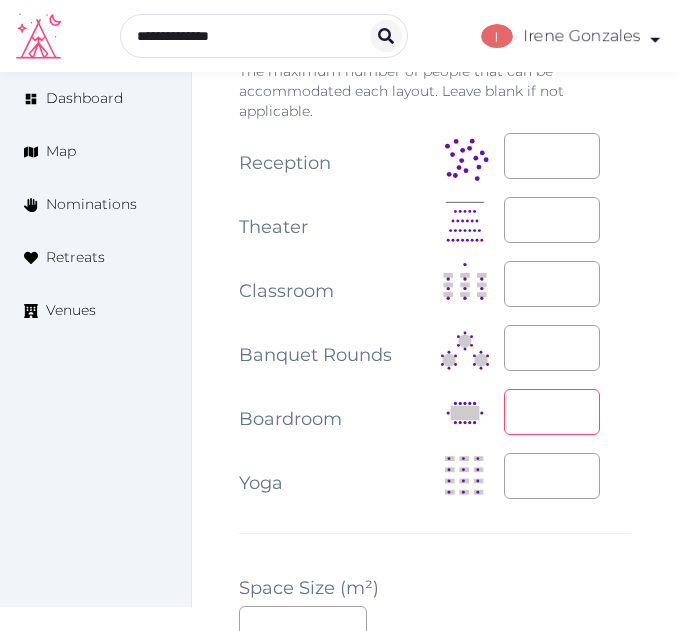 click at bounding box center [552, 412] 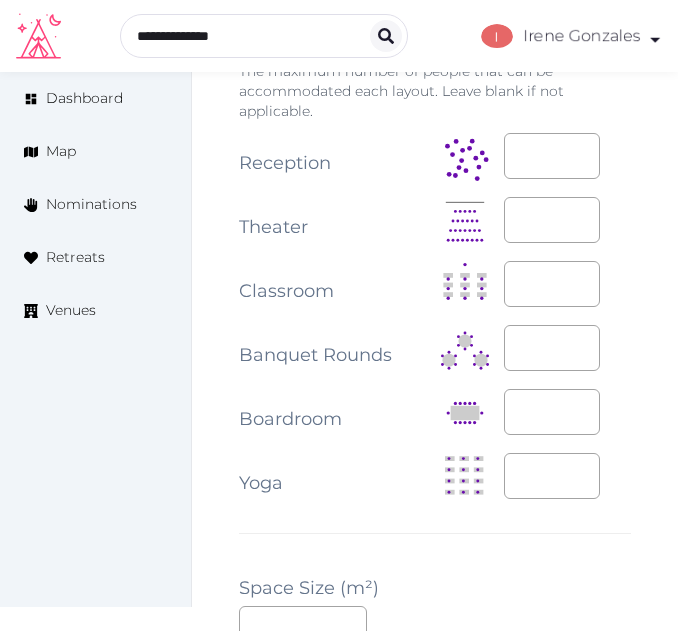 click on "Edit venue 76 %  complete Fill out all the fields in your listing to increase its completion percentage.   A higher completion percentage will make your listing more attractive and result in better matches. Hotel Barrière Le Majestic Cannes   View  listing   Open    Close CRM Lead Basic details Pricing and policies Retreat spaces Meeting spaces Accommodations Amenities Food and dining Activities and experiences Location Environment Types of retreats Brochures Notes Ownership Administration Activity This venue is live and visible to the public Mark draft Archive Venue owned by RetreatsAndVenues Manager c.o.r.e.y.sanford@retreatsandvenues.com Copy ownership transfer link Share this link with any user to transfer ownership of this venue. Users without accounts will be directed to register. Copy update link Share this link with venue owners to encourage them to update their venue details. Copy recommended link Share this link with venue owners to let them know they have been recommended. Copy shortlist link 7 /" at bounding box center [435, -384] 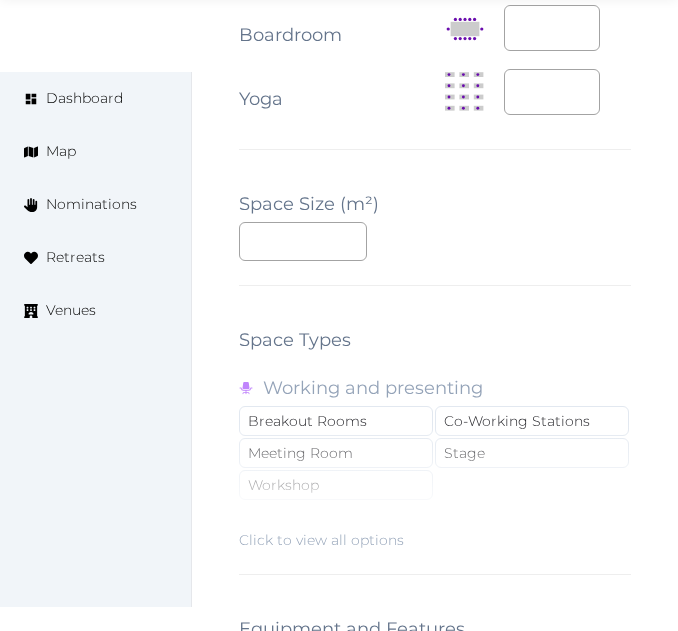 scroll, scrollTop: 2900, scrollLeft: 0, axis: vertical 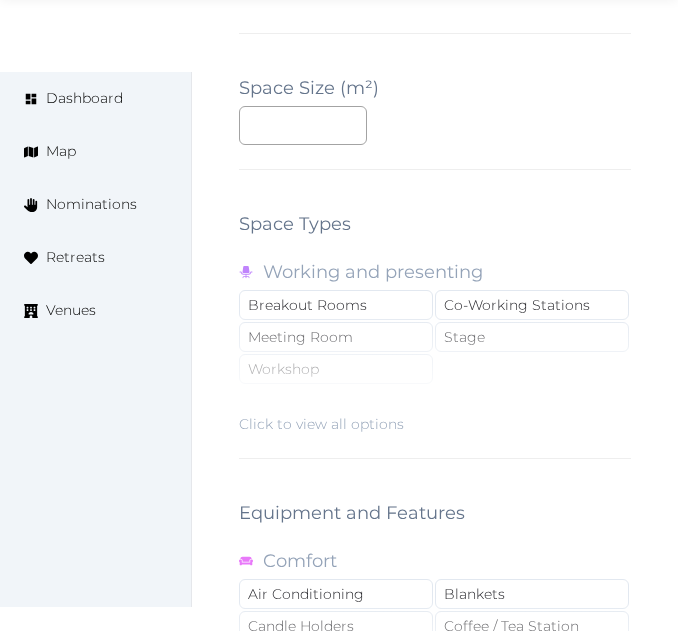 click on "Click to view all options" at bounding box center (435, 370) 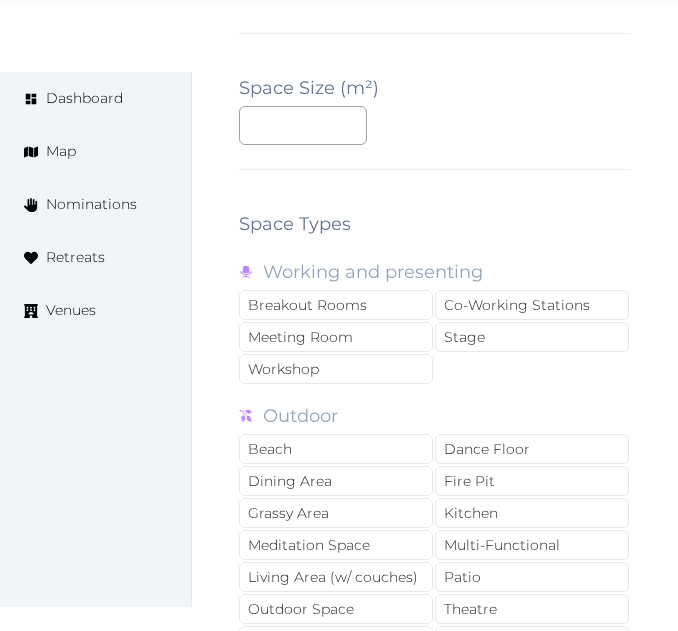 click on "Meeting Room" at bounding box center (336, 337) 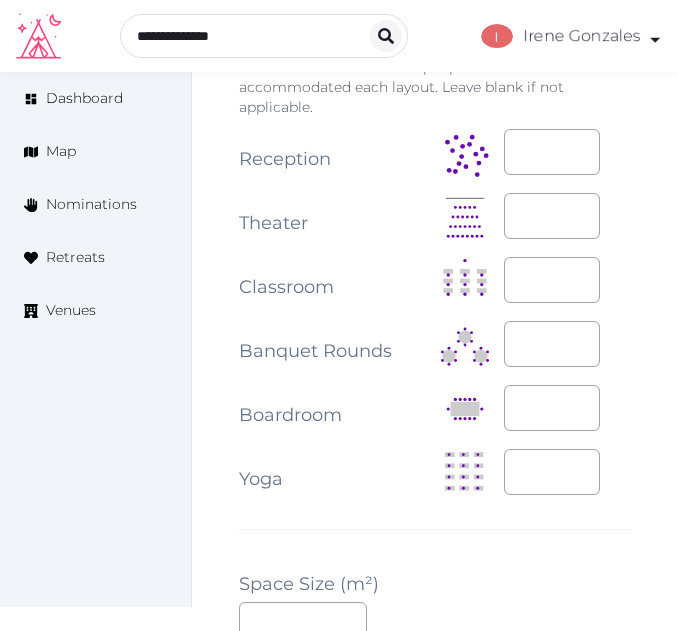 scroll, scrollTop: 2400, scrollLeft: 0, axis: vertical 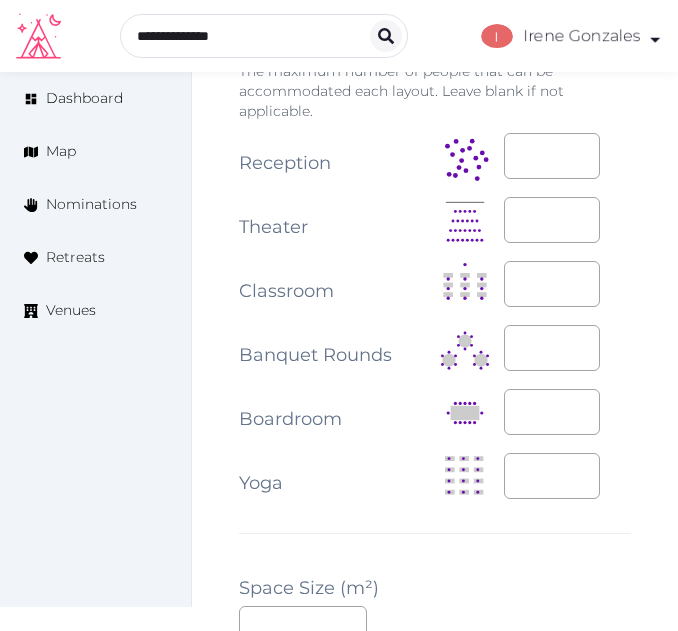 click at bounding box center (567, 349) 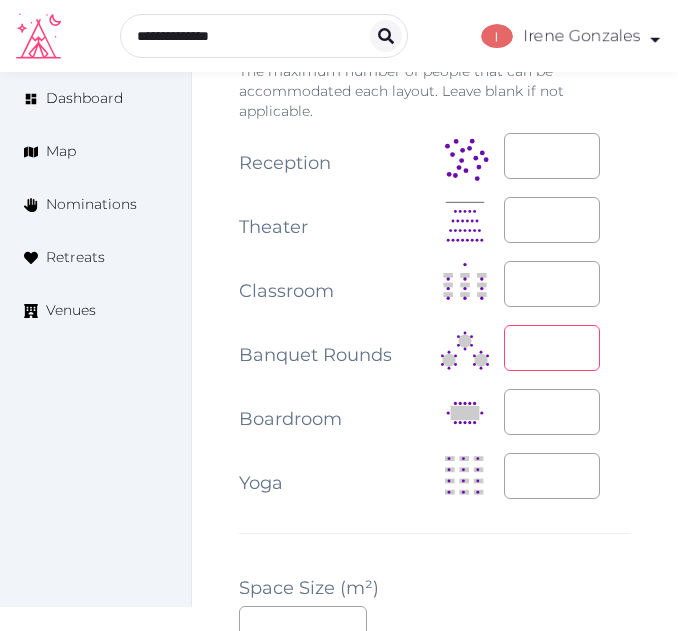drag, startPoint x: 539, startPoint y: 353, endPoint x: 544, endPoint y: 343, distance: 11.18034 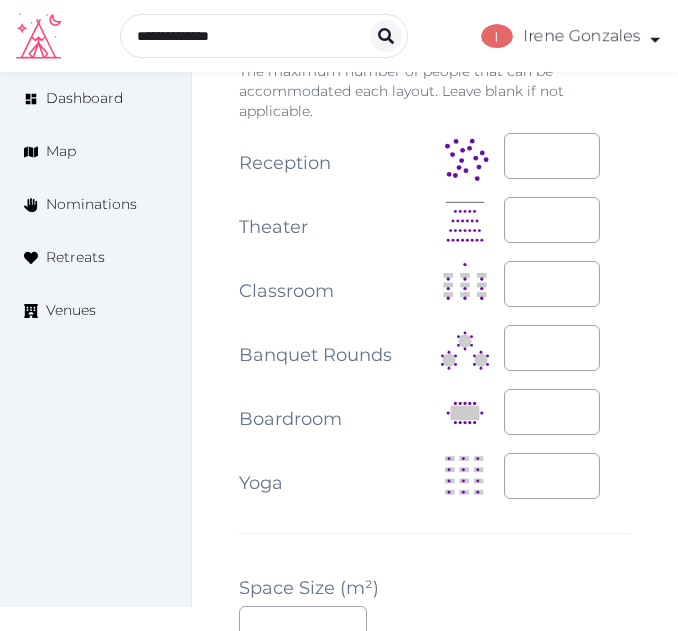 click on "Edit venue 76 %  complete Fill out all the fields in your listing to increase its completion percentage.   A higher completion percentage will make your listing more attractive and result in better matches. Hotel Barrière Le Majestic Cannes   View  listing   Open    Close CRM Lead Basic details Pricing and policies Retreat spaces Meeting spaces Accommodations Amenities Food and dining Activities and experiences Location Environment Types of retreats Brochures Notes Ownership Administration Activity This venue is live and visible to the public Mark draft Archive Venue owned by RetreatsAndVenues Manager c.o.r.e.y.sanford@retreatsandvenues.com Copy ownership transfer link Share this link with any user to transfer ownership of this venue. Users without accounts will be directed to register. Copy update link Share this link with venue owners to encourage them to update their venue details. Copy recommended link Share this link with venue owners to let them know they have been recommended. Copy shortlist link 7 /" at bounding box center [435, -40] 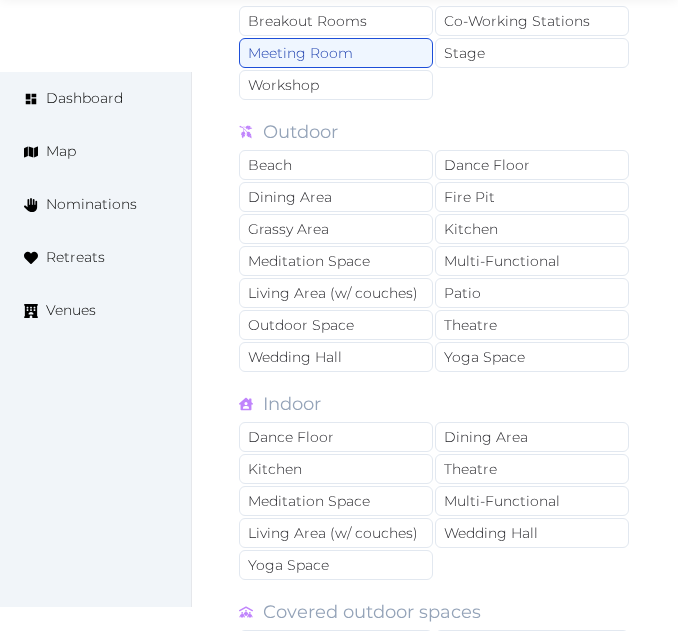 scroll, scrollTop: 3300, scrollLeft: 0, axis: vertical 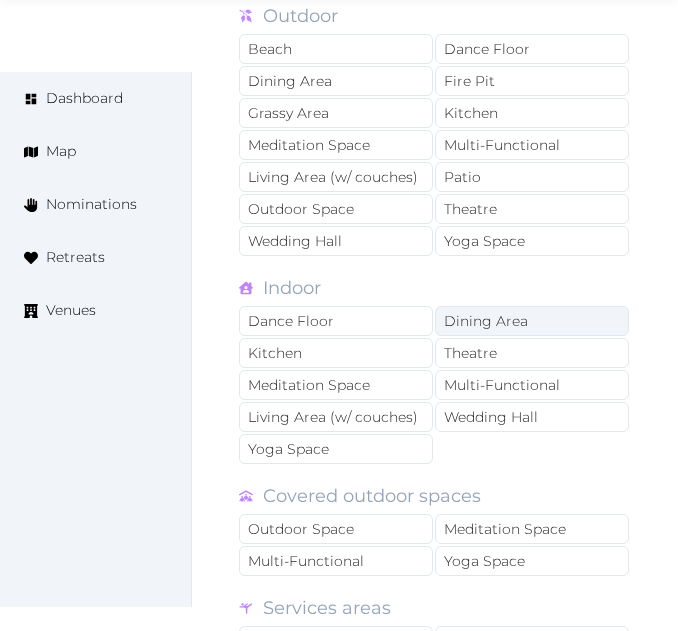click on "Dining Area" at bounding box center (532, 321) 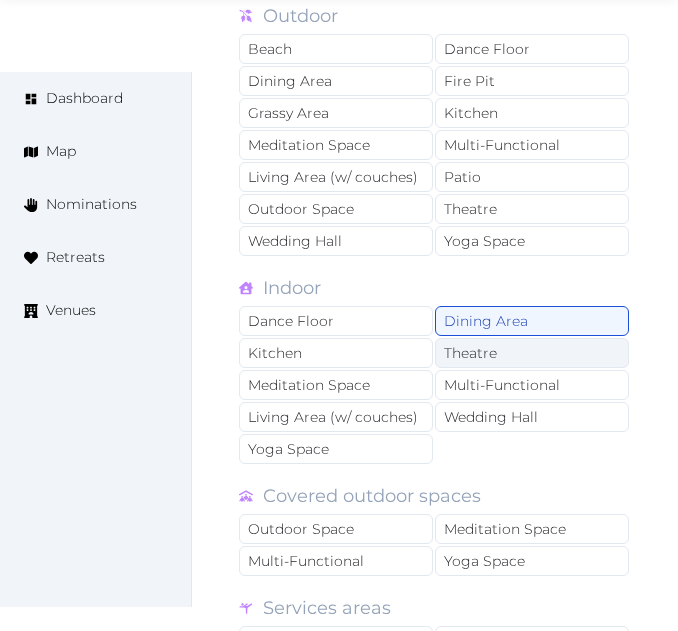 click on "Theatre" at bounding box center (532, 353) 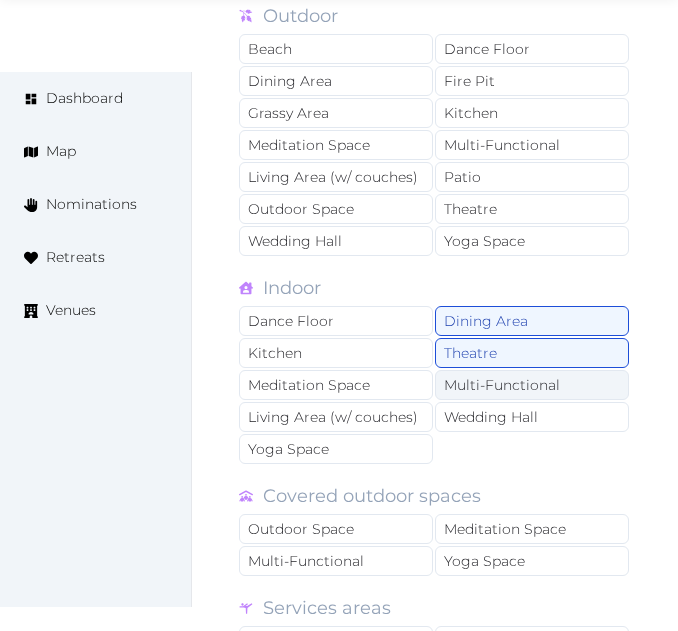 click on "Multi-Functional" at bounding box center [532, 385] 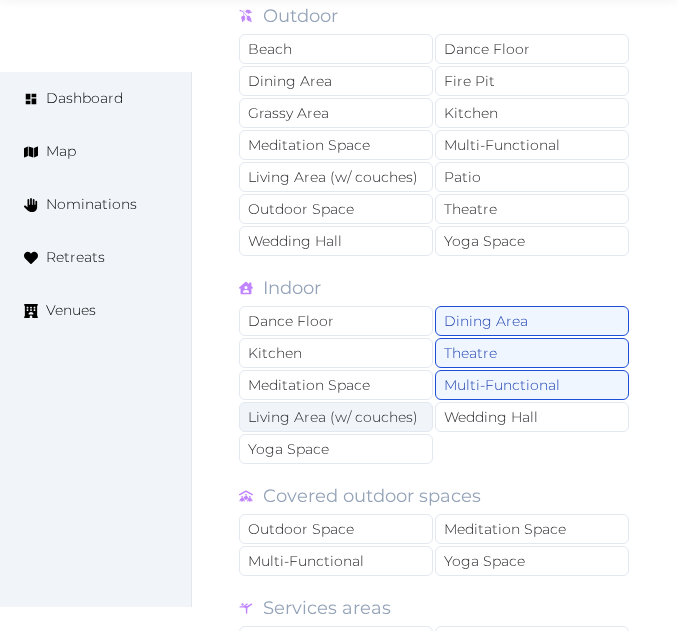 click on "Living Area (w/ couches)" at bounding box center [336, 417] 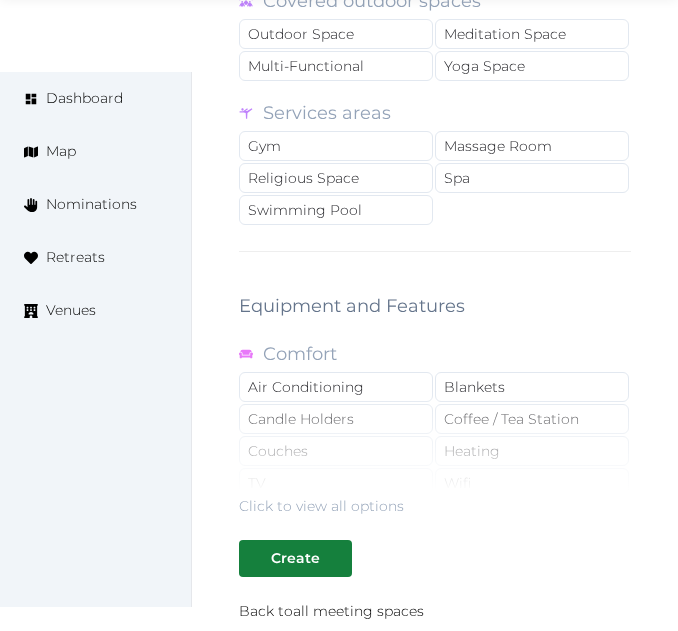 scroll, scrollTop: 3800, scrollLeft: 0, axis: vertical 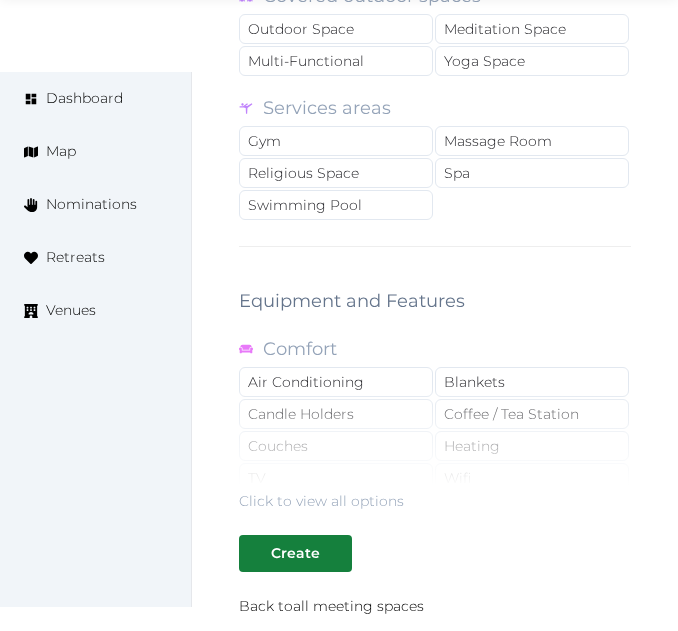click on "Click to view all options" at bounding box center [435, 447] 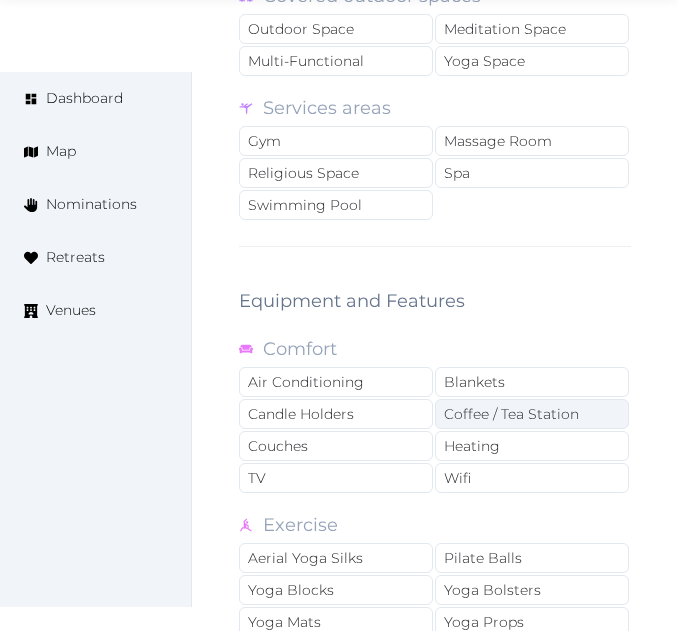 drag, startPoint x: 459, startPoint y: 478, endPoint x: 486, endPoint y: 415, distance: 68.54196 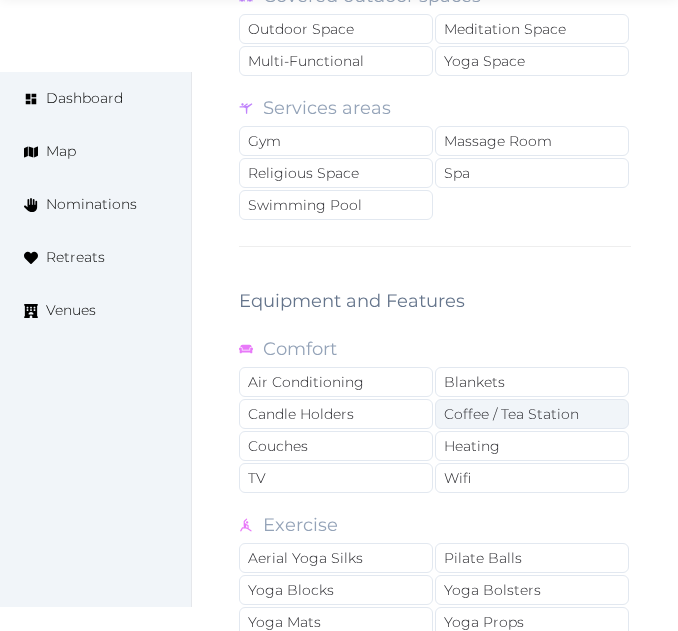 click on "Coffee / Tea Station" at bounding box center [532, 414] 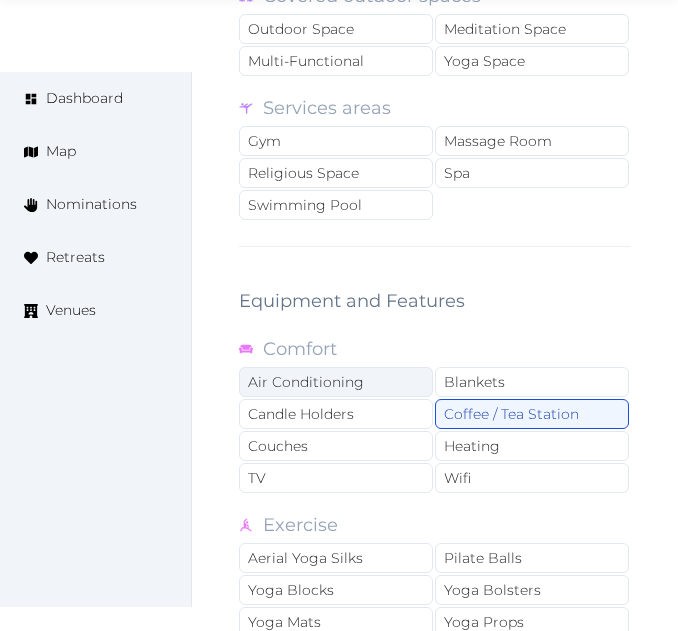 click on "Air Conditioning" at bounding box center (336, 382) 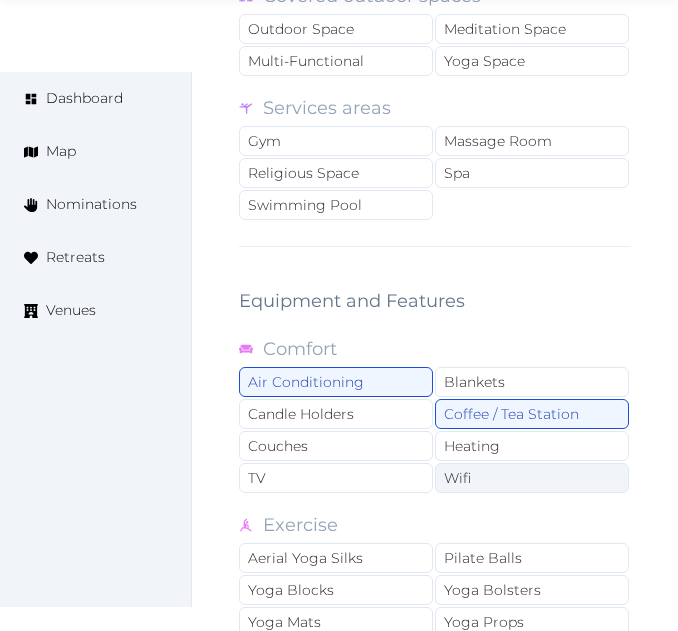 click on "Wifi" at bounding box center [532, 478] 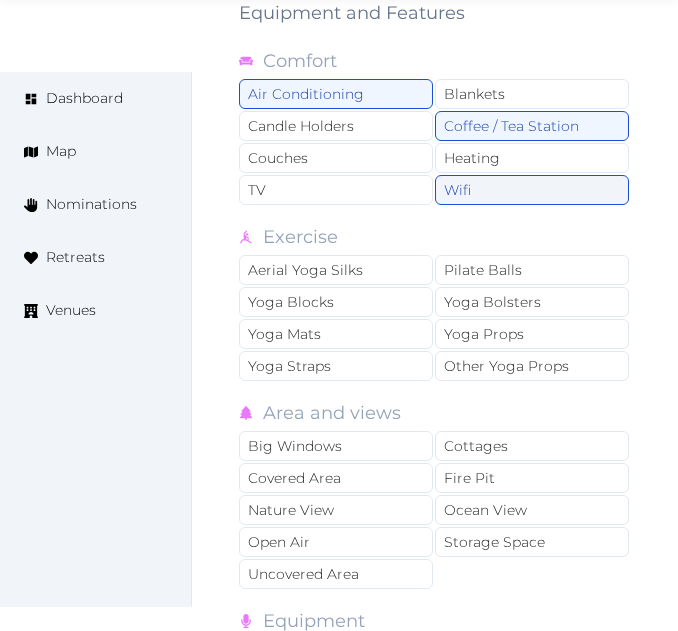 scroll, scrollTop: 4100, scrollLeft: 0, axis: vertical 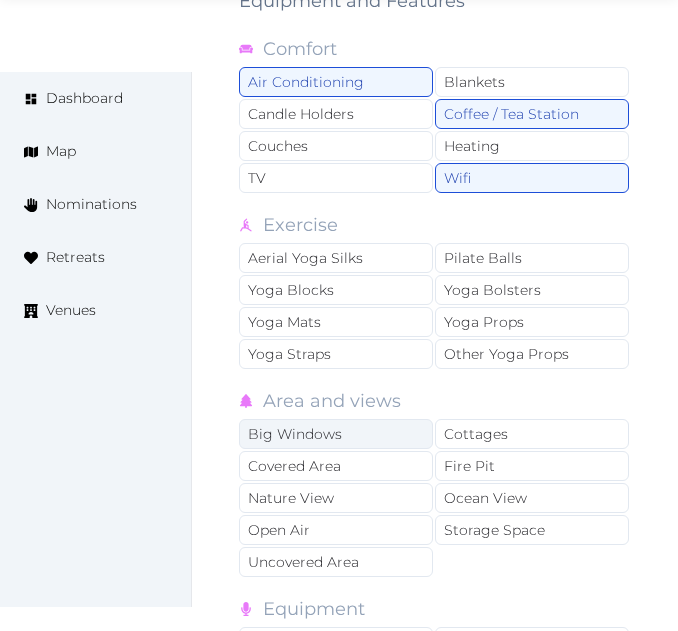 click on "Big Windows" at bounding box center (336, 434) 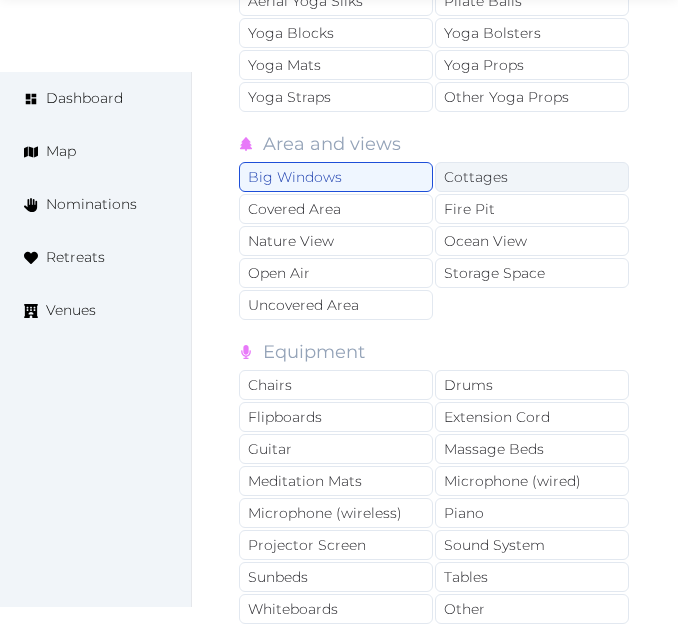 scroll, scrollTop: 4400, scrollLeft: 0, axis: vertical 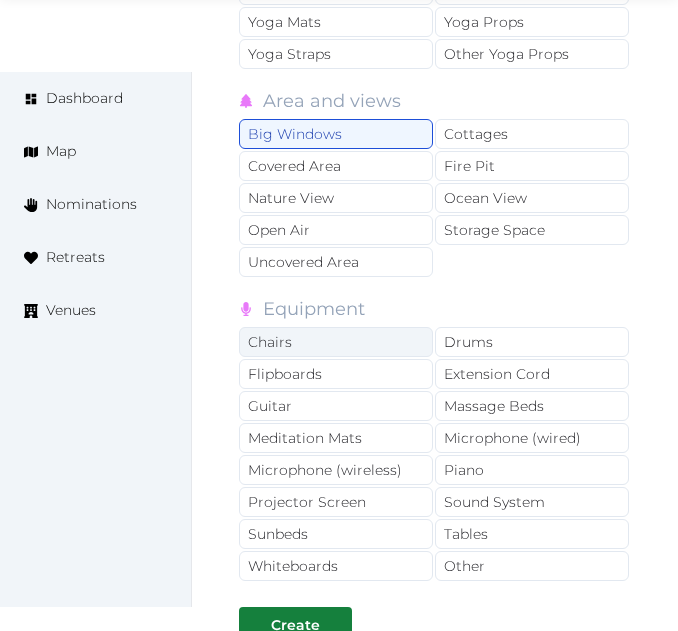 drag, startPoint x: 362, startPoint y: 343, endPoint x: 401, endPoint y: 355, distance: 40.804413 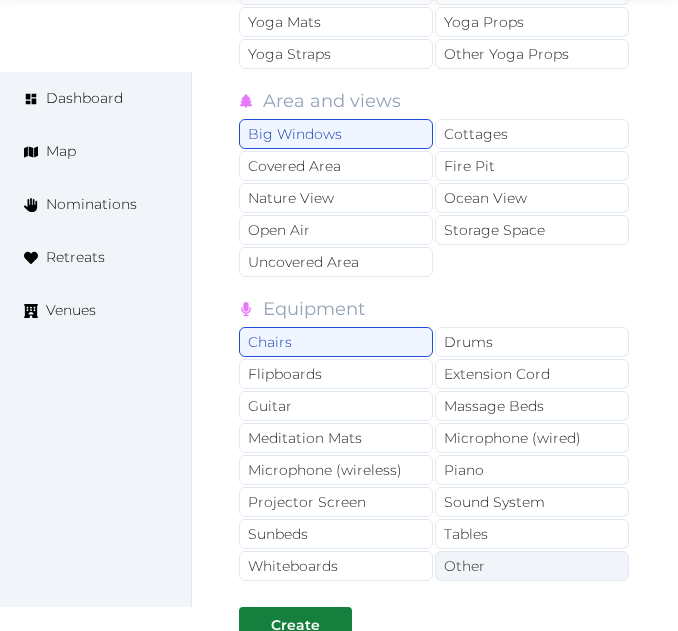 click on "Other" at bounding box center (532, 566) 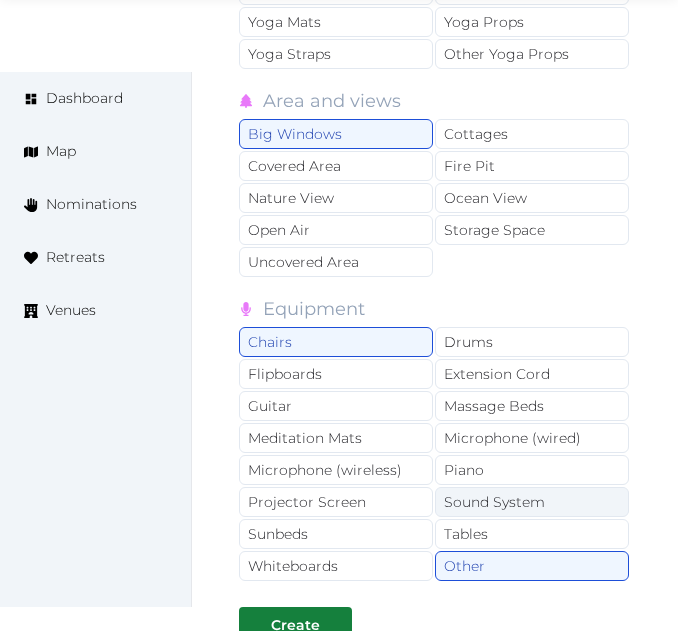 click on "Sound System" at bounding box center (532, 502) 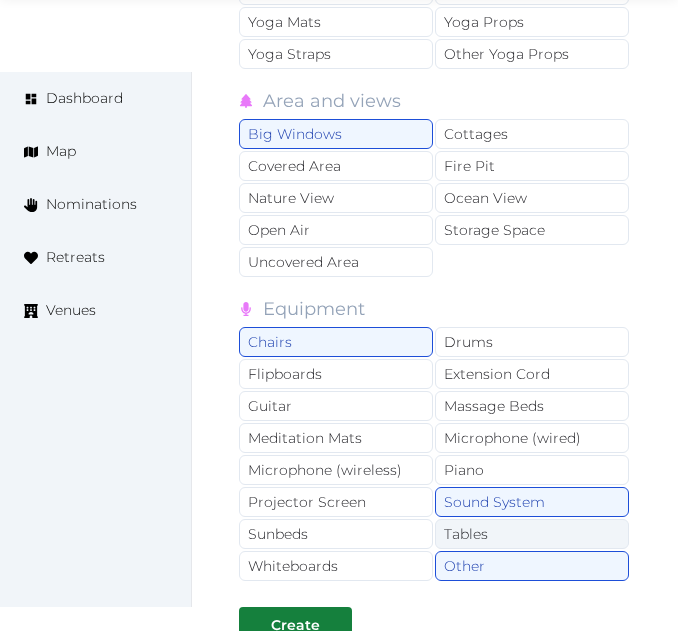 drag, startPoint x: 494, startPoint y: 523, endPoint x: 476, endPoint y: 521, distance: 18.110771 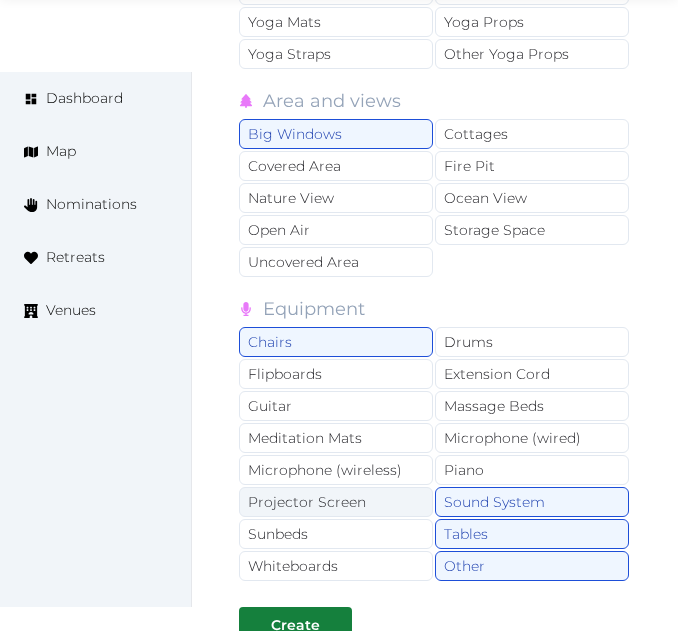 click on "Projector Screen" at bounding box center [336, 502] 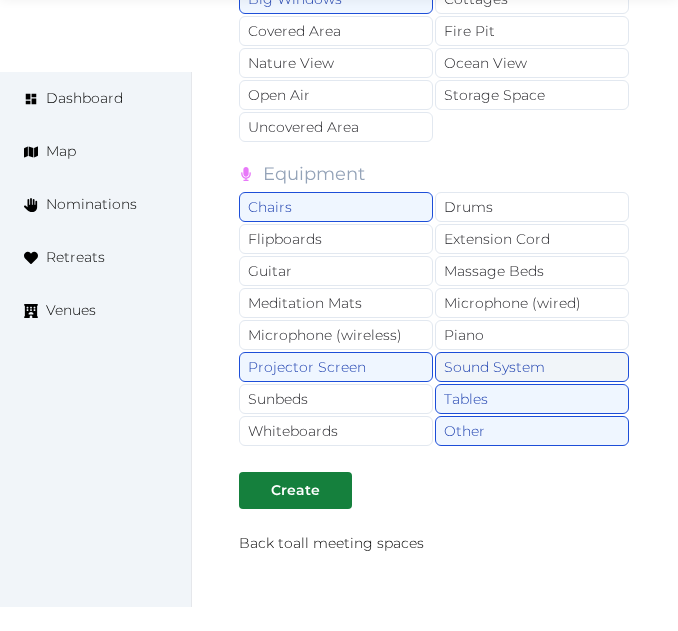 scroll, scrollTop: 4682, scrollLeft: 0, axis: vertical 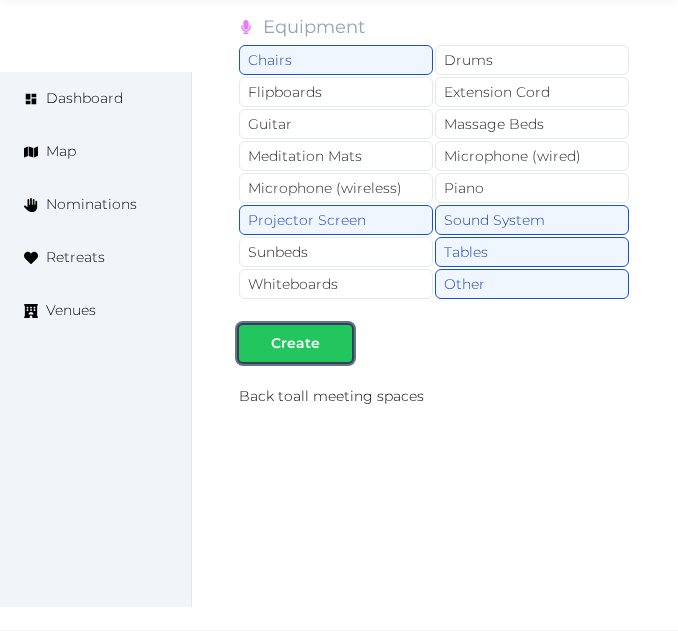 click on "Create" at bounding box center [295, 343] 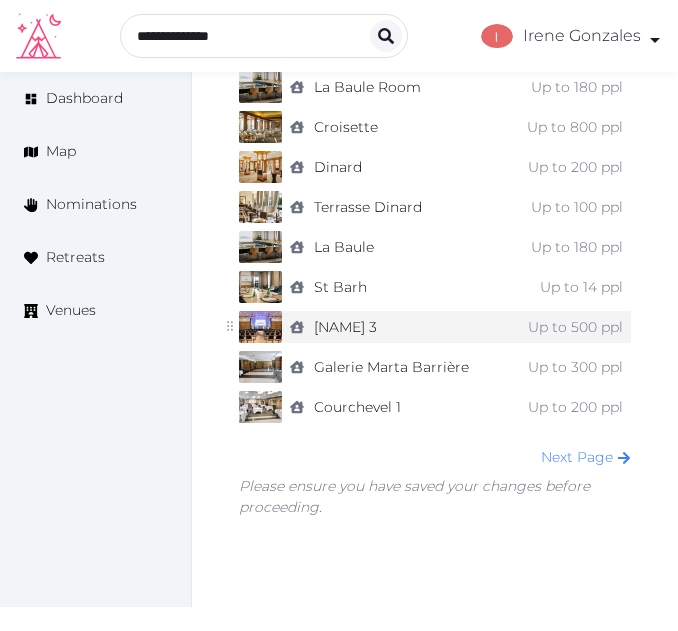 scroll, scrollTop: 1492, scrollLeft: 0, axis: vertical 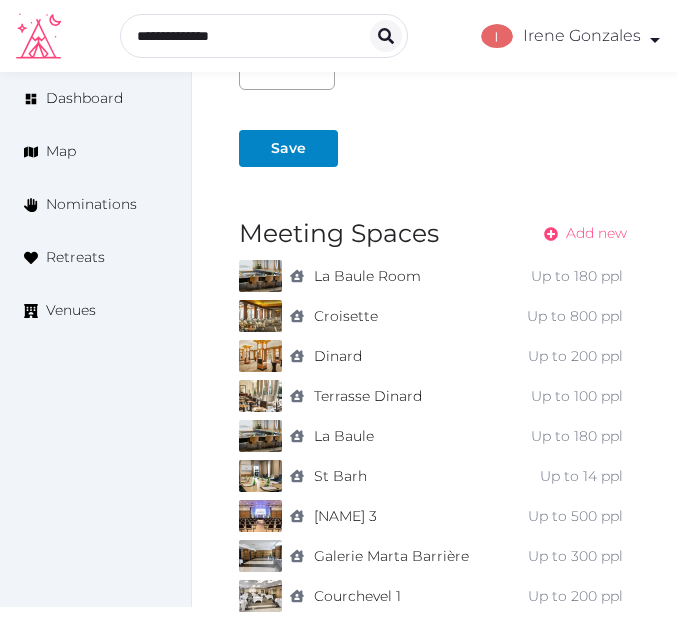 click on "Add new" at bounding box center [596, 233] 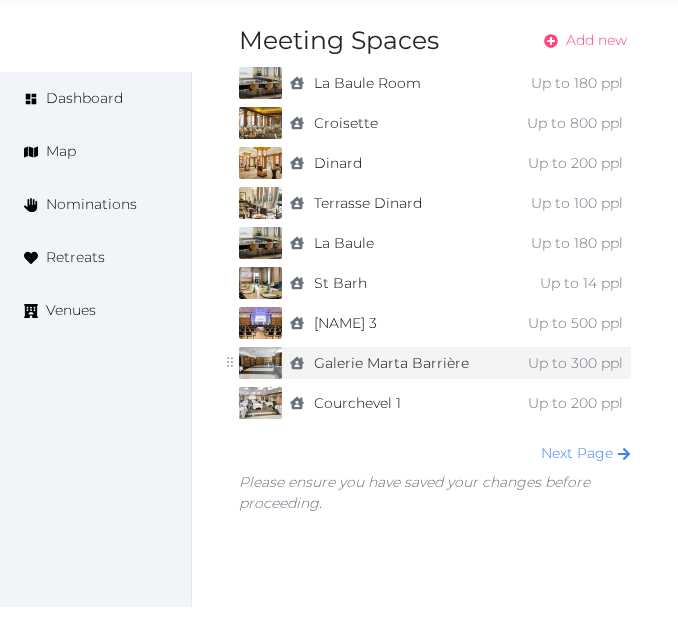 scroll, scrollTop: 1792, scrollLeft: 0, axis: vertical 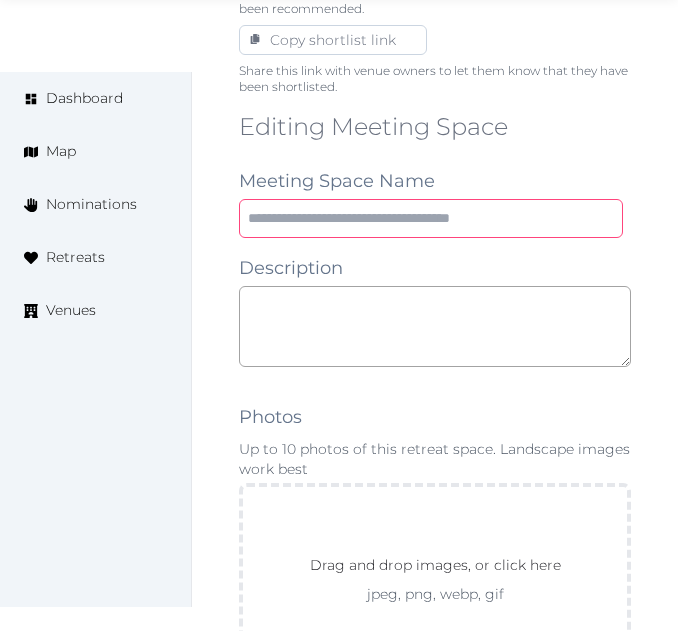 click at bounding box center (431, 218) 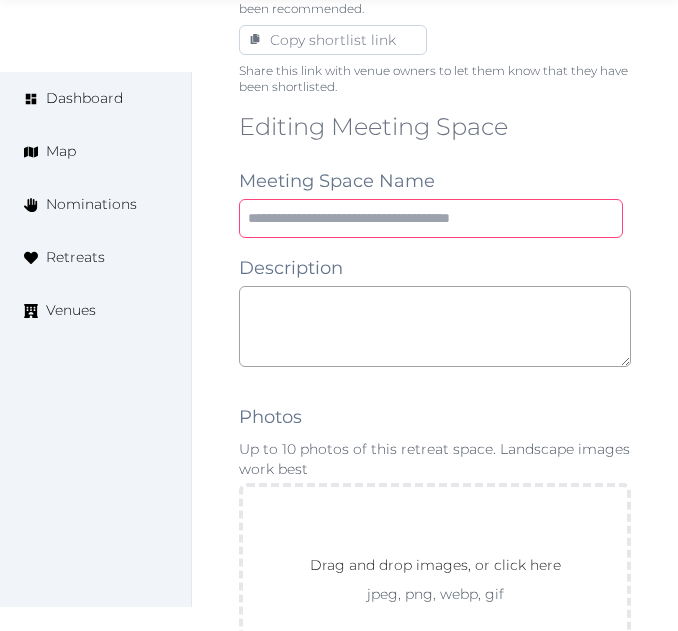 paste on "**********" 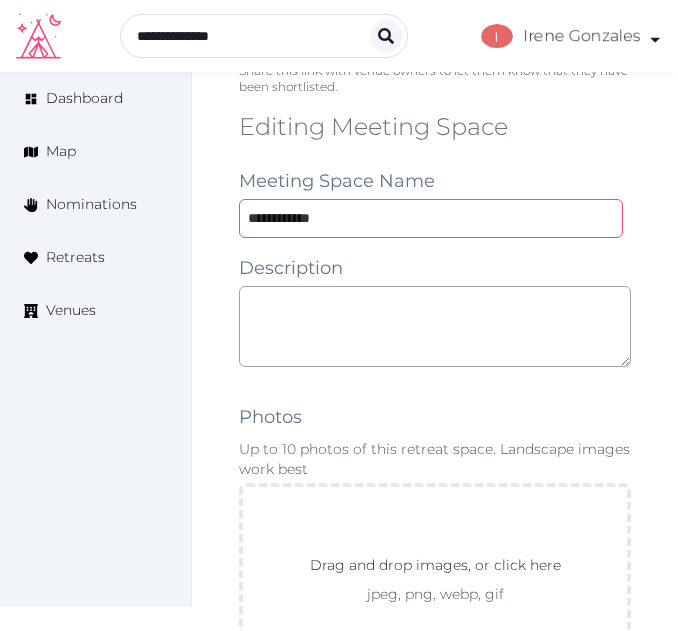 scroll, scrollTop: 1100, scrollLeft: 0, axis: vertical 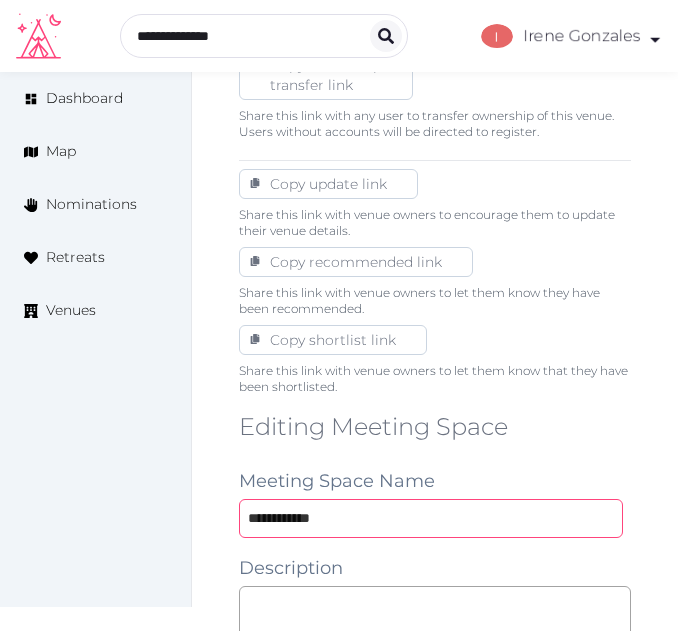 type on "**********" 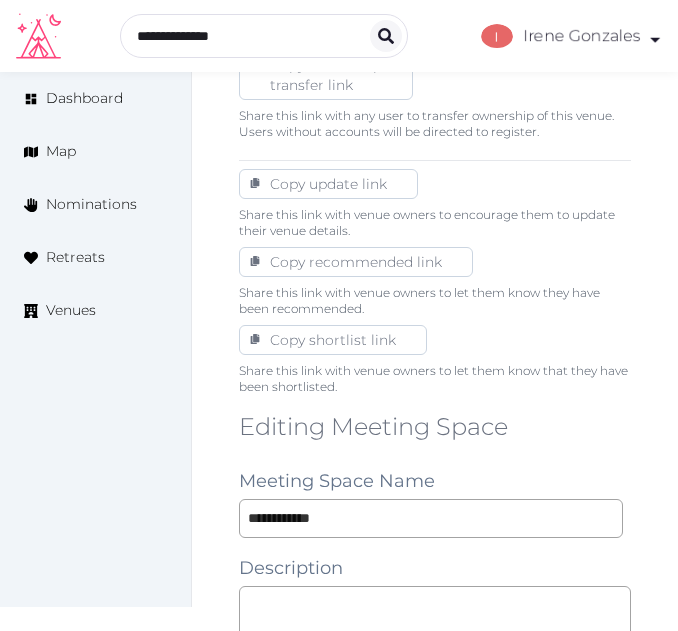 drag, startPoint x: 553, startPoint y: 551, endPoint x: 543, endPoint y: 552, distance: 10.049875 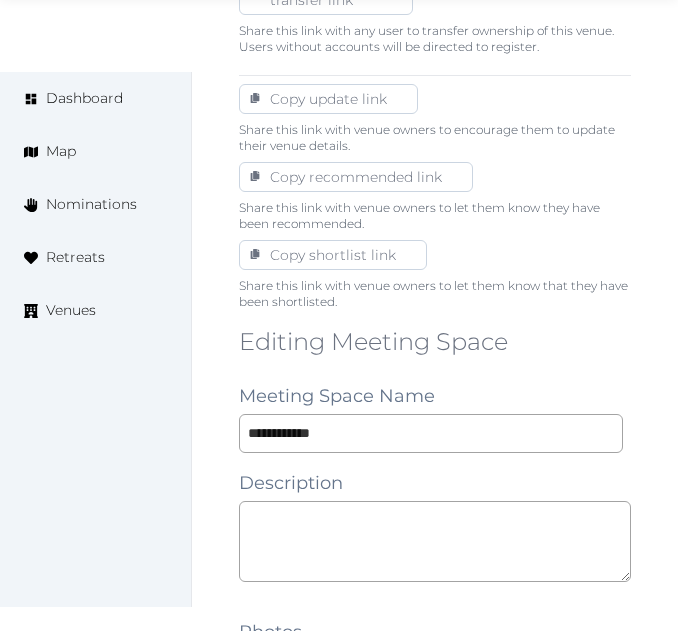 scroll, scrollTop: 1300, scrollLeft: 0, axis: vertical 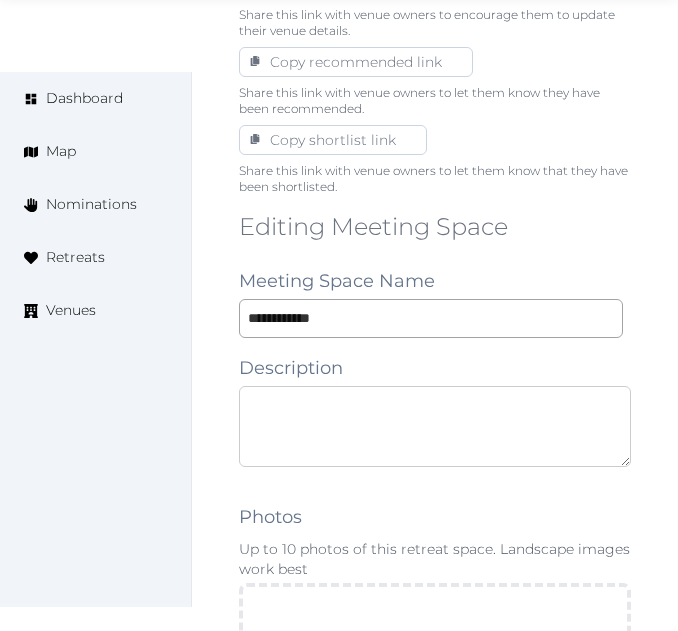 click at bounding box center (435, 426) 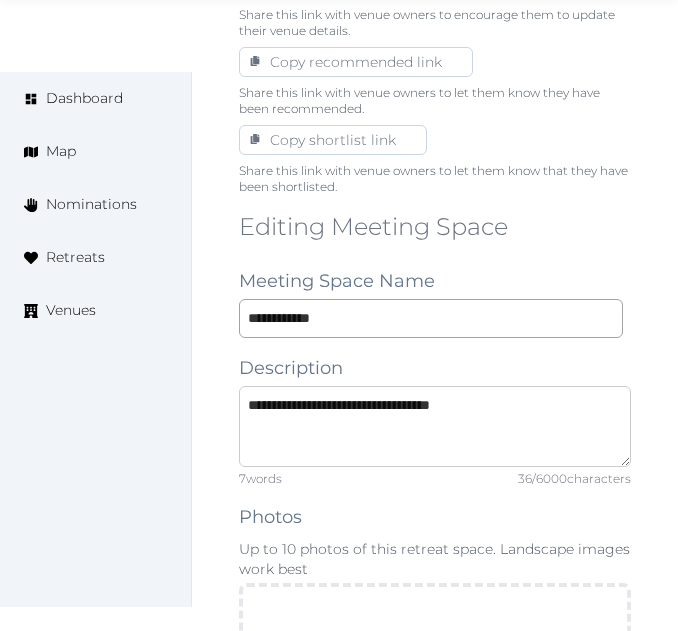 type on "**********" 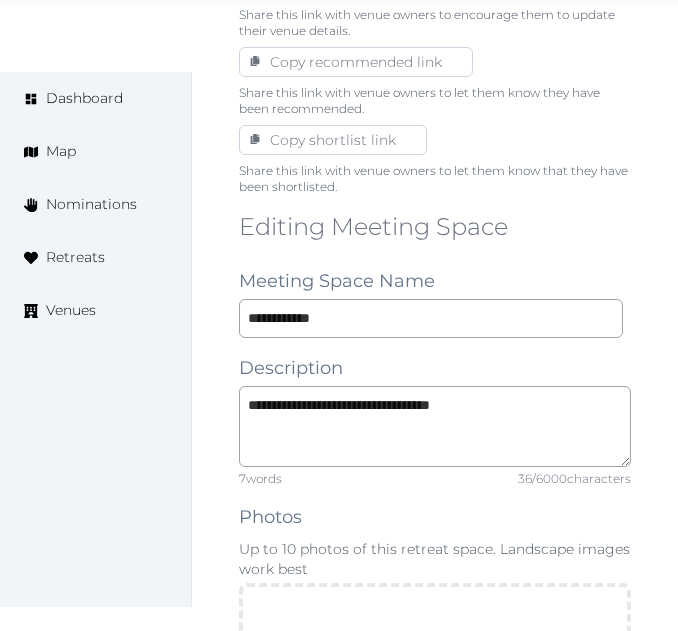 click on "**********" at bounding box center [435, 1359] 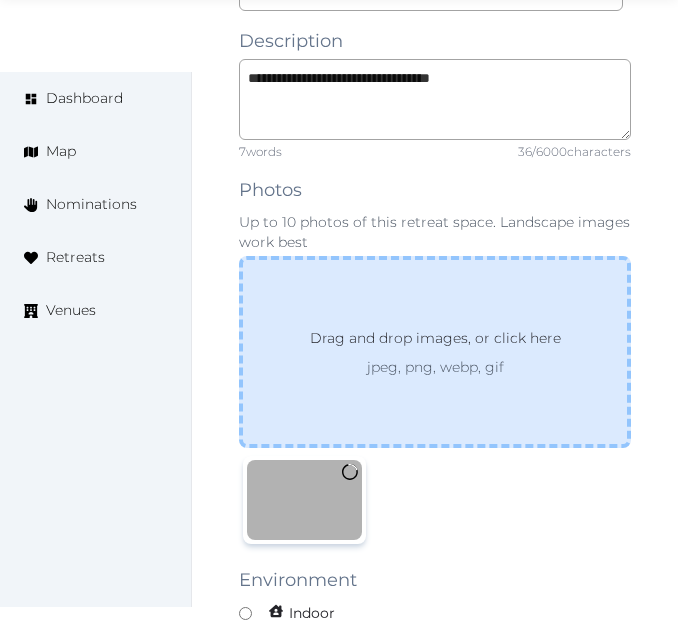 scroll, scrollTop: 1800, scrollLeft: 0, axis: vertical 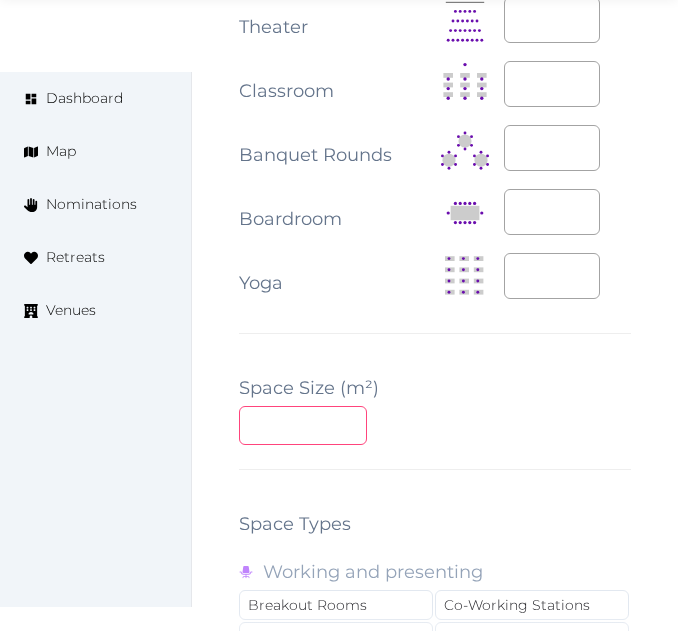 click at bounding box center (303, 425) 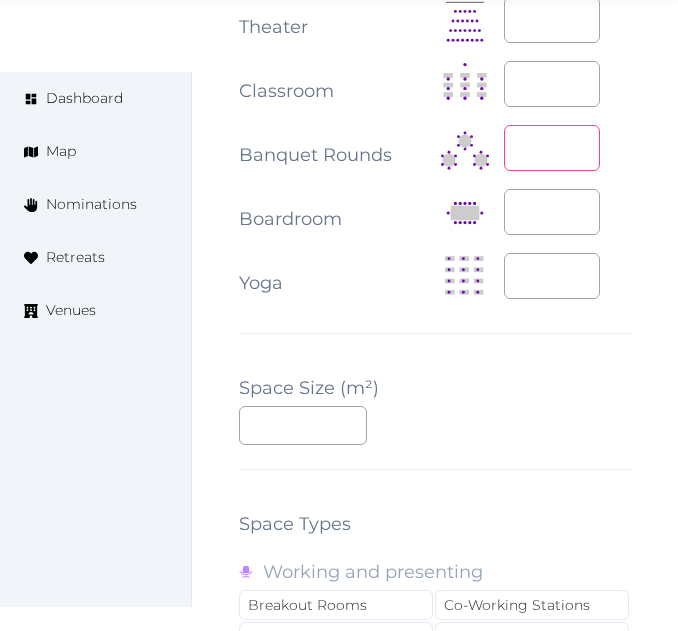 click at bounding box center (552, 148) 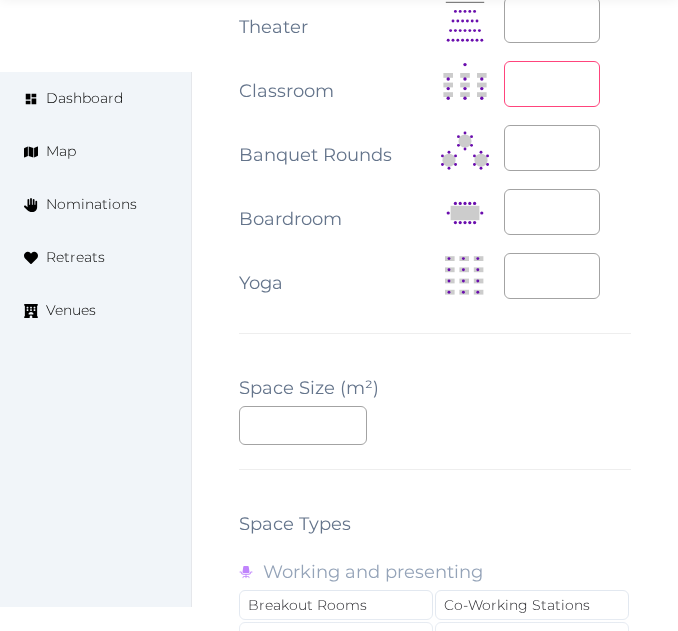 click at bounding box center [552, 84] 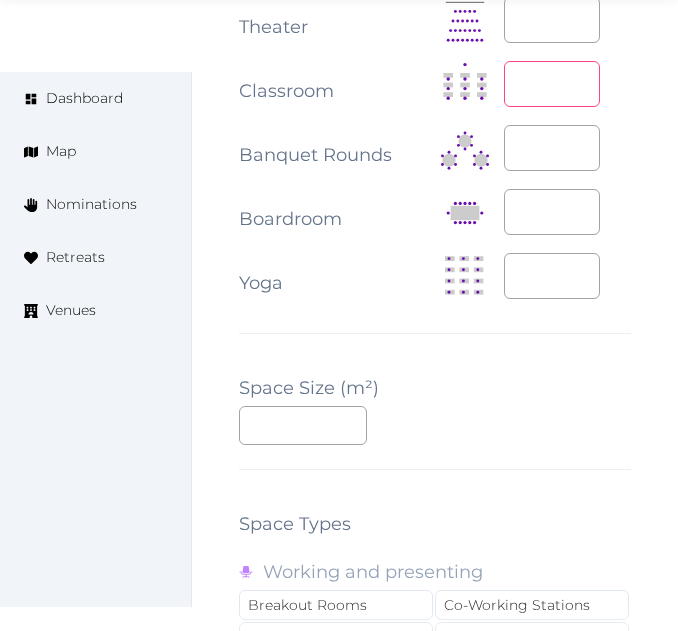drag, startPoint x: 554, startPoint y: 86, endPoint x: 502, endPoint y: 92, distance: 52.34501 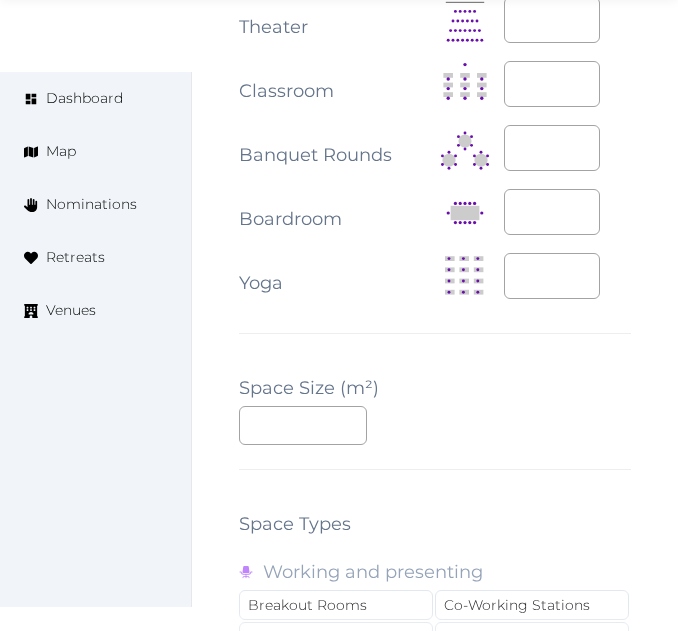 click on "Edit venue 76 %  complete Fill out all the fields in your listing to increase its completion percentage.   A higher completion percentage will make your listing more attractive and result in better matches. Hotel Barrière Le Majestic Cannes   View  listing   Open    Close CRM Lead Basic details Pricing and policies Retreat spaces Meeting spaces Accommodations Amenities Food and dining Activities and experiences Location Environment Types of retreats Brochures Notes Ownership Administration Activity This venue is live and visible to the public Mark draft Archive Venue owned by RetreatsAndVenues Manager c.o.r.e.y.sanford@retreatsandvenues.com Copy ownership transfer link Share this link with any user to transfer ownership of this venue. Users without accounts will be directed to register. Copy update link Share this link with venue owners to encourage them to update their venue details. Copy recommended link Share this link with venue owners to let them know they have been recommended. Copy shortlist link 7 /" at bounding box center (435, -588) 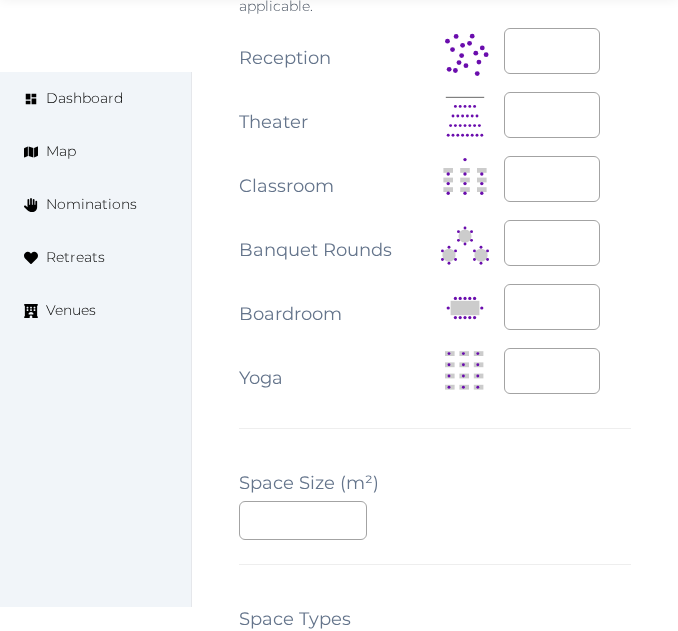 scroll, scrollTop: 2500, scrollLeft: 0, axis: vertical 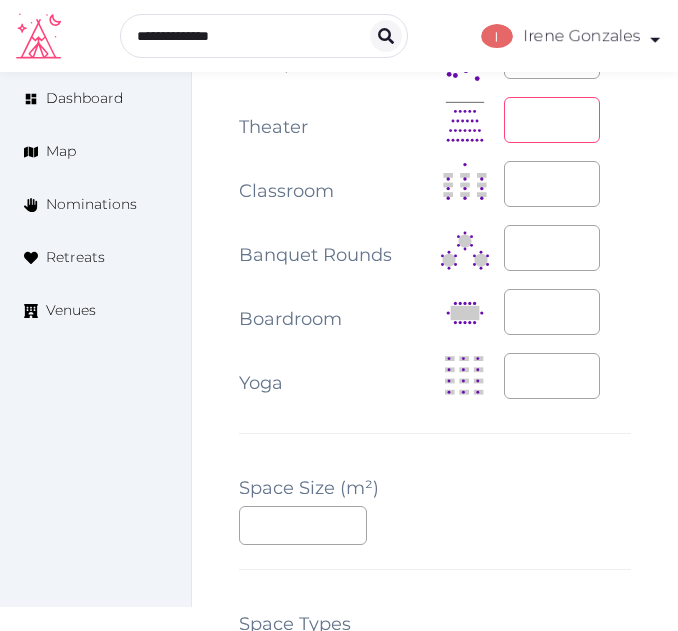 click at bounding box center [552, 120] 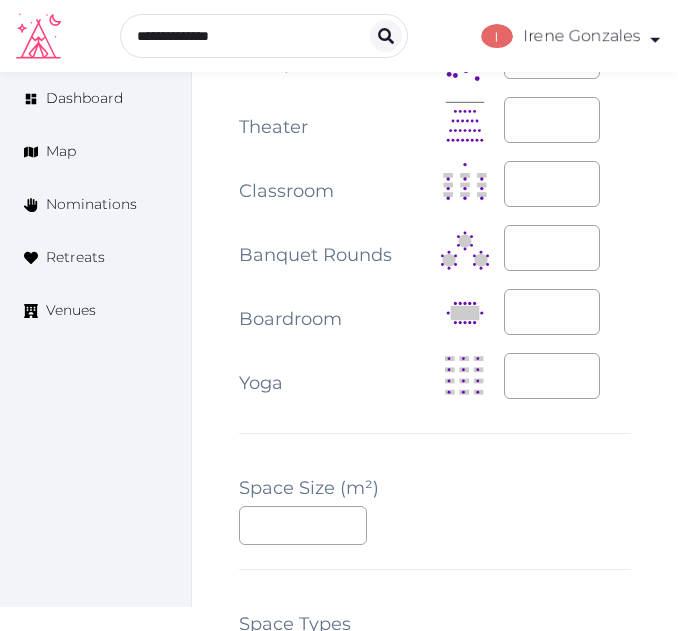 click on "**" at bounding box center (567, 120) 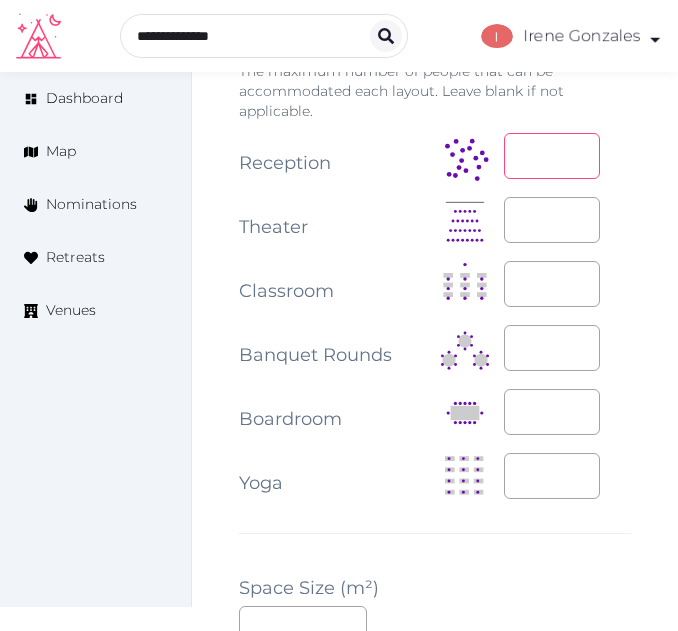 click at bounding box center [552, 156] 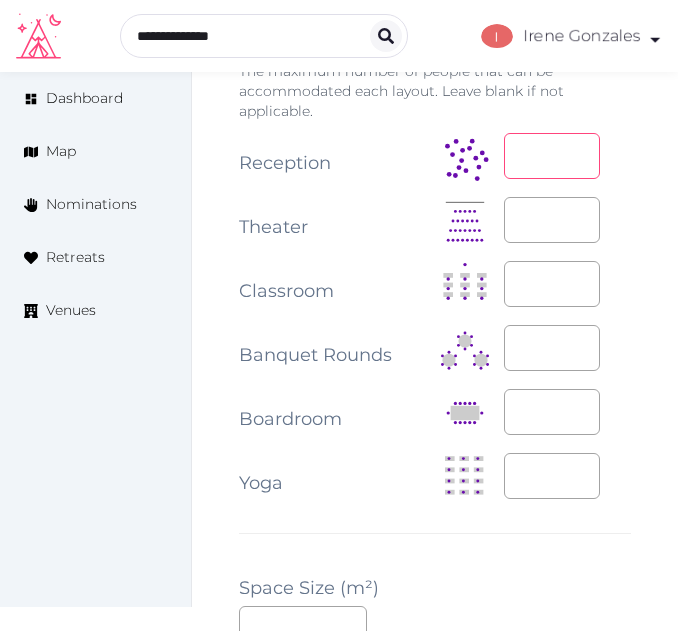 type on "**" 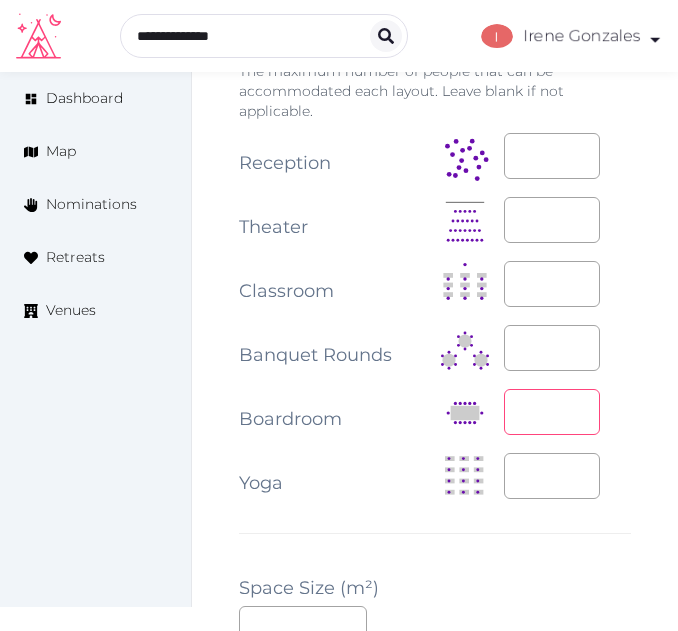 click at bounding box center [552, 412] 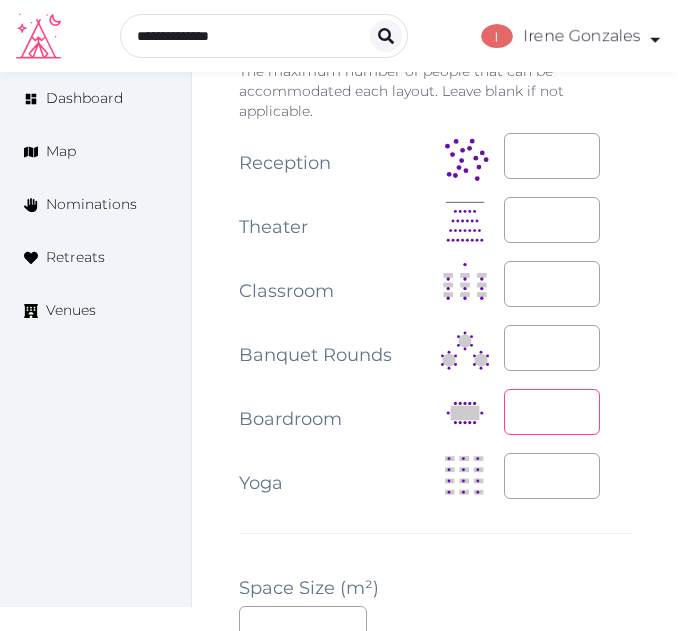type on "**" 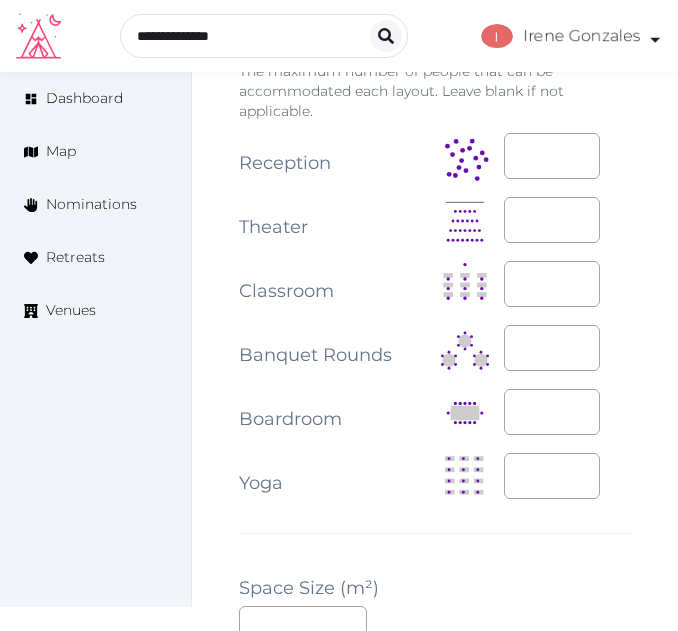 click on "Edit venue 76 %  complete Fill out all the fields in your listing to increase its completion percentage.   A higher completion percentage will make your listing more attractive and result in better matches. Hotel Barrière Le Majestic Cannes   View  listing   Open    Close CRM Lead Basic details Pricing and policies Retreat spaces Meeting spaces Accommodations Amenities Food and dining Activities and experiences Location Environment Types of retreats Brochures Notes Ownership Administration Activity This venue is live and visible to the public Mark draft Archive Venue owned by RetreatsAndVenues Manager c.o.r.e.y.sanford@retreatsandvenues.com Copy ownership transfer link Share this link with any user to transfer ownership of this venue. Users without accounts will be directed to register. Copy update link Share this link with venue owners to encourage them to update their venue details. Copy recommended link Share this link with venue owners to let them know they have been recommended. Copy shortlist link 7 /" at bounding box center (435, -384) 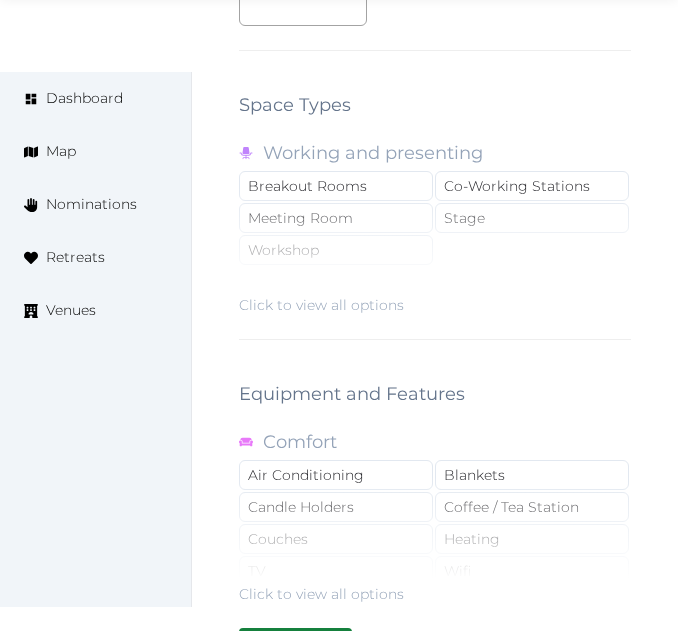 scroll, scrollTop: 3100, scrollLeft: 0, axis: vertical 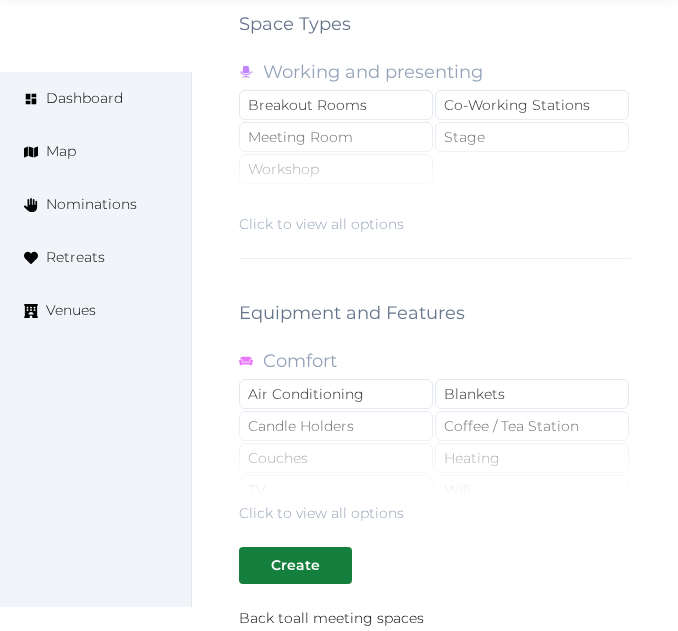 click on "Click to view all options" at bounding box center [435, 170] 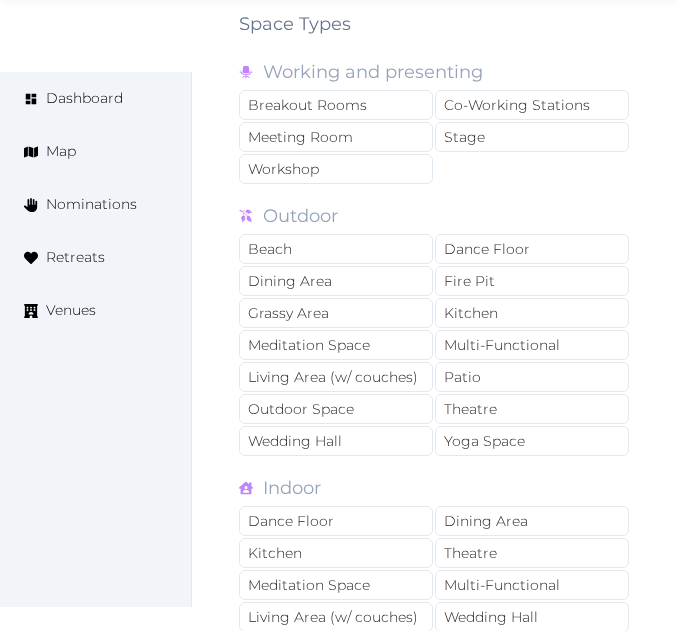 click on "Meeting Room" at bounding box center [336, 137] 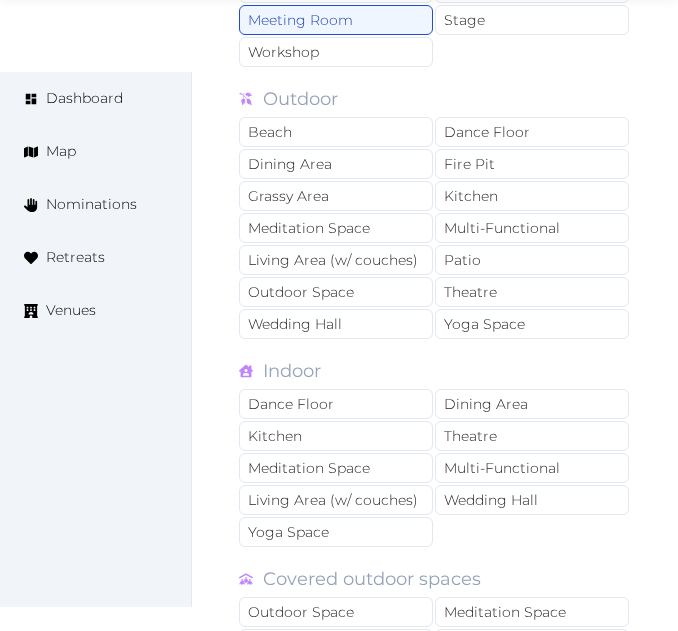 scroll, scrollTop: 3400, scrollLeft: 0, axis: vertical 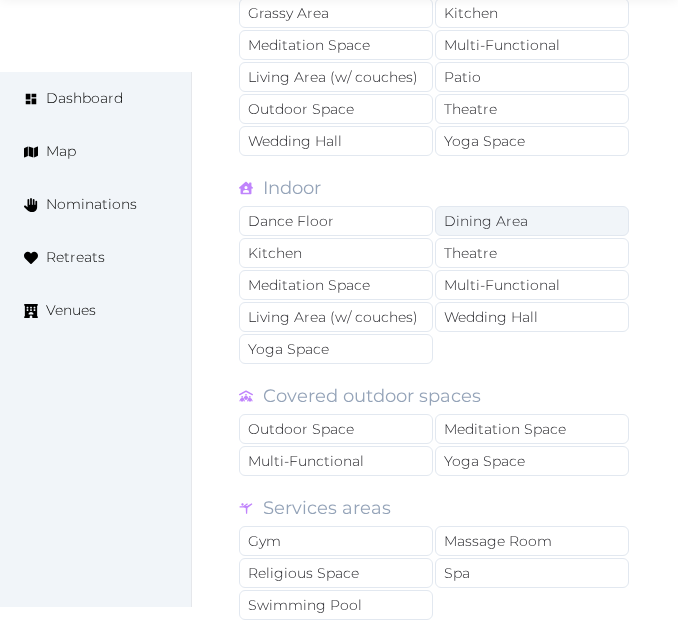 click on "Dining Area" at bounding box center (532, 221) 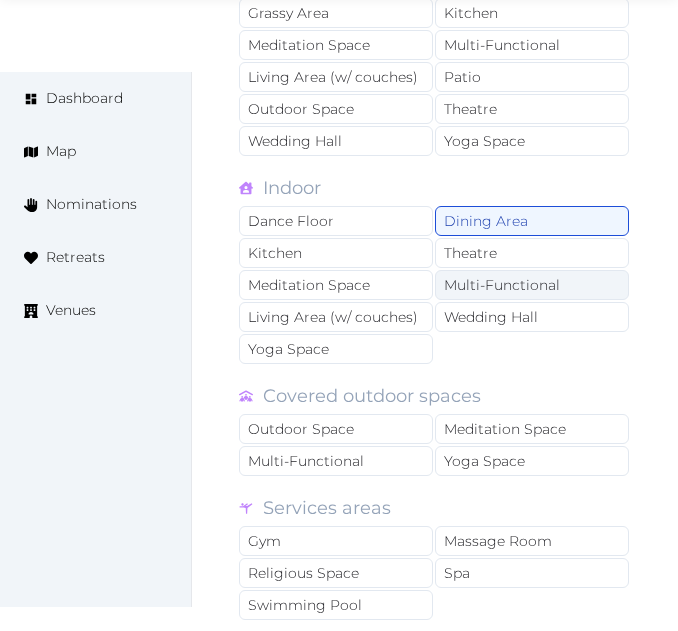click on "Multi-Functional" at bounding box center [532, 285] 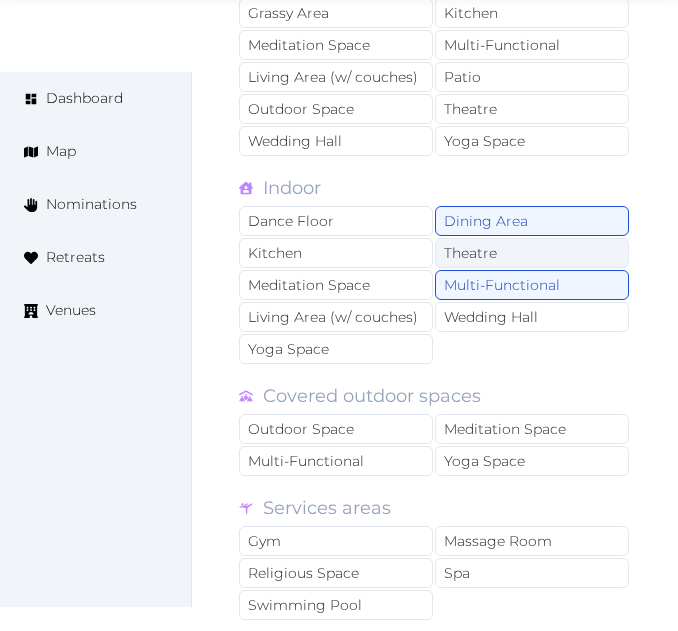 click on "Theatre" at bounding box center (532, 253) 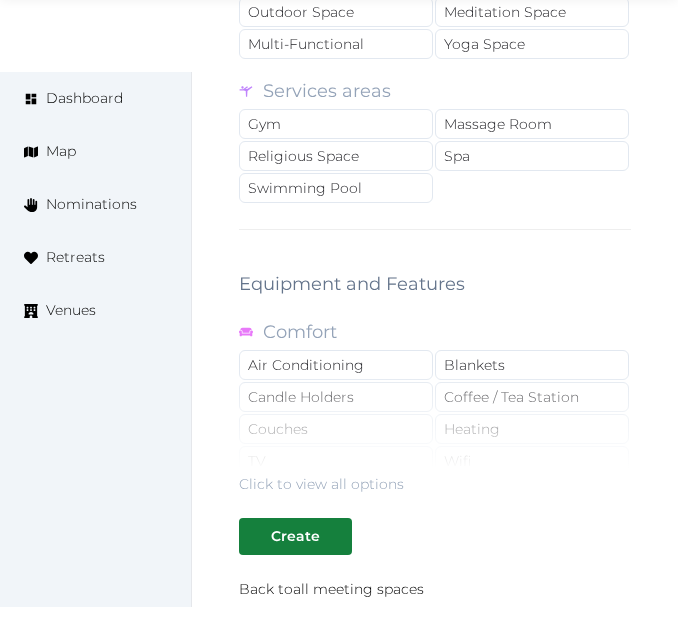 scroll, scrollTop: 4000, scrollLeft: 0, axis: vertical 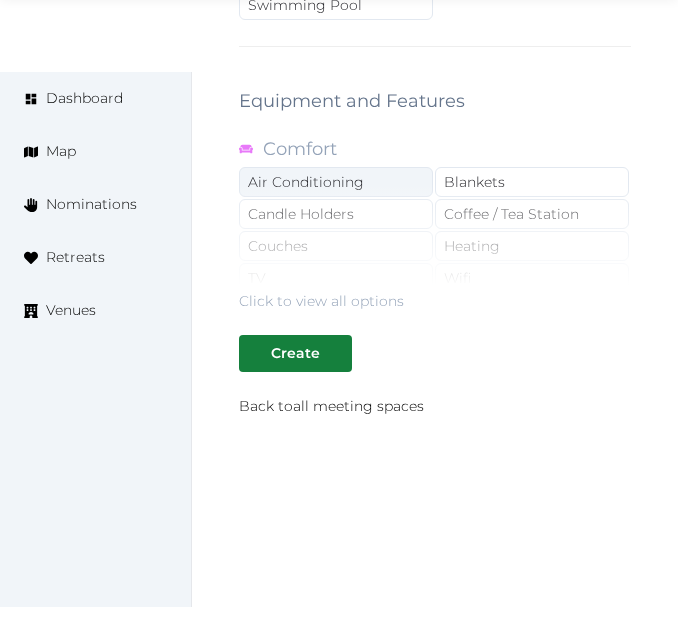click on "Air Conditioning" at bounding box center (336, 182) 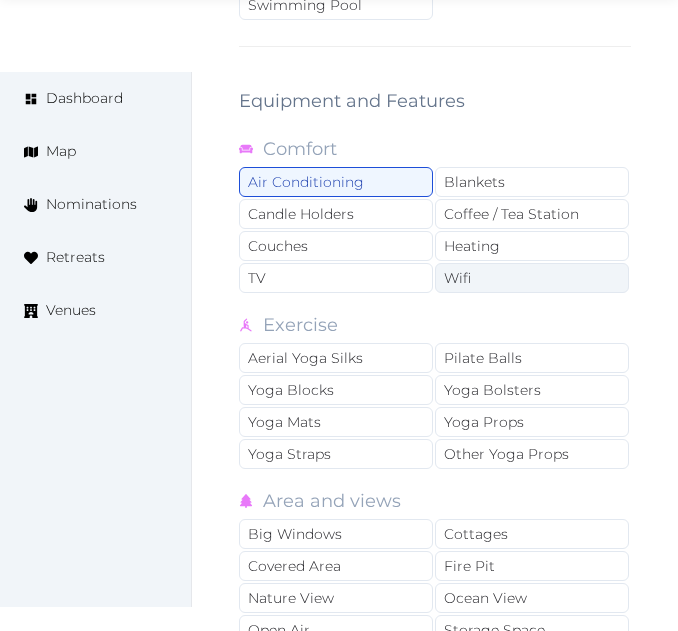 click on "Wifi" at bounding box center (532, 278) 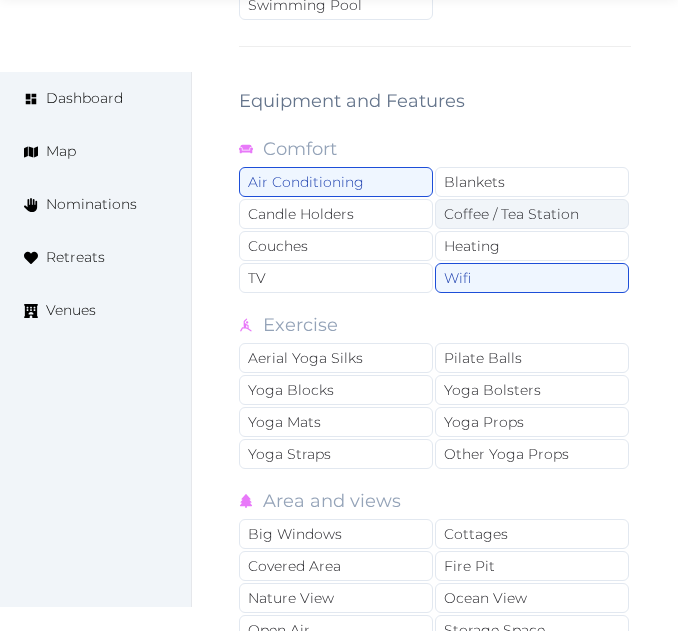 click on "Coffee / Tea Station" at bounding box center (532, 214) 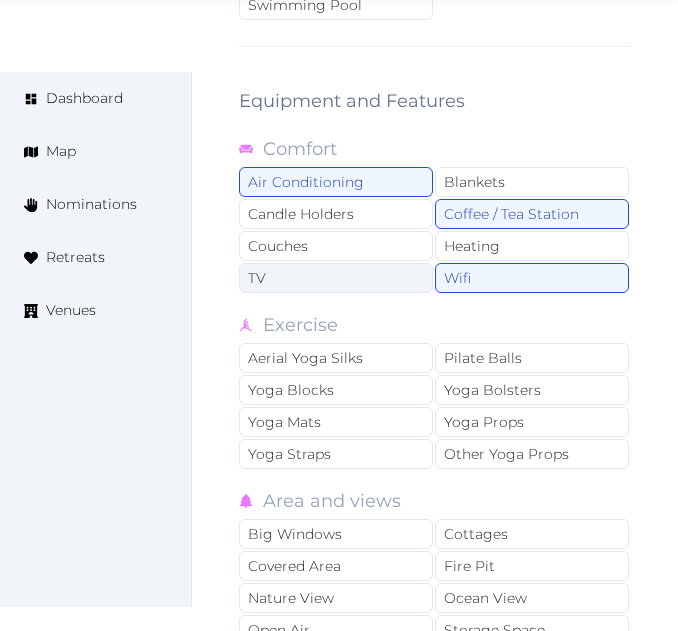 click on "TV" at bounding box center [336, 278] 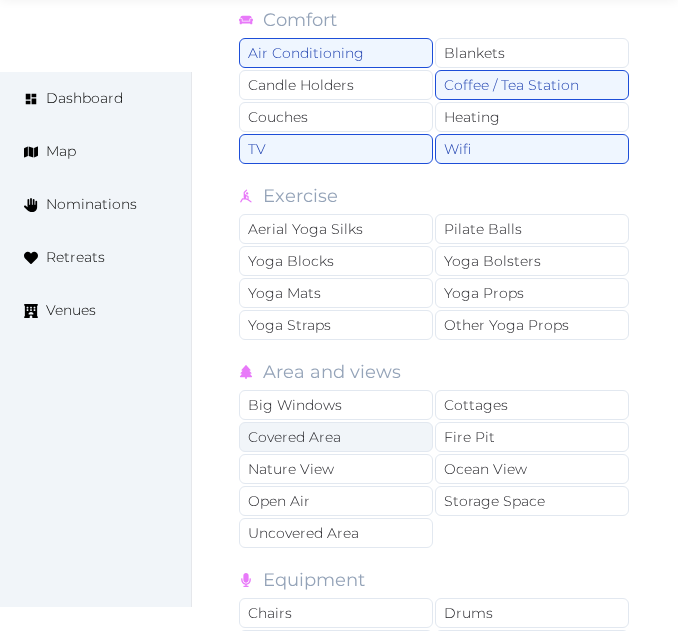 scroll, scrollTop: 4200, scrollLeft: 0, axis: vertical 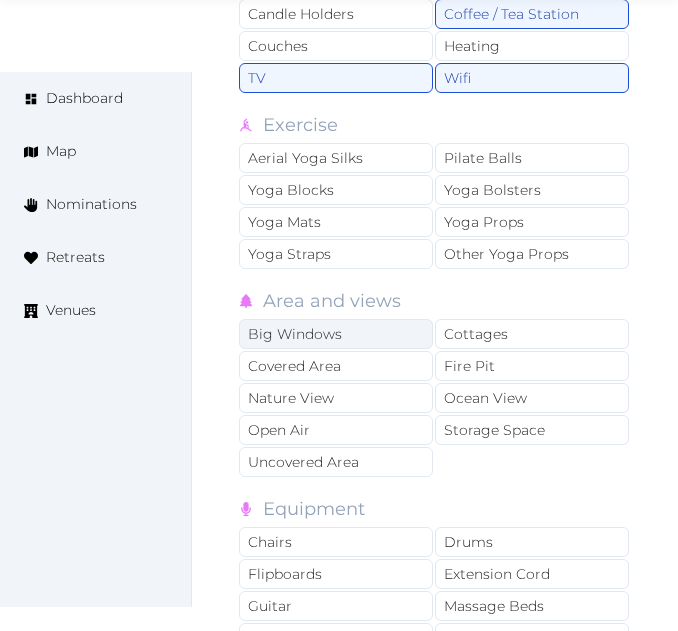 click on "Big Windows" at bounding box center (336, 334) 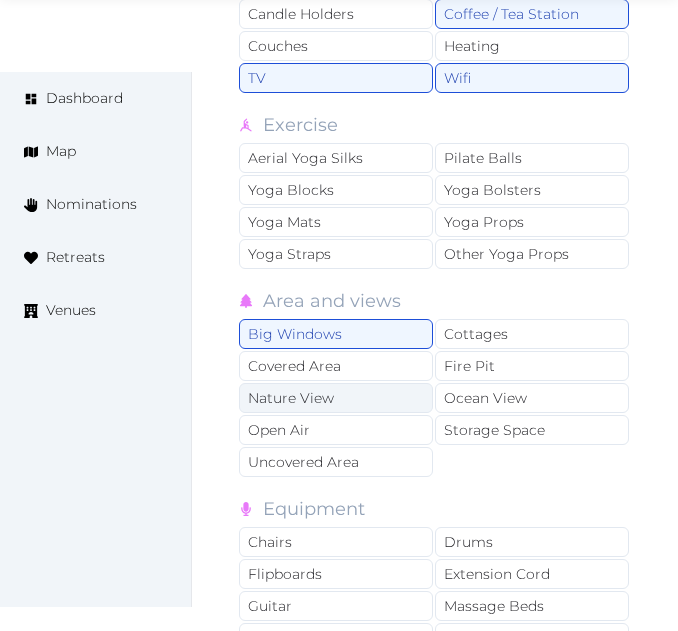 click on "Nature View" at bounding box center [336, 398] 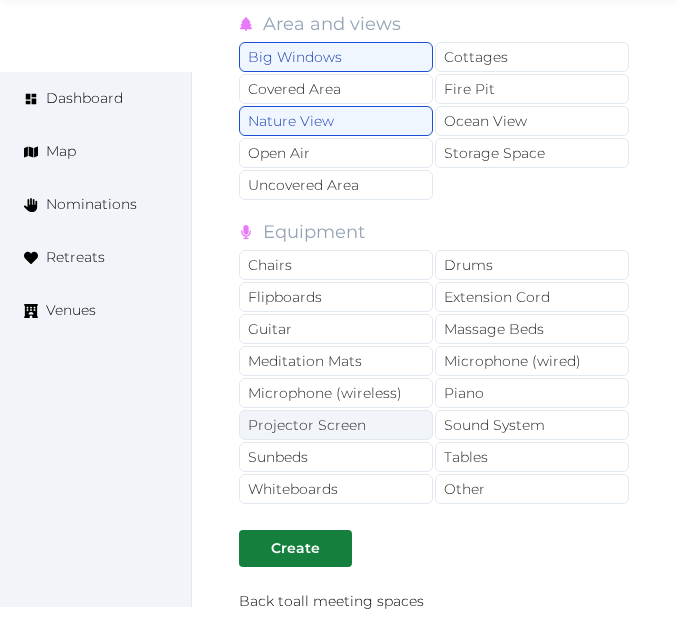 scroll, scrollTop: 4500, scrollLeft: 0, axis: vertical 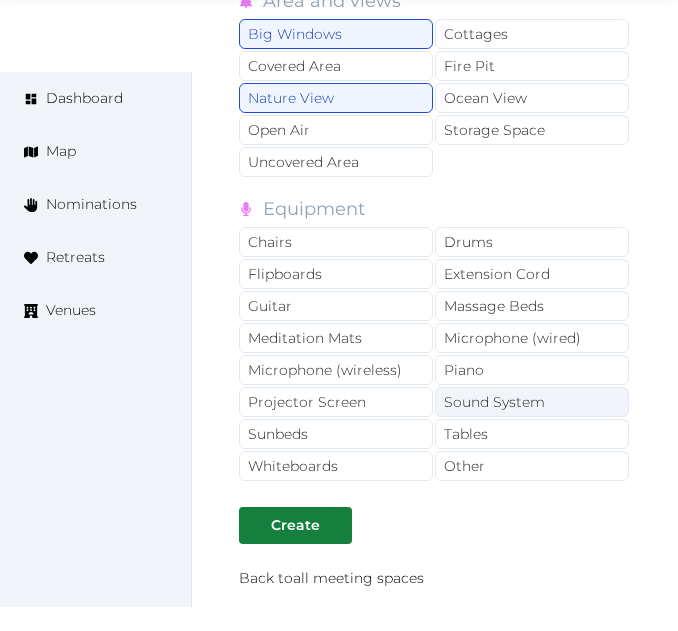 drag, startPoint x: 364, startPoint y: 244, endPoint x: 467, endPoint y: 390, distance: 178.67569 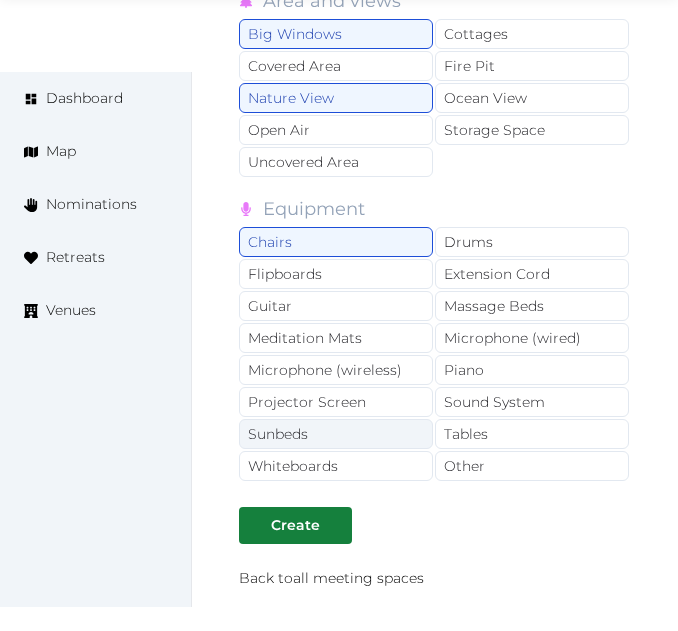 drag, startPoint x: 475, startPoint y: 402, endPoint x: 385, endPoint y: 421, distance: 91.983696 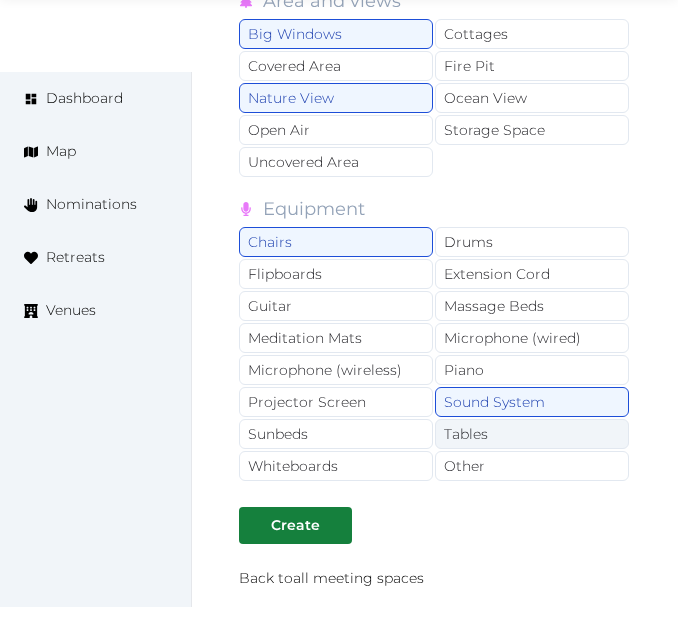 click on "Tables" at bounding box center [532, 434] 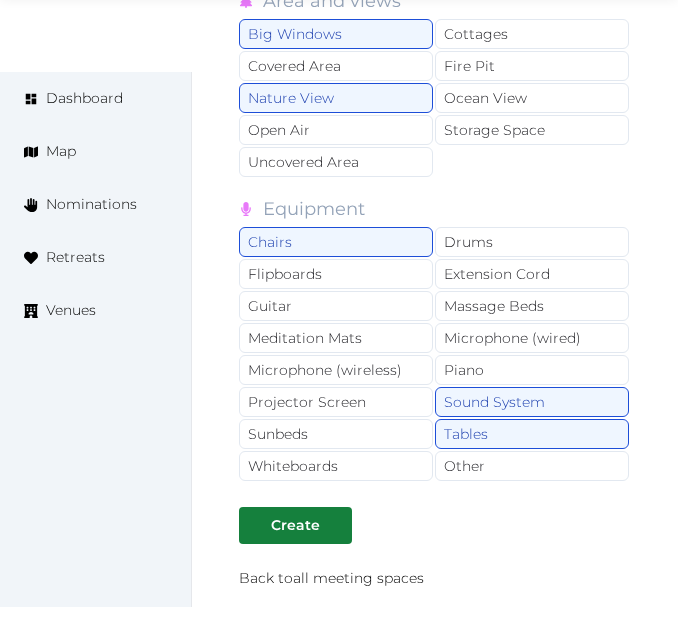 drag, startPoint x: 461, startPoint y: 463, endPoint x: 333, endPoint y: 501, distance: 133.52153 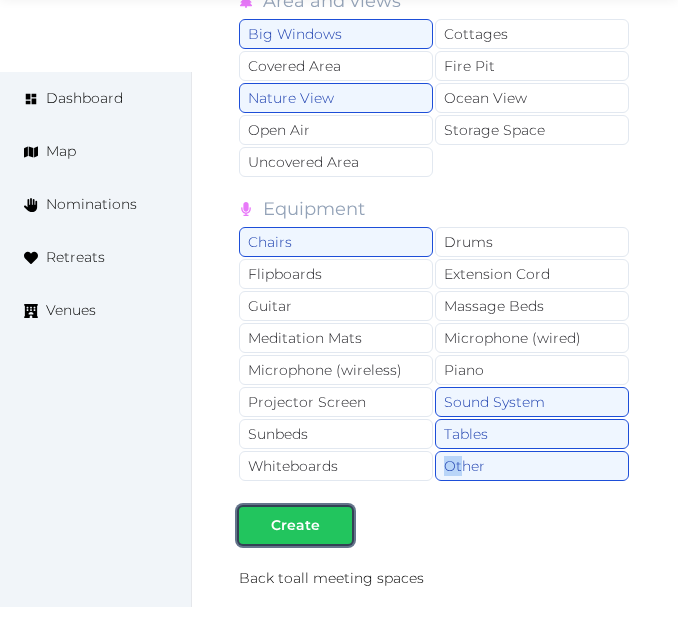 click on "Create" at bounding box center [295, 525] 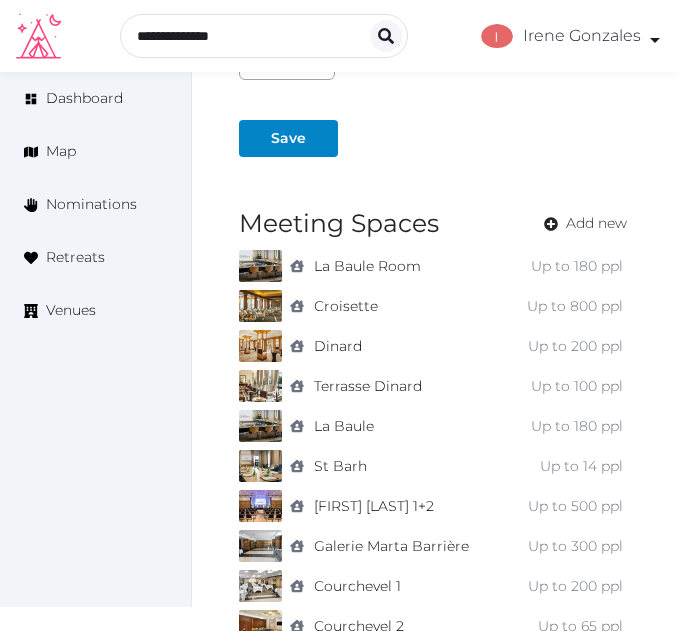 scroll, scrollTop: 1500, scrollLeft: 0, axis: vertical 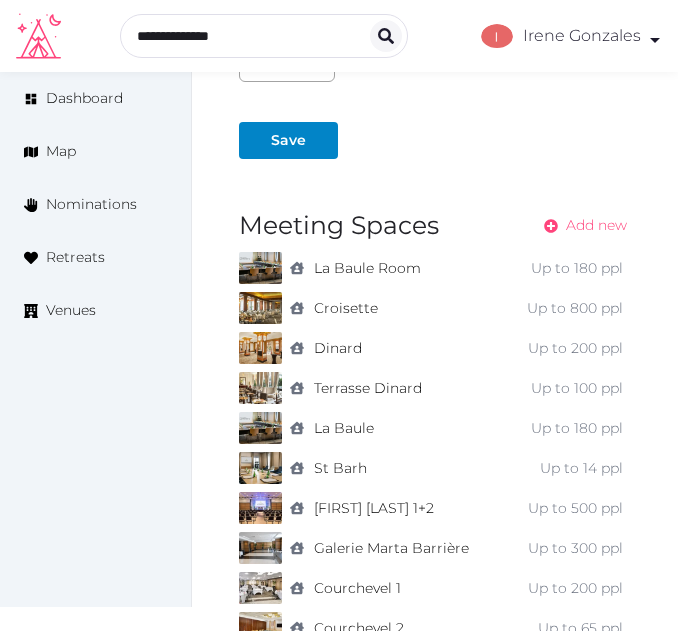 click on "Add new" at bounding box center (579, 225) 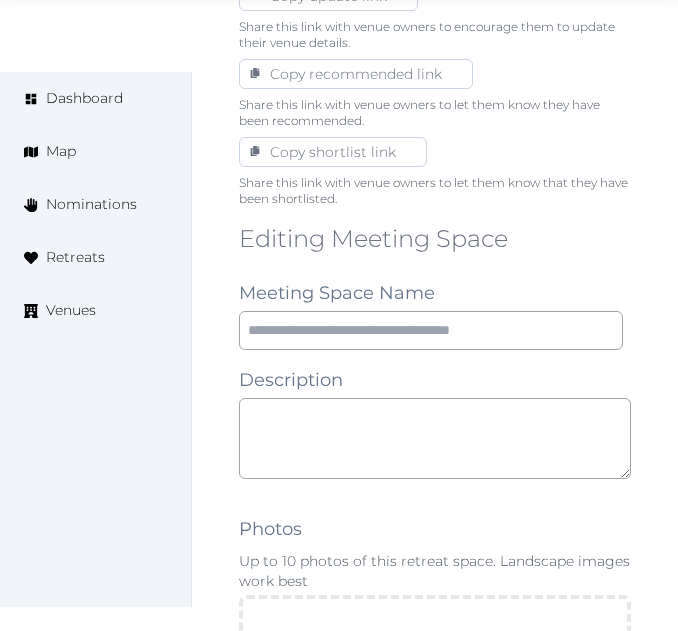 scroll, scrollTop: 1400, scrollLeft: 0, axis: vertical 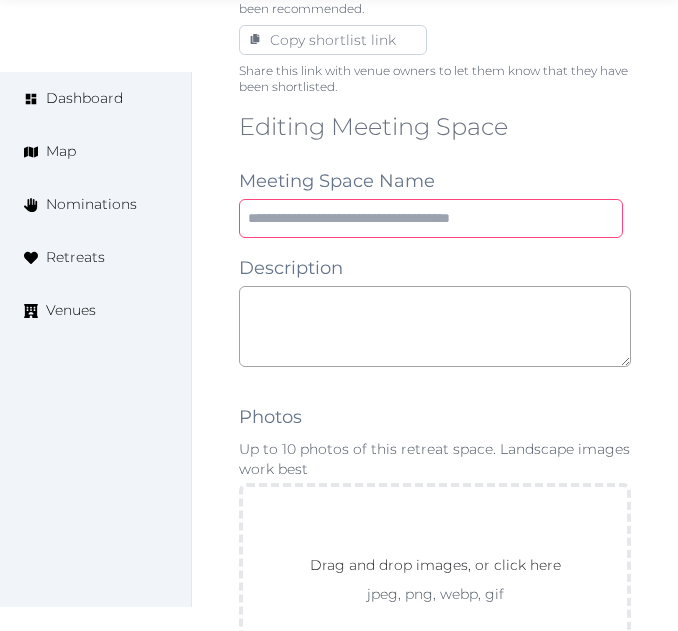 click at bounding box center (431, 218) 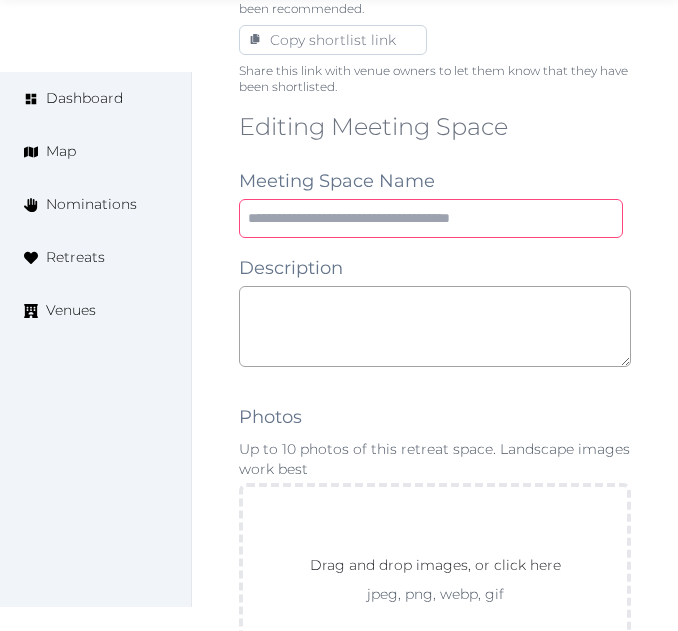 paste on "******" 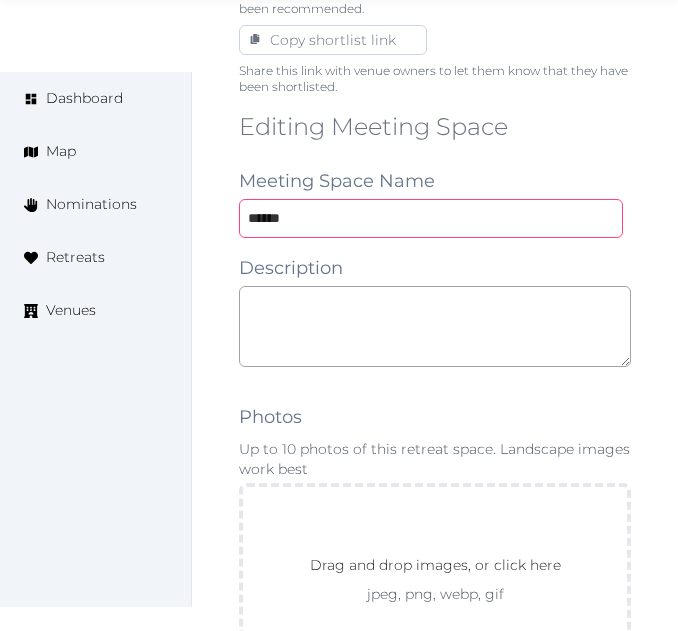 type on "******" 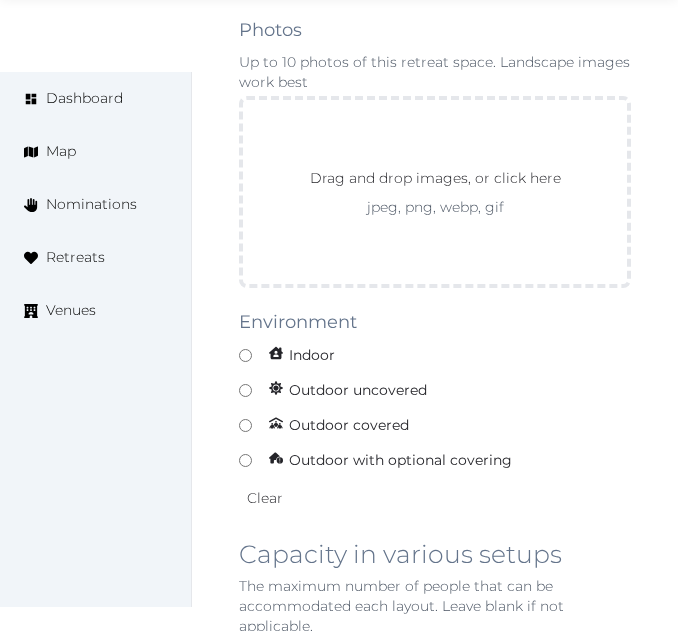 scroll, scrollTop: 1900, scrollLeft: 0, axis: vertical 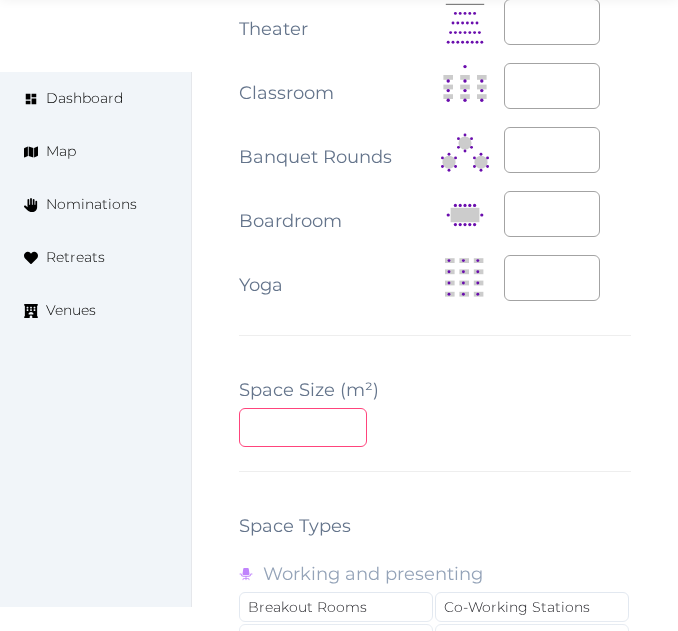 click at bounding box center (303, 427) 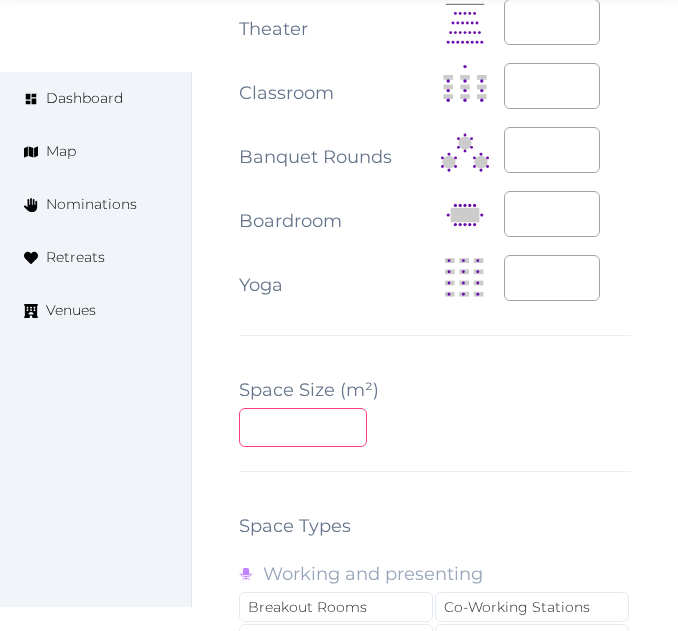 type on "**" 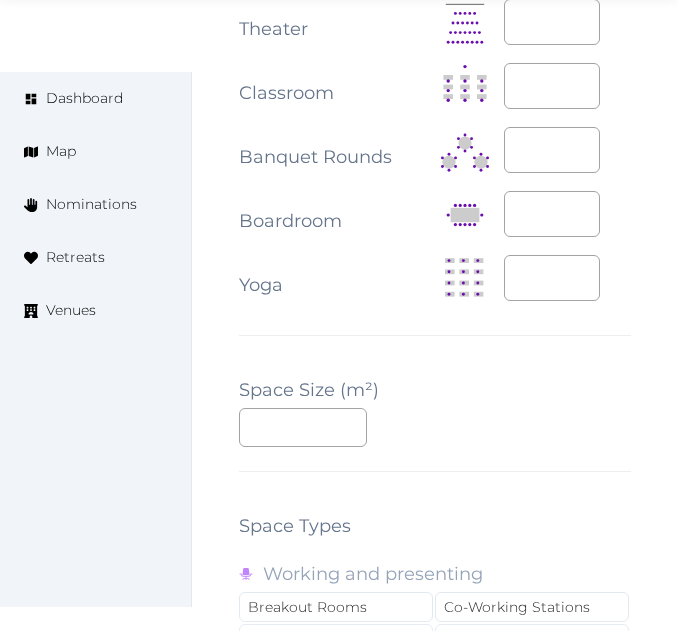 click on "**" at bounding box center [435, 427] 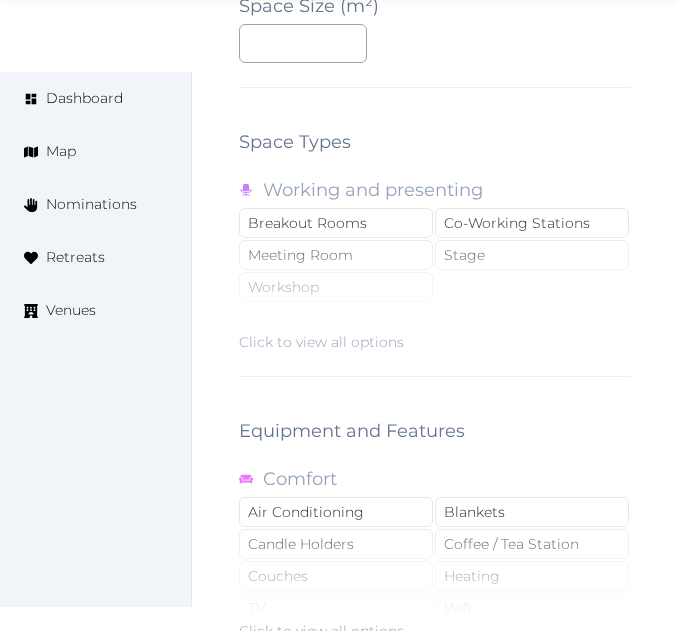 scroll, scrollTop: 2900, scrollLeft: 0, axis: vertical 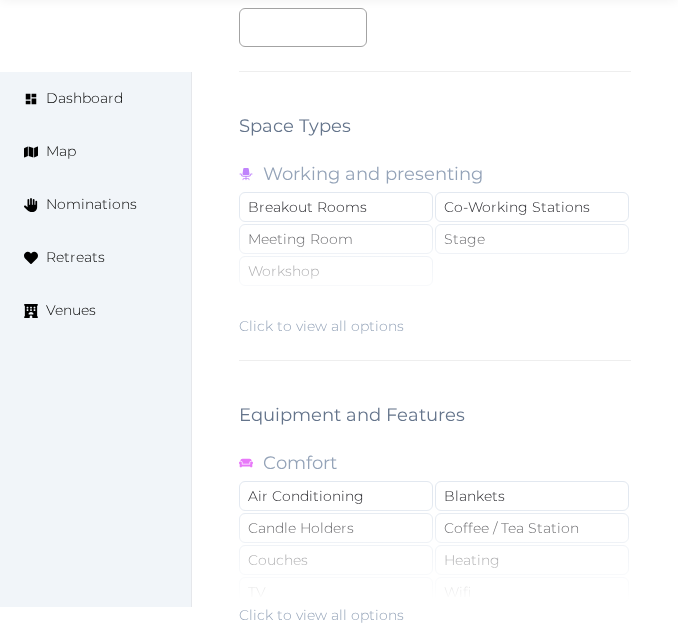 click on "Click to view all options" at bounding box center [435, 272] 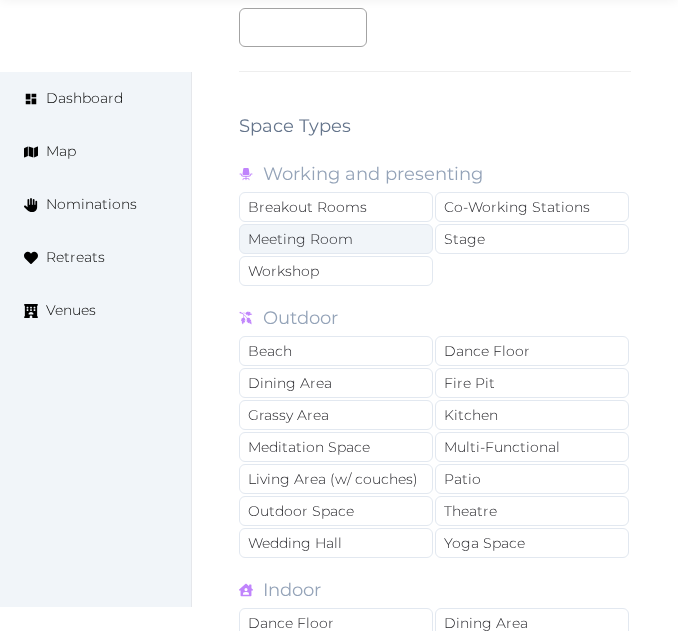 click on "Meeting Room" at bounding box center (336, 239) 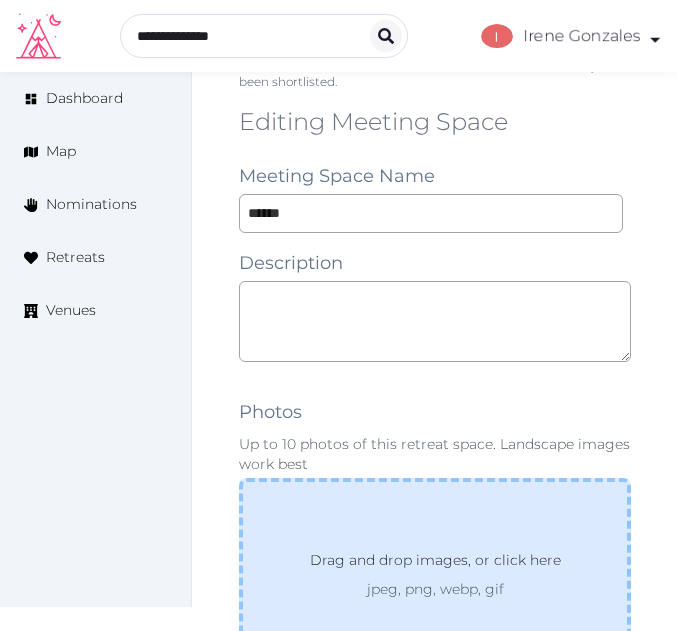 scroll, scrollTop: 1400, scrollLeft: 0, axis: vertical 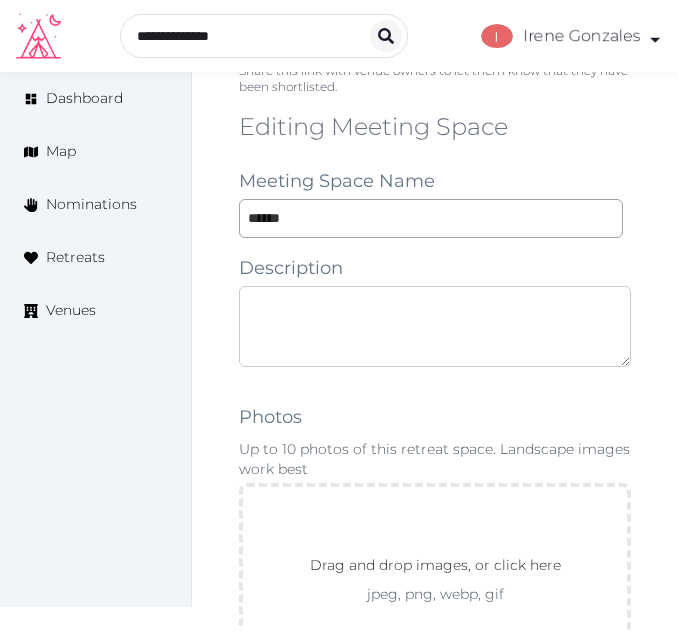 click at bounding box center [435, 326] 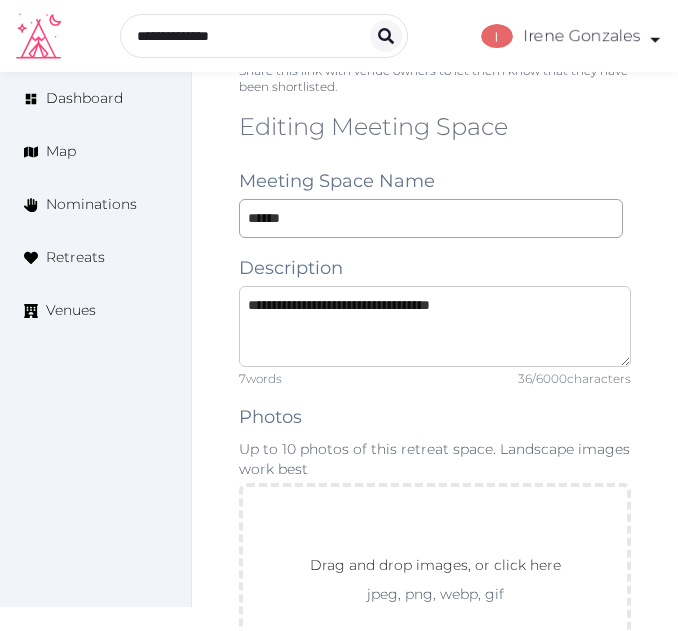 type on "**********" 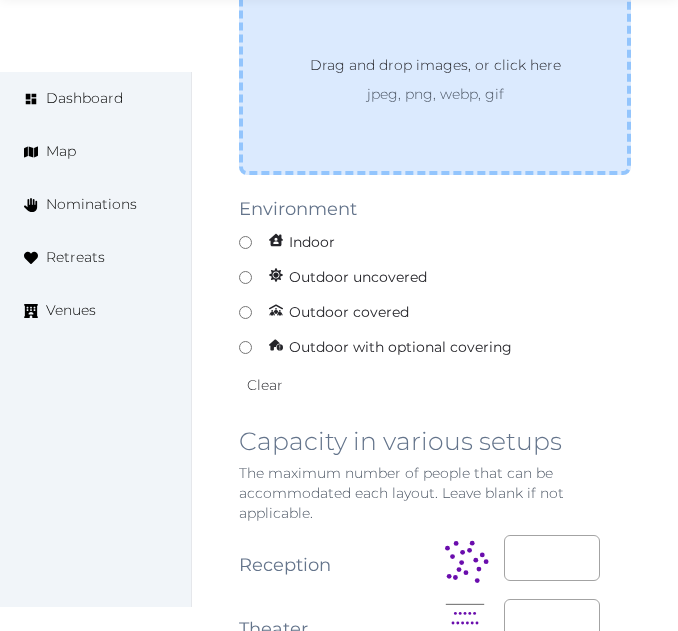 scroll, scrollTop: 1400, scrollLeft: 0, axis: vertical 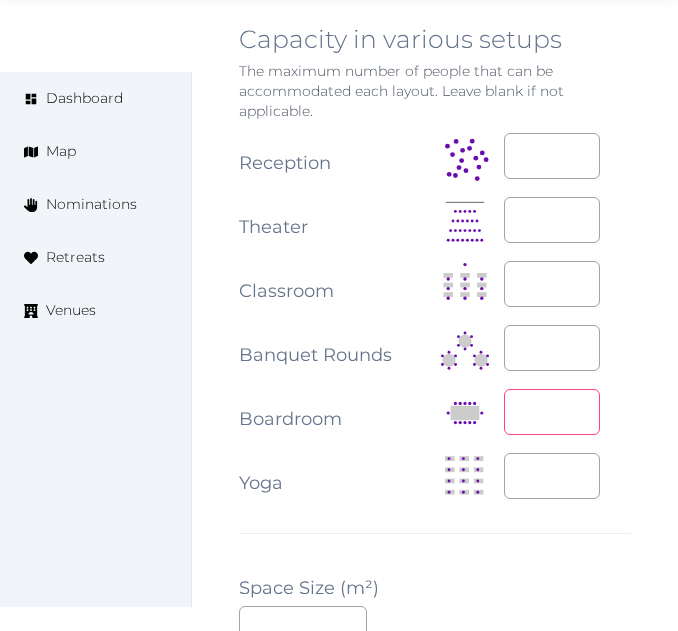 click at bounding box center (552, 412) 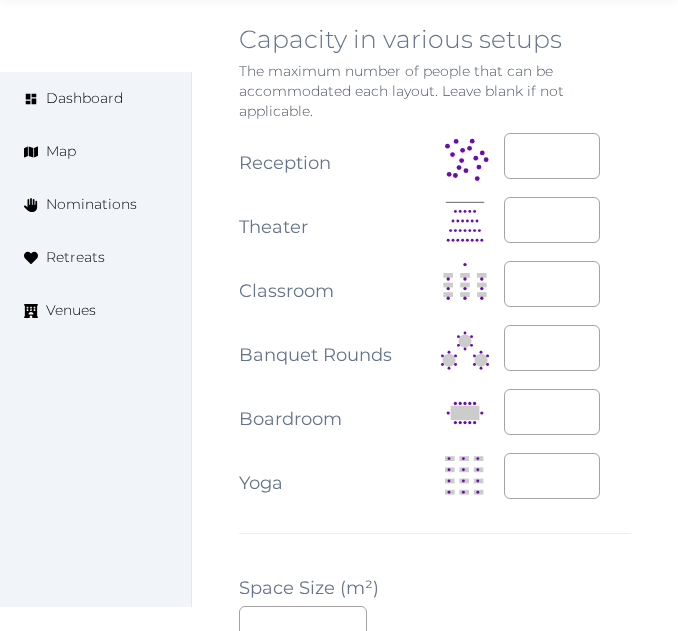 click on "**********" at bounding box center (435, 652) 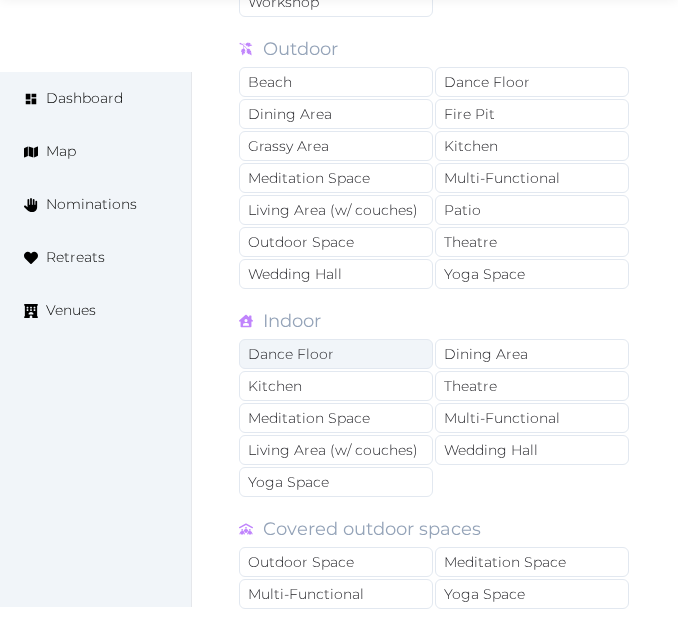 scroll, scrollTop: 3300, scrollLeft: 0, axis: vertical 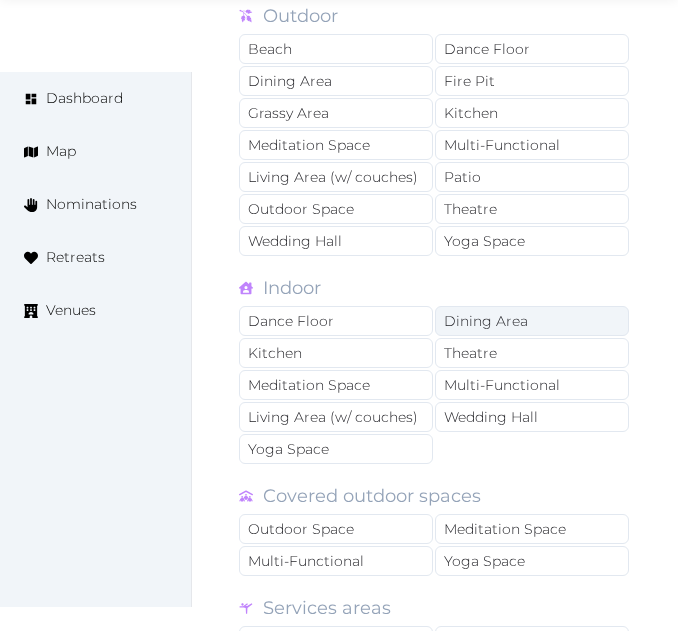 click on "Dining Area" at bounding box center (532, 321) 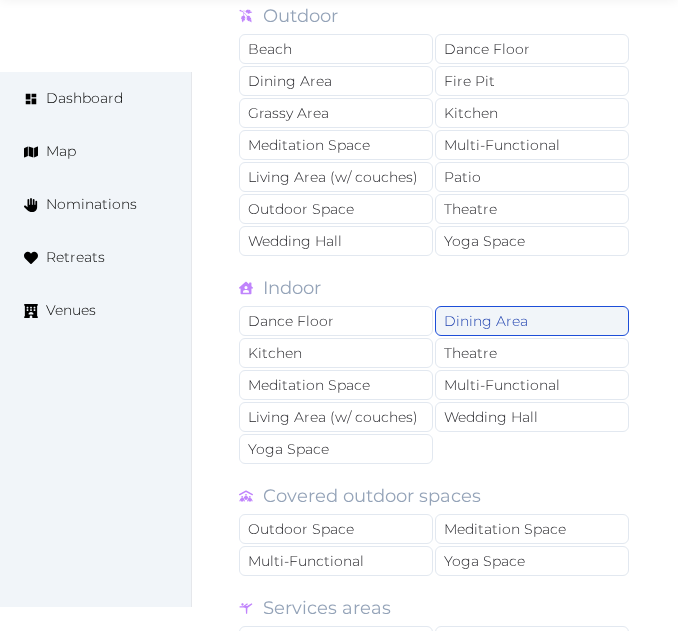 click on "Dining Area" at bounding box center [532, 321] 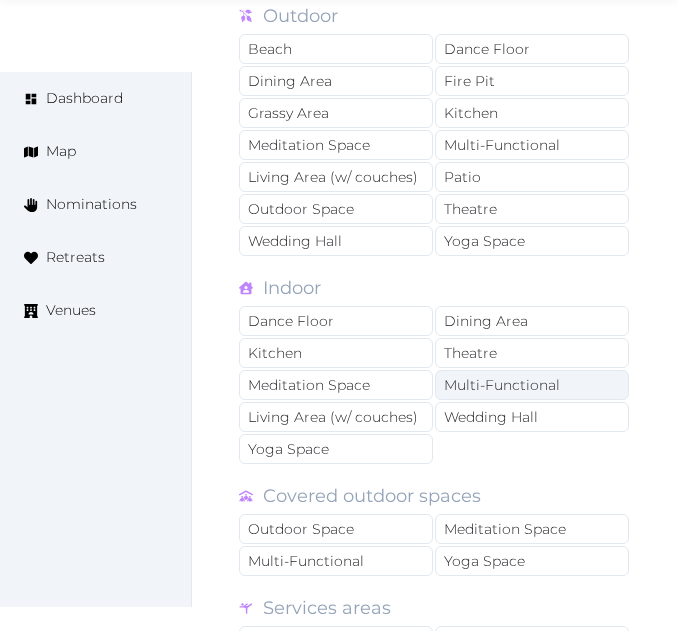 click on "Multi-Functional" at bounding box center [532, 385] 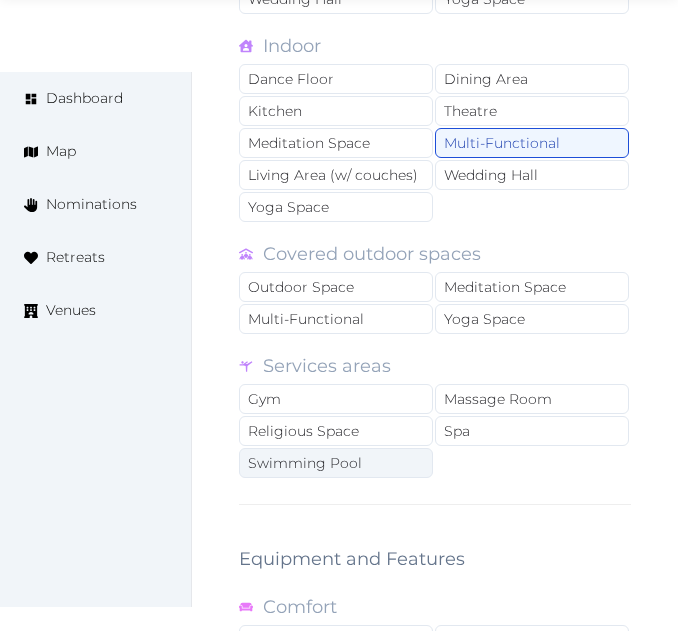 scroll, scrollTop: 3600, scrollLeft: 0, axis: vertical 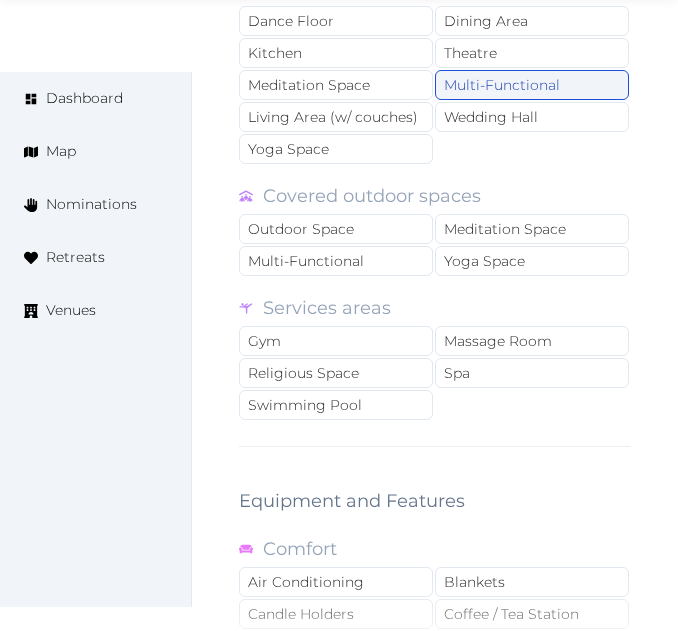 drag, startPoint x: 513, startPoint y: 73, endPoint x: 501, endPoint y: 79, distance: 13.416408 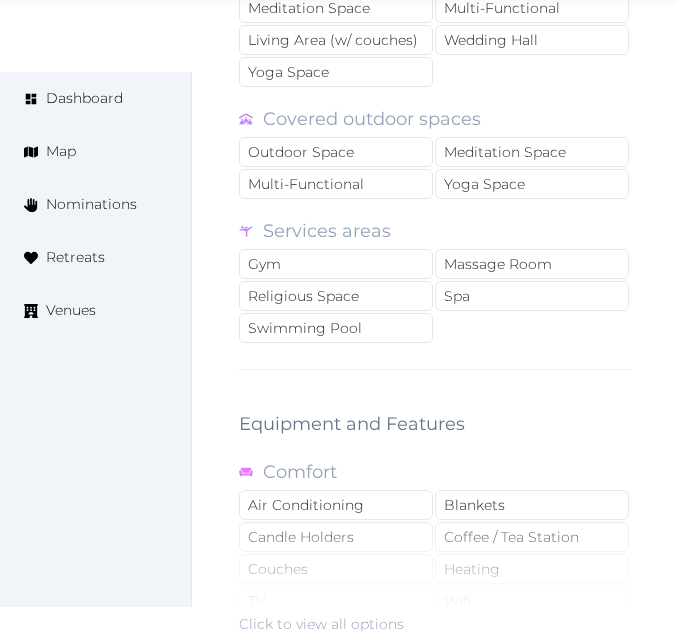 scroll, scrollTop: 3800, scrollLeft: 0, axis: vertical 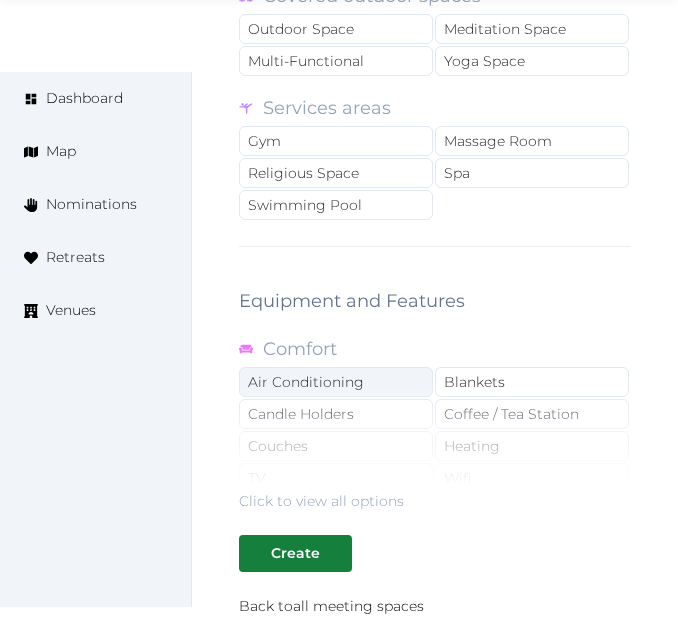 click on "Air Conditioning" at bounding box center [336, 382] 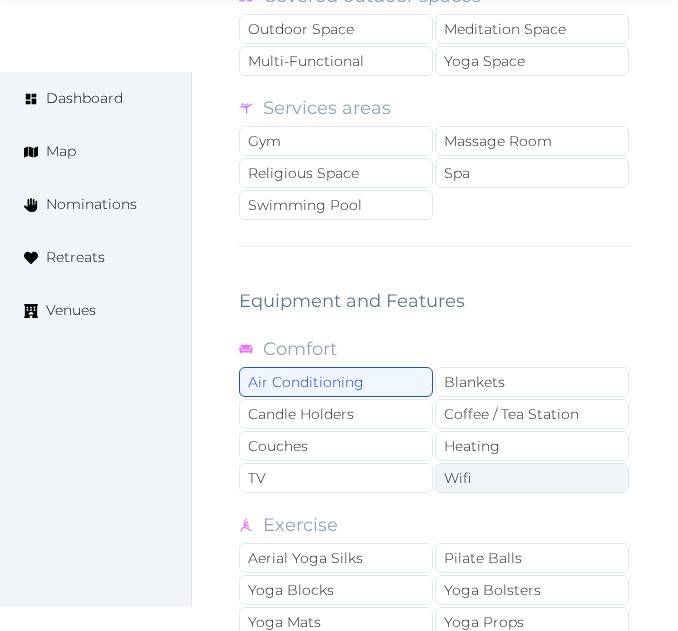 click on "Wifi" at bounding box center (532, 478) 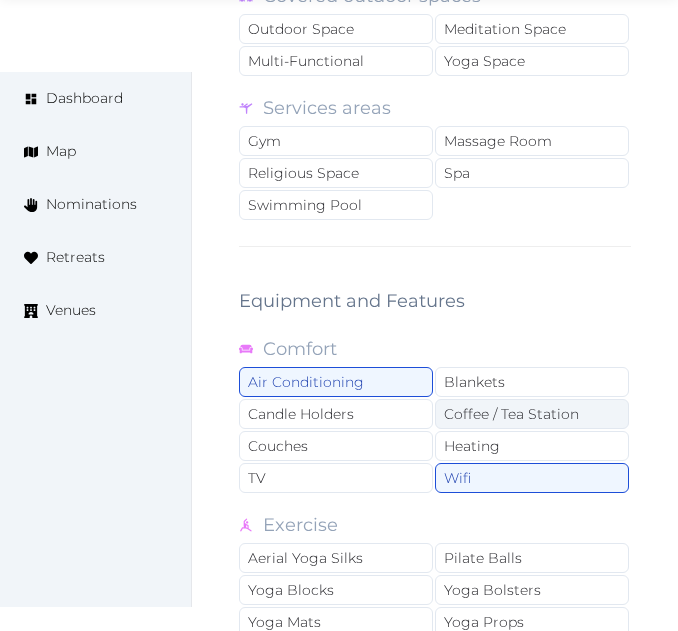 click on "Coffee / Tea Station" at bounding box center (532, 414) 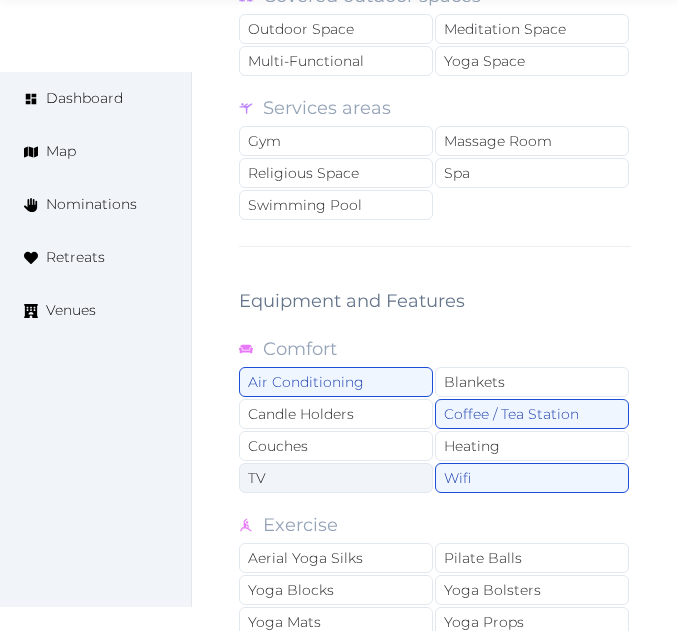 click on "TV" at bounding box center [336, 478] 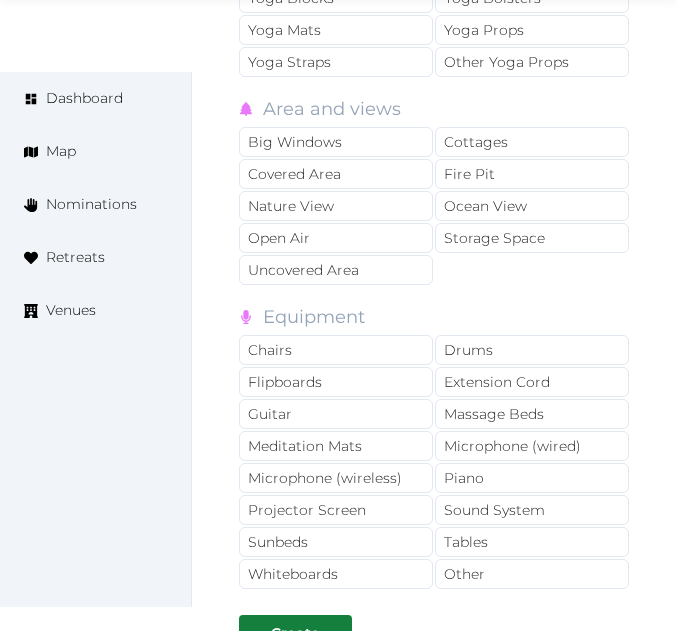 scroll, scrollTop: 4400, scrollLeft: 0, axis: vertical 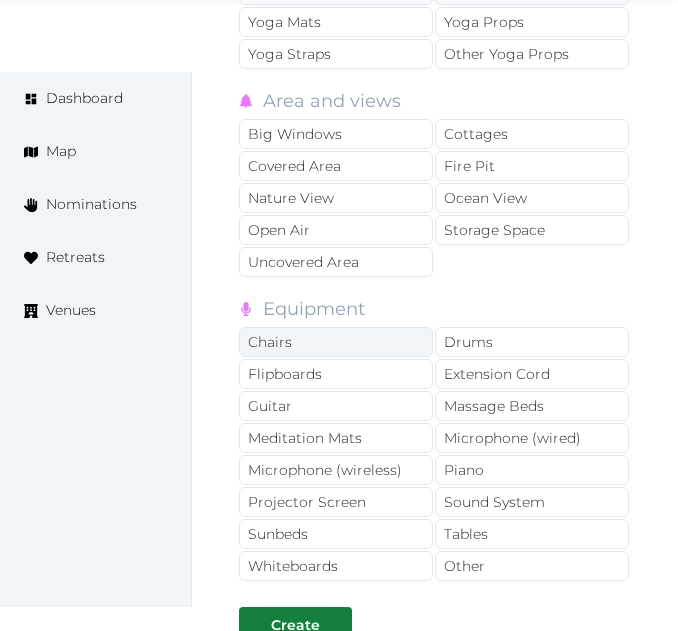 drag, startPoint x: 326, startPoint y: 345, endPoint x: 440, endPoint y: 407, distance: 129.76903 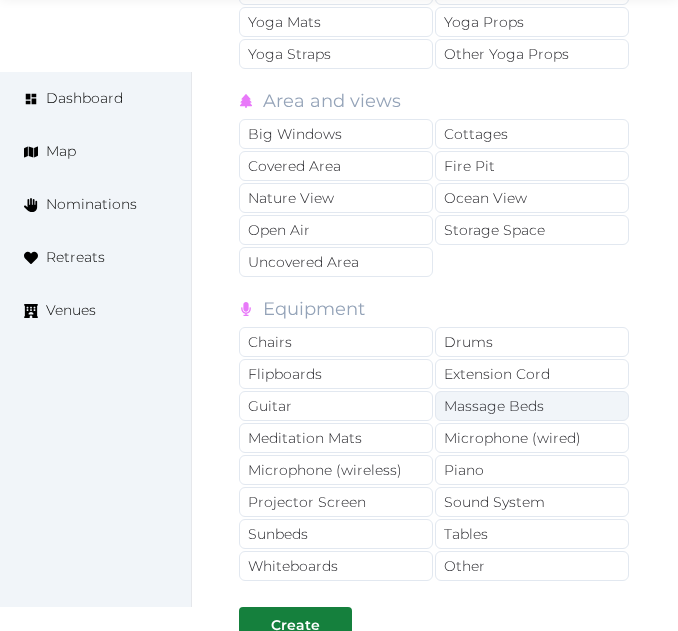 click on "Chairs" at bounding box center [336, 342] 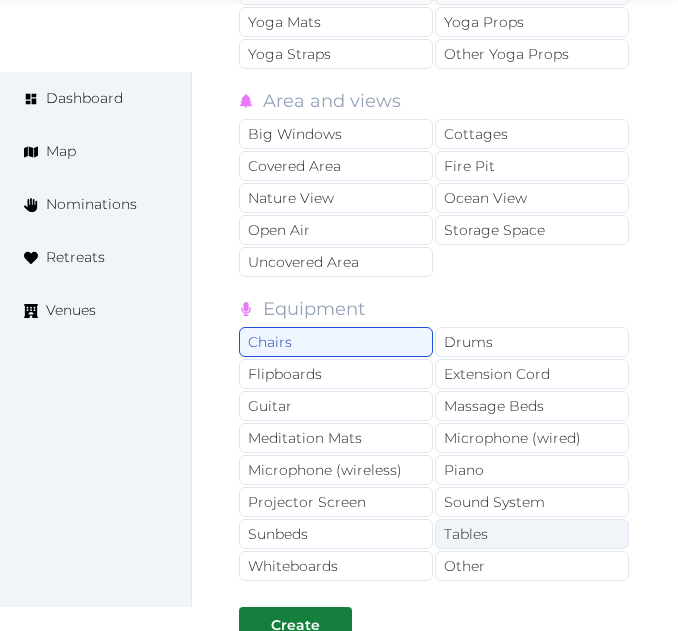 click on "Tables" at bounding box center [532, 534] 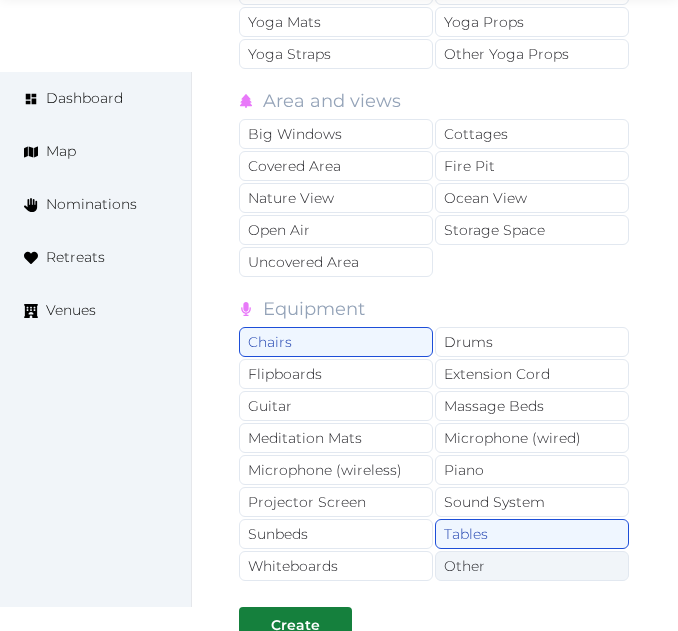 click on "Other" at bounding box center (532, 566) 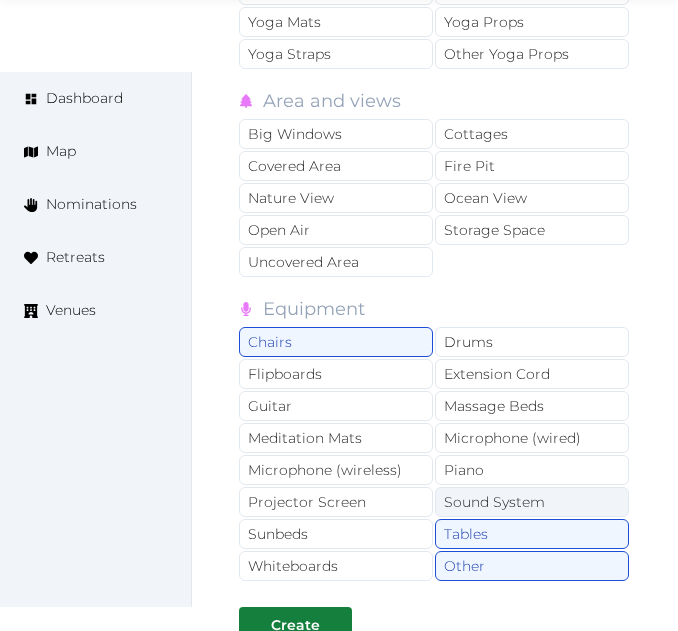 click on "Sound System" at bounding box center (532, 502) 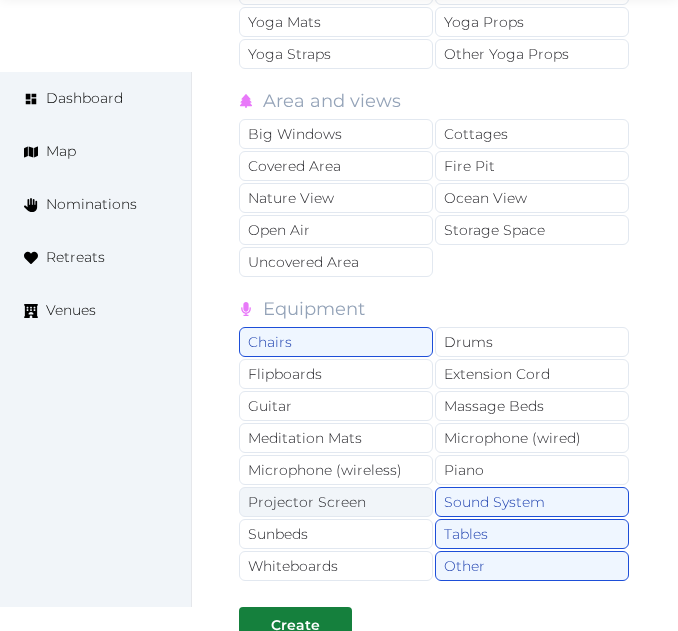 click on "Projector Screen" at bounding box center (336, 502) 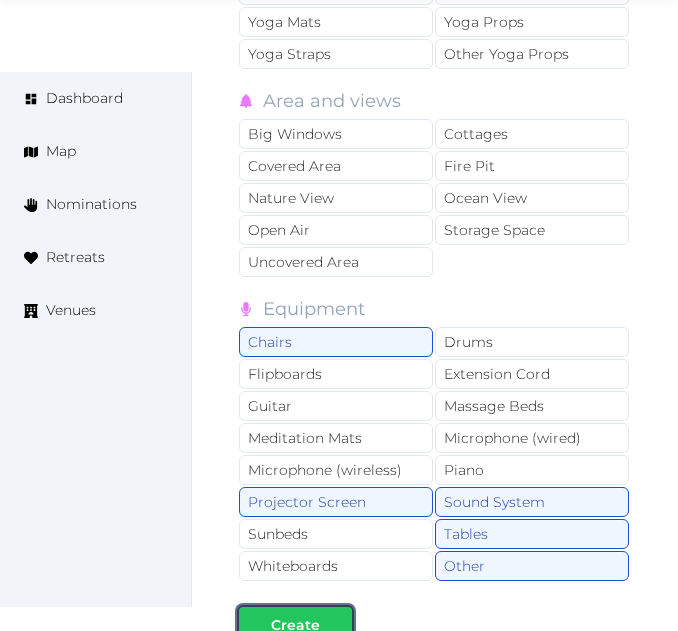 click on "Create" at bounding box center (295, 625) 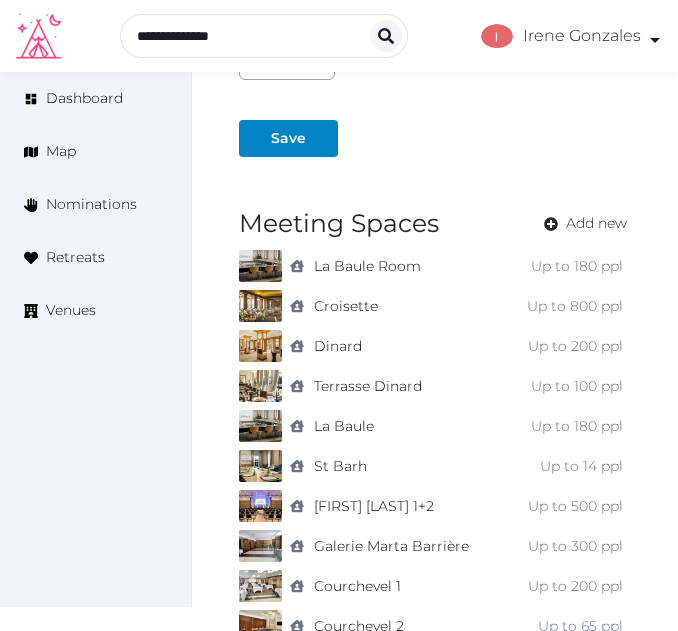 scroll, scrollTop: 1472, scrollLeft: 0, axis: vertical 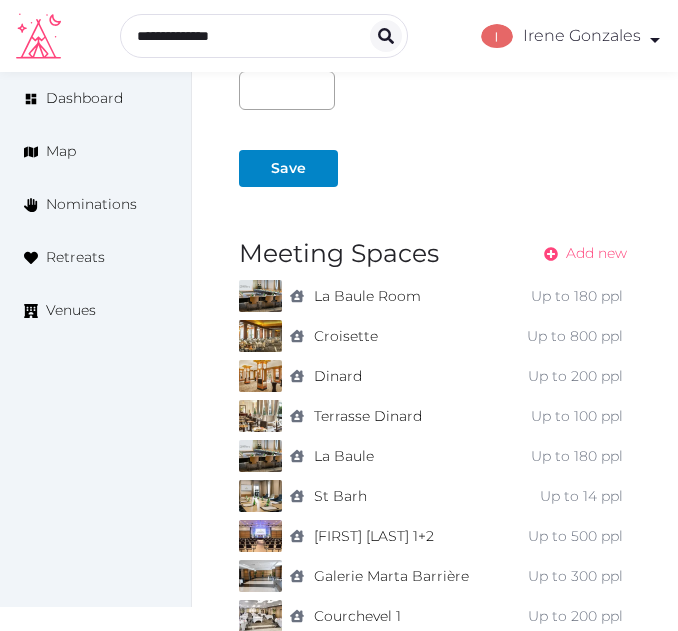 click on "Add new" at bounding box center (596, 253) 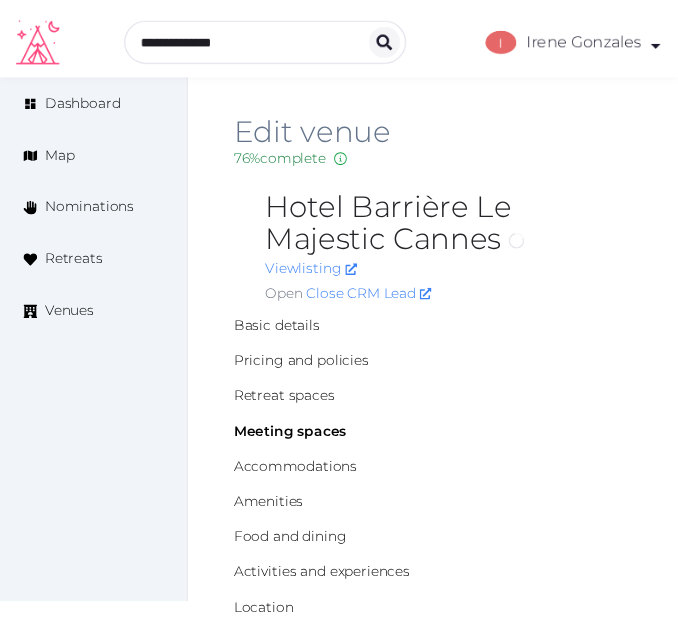 scroll, scrollTop: 0, scrollLeft: 0, axis: both 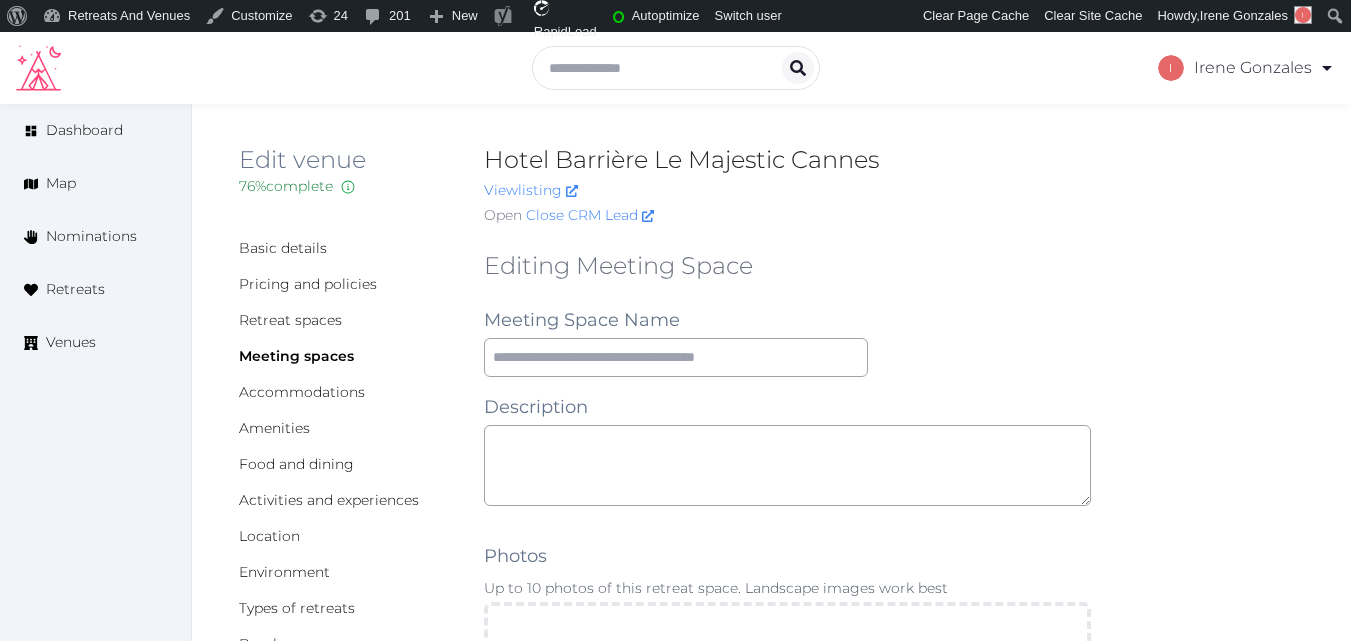 click on "Editing Meeting Space  Meeting Space Name Description Photos Up to 10 photos of this retreat space. Landscape images work best Drag and drop images, or click here jpeg, png, webp, gif
To pick up a draggable item, press the space bar.
While dragging, use the arrow keys to move the item.
Press space again to drop the item in its new position, or press escape to cancel.
Environment Indoor Outdoor uncovered Outdoor covered Outdoor with optional covering Clear Capacity in various setups The maximum number of people that can be accommodated each layout. Leave blank if not applicable. Reception Theater Classroom Banquet Rounds Boardroom Yoga Space Size (m²) Space Types Working and presenting Breakout Rooms Co-Working Stations Meeting Room Stage Workshop Outdoor Beach Dance Floor Dining Area Fire Pit Grassy Area Kitchen Meditation Space Multi-Functional Living Area (w/ couches) Patio Outdoor Space Theatre Wedding Hall Yoga Space Indoor Dance Floor Dining Area Kitchen Theatre Meditation Space Gym Spa" at bounding box center (787, 1378) 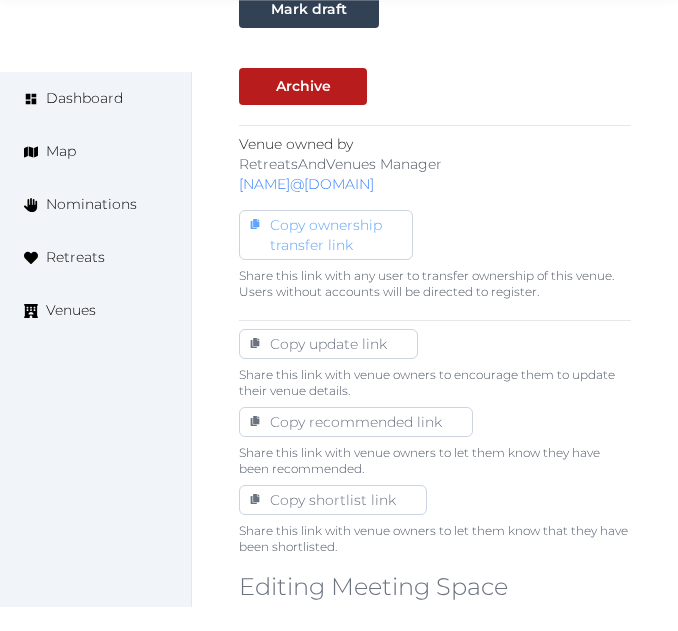 scroll, scrollTop: 1100, scrollLeft: 0, axis: vertical 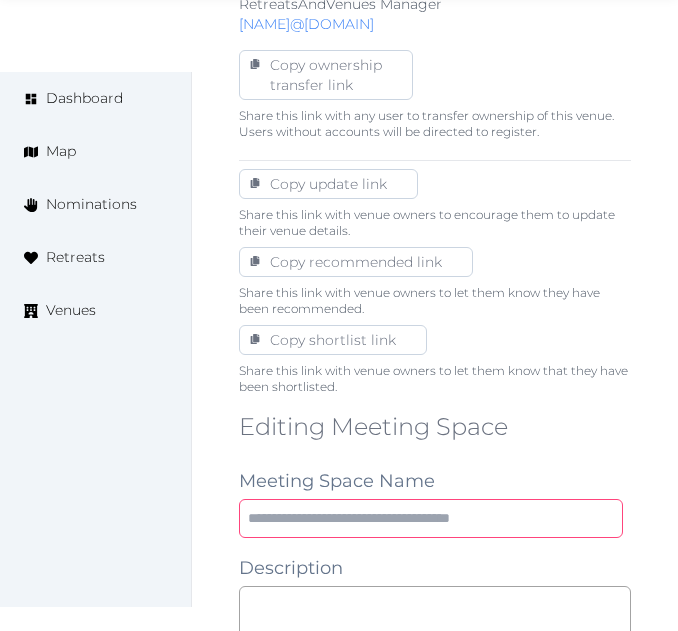 click at bounding box center (431, 518) 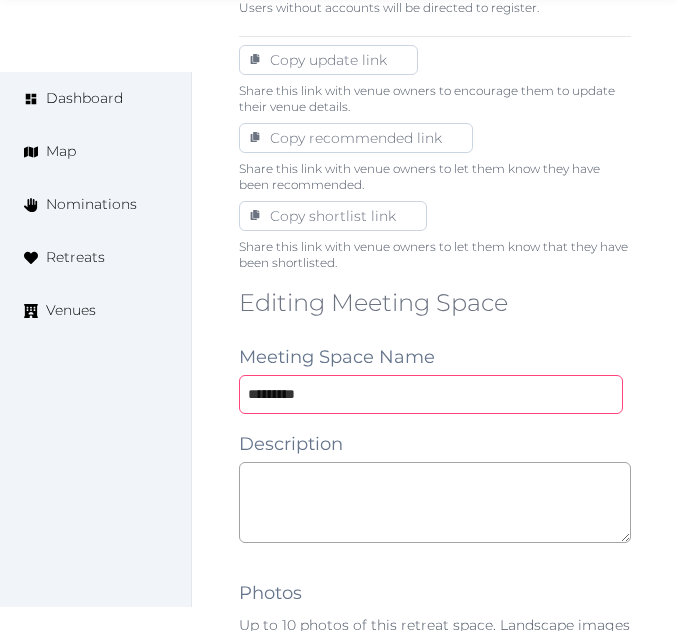 scroll, scrollTop: 1400, scrollLeft: 0, axis: vertical 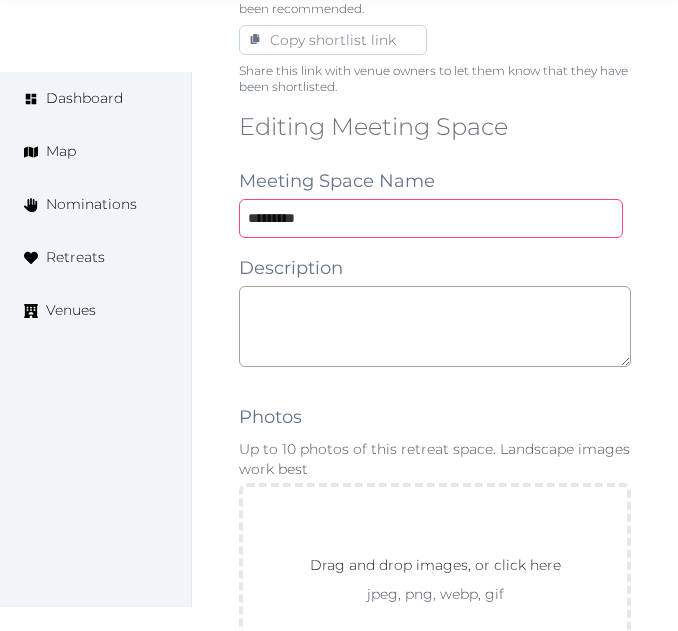 type on "*********" 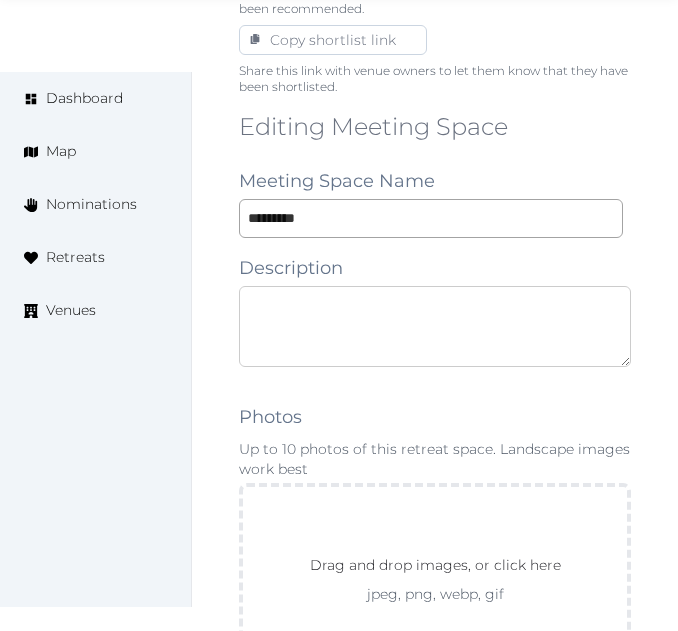click at bounding box center [435, 326] 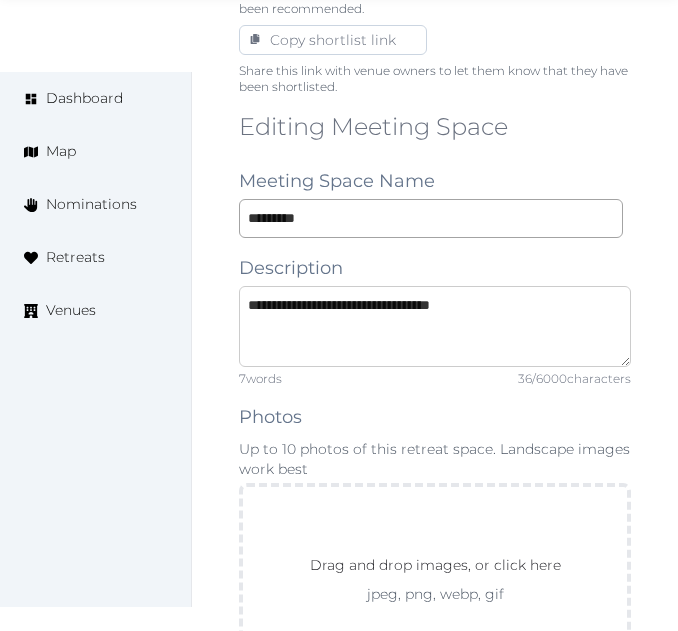 type on "**********" 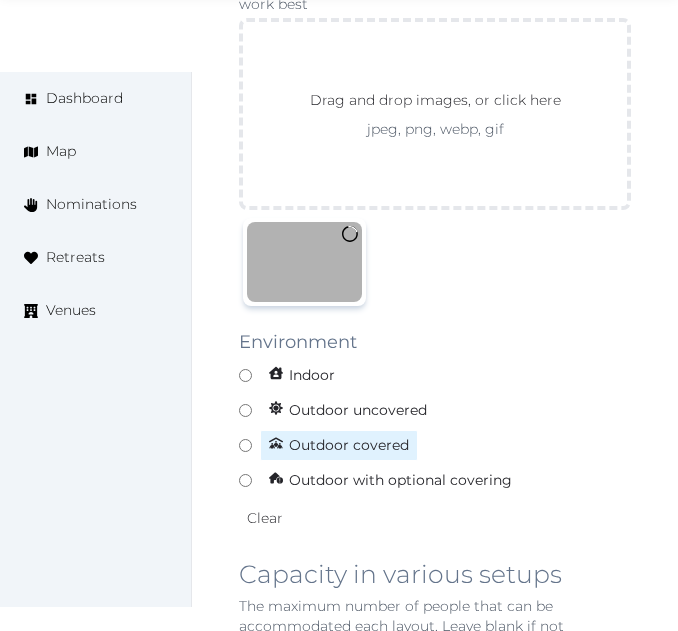 scroll, scrollTop: 1900, scrollLeft: 0, axis: vertical 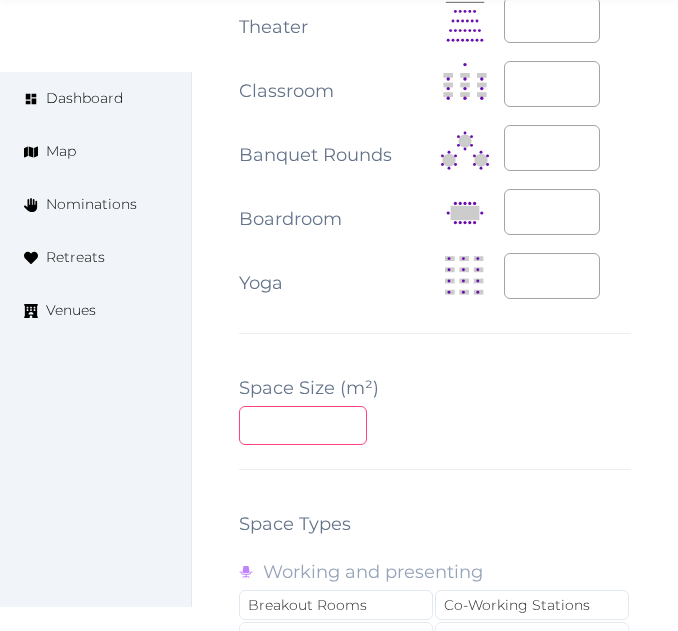 click at bounding box center (303, 425) 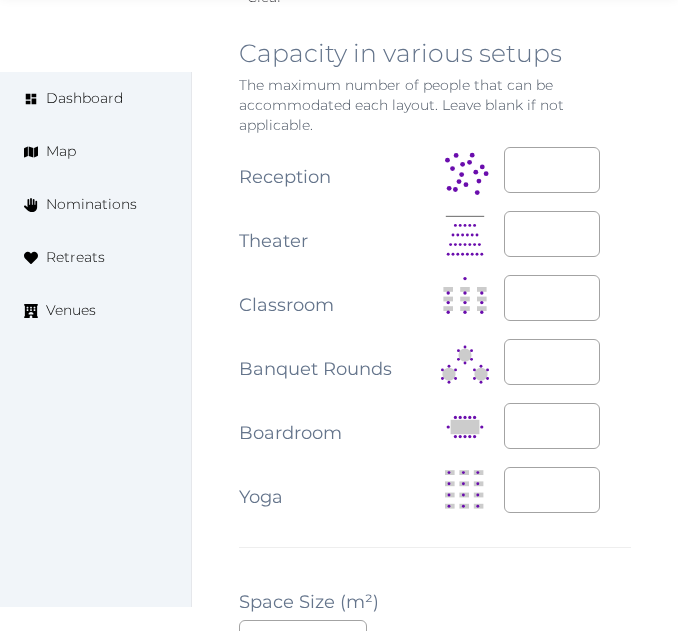 scroll, scrollTop: 2400, scrollLeft: 0, axis: vertical 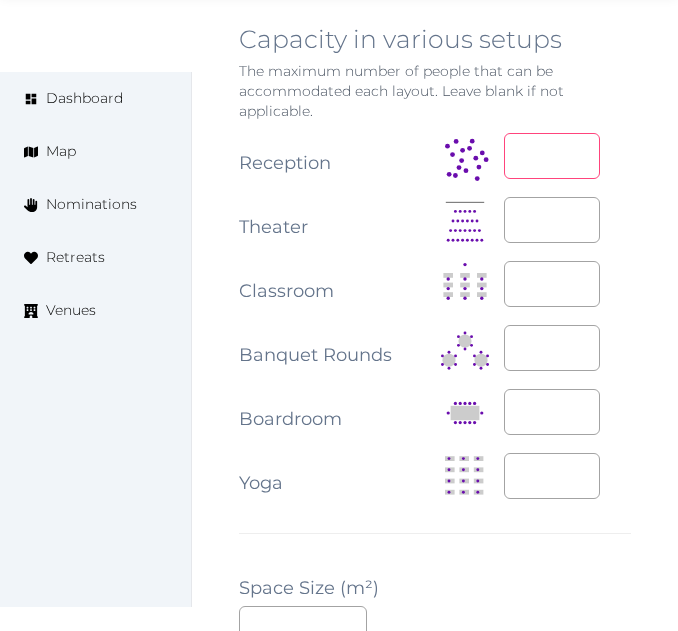 click at bounding box center [552, 156] 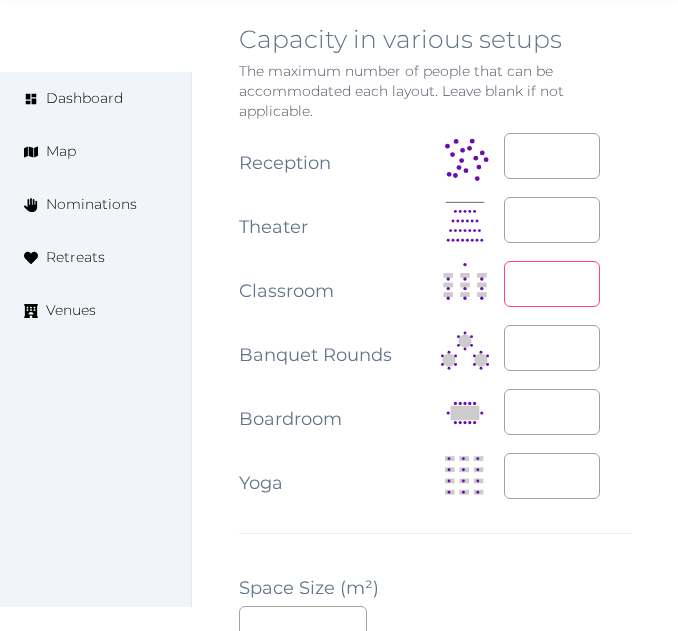 click at bounding box center (552, 284) 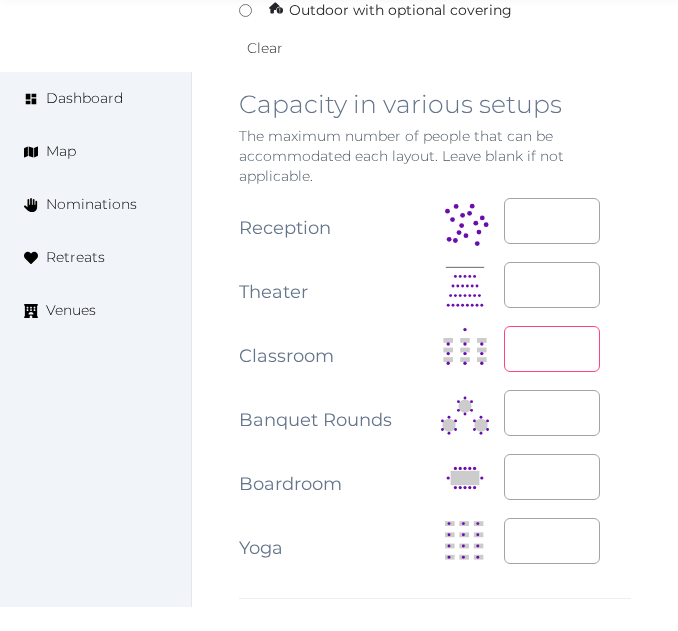 scroll, scrollTop: 2300, scrollLeft: 0, axis: vertical 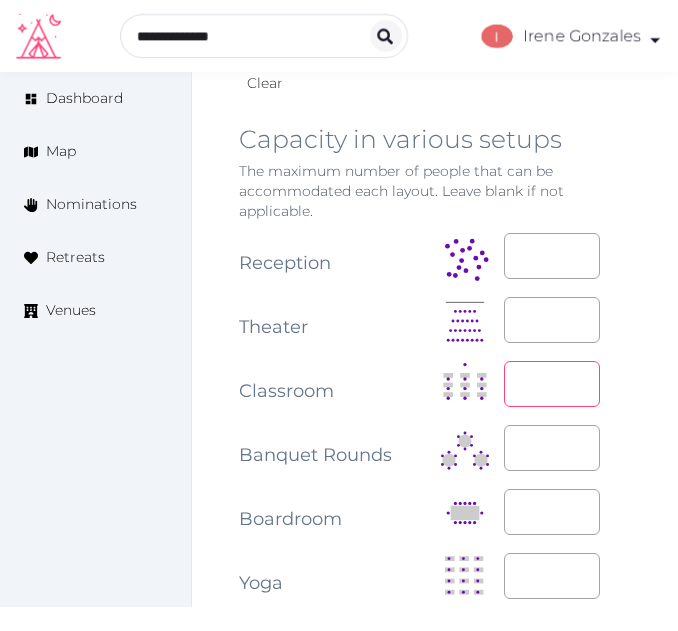 type on "**" 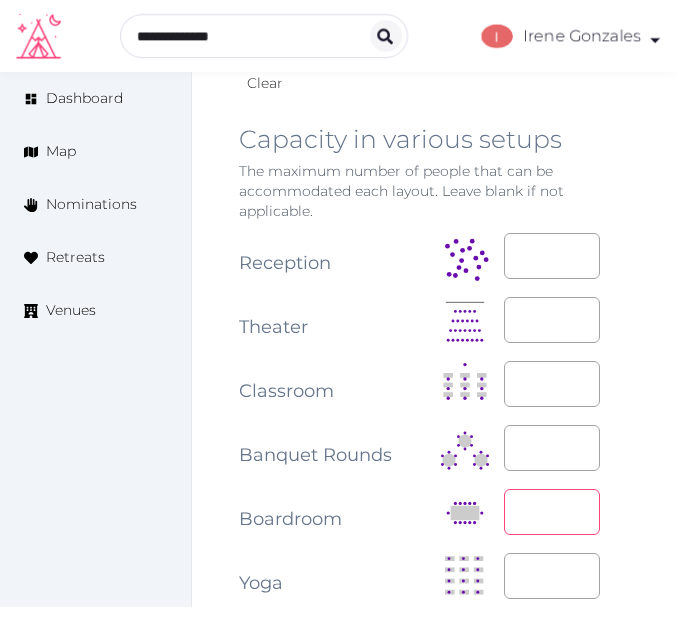 click at bounding box center [552, 512] 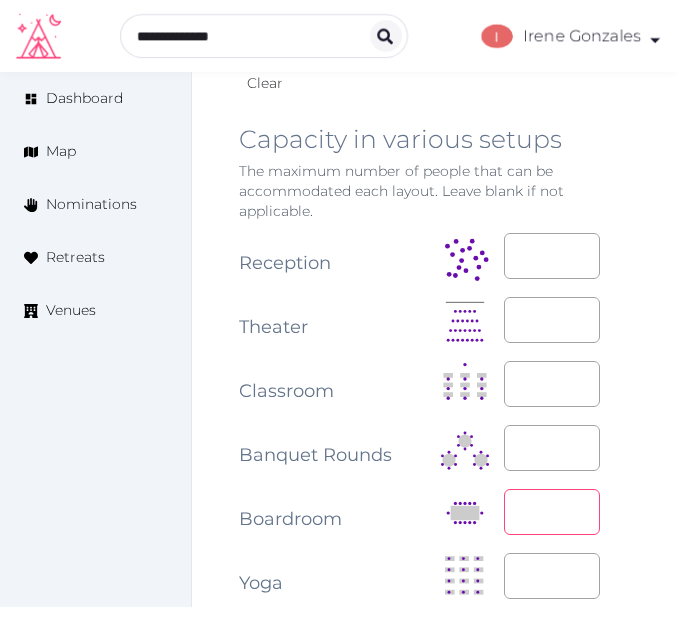 type on "**" 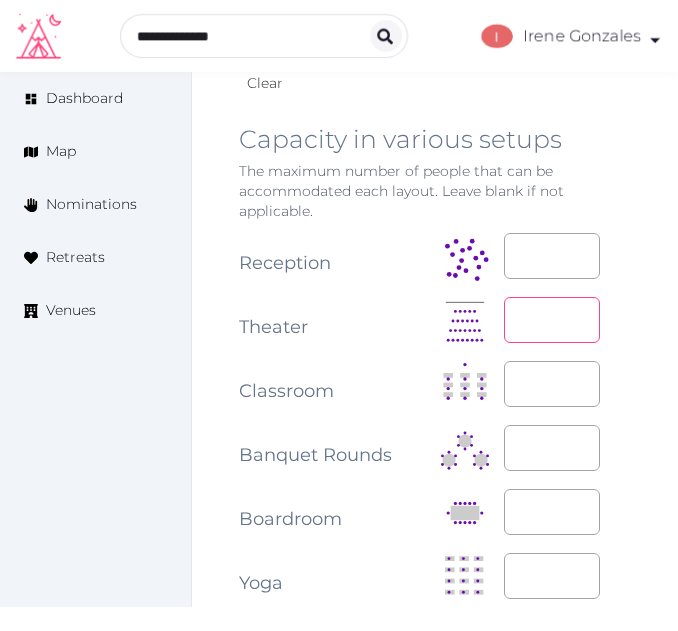 click at bounding box center [552, 320] 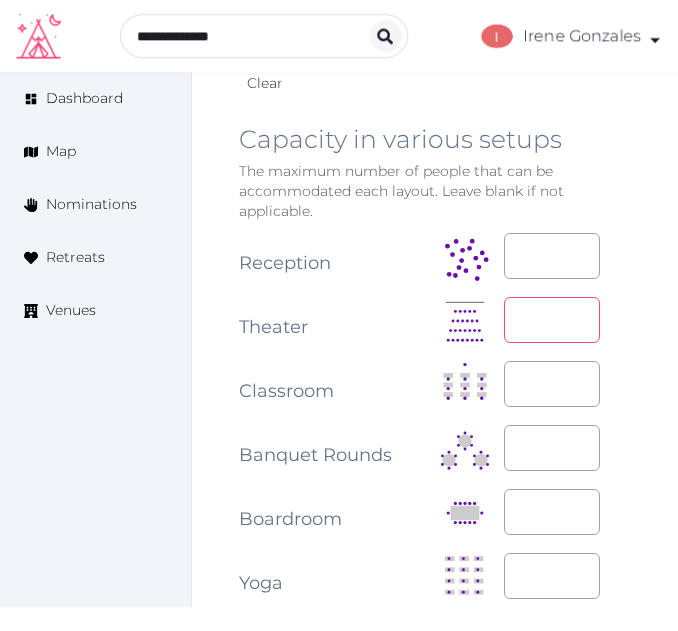 type on "**" 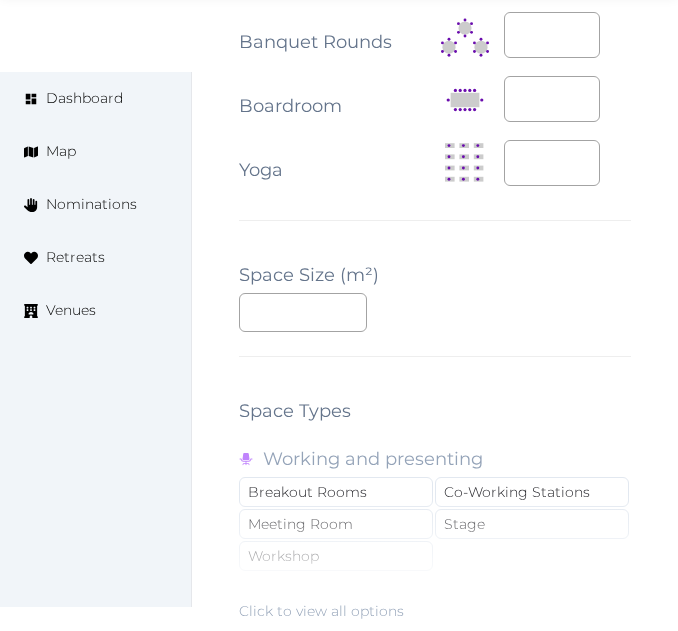 scroll, scrollTop: 2900, scrollLeft: 0, axis: vertical 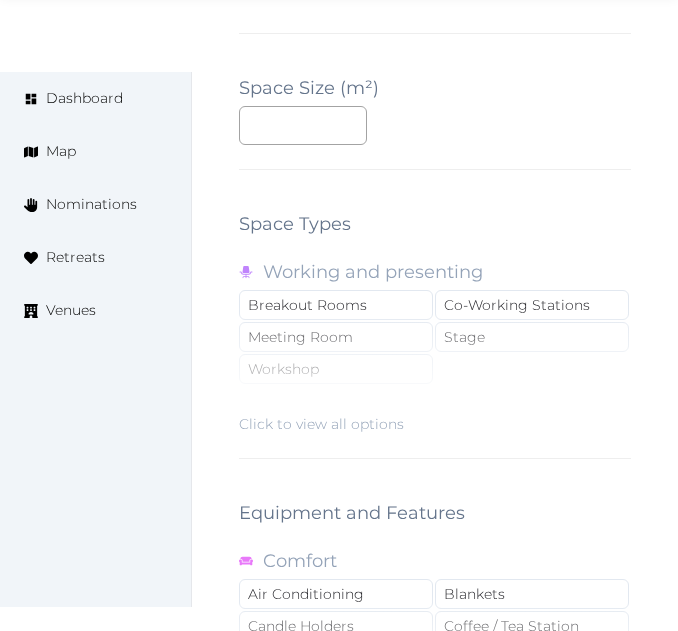 click on "Click to view all options" at bounding box center (435, 370) 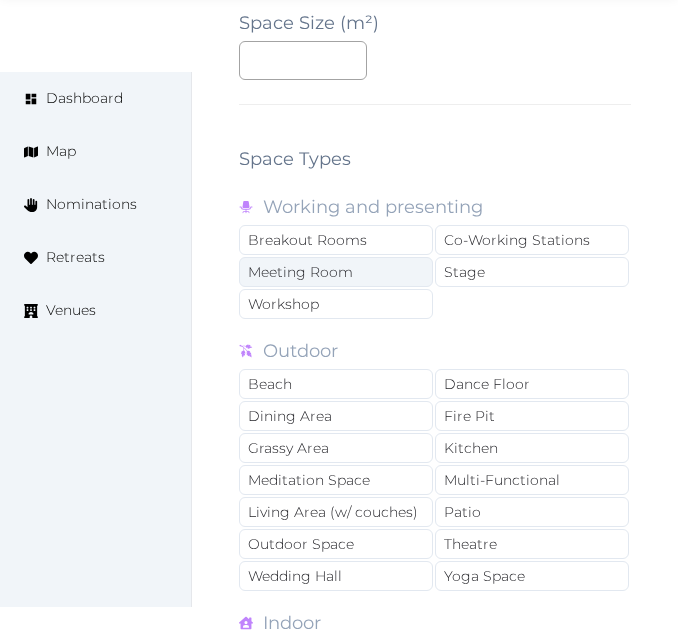 scroll, scrollTop: 3000, scrollLeft: 0, axis: vertical 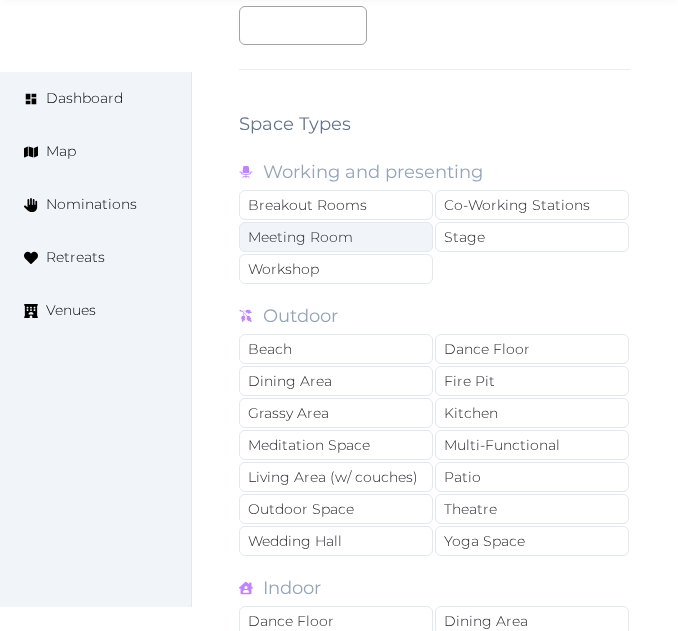 click on "Meeting Room" at bounding box center (336, 237) 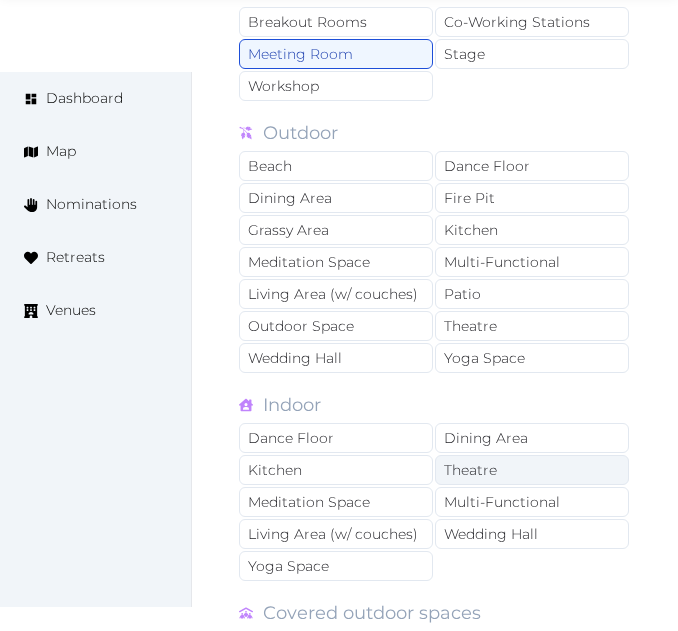 scroll, scrollTop: 3300, scrollLeft: 0, axis: vertical 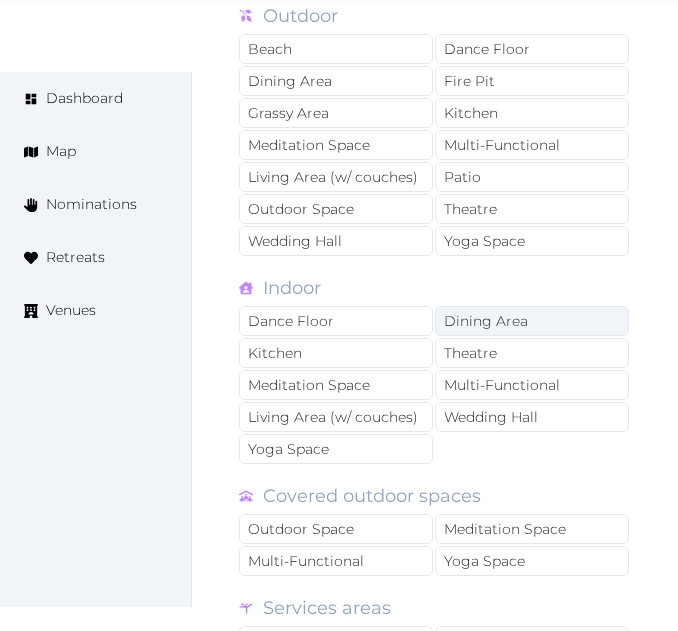click on "Dining Area" at bounding box center (532, 321) 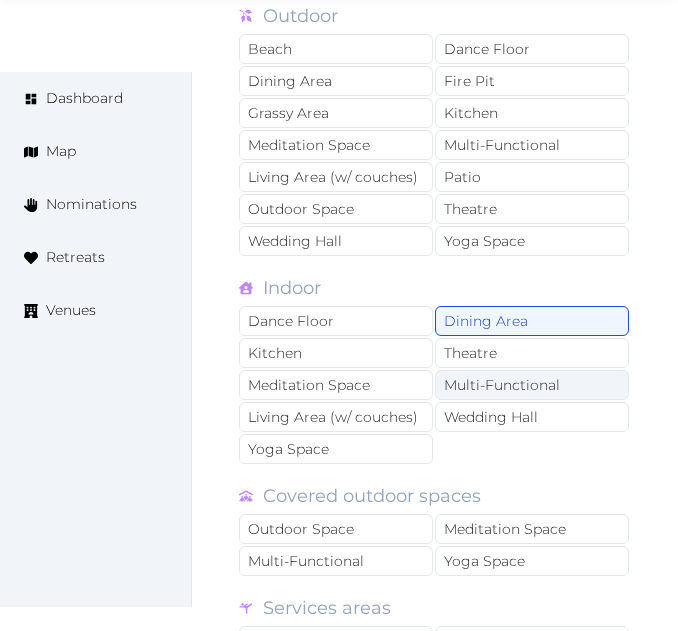 click on "Multi-Functional" at bounding box center (532, 385) 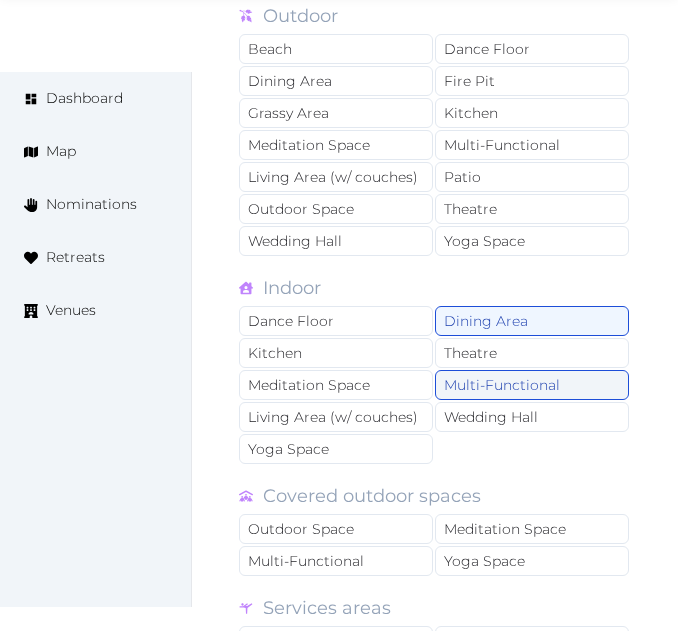 scroll, scrollTop: 3400, scrollLeft: 0, axis: vertical 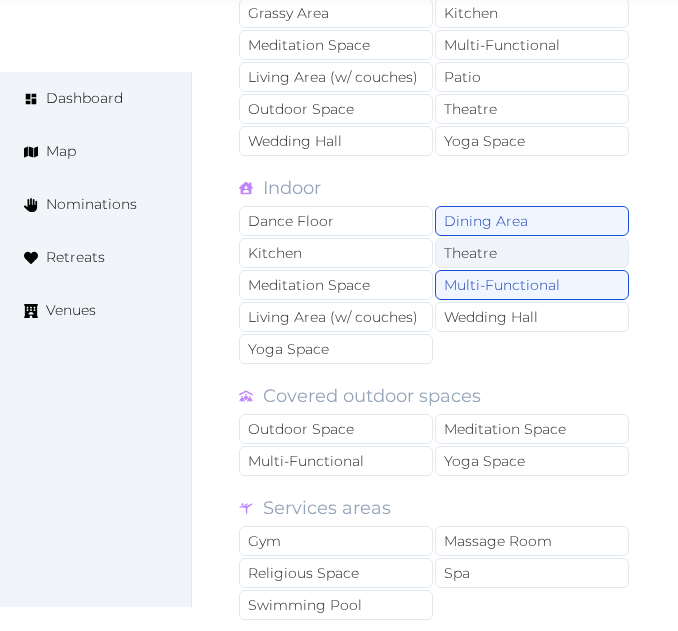 click on "Theatre" at bounding box center (532, 253) 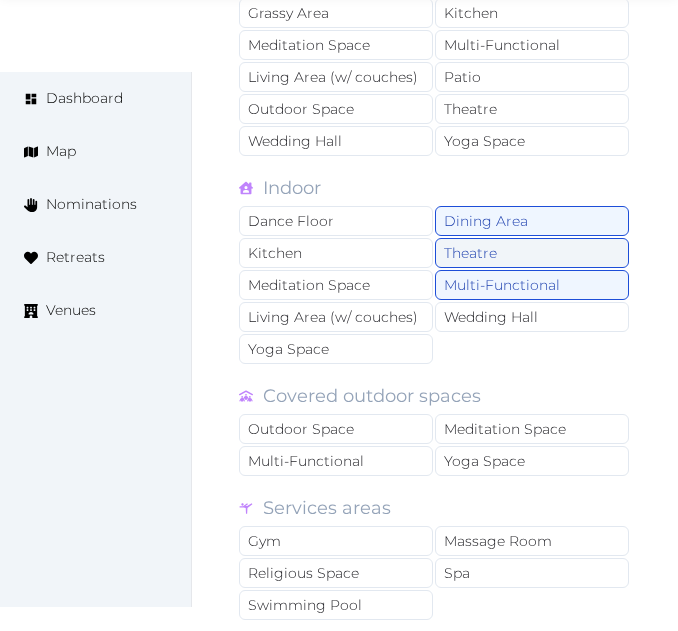 click on "Theatre" at bounding box center [532, 253] 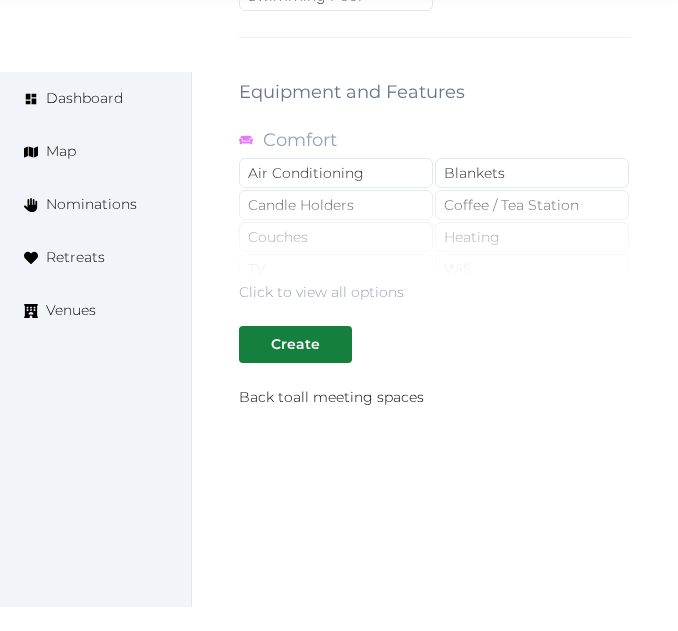 scroll, scrollTop: 4010, scrollLeft: 0, axis: vertical 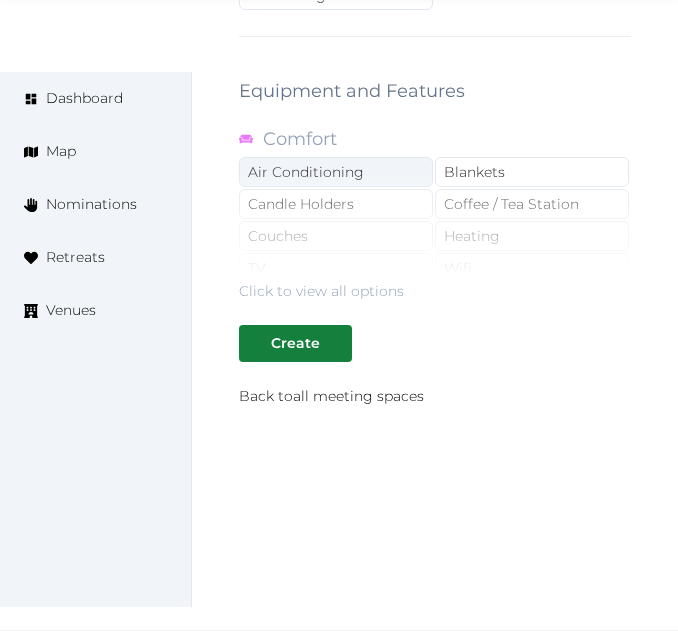 click on "Air Conditioning" at bounding box center (336, 172) 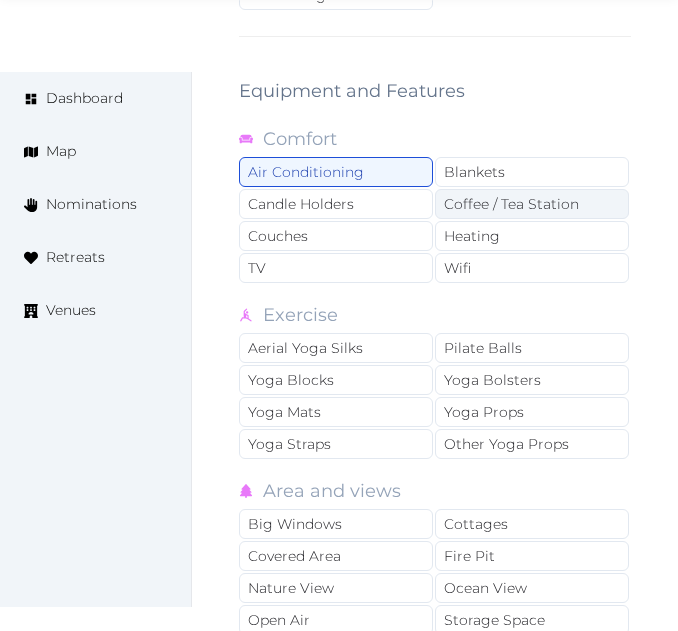 drag, startPoint x: 559, startPoint y: 261, endPoint x: 550, endPoint y: 203, distance: 58.694122 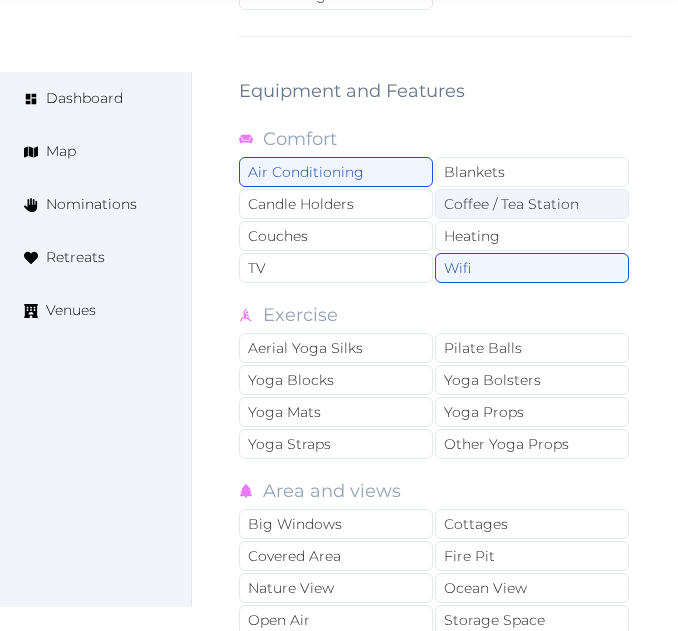 click on "Coffee / Tea Station" at bounding box center [532, 204] 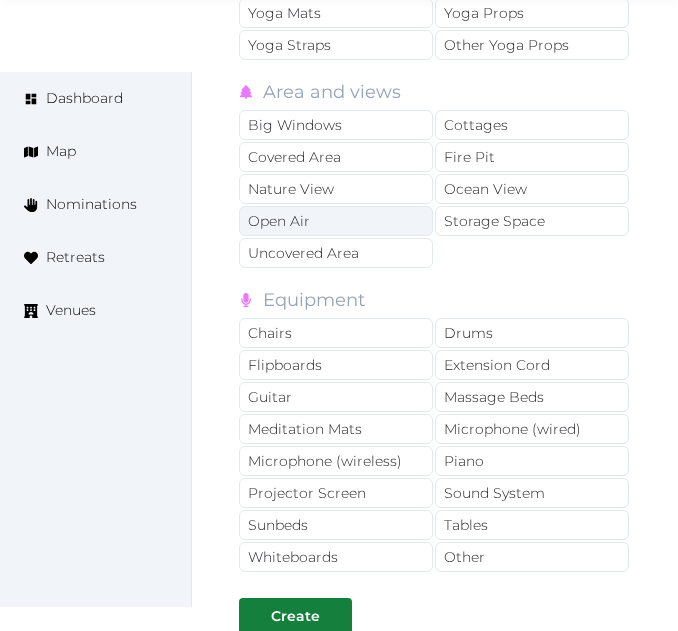 scroll, scrollTop: 4410, scrollLeft: 0, axis: vertical 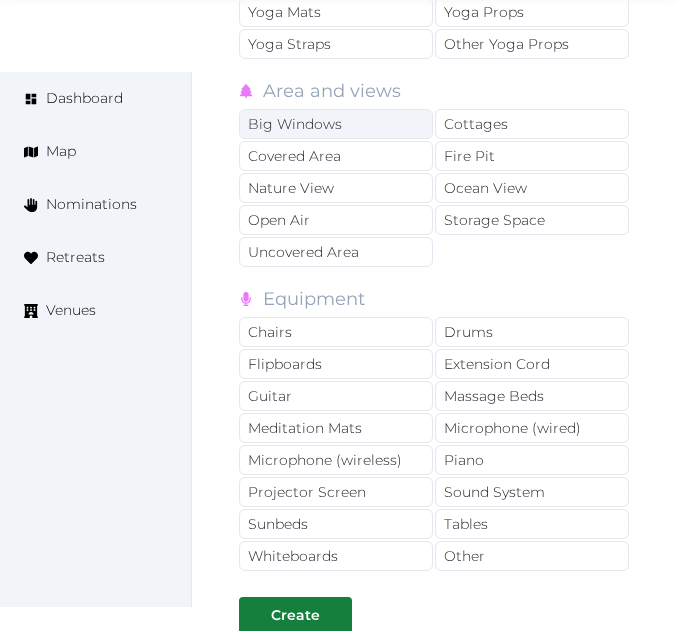 click on "Big Windows" at bounding box center (336, 124) 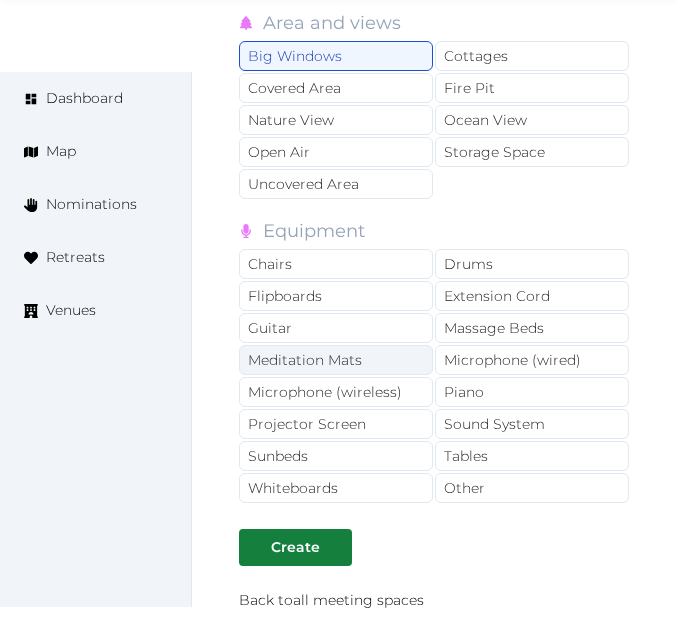 scroll, scrollTop: 4510, scrollLeft: 0, axis: vertical 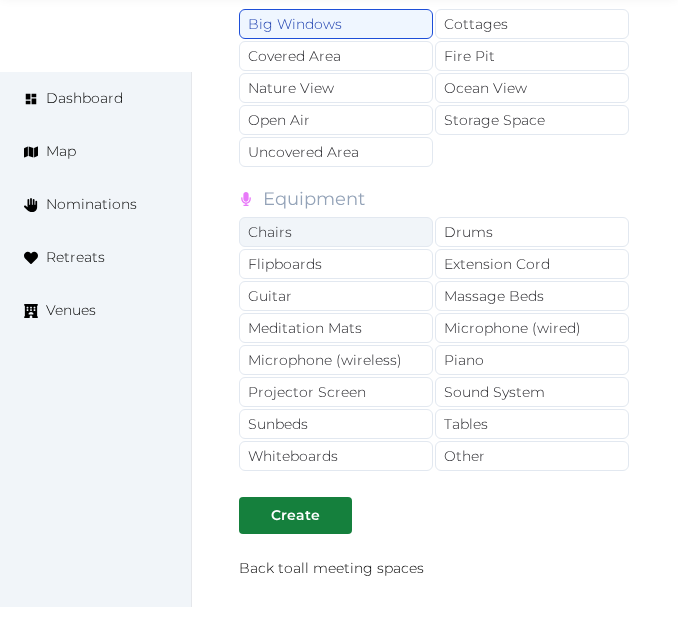 click on "Chairs" at bounding box center (336, 232) 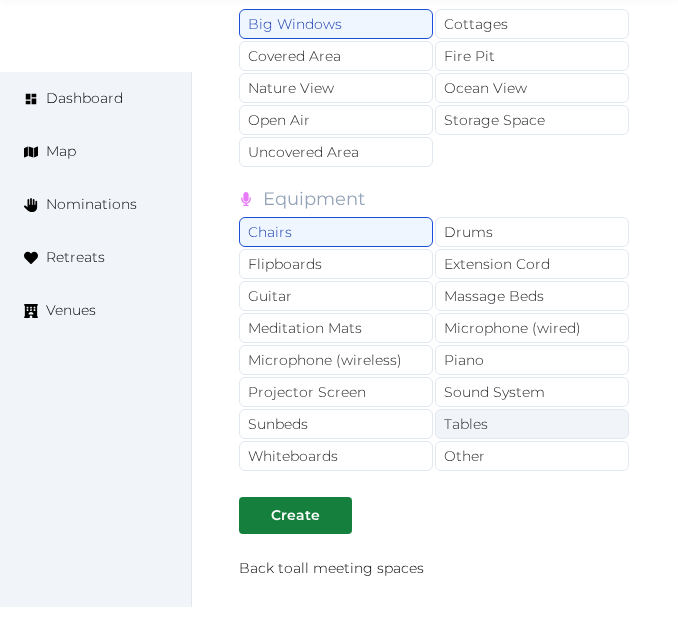 drag, startPoint x: 460, startPoint y: 464, endPoint x: 475, endPoint y: 431, distance: 36.249138 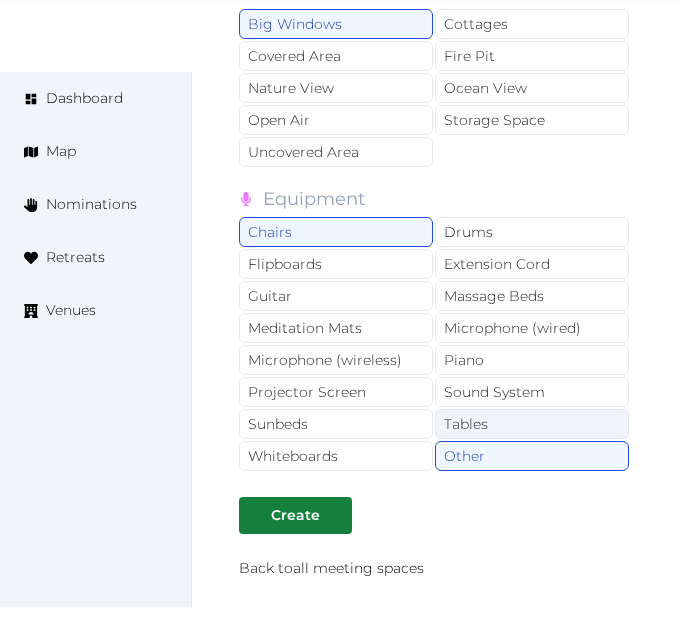 click on "Tables" at bounding box center (532, 424) 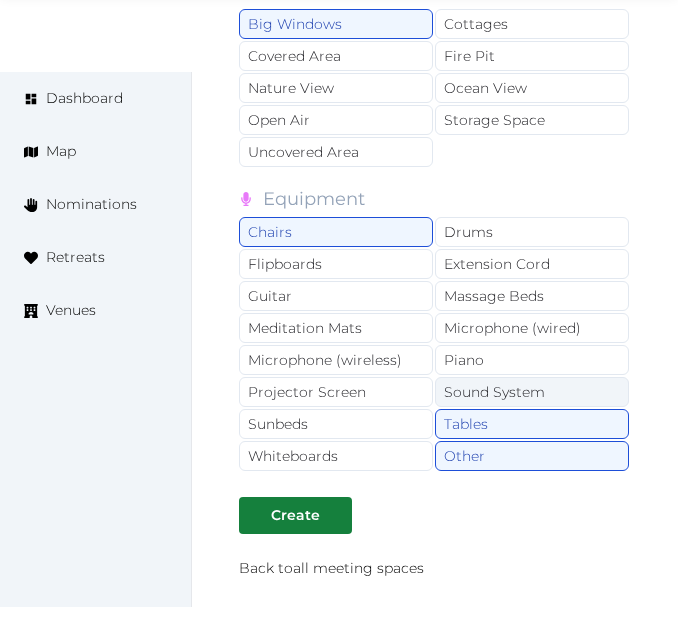 click on "Sound System" at bounding box center (532, 392) 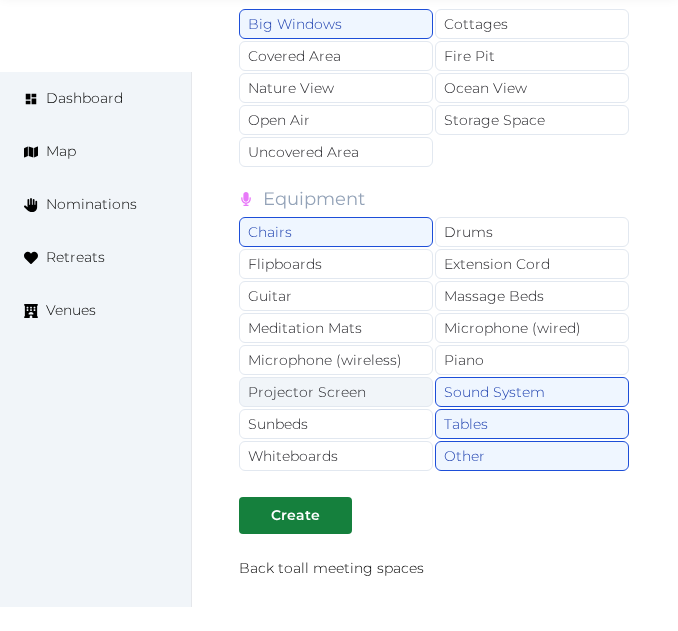 click on "Projector Screen" at bounding box center (336, 392) 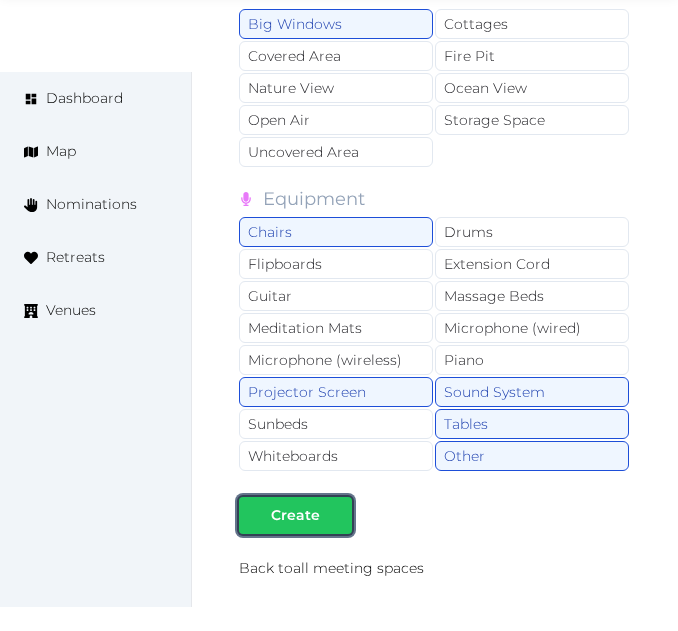 click on "Create" at bounding box center [295, 515] 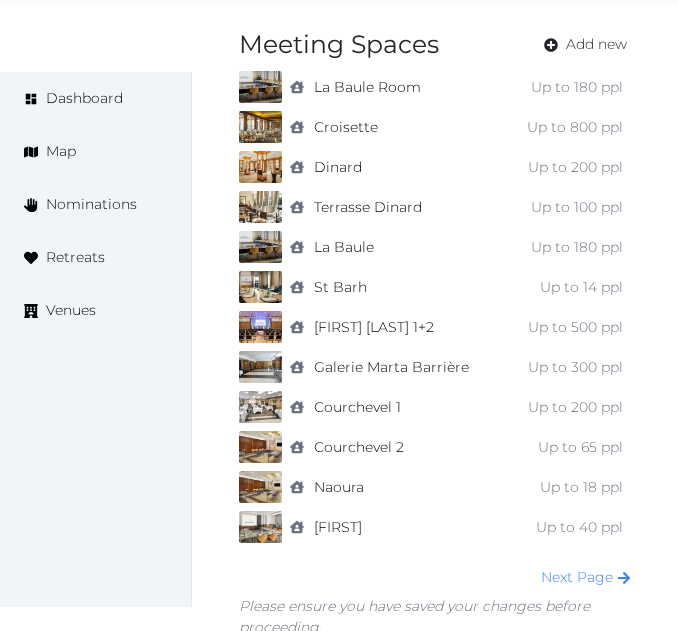 scroll, scrollTop: 1500, scrollLeft: 0, axis: vertical 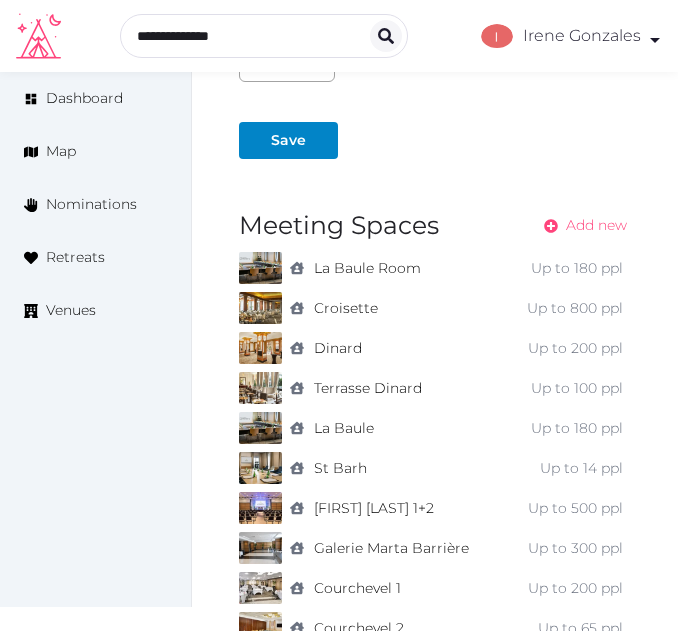 click on "Add new" at bounding box center (596, 225) 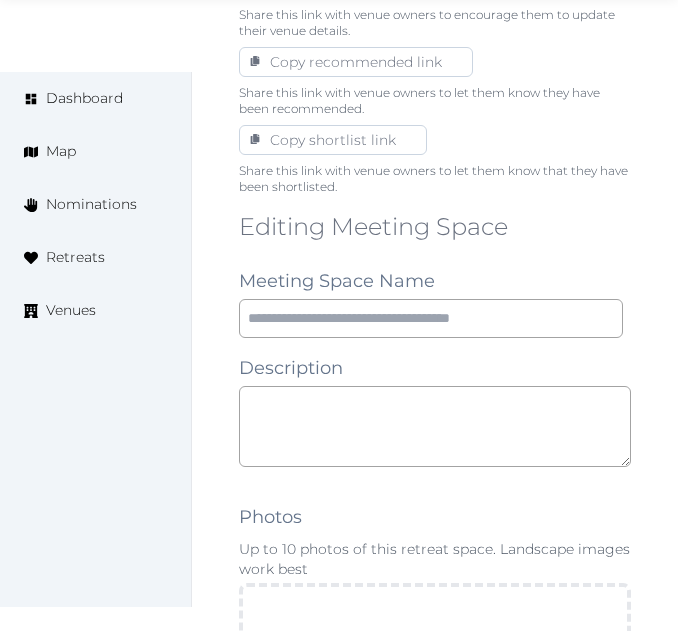 scroll, scrollTop: 1500, scrollLeft: 0, axis: vertical 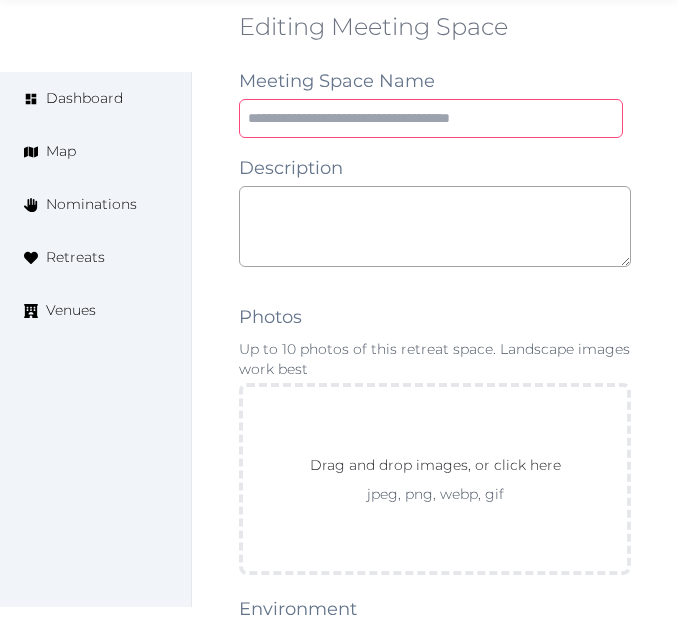 click at bounding box center [431, 118] 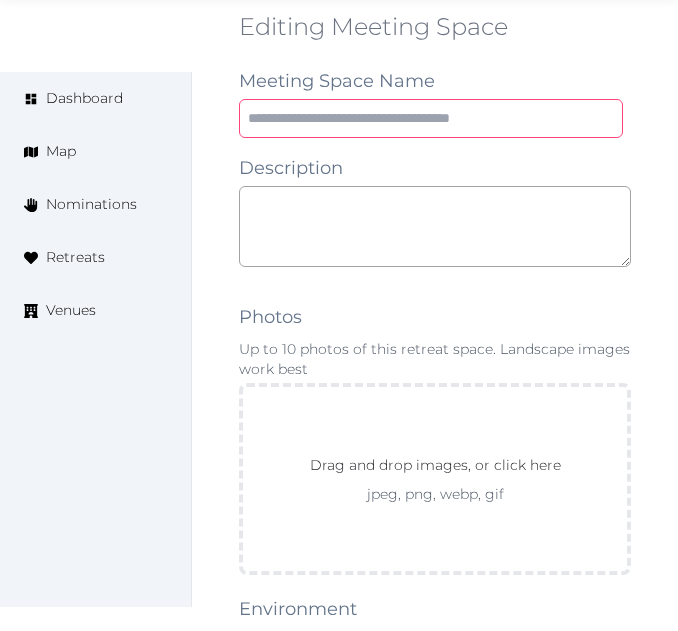 paste on "***" 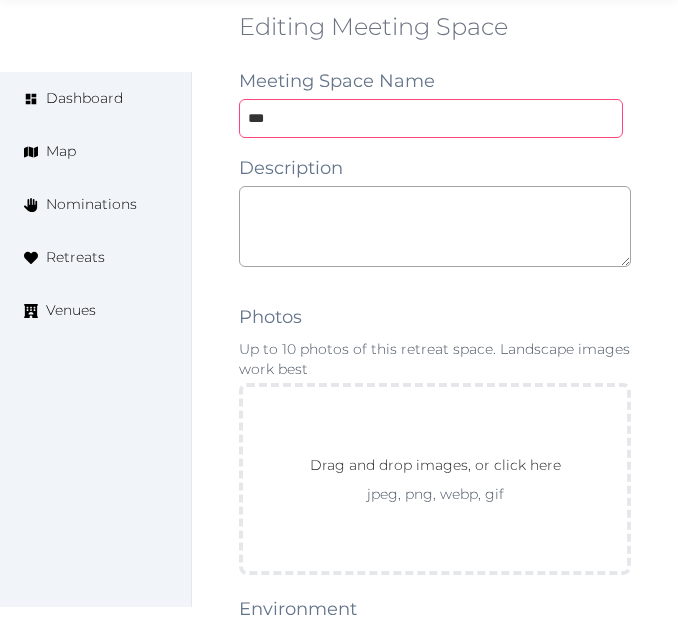type on "***" 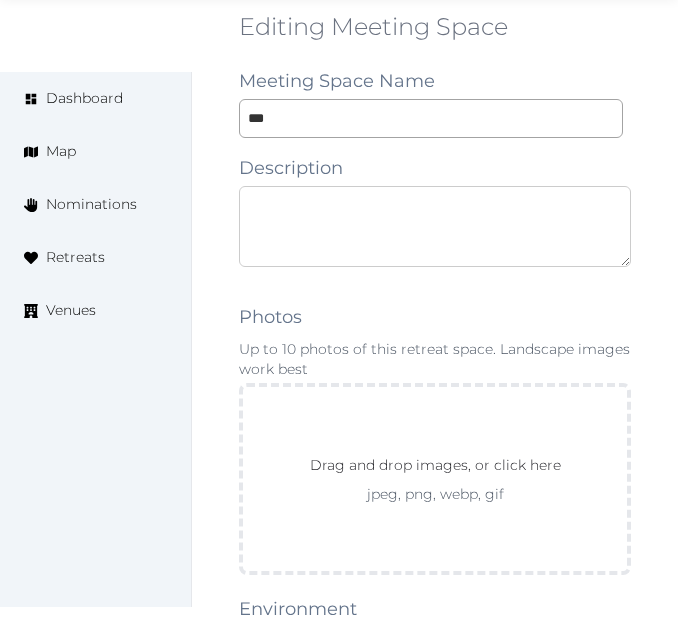 click at bounding box center [435, 226] 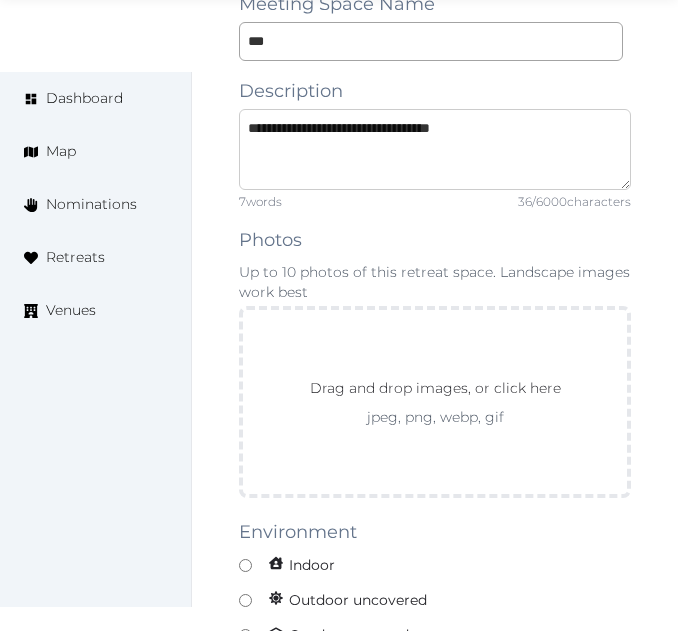 scroll, scrollTop: 1600, scrollLeft: 0, axis: vertical 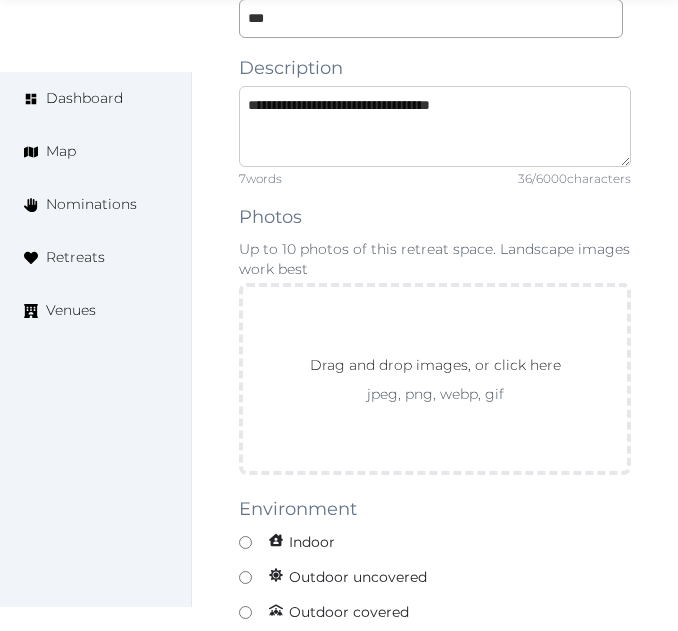 type on "**********" 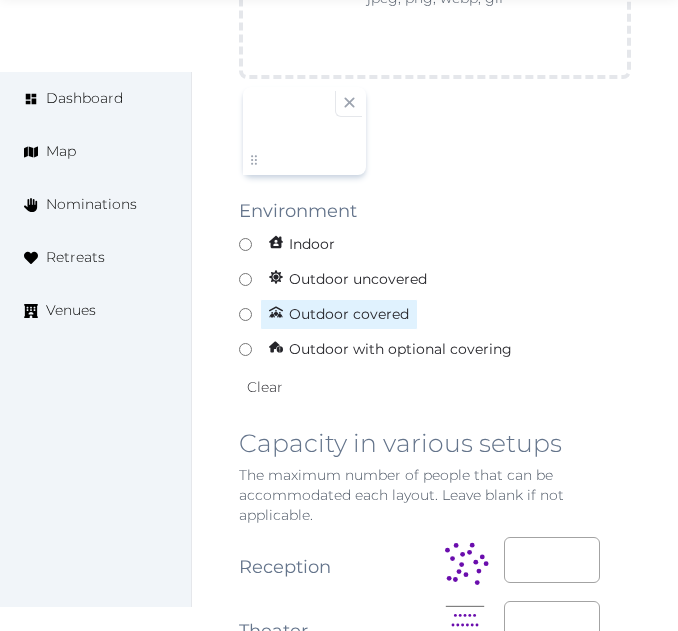 scroll, scrollTop: 2000, scrollLeft: 0, axis: vertical 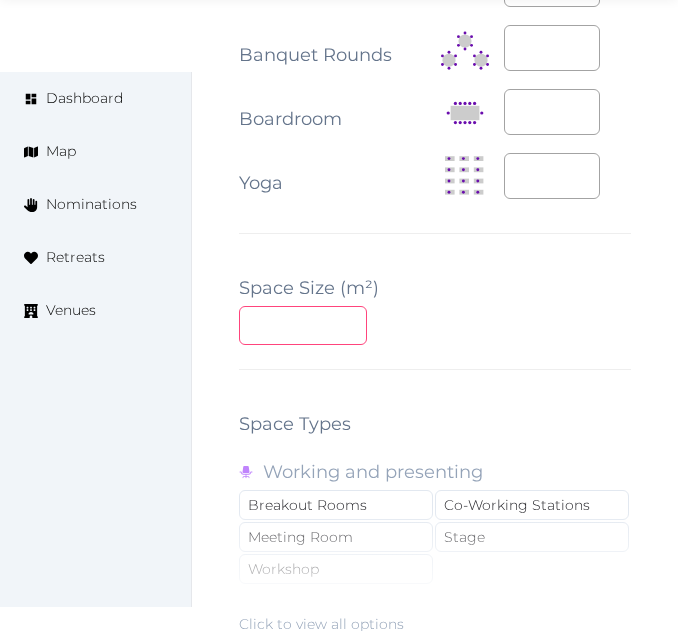 click at bounding box center (303, 325) 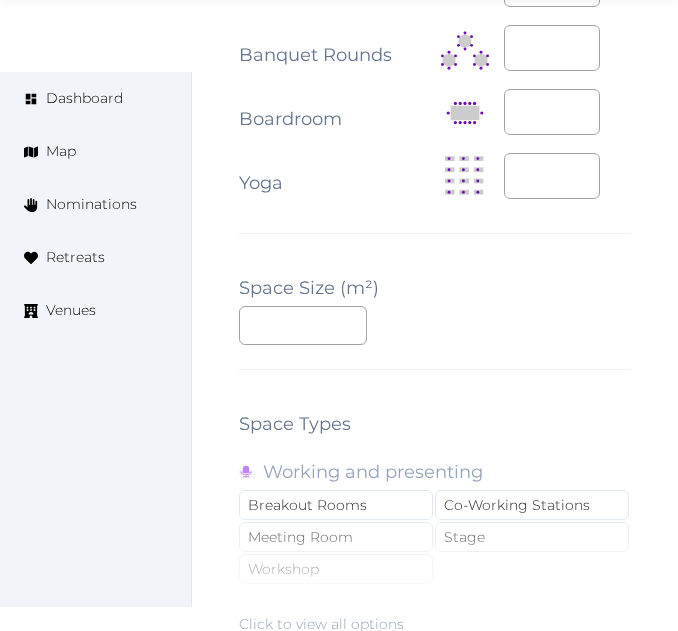click on "**********" at bounding box center (435, 8) 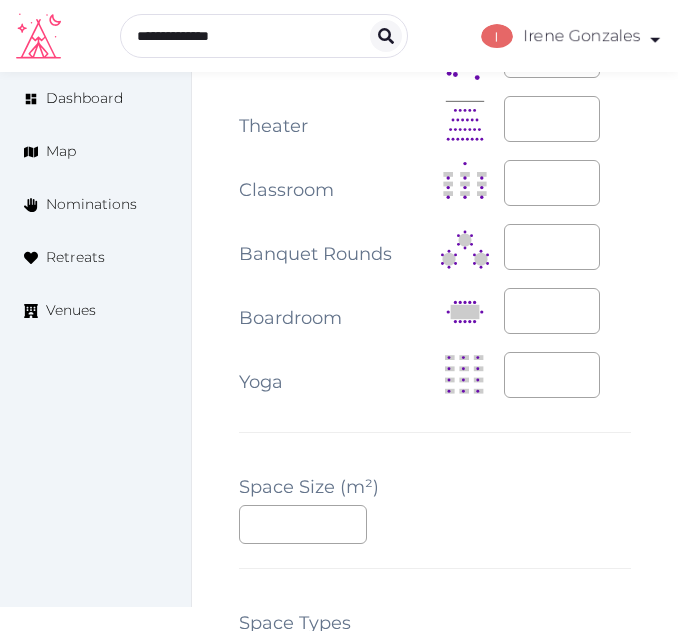 scroll, scrollTop: 2500, scrollLeft: 0, axis: vertical 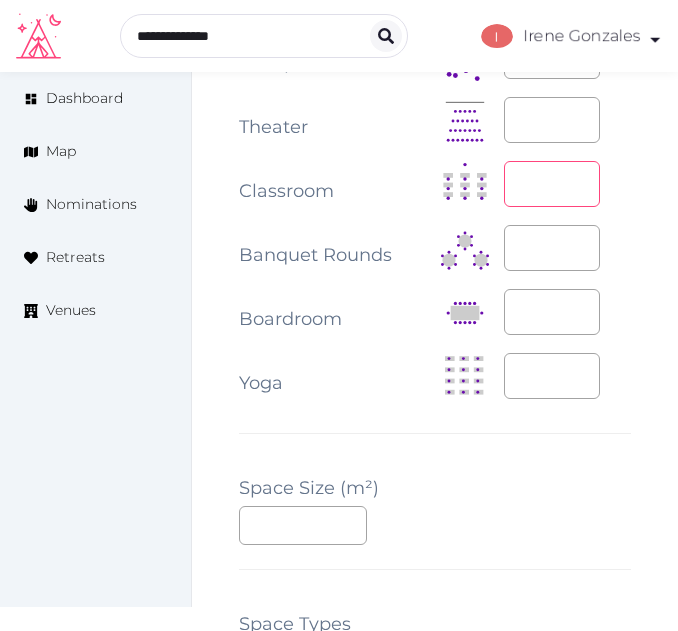 click at bounding box center [552, 184] 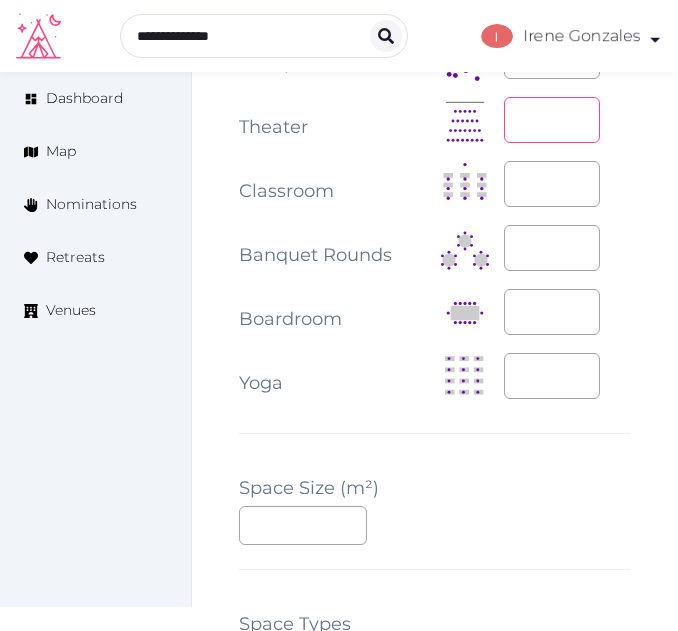 click at bounding box center [552, 120] 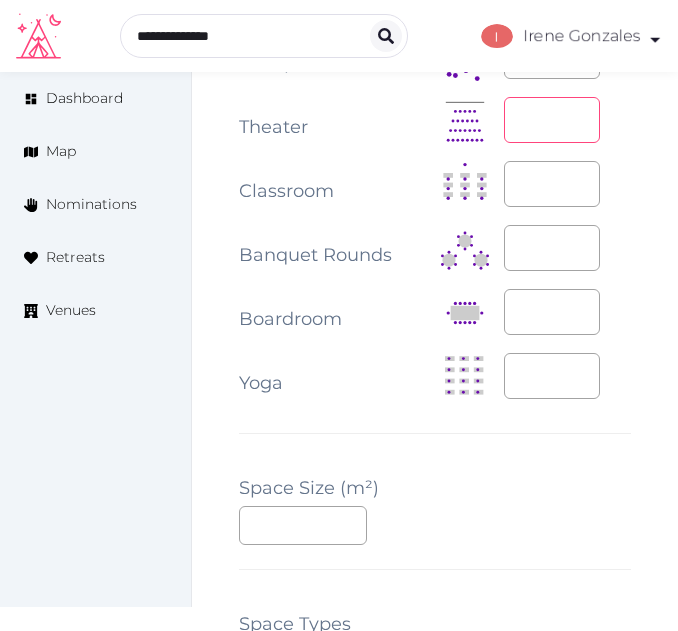 type on "**" 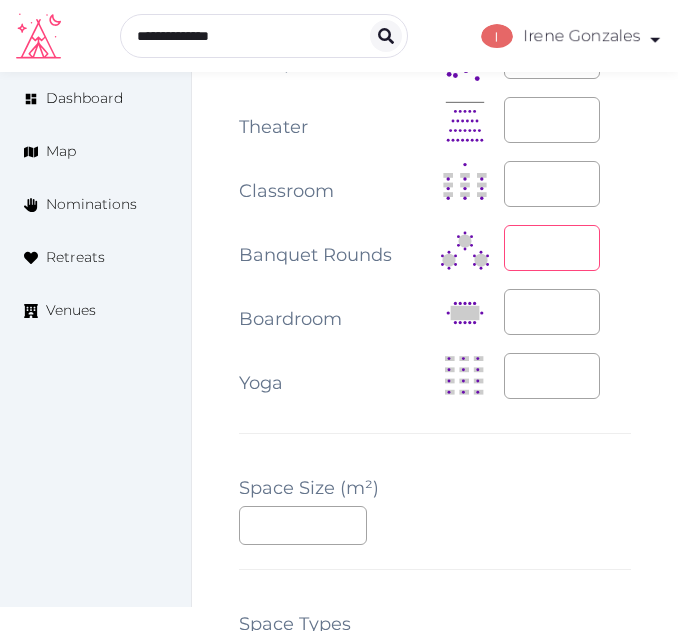 click at bounding box center [552, 248] 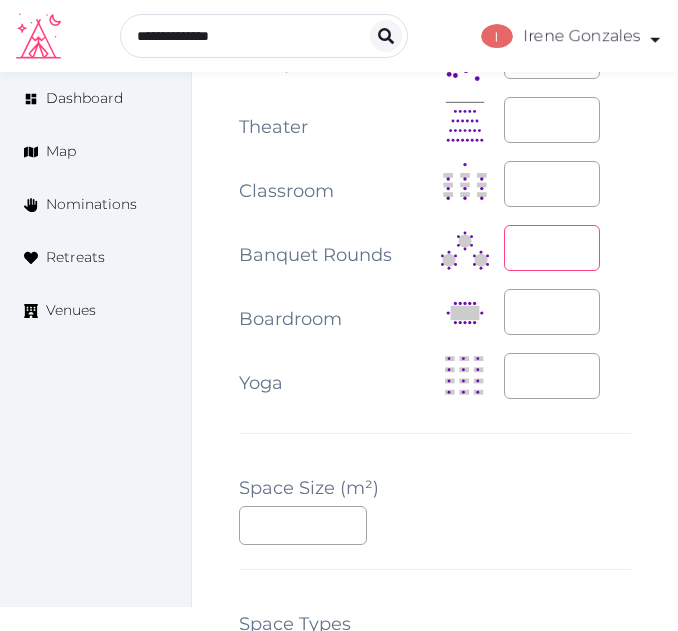 type on "**" 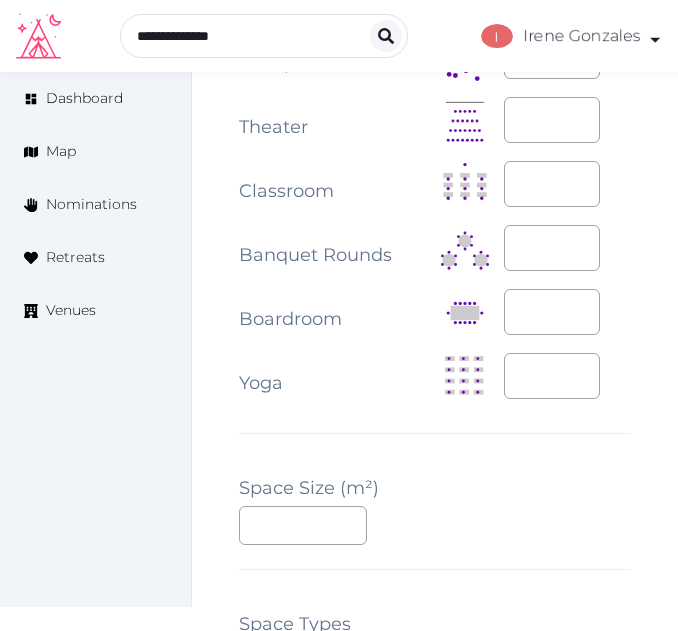 click on "**********" at bounding box center [435, 208] 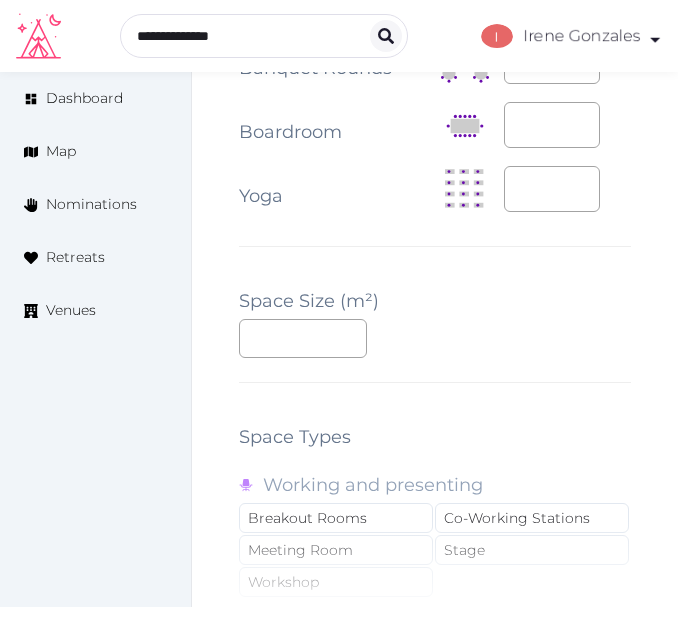 scroll, scrollTop: 2900, scrollLeft: 0, axis: vertical 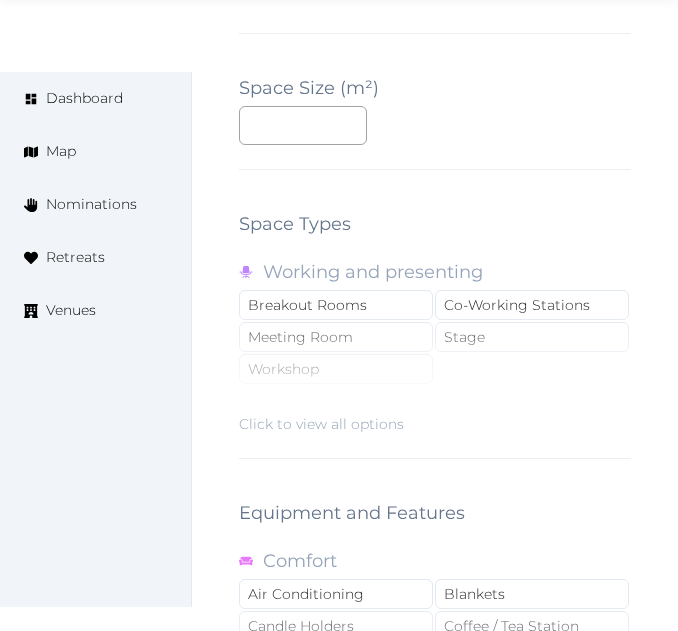 click on "Click to view all options" at bounding box center [435, 370] 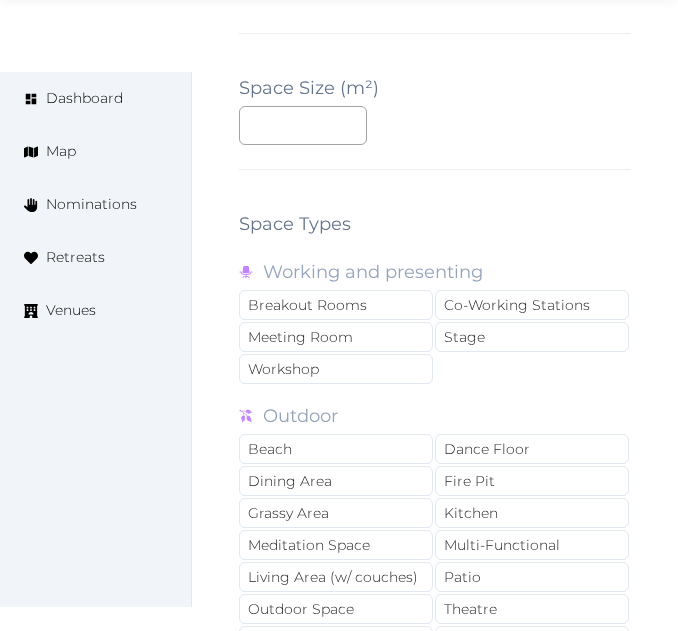 click on "Meeting Room" at bounding box center [336, 337] 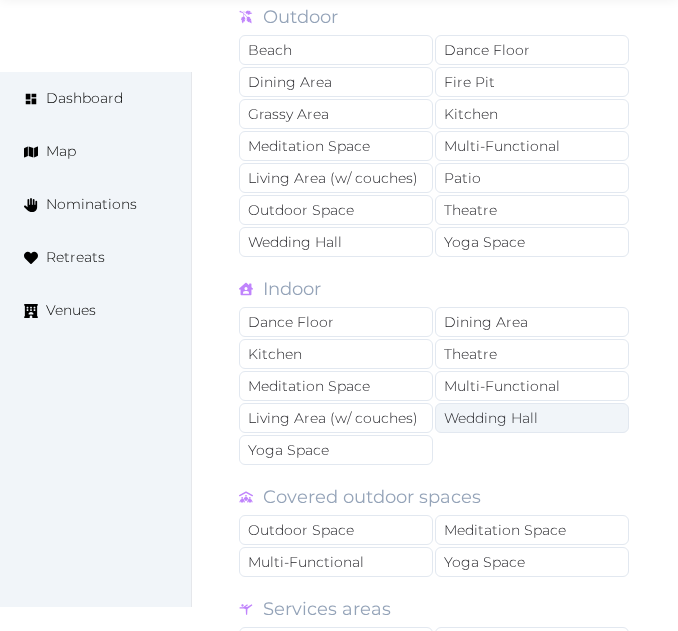 scroll, scrollTop: 3300, scrollLeft: 0, axis: vertical 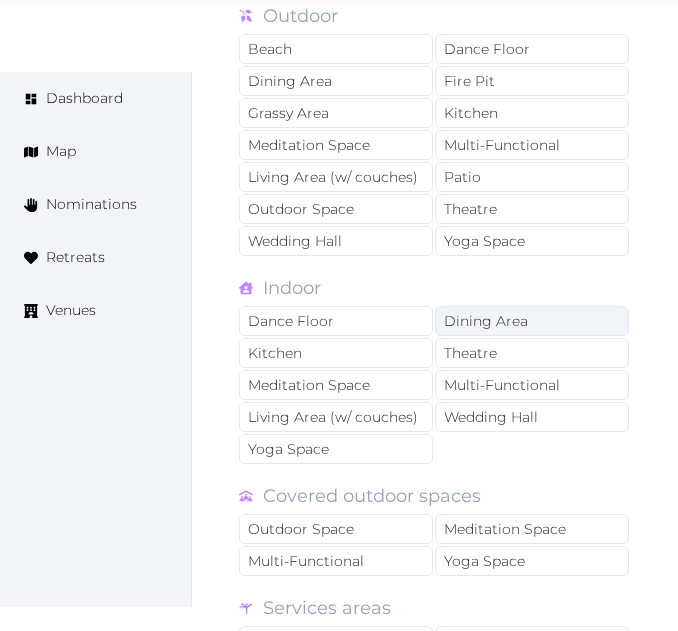 click on "Dining Area" at bounding box center [532, 321] 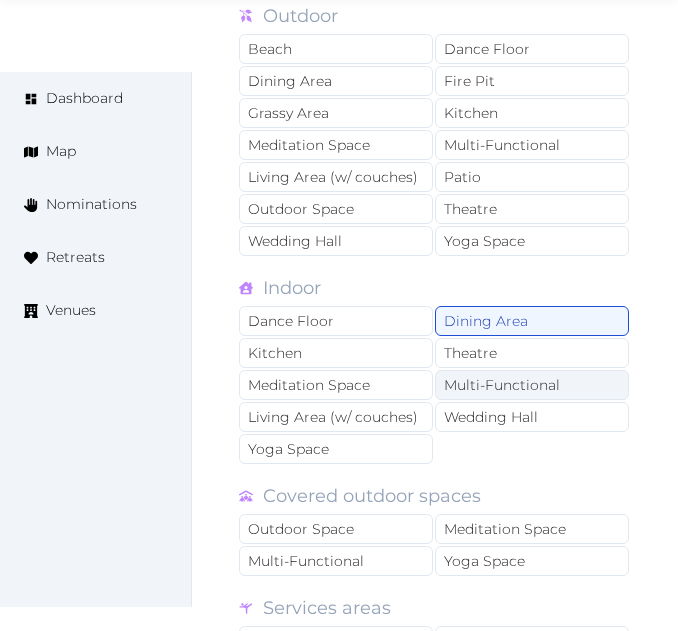 click on "Multi-Functional" at bounding box center (532, 385) 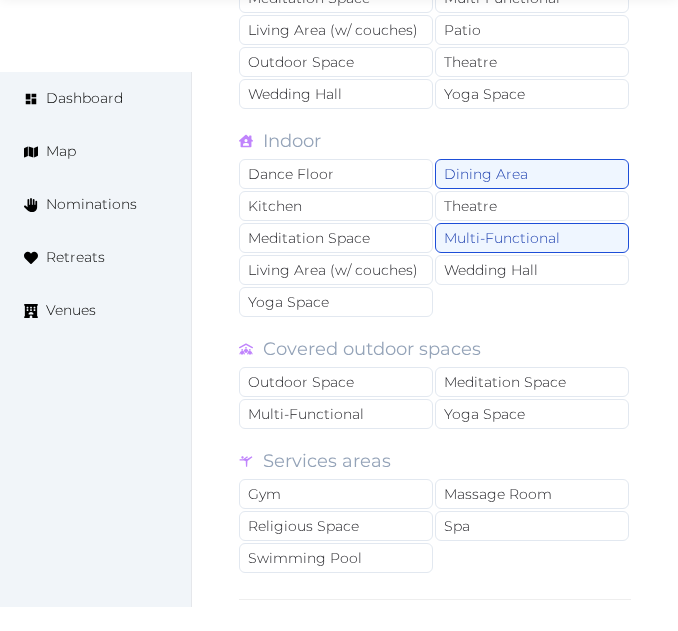 scroll, scrollTop: 3700, scrollLeft: 0, axis: vertical 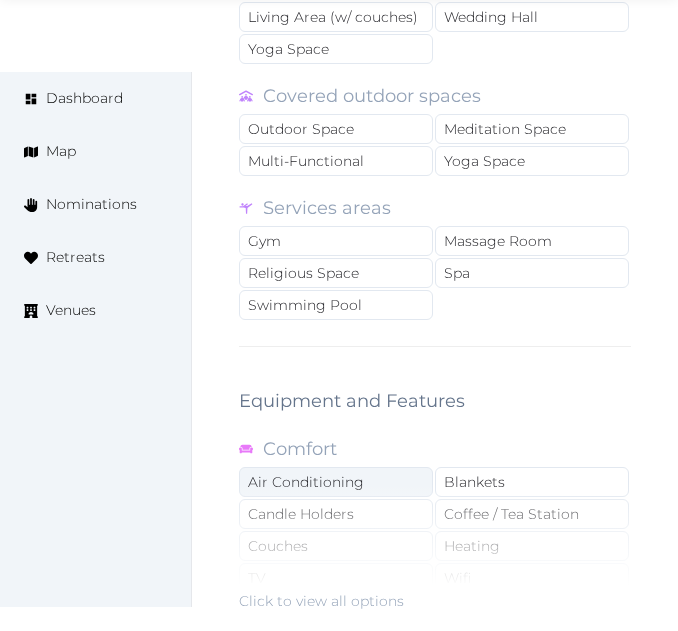 click on "Air Conditioning" at bounding box center (336, 482) 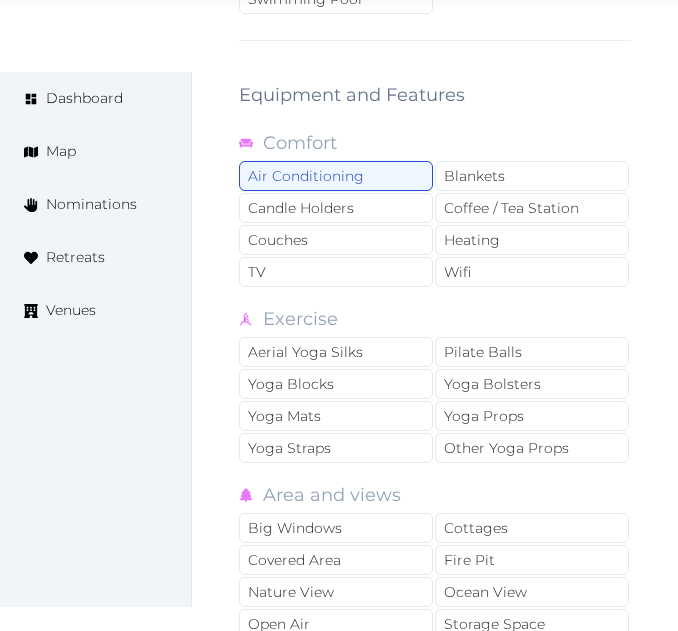 scroll, scrollTop: 4000, scrollLeft: 0, axis: vertical 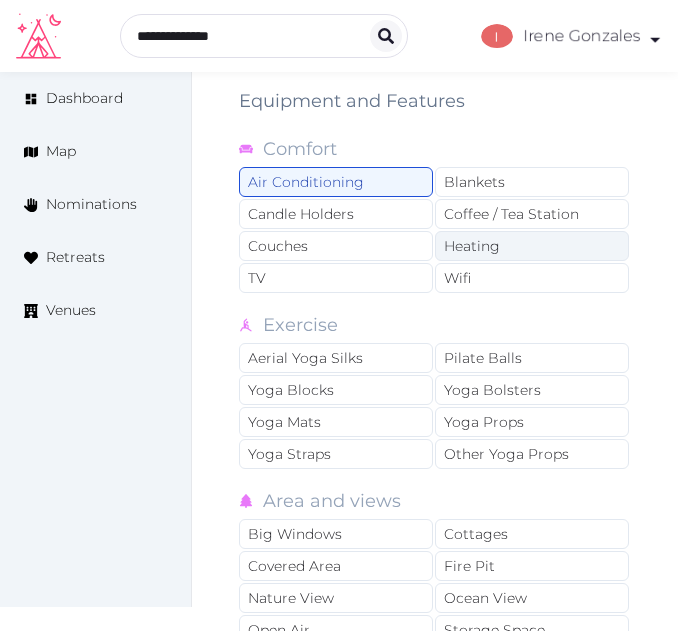 drag, startPoint x: 477, startPoint y: 275, endPoint x: 481, endPoint y: 260, distance: 15.524175 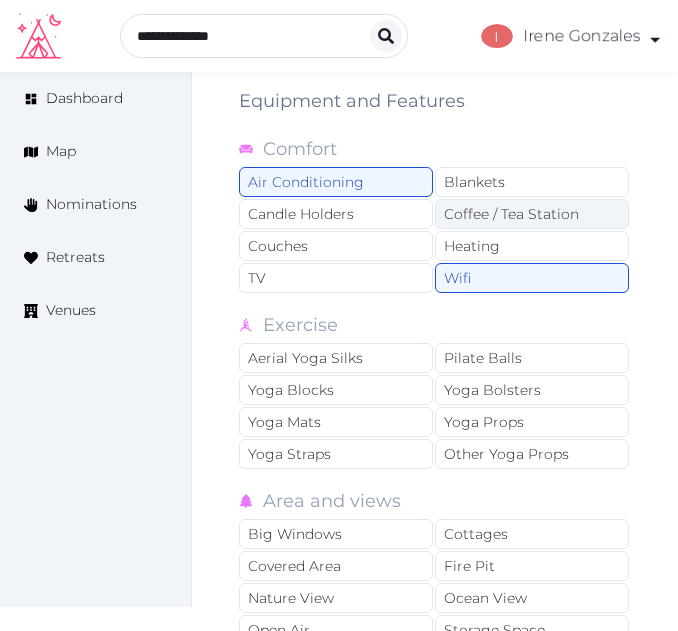 click on "Coffee / Tea Station" at bounding box center [532, 214] 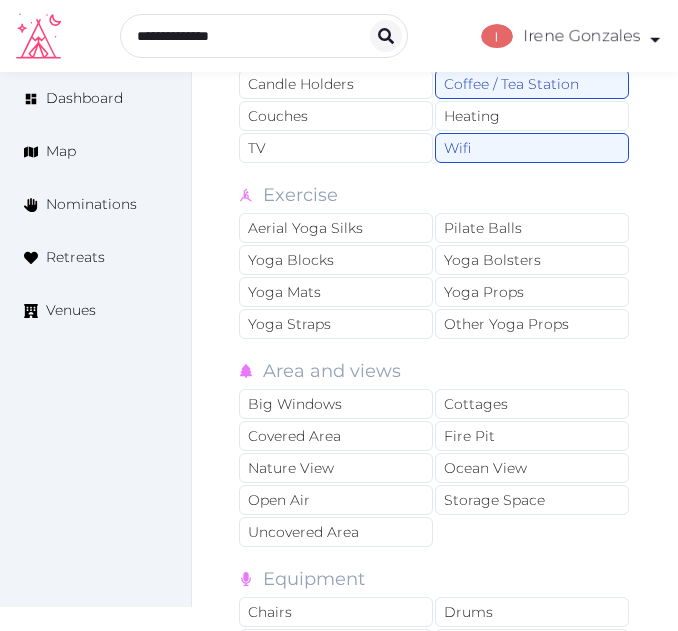 scroll, scrollTop: 4300, scrollLeft: 0, axis: vertical 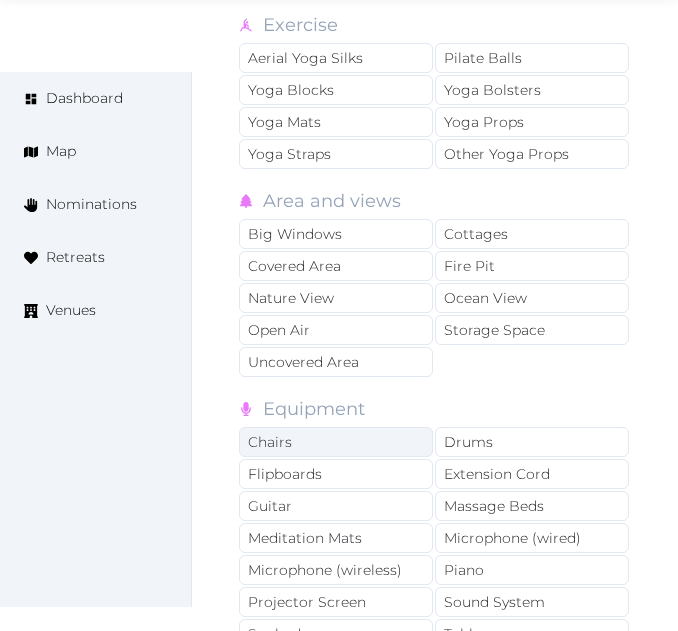 click on "Chairs" at bounding box center [336, 442] 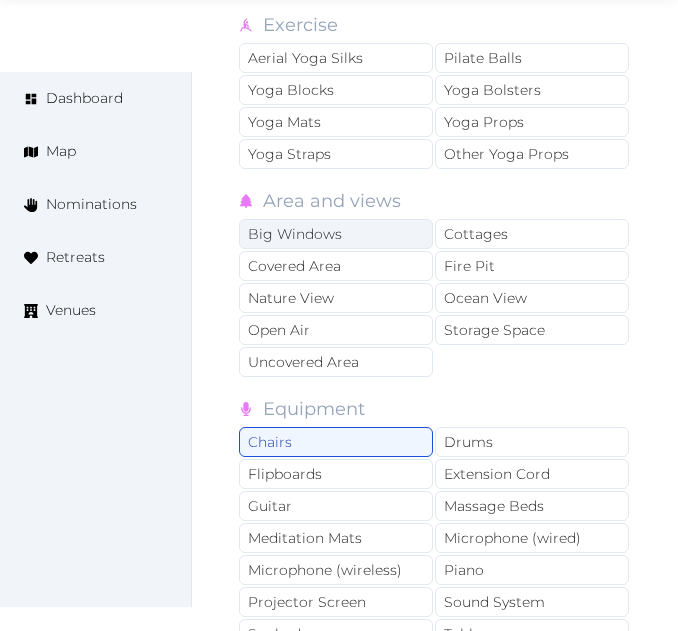 click on "Big Windows" at bounding box center [336, 234] 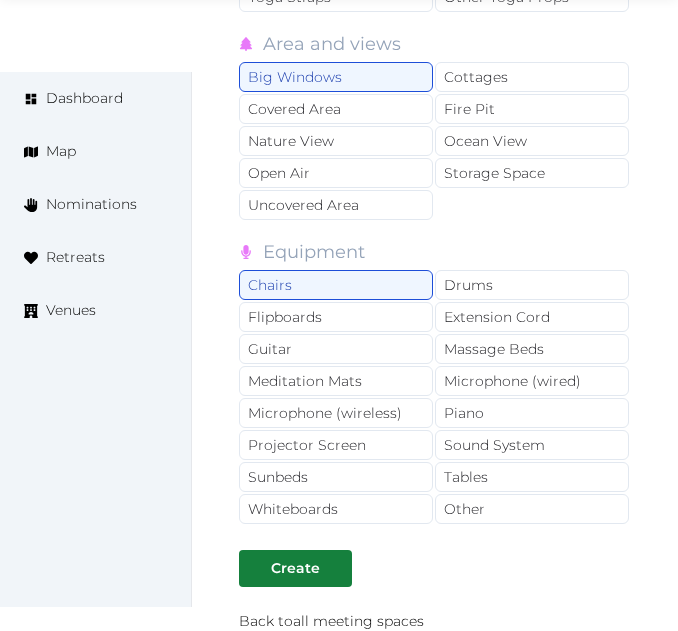 scroll, scrollTop: 4600, scrollLeft: 0, axis: vertical 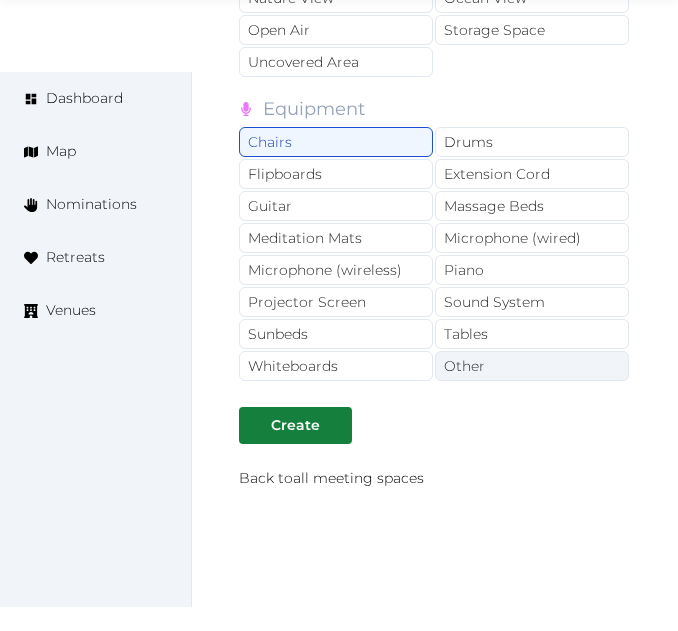 click on "Other" at bounding box center [532, 366] 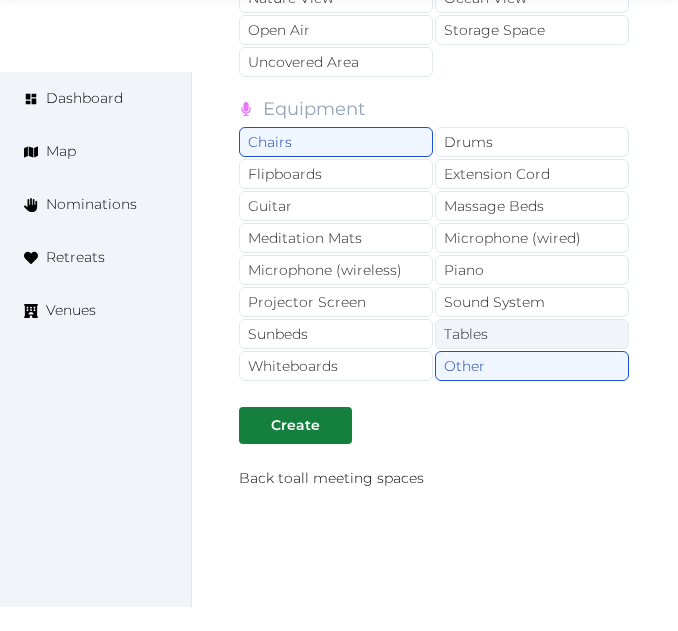 click on "Tables" at bounding box center [532, 334] 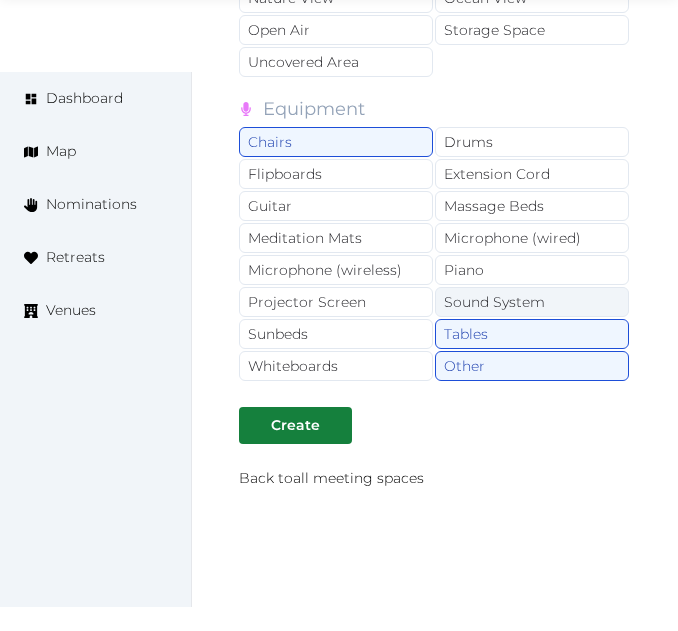 click on "Sound System" at bounding box center (532, 302) 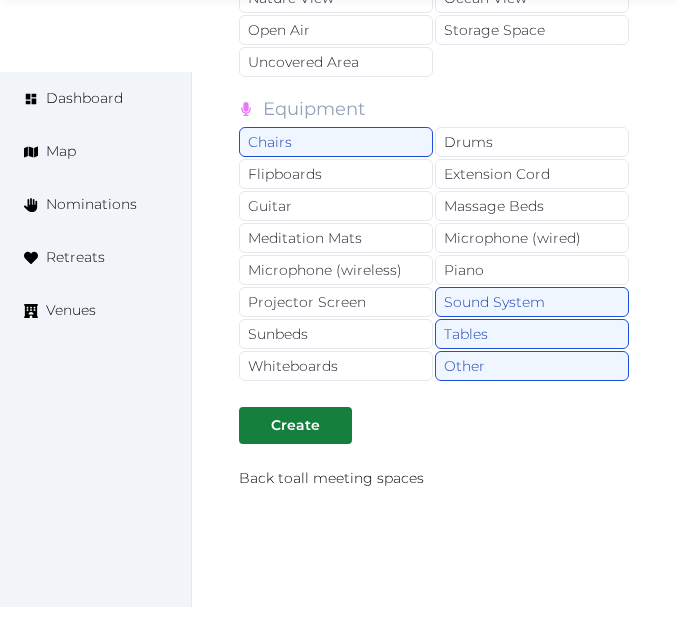 click on "Chairs Drums Flipboards Extension Cord Guitar Massage Beds Meditation Mats Microphone (wired) Microphone (wireless) Piano Projector Screen Sound System Sunbeds Tables Whiteboards Other" at bounding box center [435, 255] 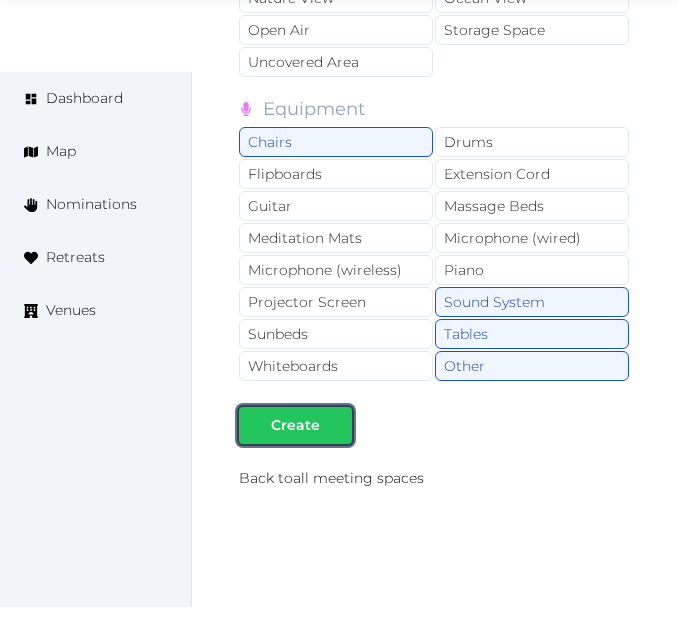 drag, startPoint x: 280, startPoint y: 436, endPoint x: 322, endPoint y: 408, distance: 50.47772 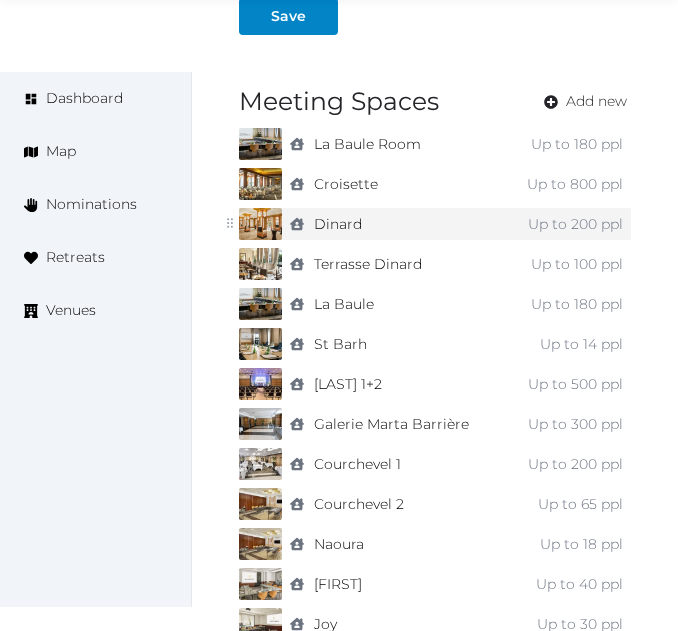 scroll, scrollTop: 1652, scrollLeft: 0, axis: vertical 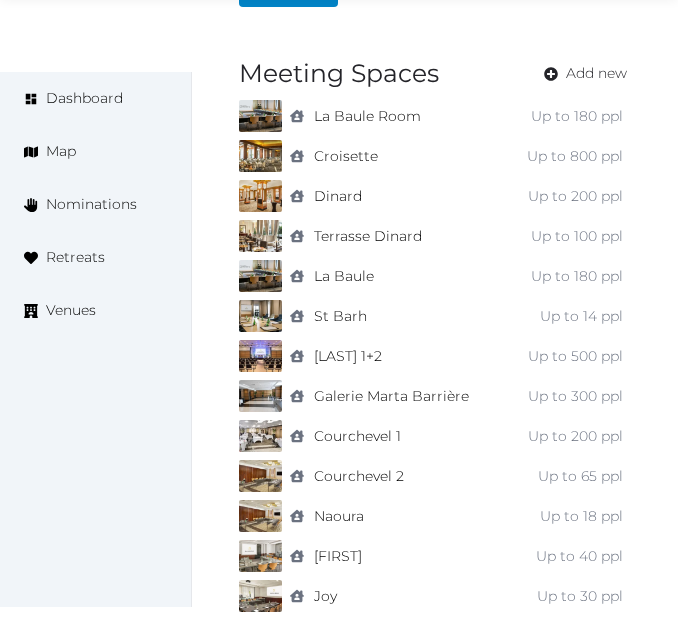 click on "Number of indoor meeting spaces ** Save  Meeting Spaces Add new indoor La Baule Room Up to 180 ppl indoor Croisette Up to 800 ppl indoor Dinard Up to 200 ppl indoor Terrasse Dinard Up to 100 ppl indoor La Baule Up to 180 ppl indoor St Barh Up to 14 ppl indoor [LAST] 1+2 Up to 500 ppl indoor Galerie [LAST] Up to 300 ppl indoor Courchevel 1 Up to 200 ppl indoor Courchevel 2 Up to 65 ppl indoor Naoura Up to 18 ppl indoor [FIRST] Up to 40 ppl indoor Joy Up to 30 ppl
To pick up a draggable item, press the space bar.
While dragging, use the arrow keys to move the item.
Press space again to drop the item in its new position, or press escape to cancel.
Next Page  Please ensure you have saved your changes before proceeding." at bounding box center [435, 275] 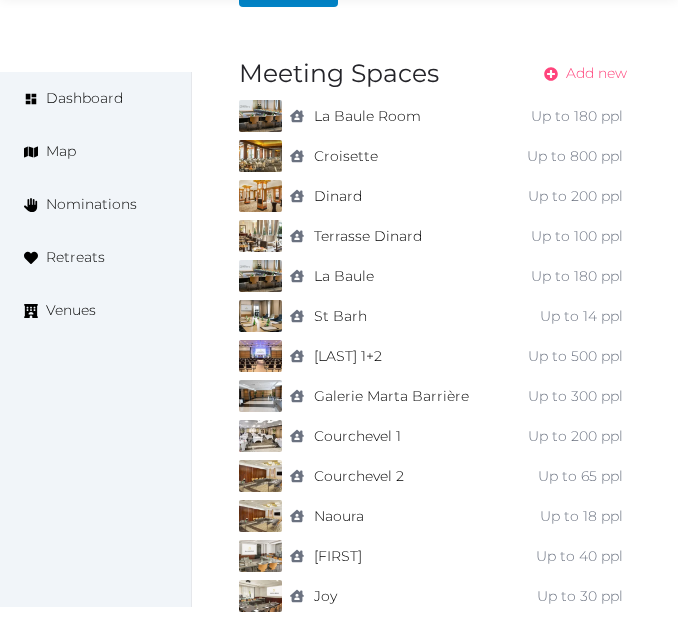 click on "Add new" at bounding box center (596, 73) 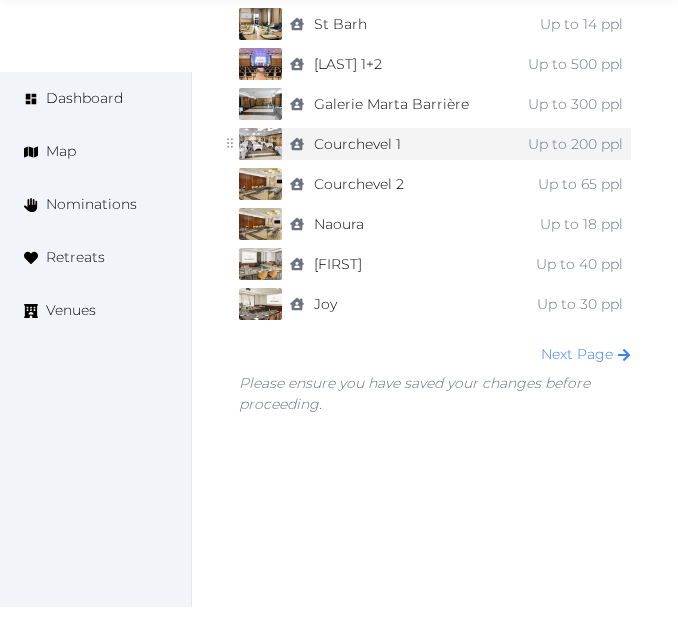scroll, scrollTop: 1952, scrollLeft: 0, axis: vertical 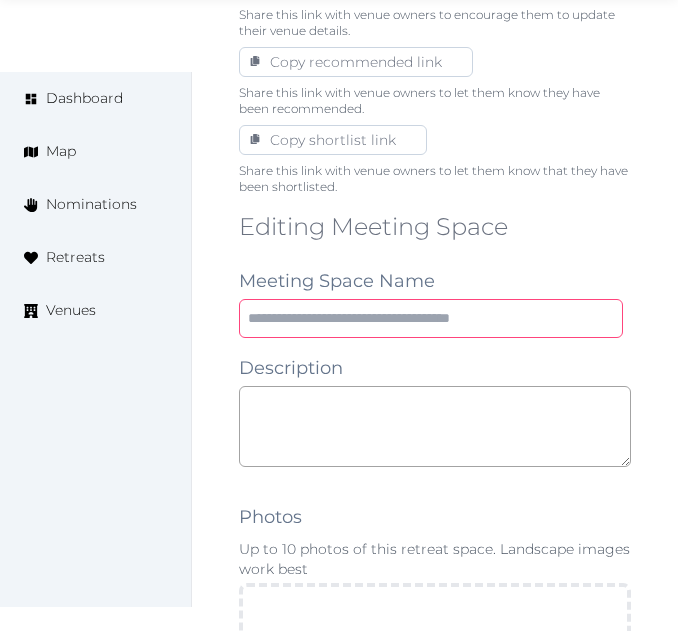 click at bounding box center [431, 318] 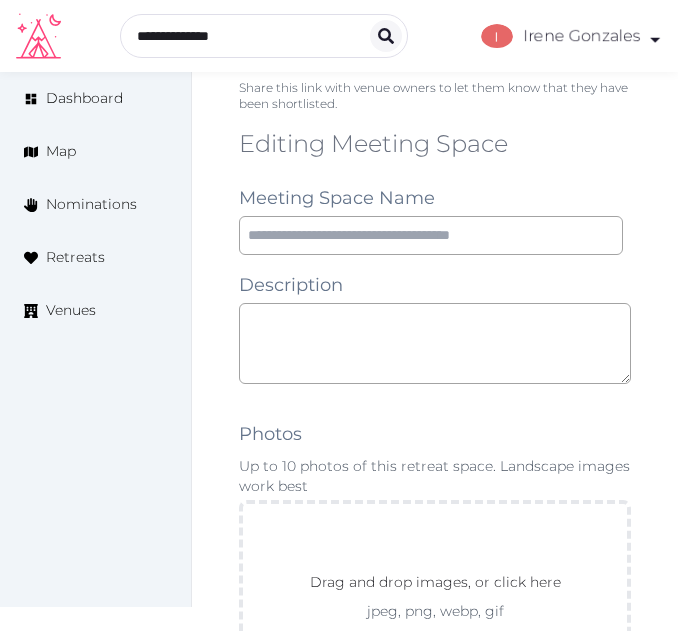 scroll, scrollTop: 1200, scrollLeft: 0, axis: vertical 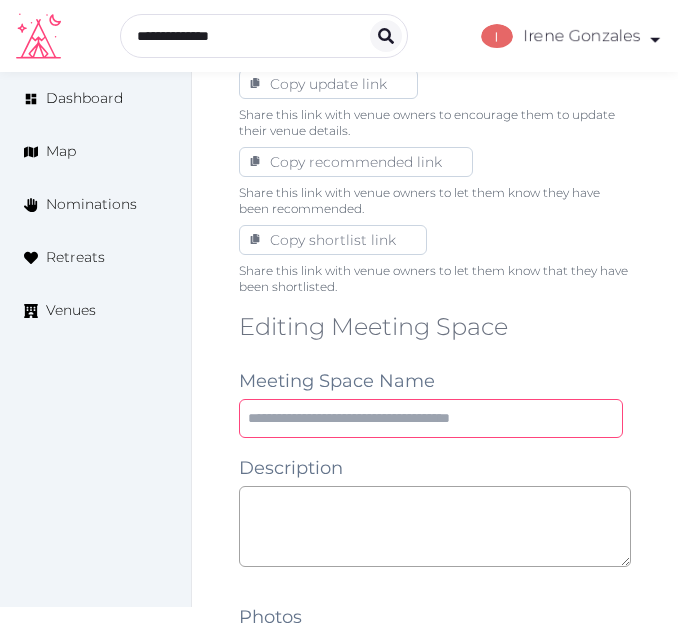 click at bounding box center (431, 418) 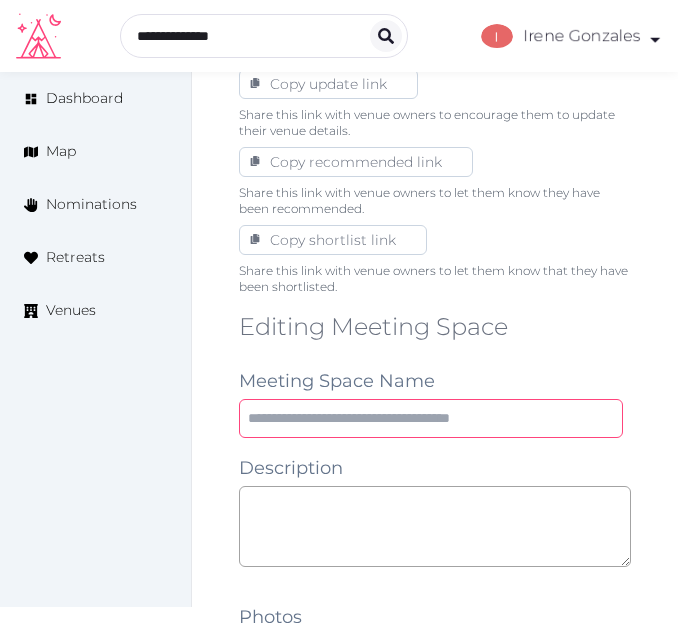 paste on "*********" 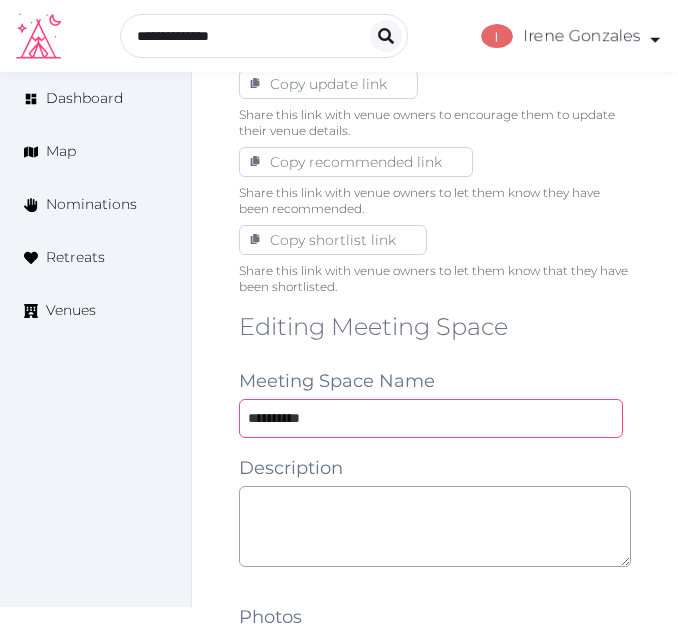 type on "*********" 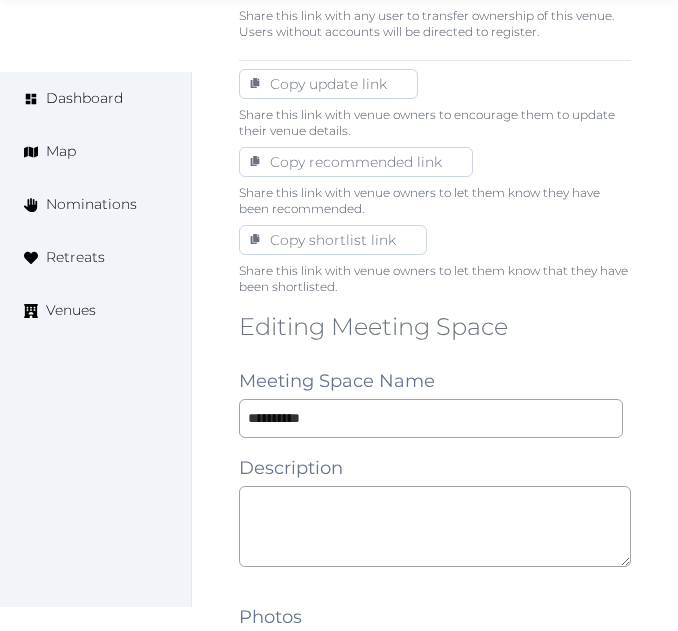 scroll, scrollTop: 1400, scrollLeft: 0, axis: vertical 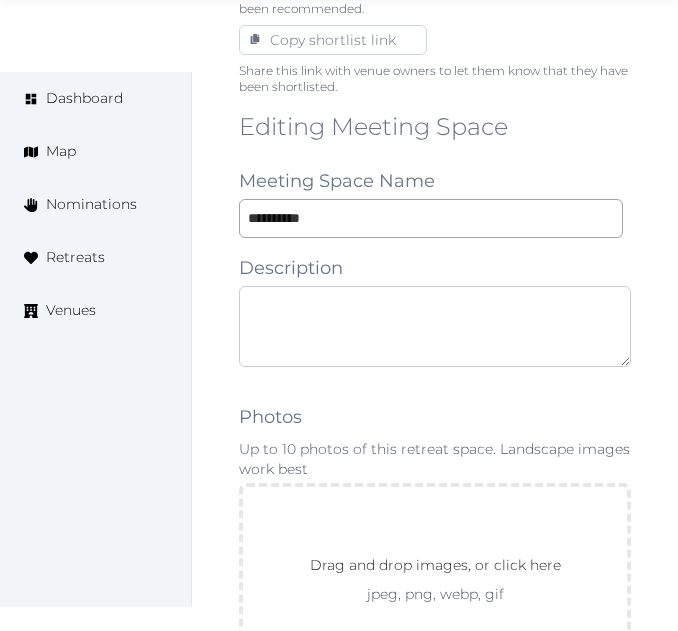 click at bounding box center [435, 326] 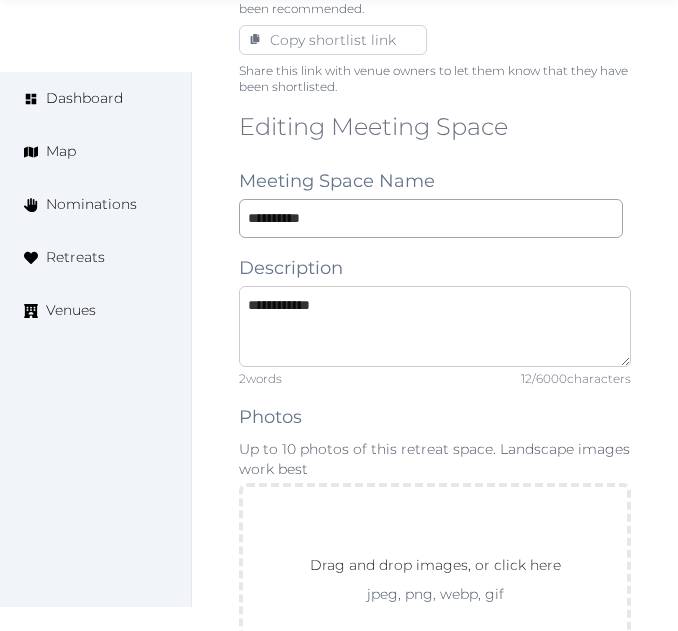 click on "**********" at bounding box center [435, 326] 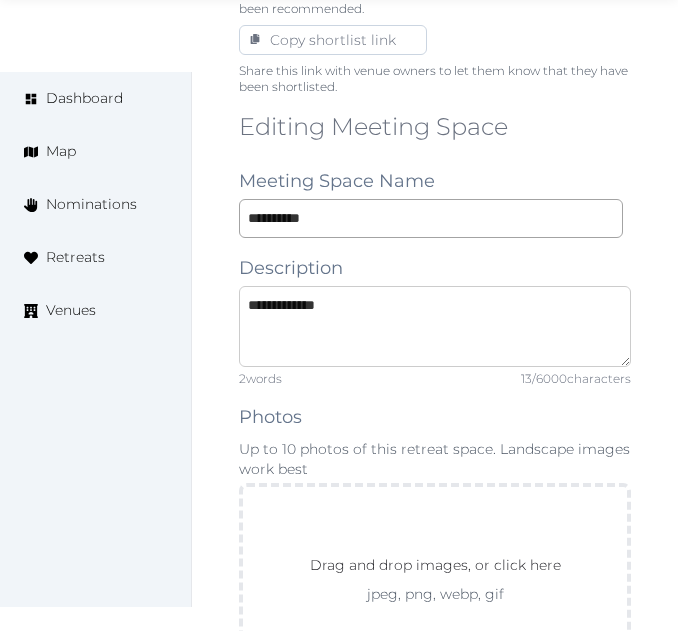 click on "**********" at bounding box center (435, 326) 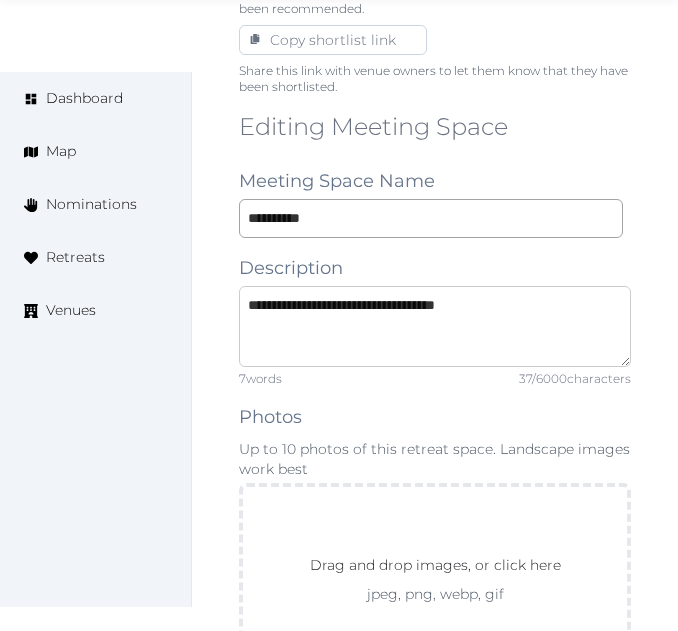 type on "**********" 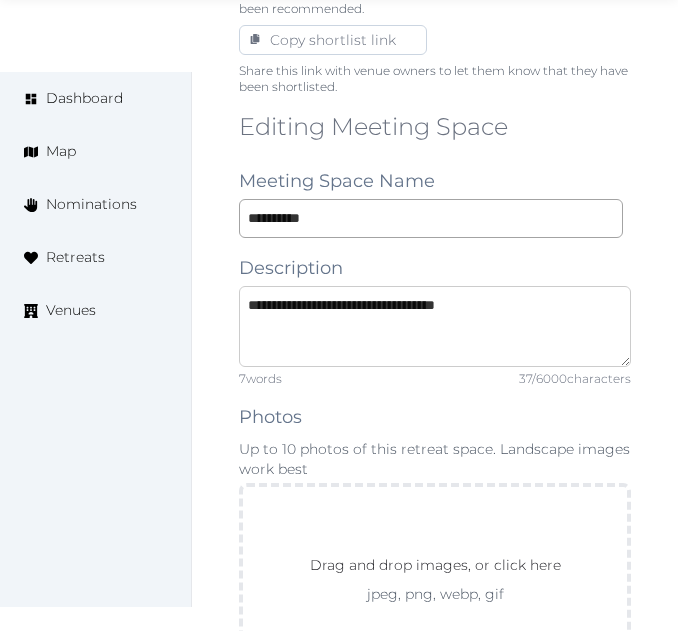 scroll, scrollTop: 1800, scrollLeft: 0, axis: vertical 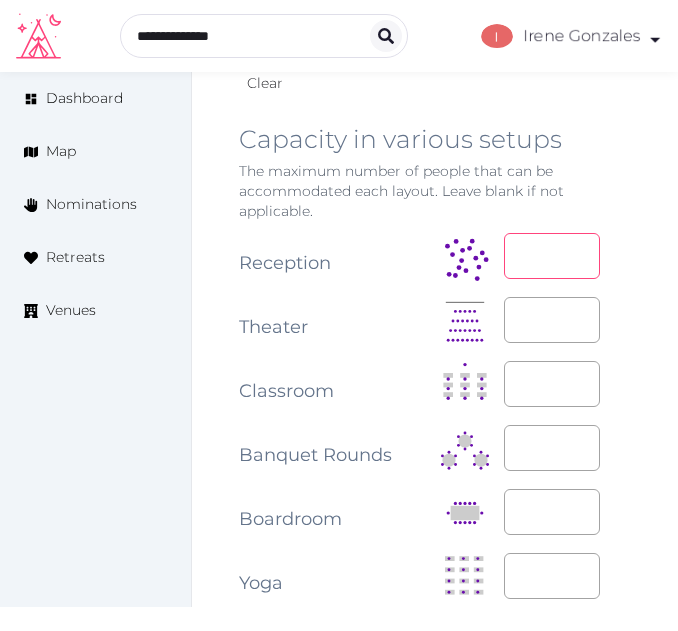 click at bounding box center [552, 256] 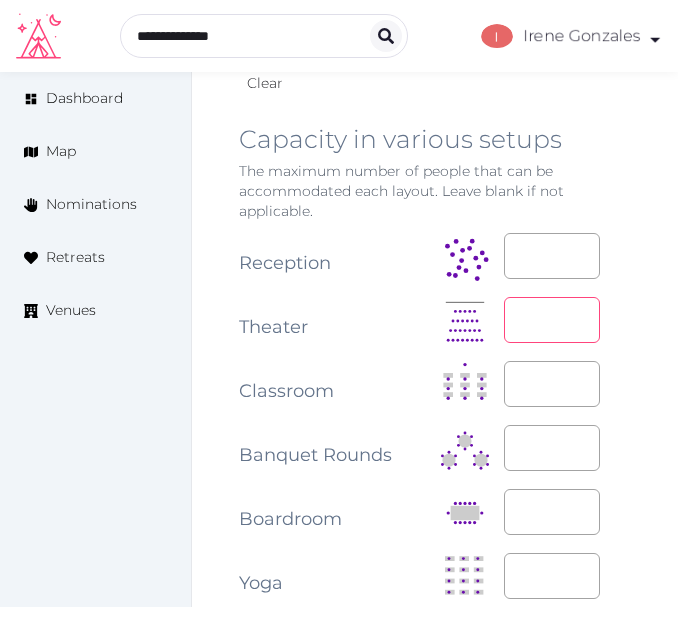 click at bounding box center [552, 320] 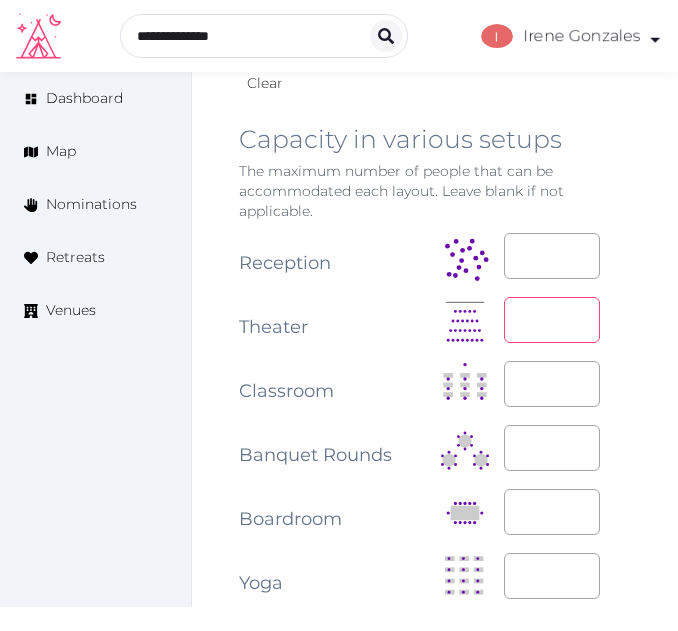 type on "***" 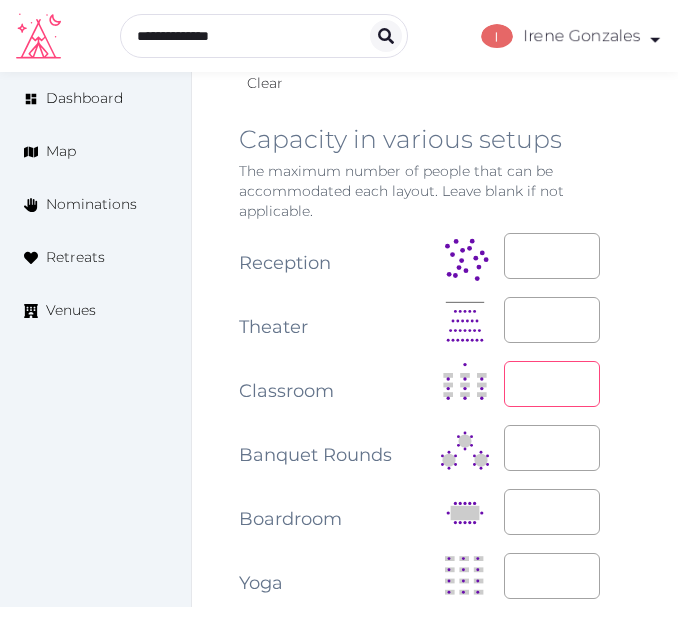 click at bounding box center [552, 384] 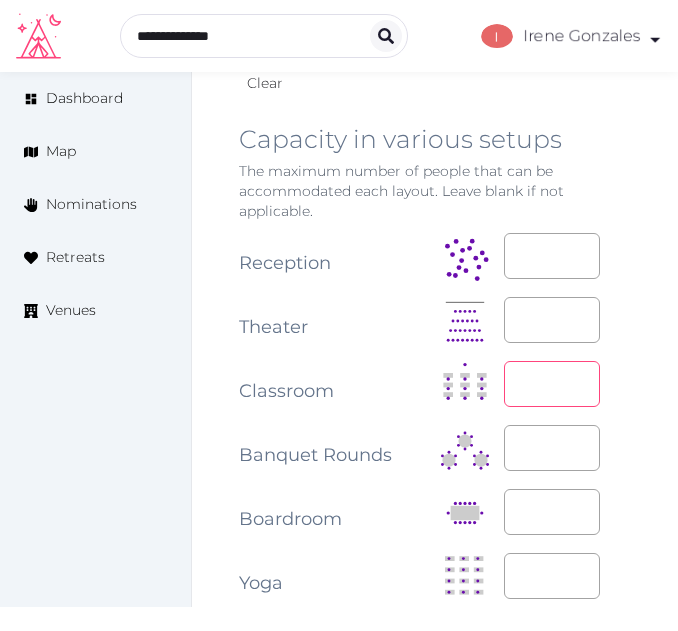 type on "**" 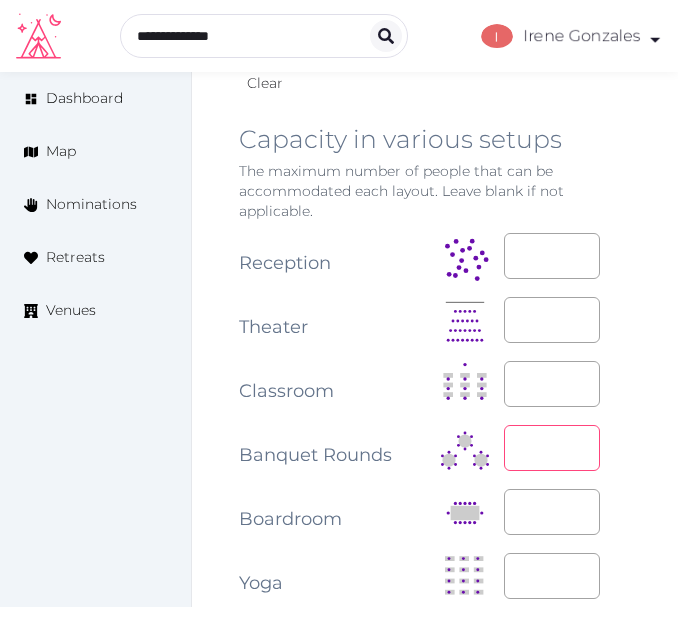 click at bounding box center [552, 448] 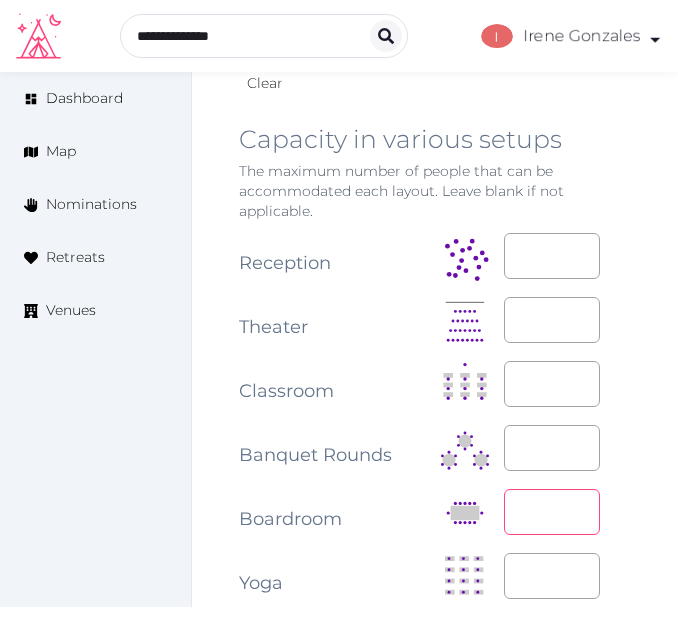 click at bounding box center (552, 512) 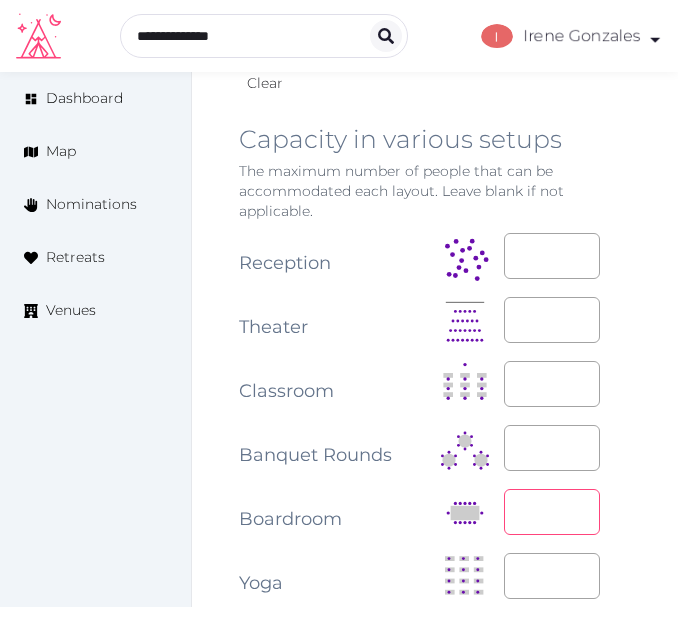 type on "**" 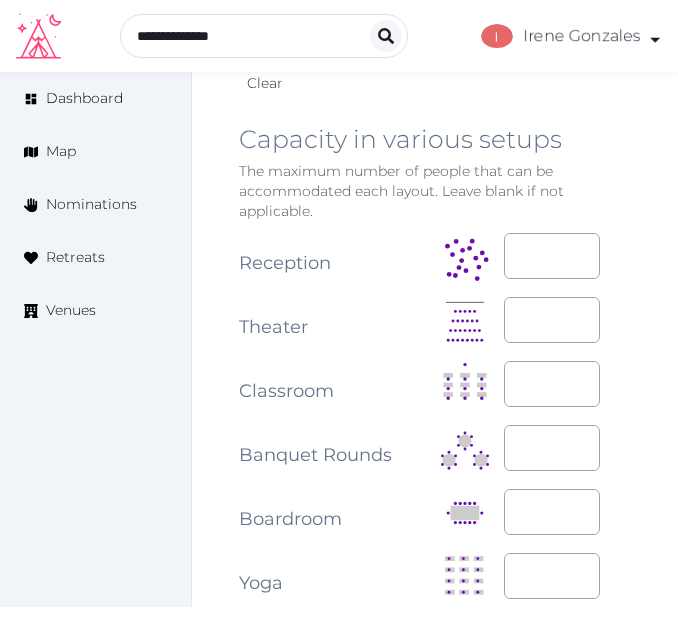 click on "Edit venue 76 %  complete Fill out all the fields in your listing to increase its completion percentage.   A higher completion percentage will make your listing more attractive and result in better matches. Hotel Barrière Le Majestic Cannes   View  listing   Open    Close CRM Lead Basic details Pricing and policies Retreat spaces Meeting spaces Accommodations Amenities Food and dining Activities and experiences Location Environment Types of retreats Brochures Notes Ownership Administration Activity This venue is live and visible to the public Mark draft Archive Venue owned by RetreatsAndVenues Manager c.o.r.e.y.sanford@retreatsandvenues.com Copy ownership transfer link Share this link with any user to transfer ownership of this venue. Users without accounts will be directed to register. Copy update link Share this link with venue owners to encourage them to update their venue details. Copy recommended link Share this link with venue owners to let them know they have been recommended. Copy shortlist link 7 /" at bounding box center [435, -284] 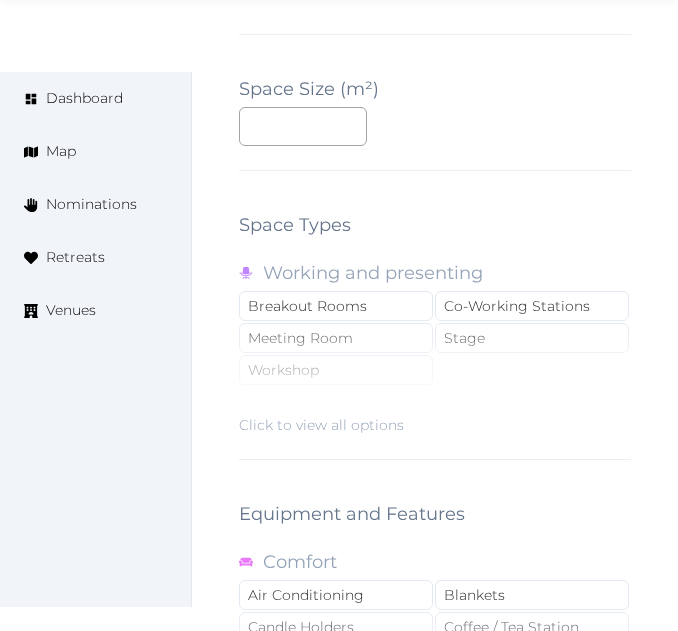 scroll, scrollTop: 2900, scrollLeft: 0, axis: vertical 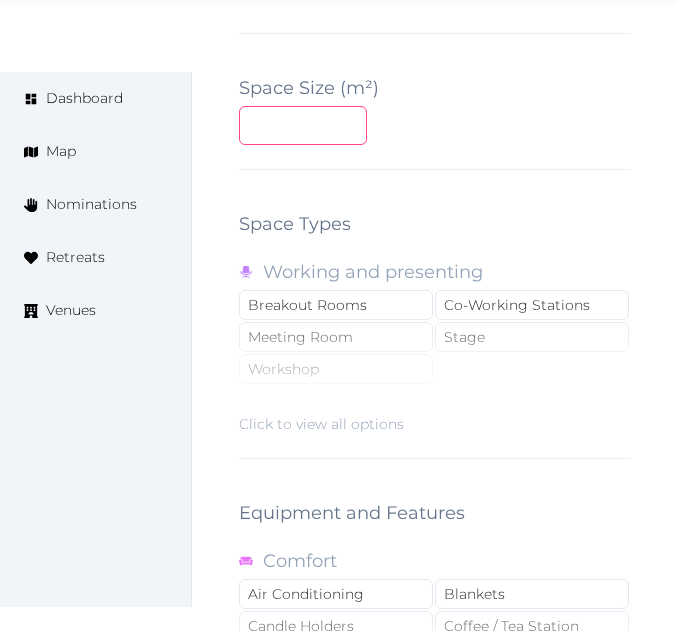 click at bounding box center [303, 125] 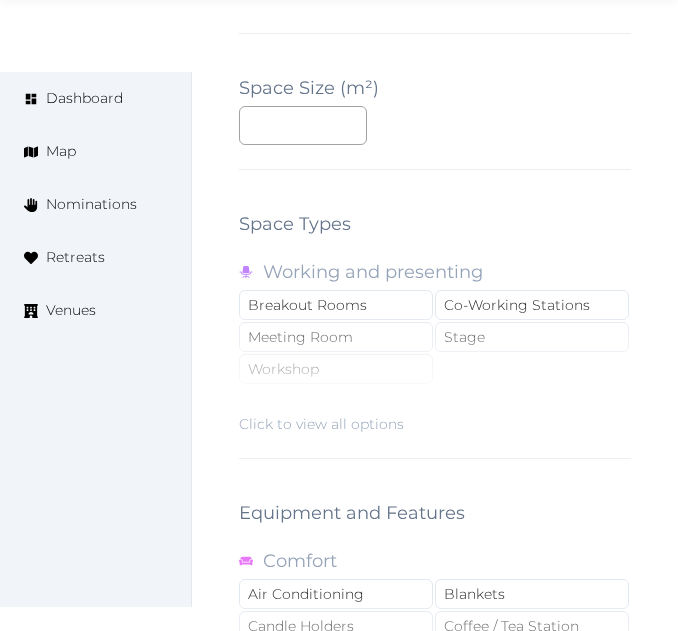 click on "Click to view all options" at bounding box center [435, 370] 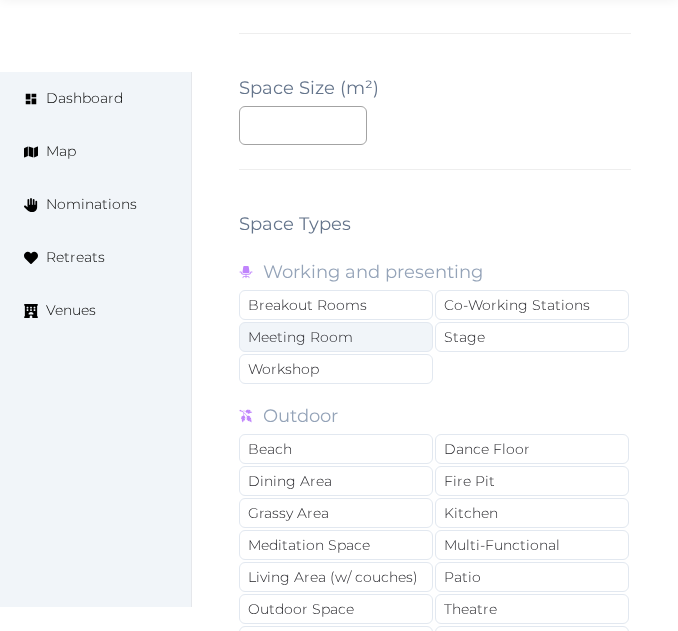 click on "Meeting Room" at bounding box center (336, 337) 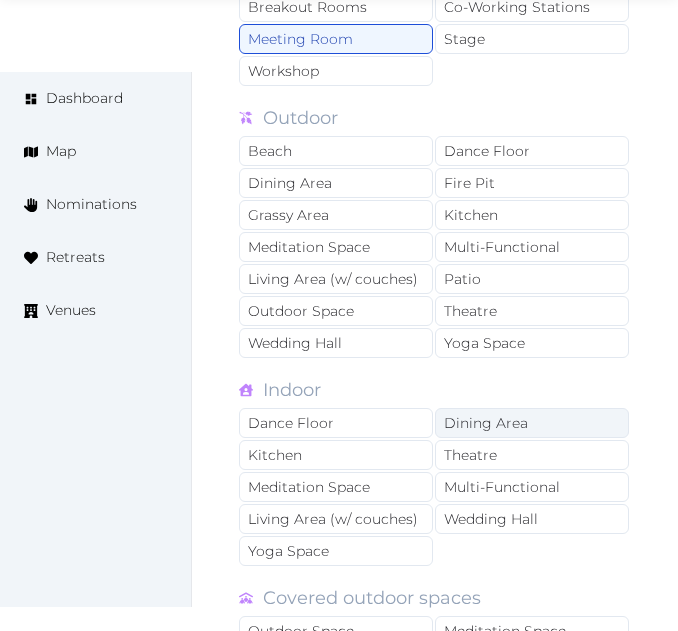 scroll, scrollTop: 3200, scrollLeft: 0, axis: vertical 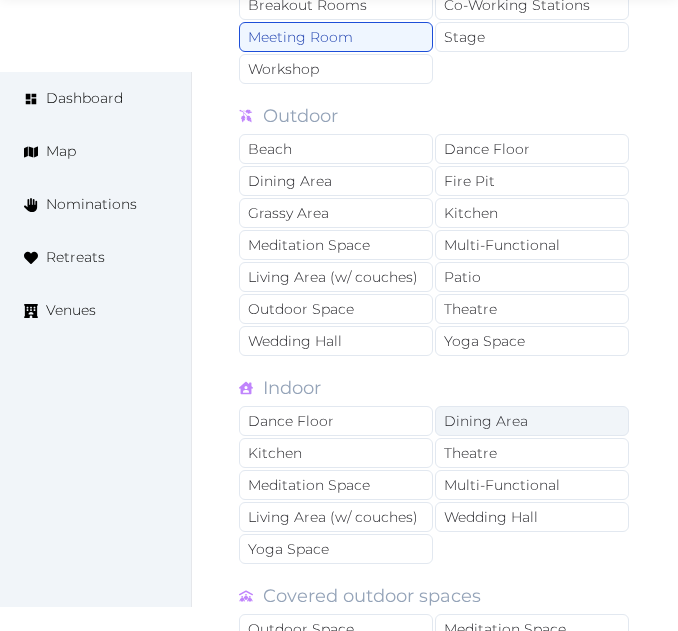 click on "Dining Area" at bounding box center [532, 421] 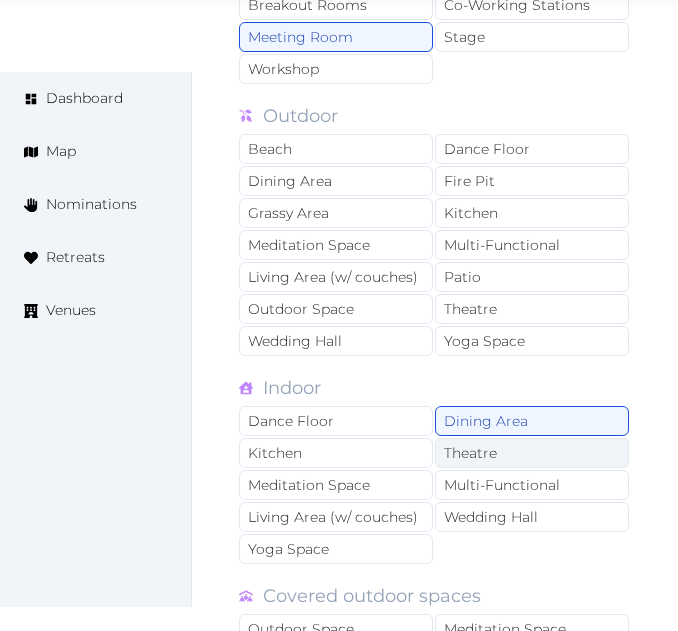 click on "Theatre" at bounding box center (532, 453) 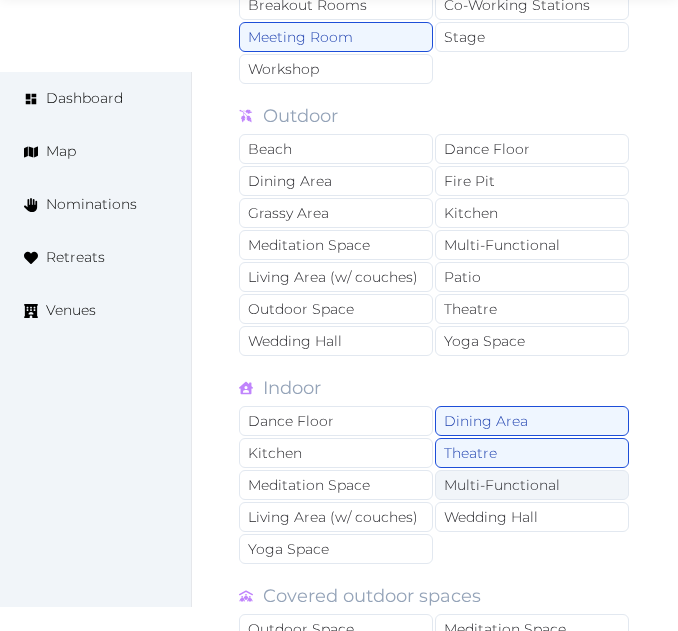 click on "Multi-Functional" at bounding box center (532, 485) 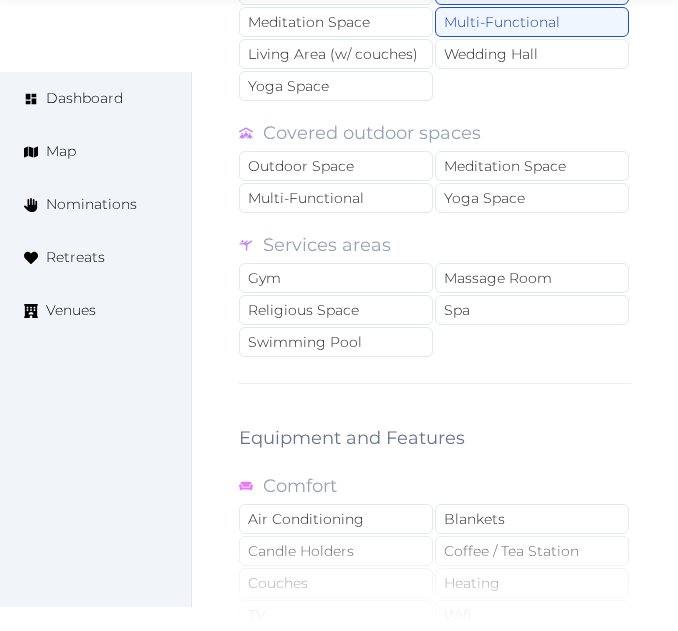 scroll, scrollTop: 3800, scrollLeft: 0, axis: vertical 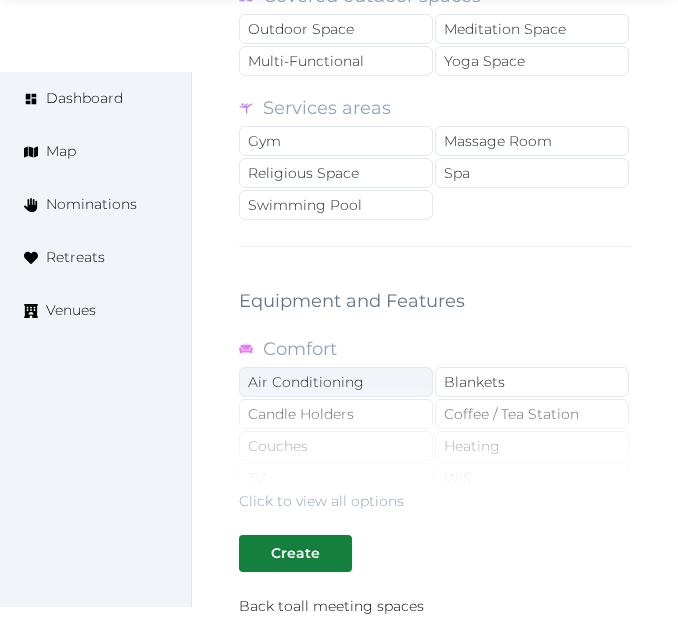 click on "Air Conditioning" at bounding box center (336, 382) 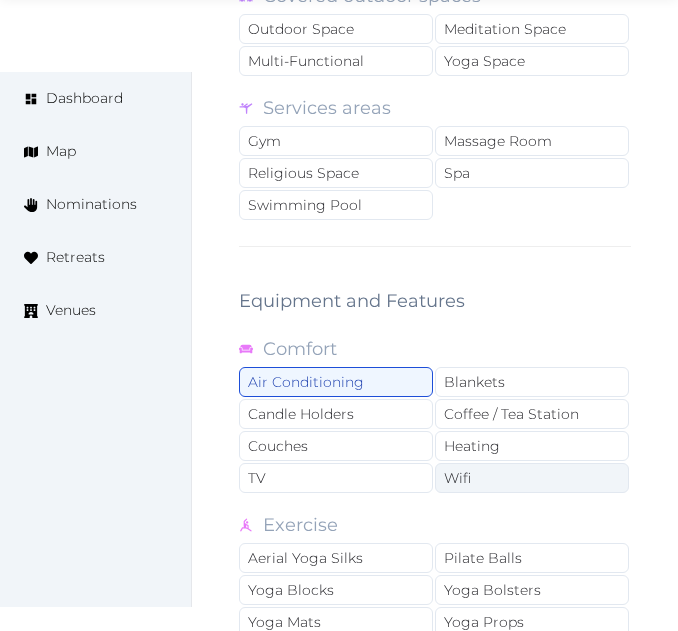 click on "Wifi" at bounding box center (532, 478) 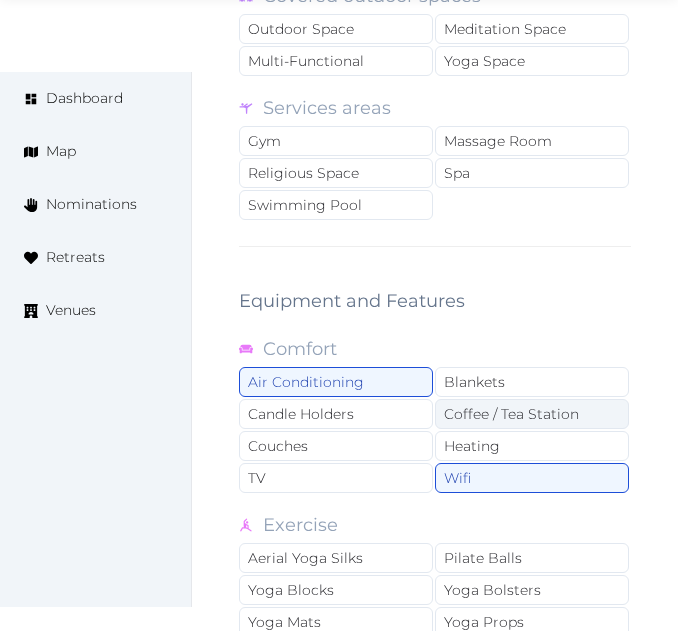 click on "Coffee / Tea Station" at bounding box center (532, 414) 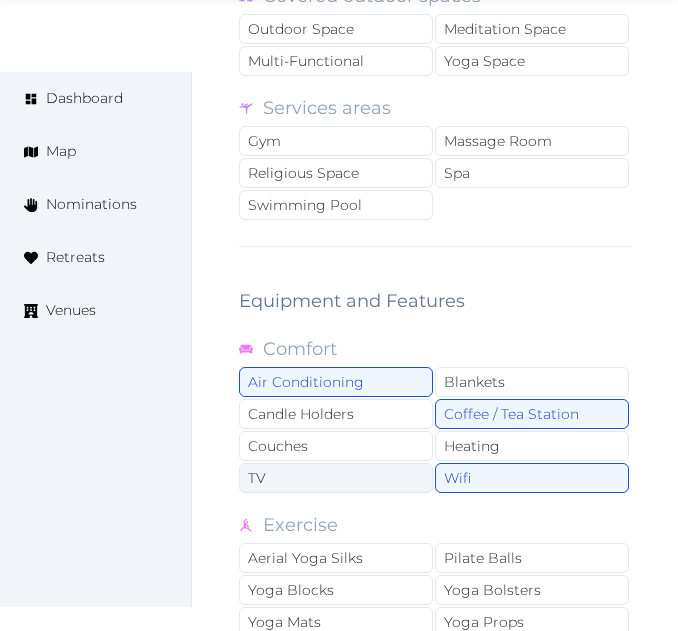 click on "TV" at bounding box center (336, 478) 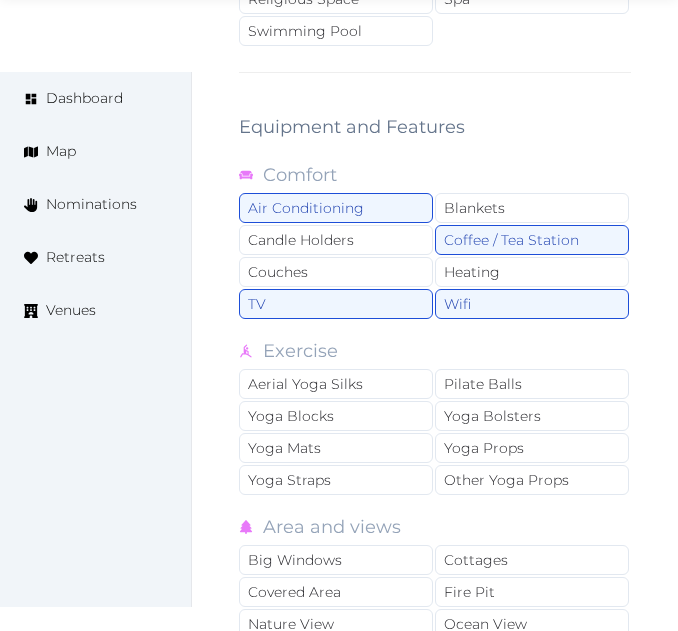 scroll, scrollTop: 4000, scrollLeft: 0, axis: vertical 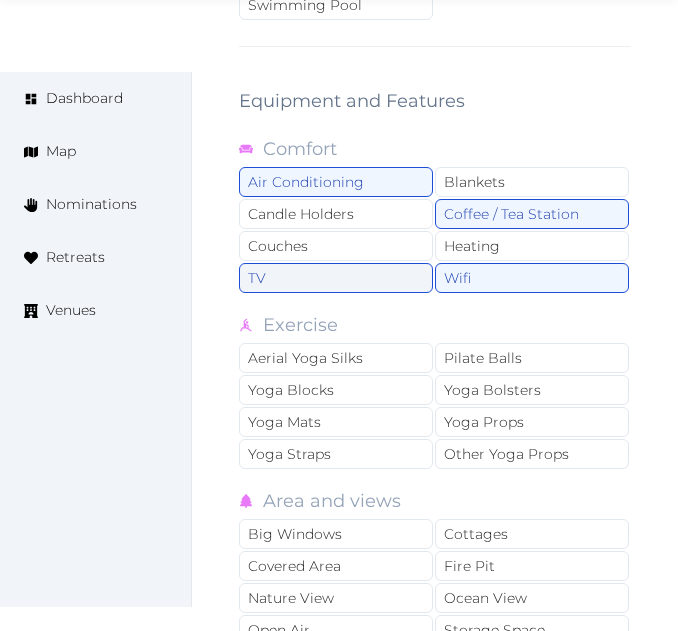 click on "Air Conditioning Blankets Candle Holders Coffee / Tea Station Couches Heating TV Wifi" at bounding box center [435, 231] 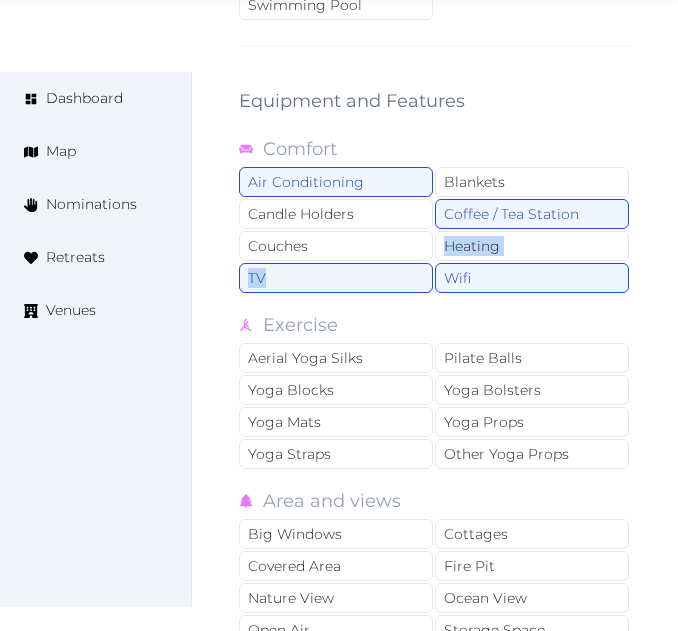 click on "TV" at bounding box center [336, 278] 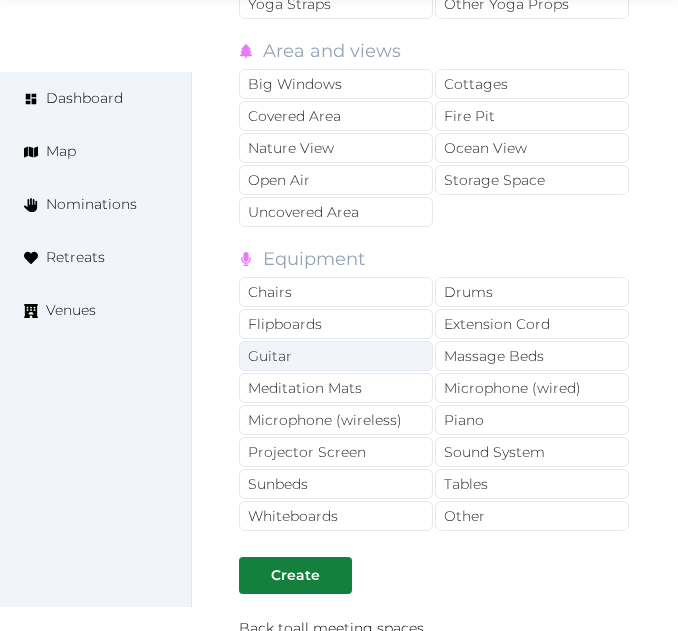 scroll, scrollTop: 4500, scrollLeft: 0, axis: vertical 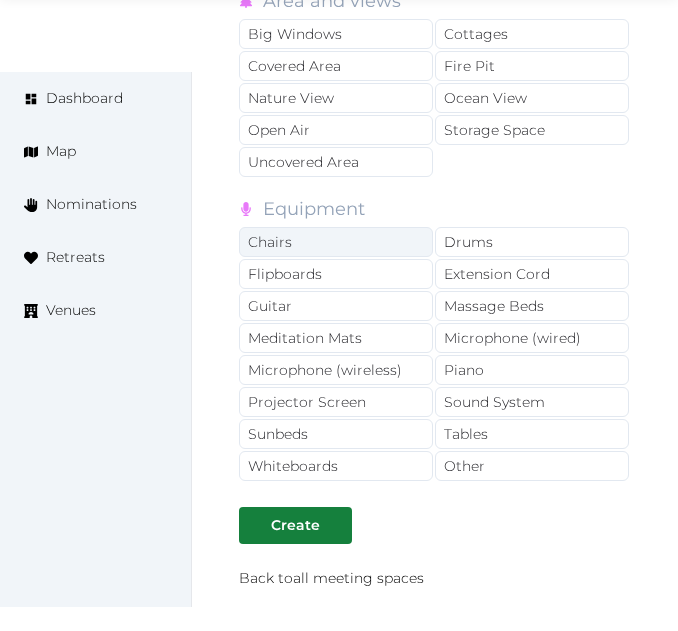 click on "Chairs" at bounding box center (336, 242) 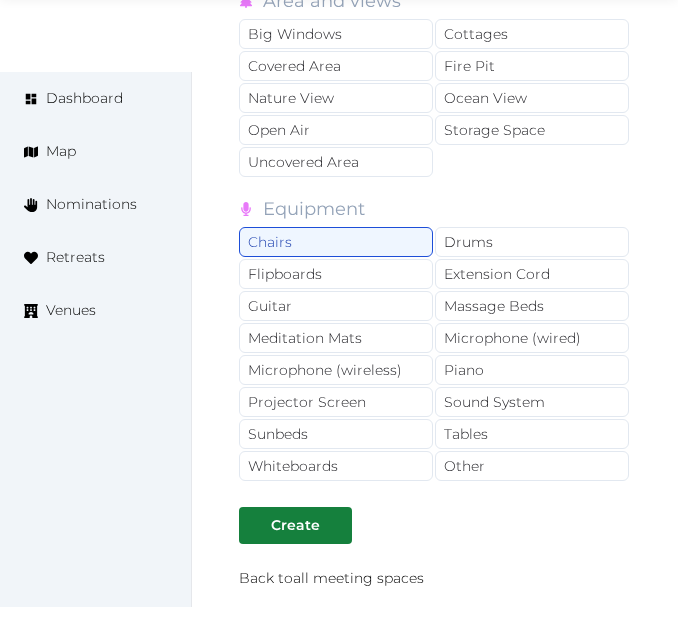 drag, startPoint x: 488, startPoint y: 394, endPoint x: 433, endPoint y: 402, distance: 55.578773 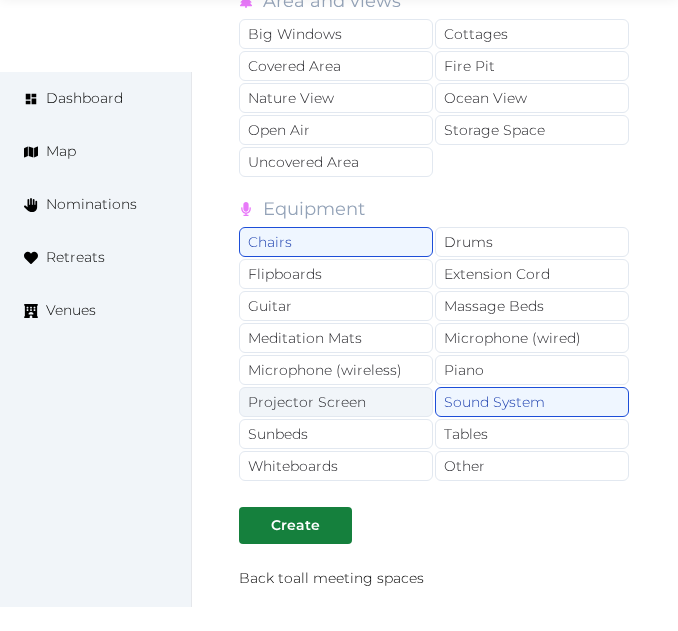 click on "Projector Screen" at bounding box center (336, 402) 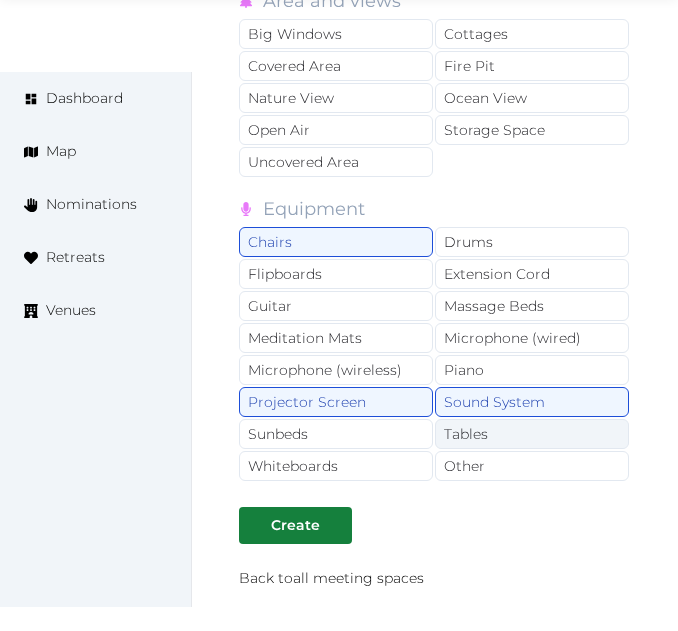 click on "Tables" at bounding box center [532, 434] 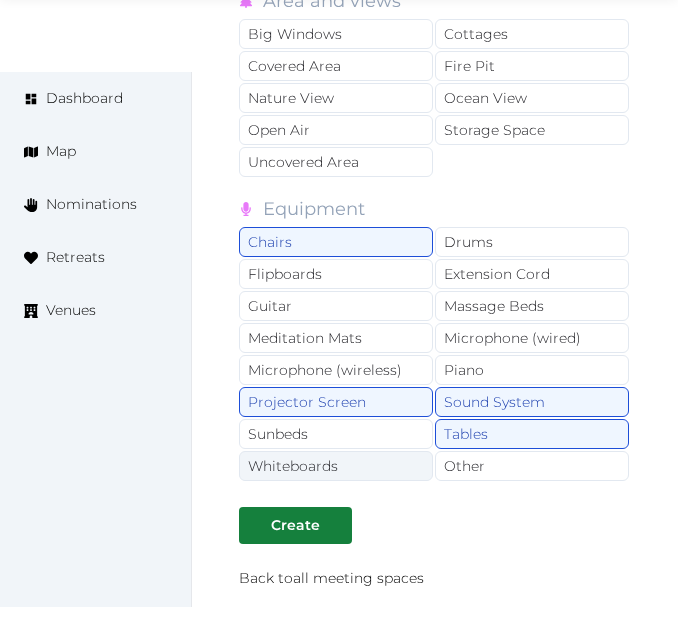 drag, startPoint x: 482, startPoint y: 457, endPoint x: 402, endPoint y: 474, distance: 81.78631 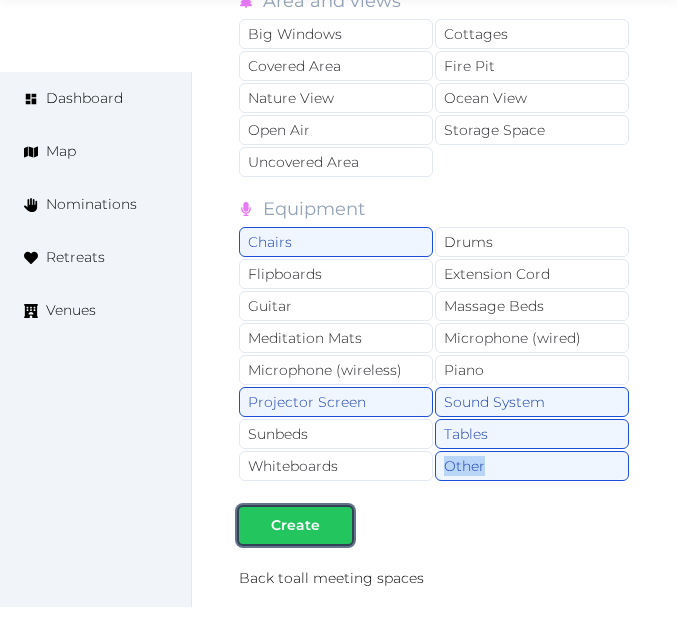 click on "Create" at bounding box center [295, 525] 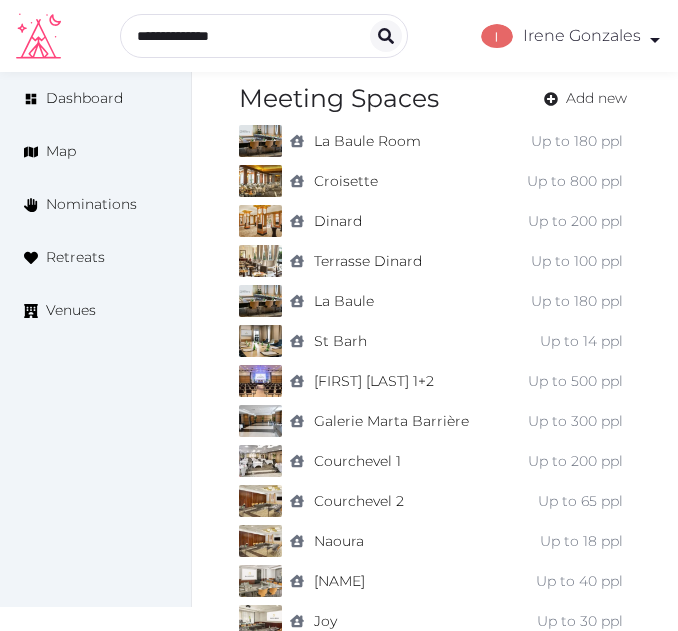 scroll, scrollTop: 1592, scrollLeft: 0, axis: vertical 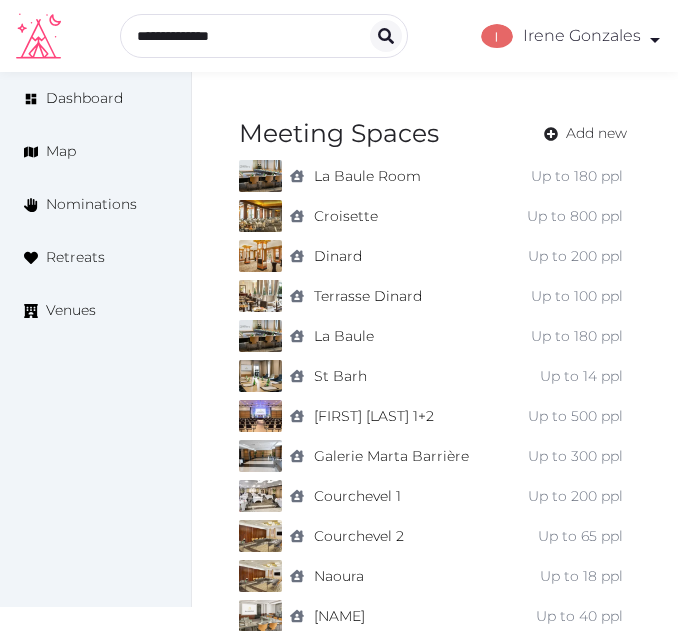 click on "Number of indoor meeting spaces ** Save  Meeting Spaces Add new indoor [LOCATION] Room Up to 180 ppl indoor [LOCATION] Up to 800 ppl indoor [LOCATION] Up to 200 ppl indoor [LOCATION] Up to 100 ppl indoor [LOCATION] Up to 180 ppl indoor [LOCATION] Up to 14 ppl indoor [FIRST] [LAST] 1+2 Up to 500 ppl indoor Galerie [FIRST] [LAST] Up to 300 ppl indoor [LOCATION] 1 Up to 200 ppl indoor [LOCATION] 2 Up to 65 ppl indoor [LOCATION] Up to 18 ppl indoor [FIRST] [LAST] Up to 40 ppl indoor [FIRST] Up to 30 ppl indoor [LOCATION]	 Up to 150 ppl
To pick up a draggable item, press the space bar.
While dragging, use the arrow keys to move the item.
Press space again to drop the item in its new position, or press escape to cancel.
Next Page  Please ensure you have saved your changes before proceeding." at bounding box center (435, 355) 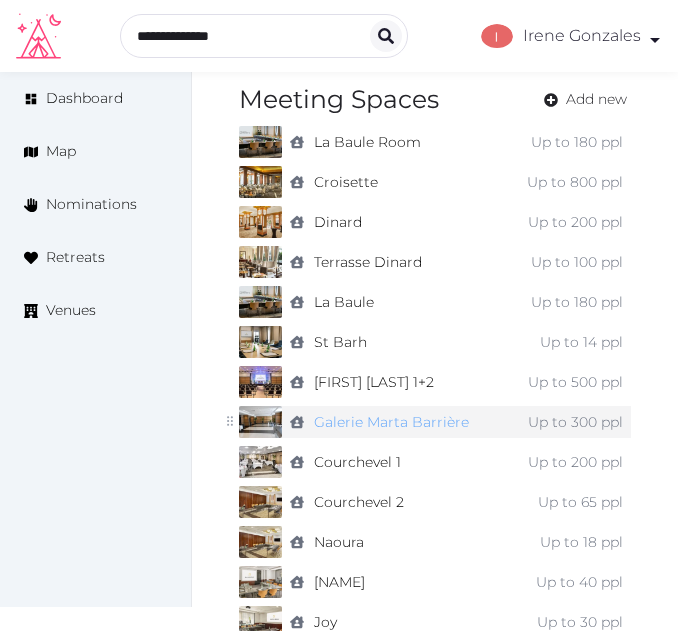 scroll, scrollTop: 1592, scrollLeft: 0, axis: vertical 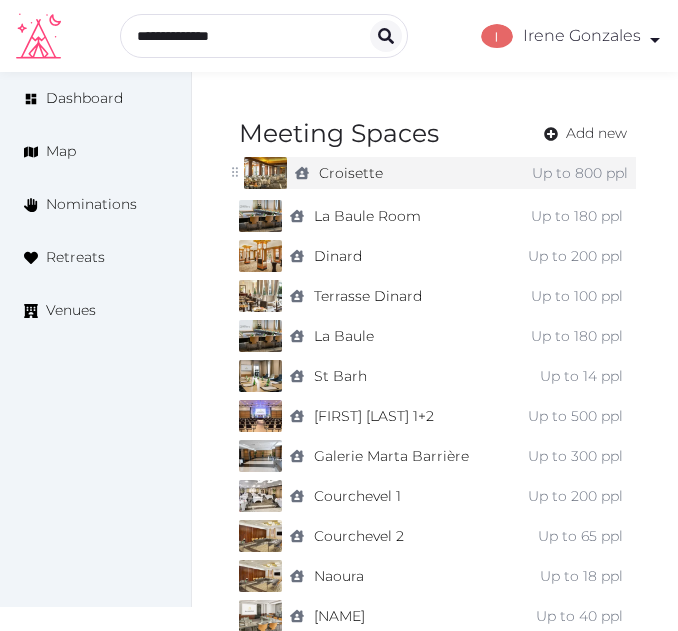 drag, startPoint x: 227, startPoint y: 216, endPoint x: 232, endPoint y: 173, distance: 43.289722 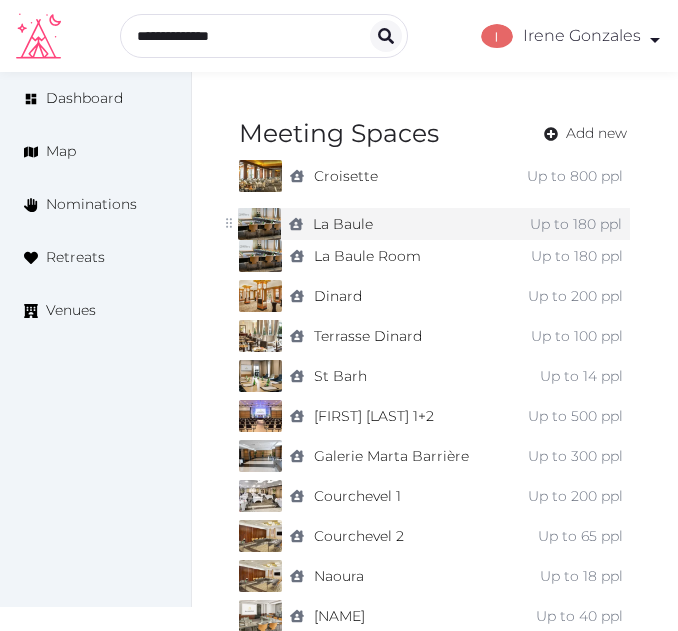 drag, startPoint x: 228, startPoint y: 330, endPoint x: 227, endPoint y: 218, distance: 112.00446 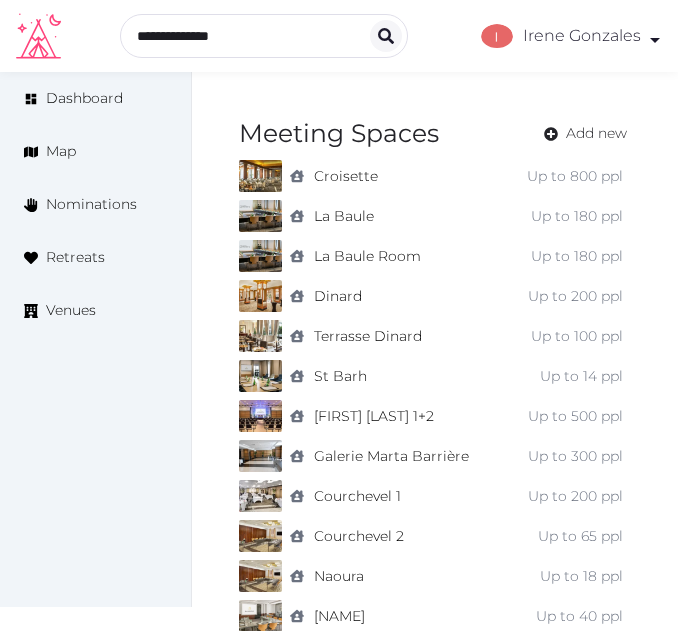 click on "Edit venue 76 %  complete Fill out all the fields in your listing to increase its completion percentage.   A higher completion percentage will make your listing more attractive and result in better matches. Hotel [BRAND] [BRAND] [CITY]   View  listing   Open    Close CRM Lead Basic details Pricing and policies Retreat spaces Meeting spaces Accommodations Amenities Food and dining Activities and experiences Location Environment Types of retreats Brochures Notes Ownership Administration Activity This venue is live and visible to the public Mark draft Archive Venue owned by [COMPANY] [COMPANY] [EMAIL] Copy ownership transfer link Share this link with any user to transfer ownership of this venue. Users without accounts will be directed to register. Copy update link Share this link with venue owners to encourage them to update their venue details. Copy recommended link Share this link with venue owners to let them know they have been recommended. Copy shortlist link **" at bounding box center [435, -241] 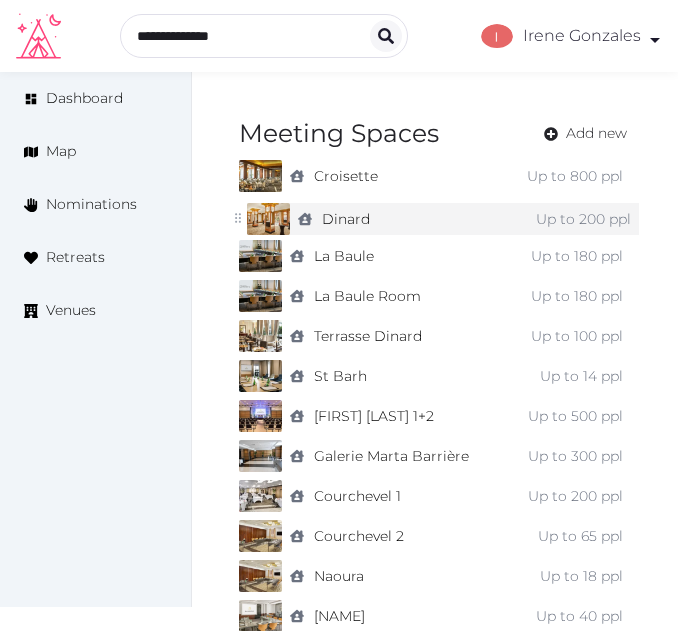 drag, startPoint x: 227, startPoint y: 295, endPoint x: 234, endPoint y: 218, distance: 77.31753 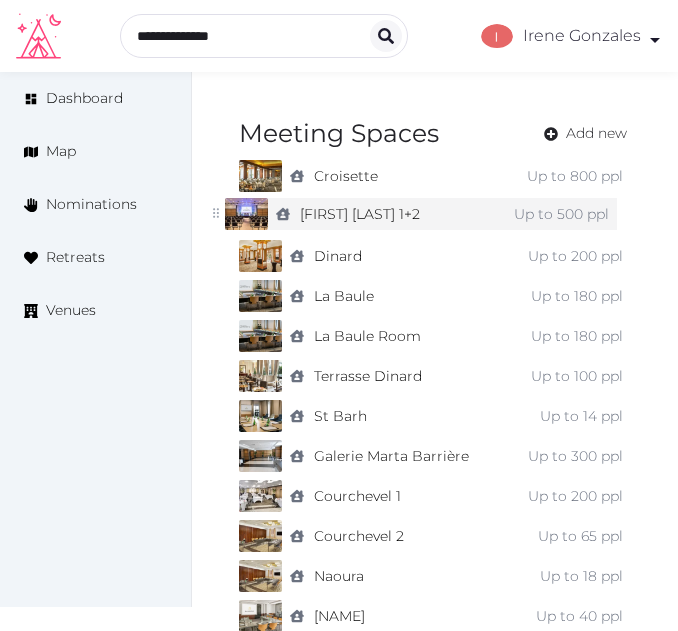 drag, startPoint x: 229, startPoint y: 419, endPoint x: 215, endPoint y: 217, distance: 202.48457 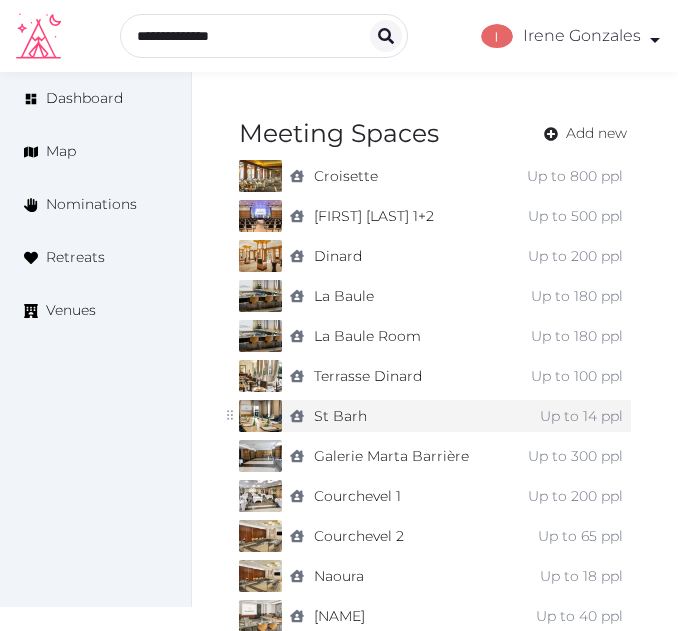 scroll, scrollTop: 1692, scrollLeft: 0, axis: vertical 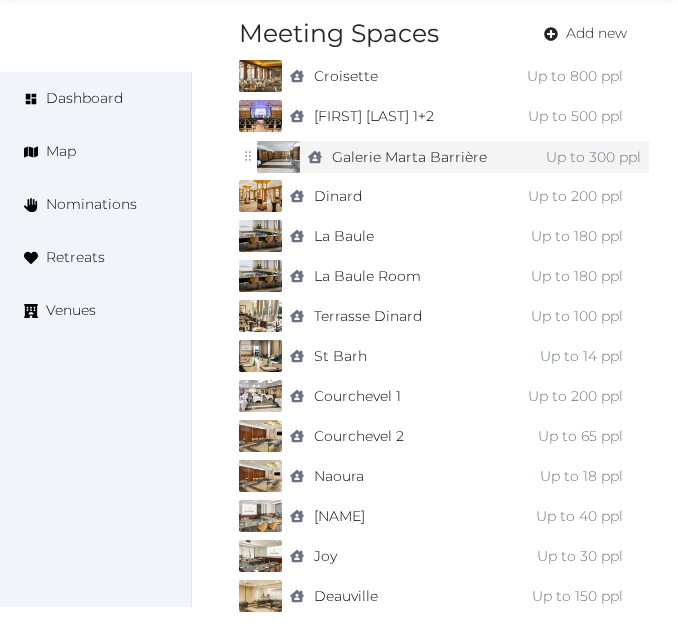 drag, startPoint x: 227, startPoint y: 359, endPoint x: 245, endPoint y: 160, distance: 199.81241 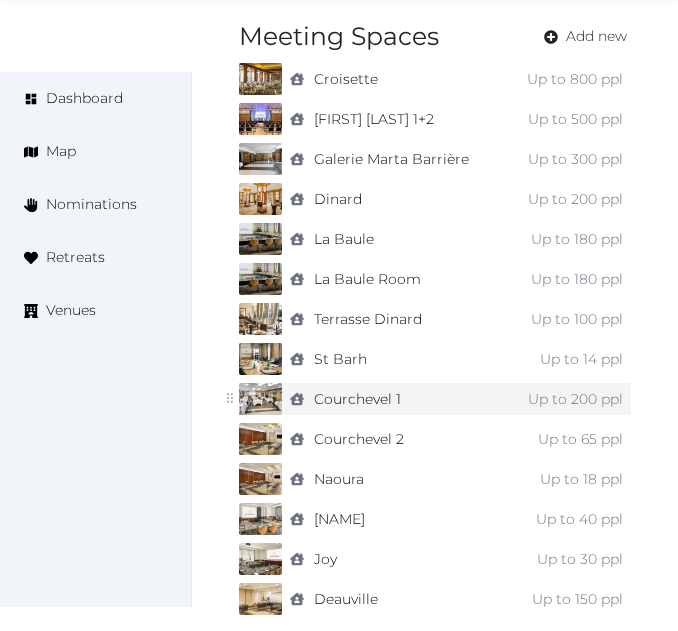 scroll, scrollTop: 1692, scrollLeft: 0, axis: vertical 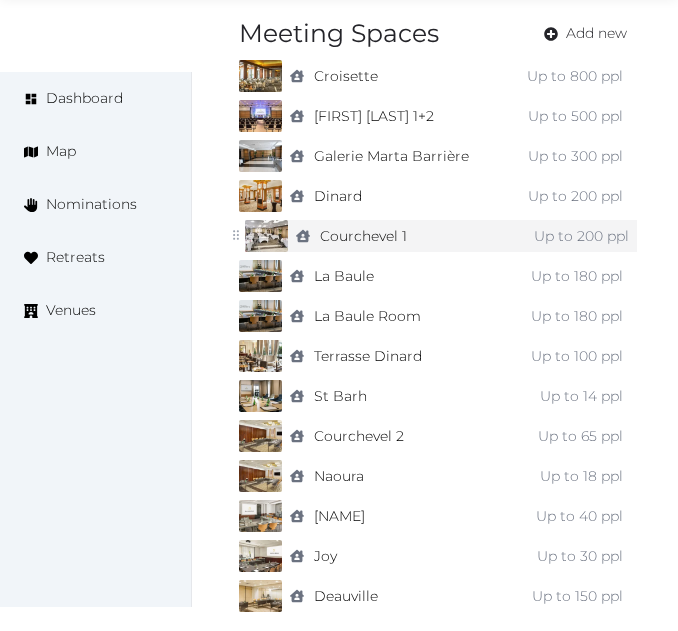 drag, startPoint x: 231, startPoint y: 394, endPoint x: 237, endPoint y: 234, distance: 160.11246 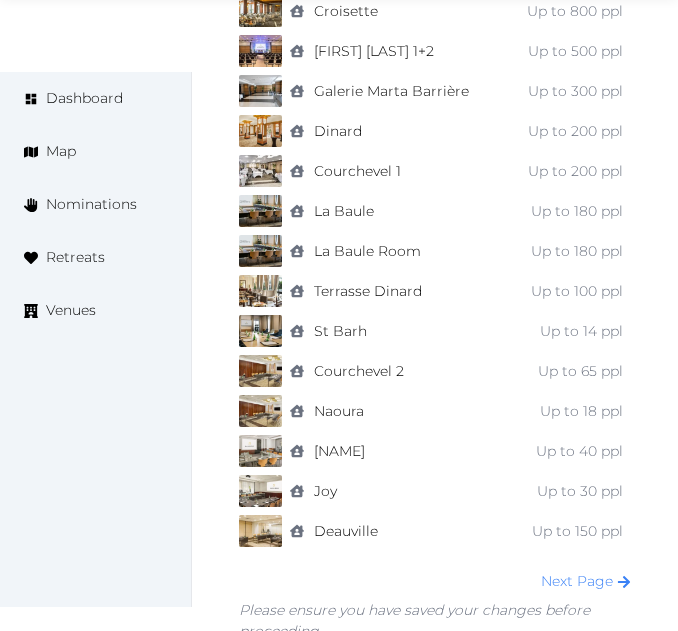 scroll, scrollTop: 1792, scrollLeft: 0, axis: vertical 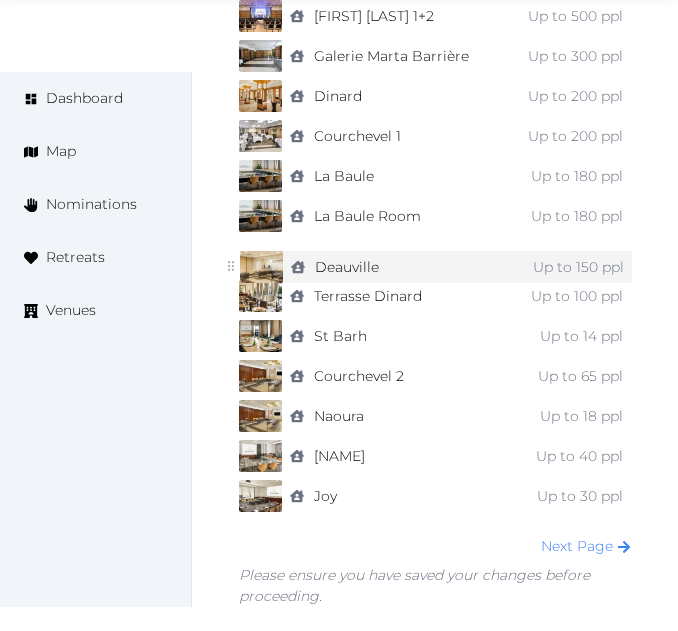 drag, startPoint x: 225, startPoint y: 498, endPoint x: 226, endPoint y: 269, distance: 229.00218 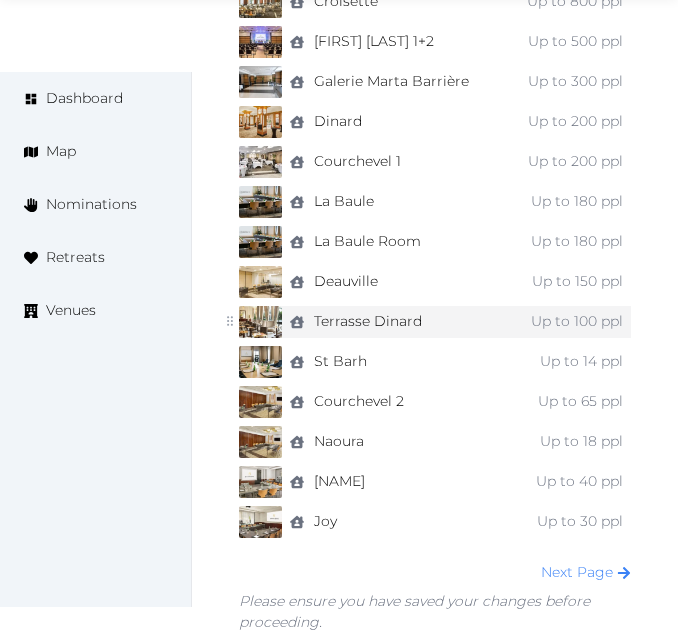 scroll, scrollTop: 1766, scrollLeft: 0, axis: vertical 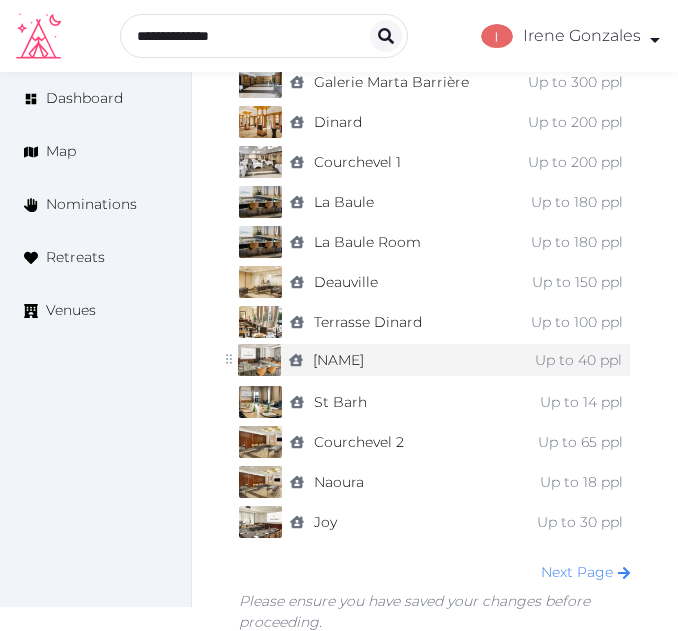drag, startPoint x: 228, startPoint y: 479, endPoint x: 226, endPoint y: 356, distance: 123.01626 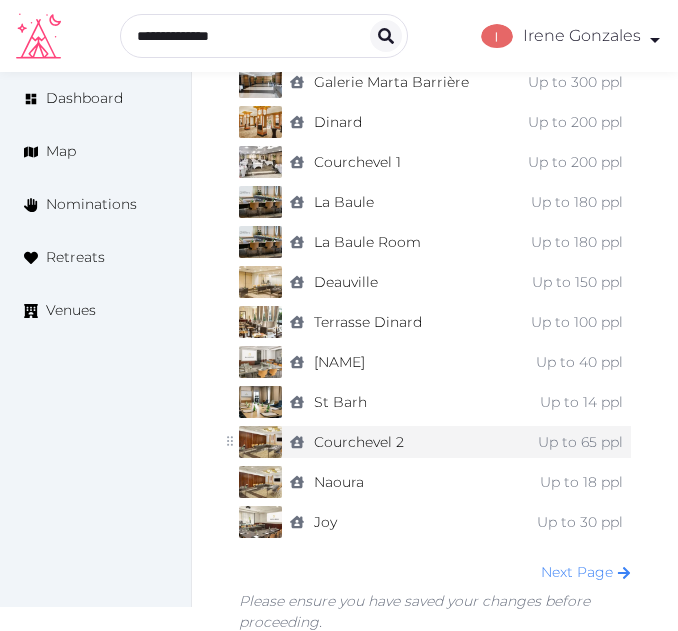 scroll, scrollTop: 1740, scrollLeft: 0, axis: vertical 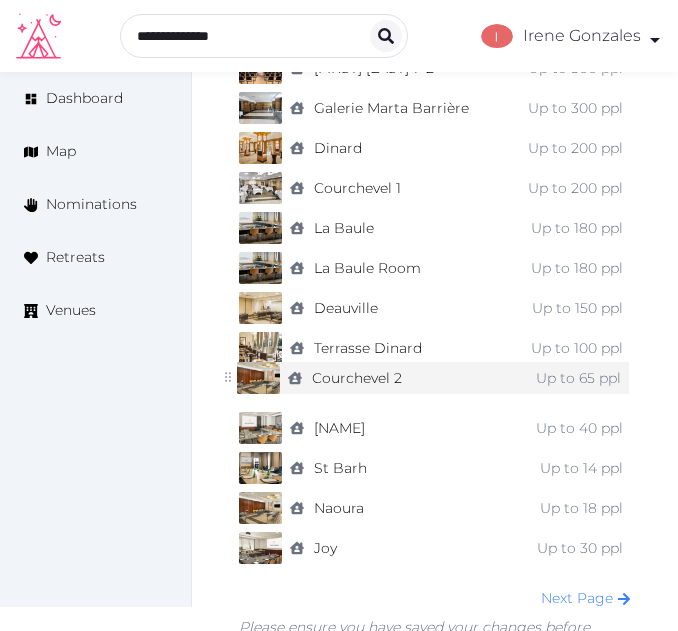 drag, startPoint x: 235, startPoint y: 464, endPoint x: 233, endPoint y: 374, distance: 90.02222 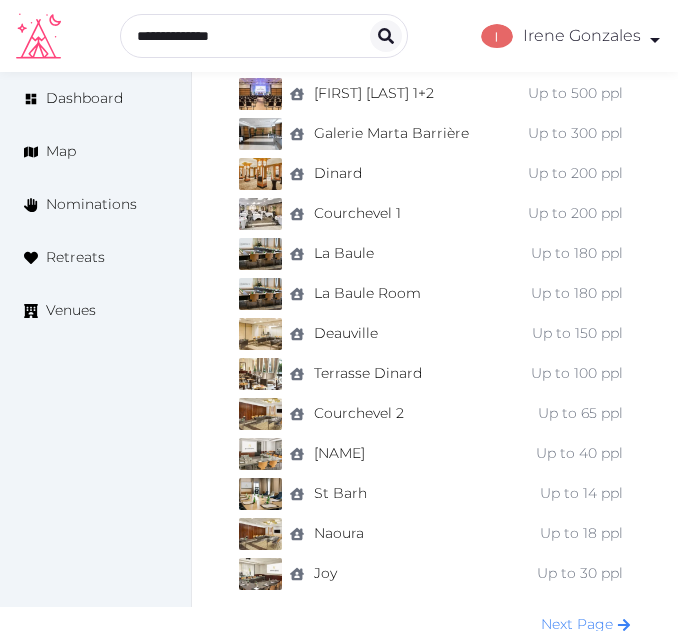 scroll, scrollTop: 1714, scrollLeft: 0, axis: vertical 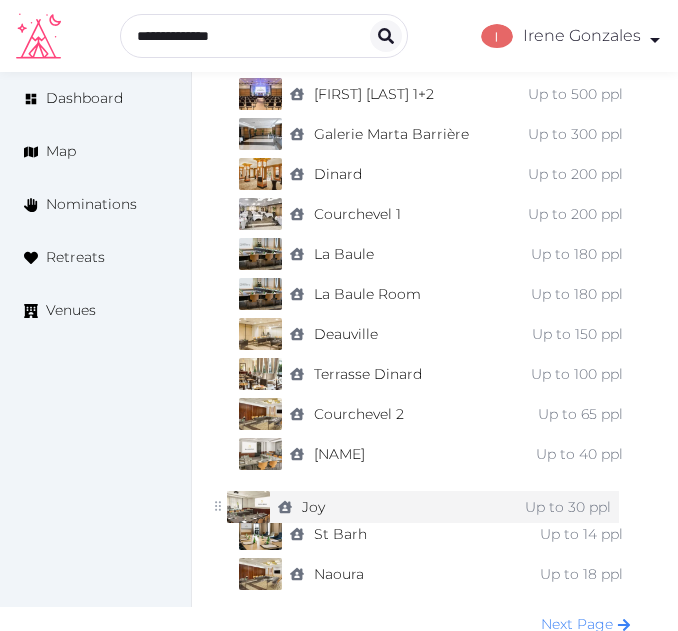 drag, startPoint x: 229, startPoint y: 578, endPoint x: 217, endPoint y: 511, distance: 68.06615 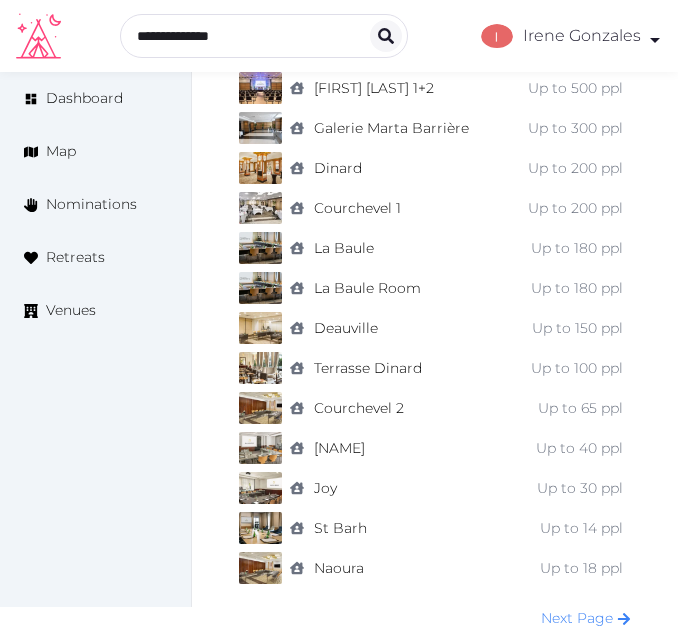 scroll, scrollTop: 1817, scrollLeft: 0, axis: vertical 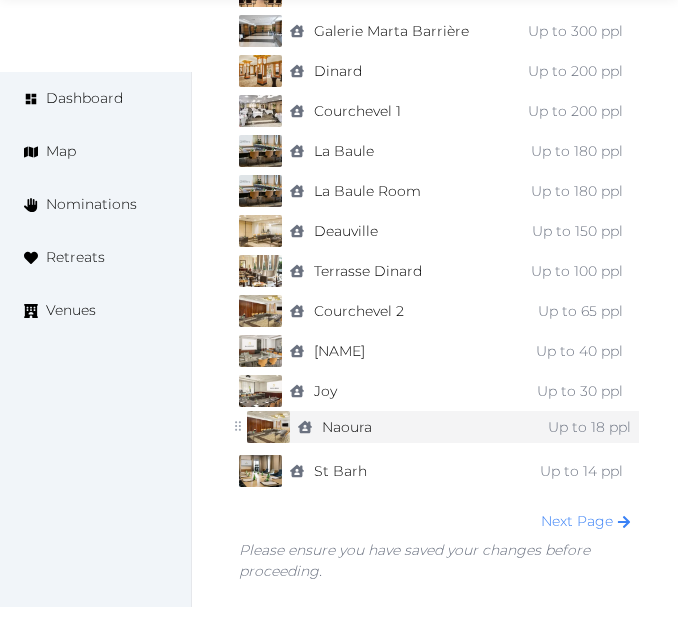 drag, startPoint x: 228, startPoint y: 467, endPoint x: 236, endPoint y: 423, distance: 44.72136 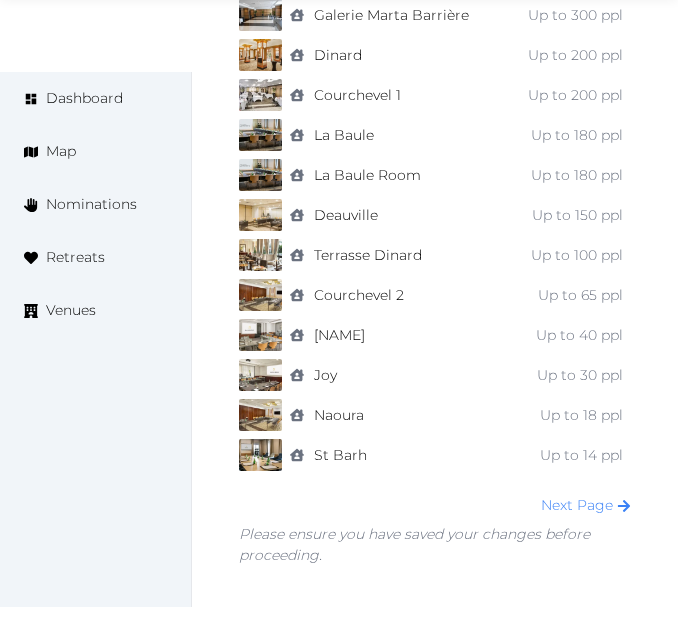scroll, scrollTop: 1992, scrollLeft: 0, axis: vertical 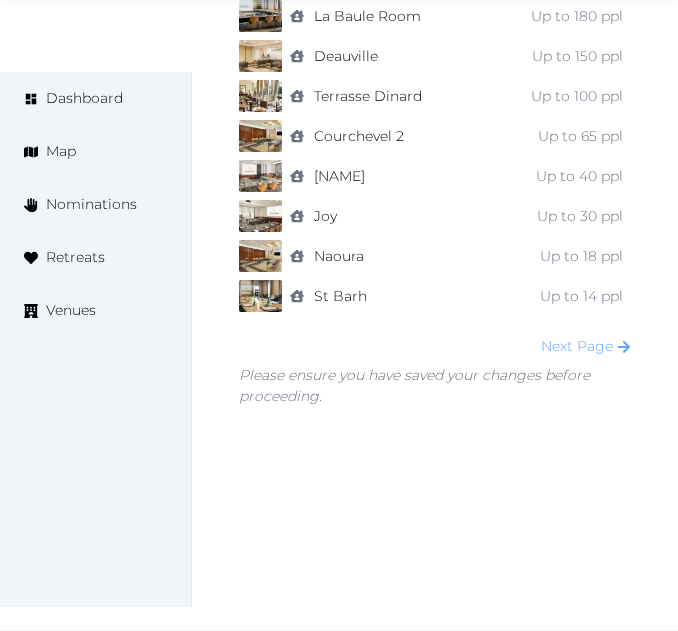 click on "Next Page" at bounding box center [586, 346] 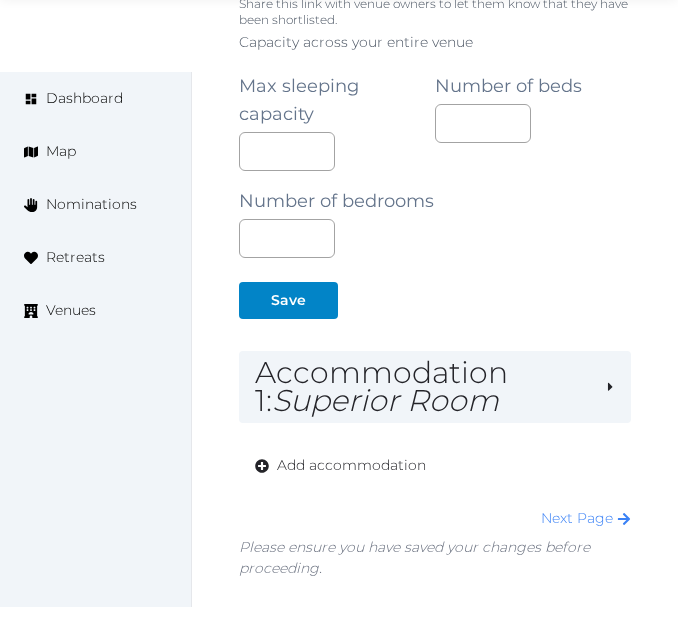 scroll, scrollTop: 1600, scrollLeft: 0, axis: vertical 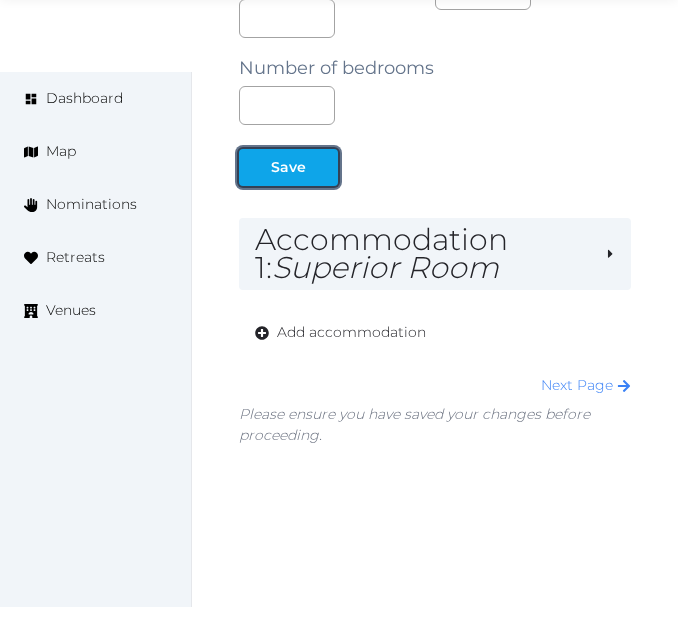 drag, startPoint x: 298, startPoint y: 167, endPoint x: 310, endPoint y: 168, distance: 12.0415945 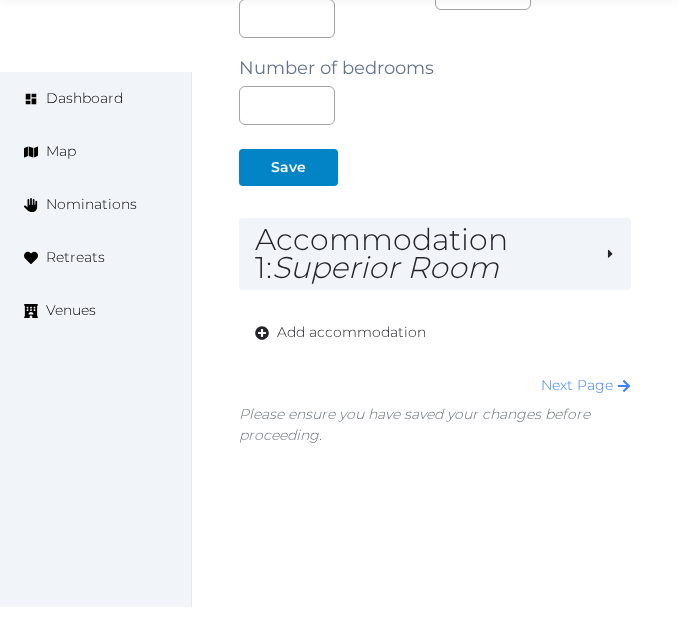 click on "**********" at bounding box center [435, 172] 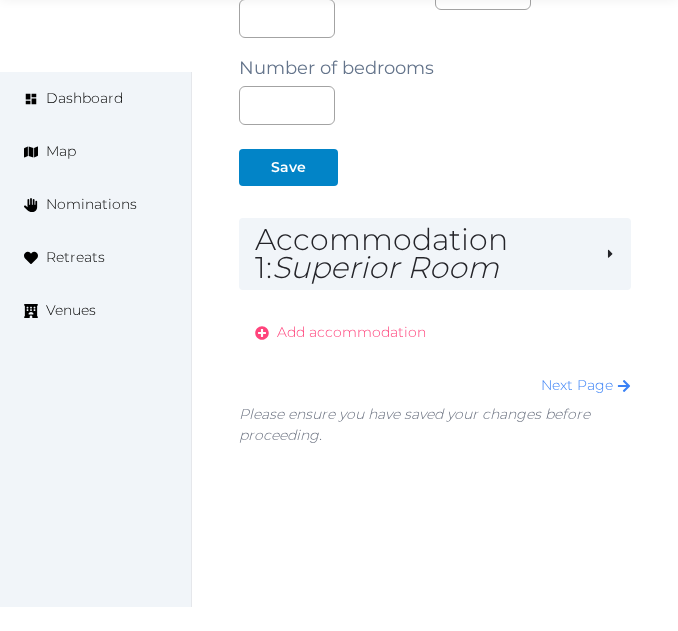 click on "Add accommodation" at bounding box center (351, 332) 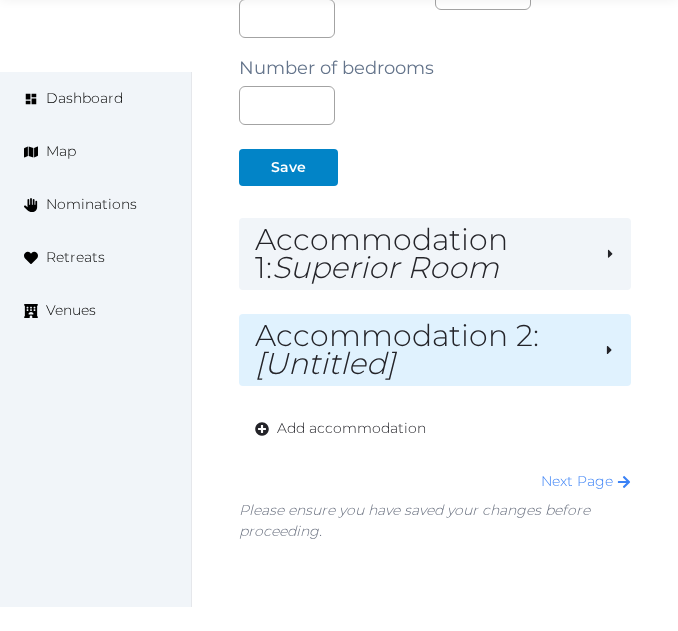 click on "Accommodation 2 :  [Untitled]" at bounding box center (421, 350) 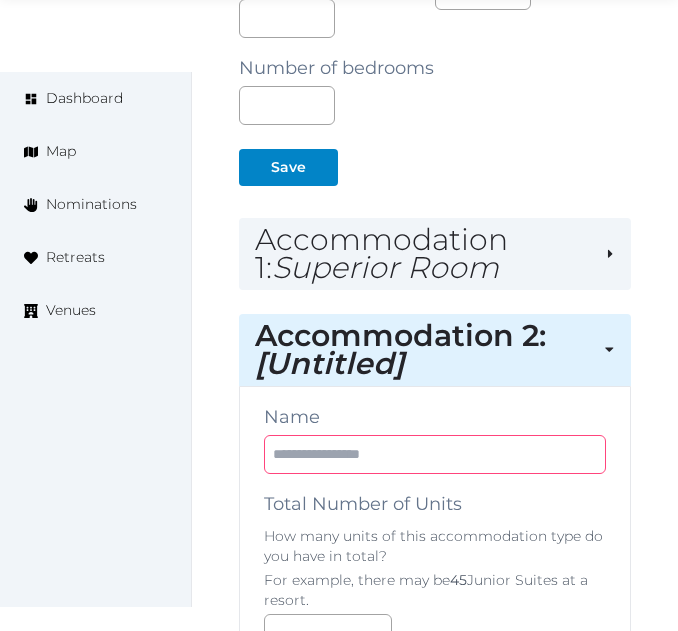 click at bounding box center (435, 454) 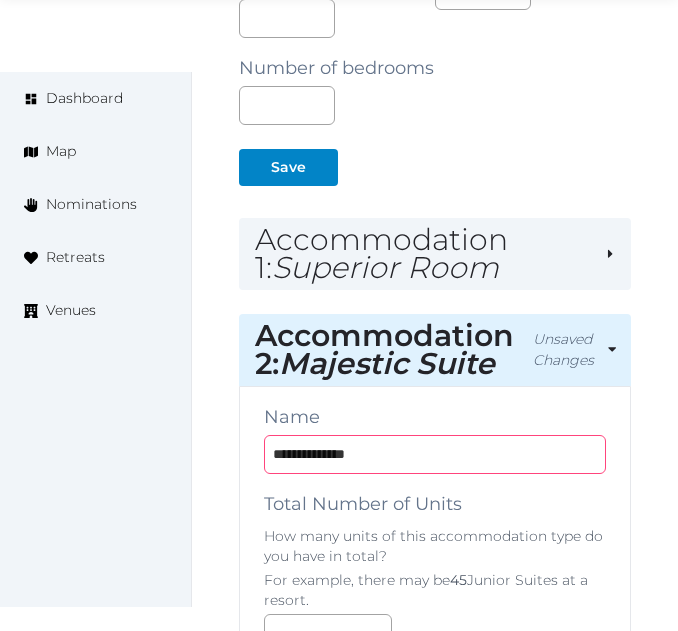 type on "**********" 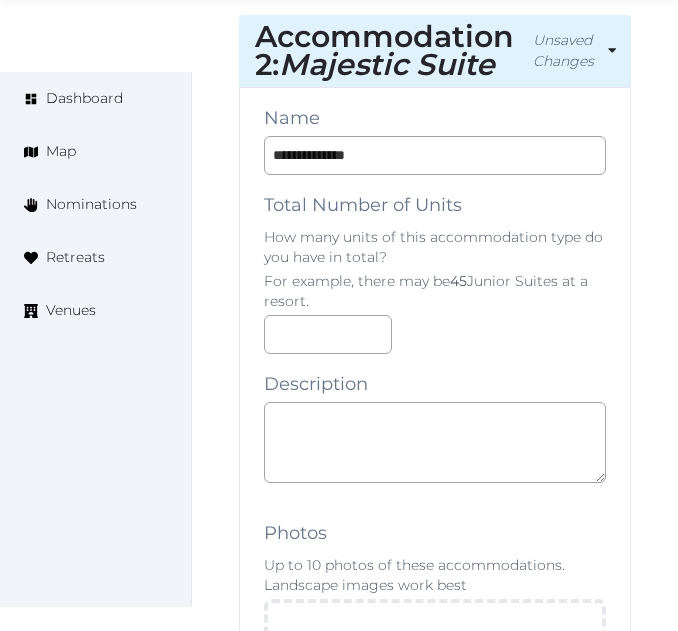 scroll, scrollTop: 1900, scrollLeft: 0, axis: vertical 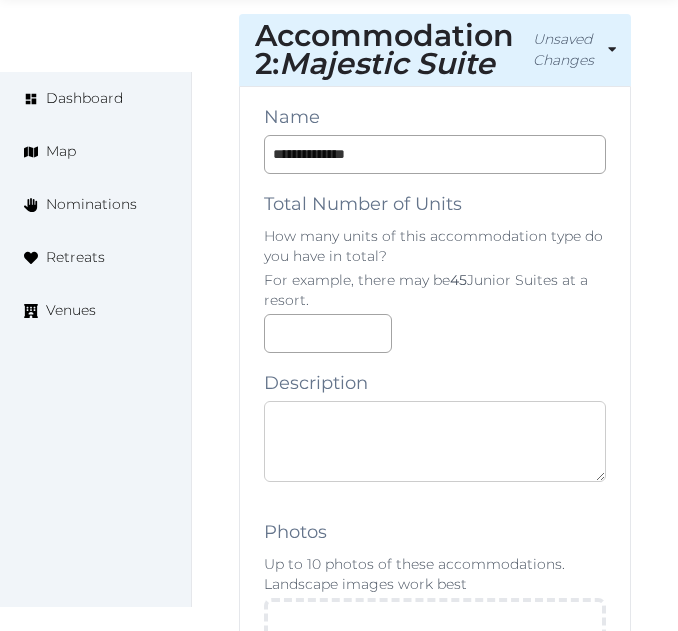 paste on "**********" 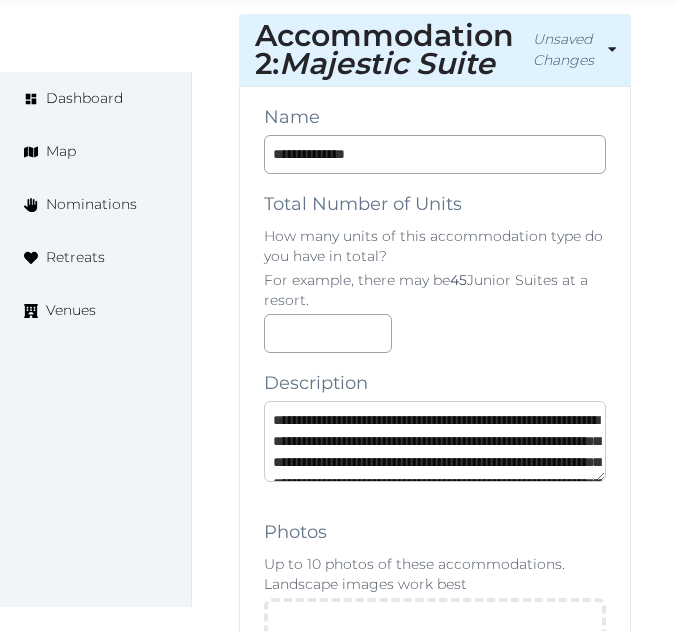 click on "**********" at bounding box center [435, 441] 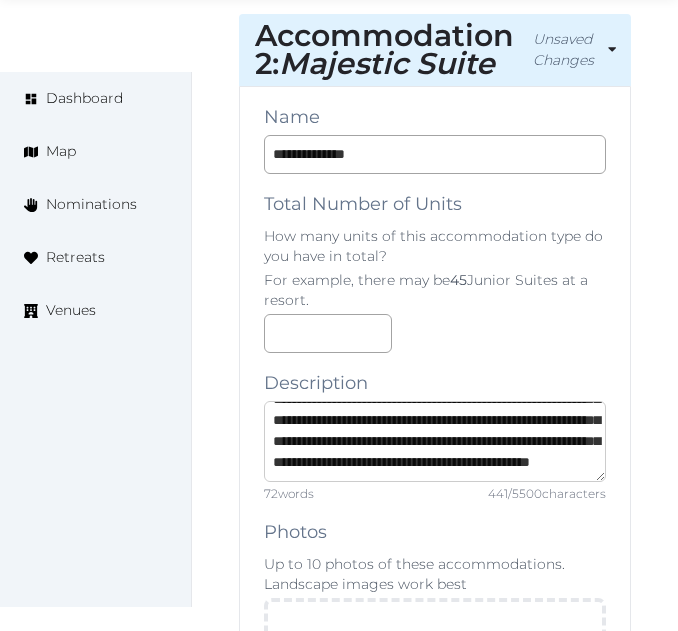 type on "**********" 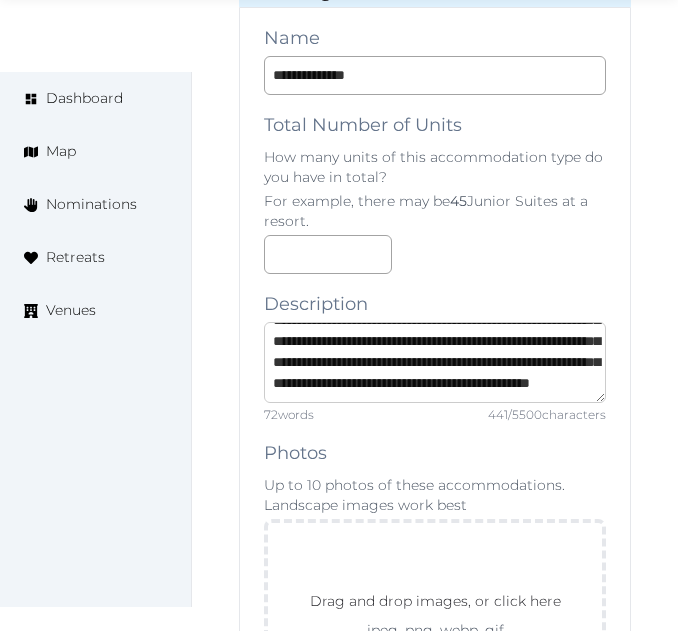 scroll, scrollTop: 2200, scrollLeft: 0, axis: vertical 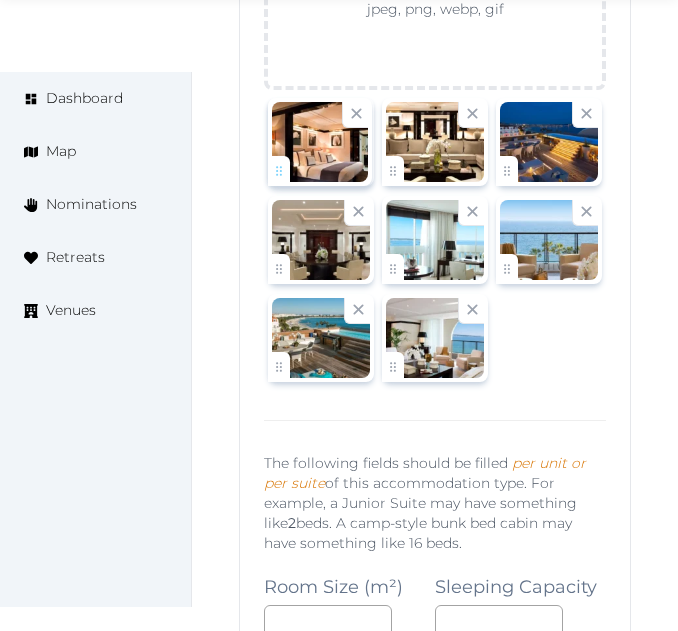 drag, startPoint x: 279, startPoint y: 265, endPoint x: 279, endPoint y: 201, distance: 64 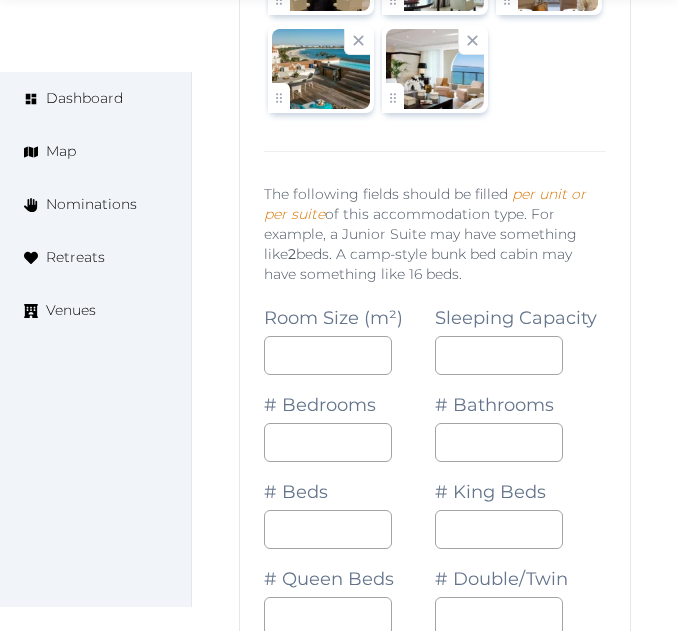 scroll, scrollTop: 2900, scrollLeft: 0, axis: vertical 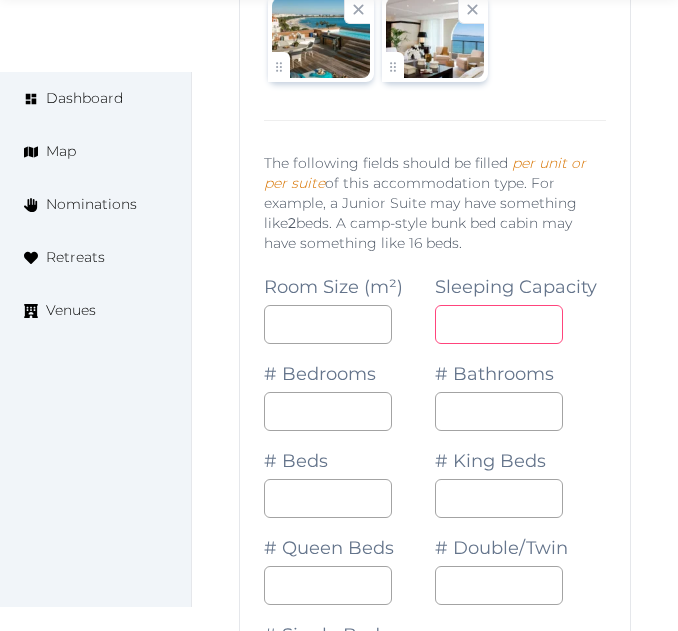 drag, startPoint x: 501, startPoint y: 338, endPoint x: 675, endPoint y: 328, distance: 174.28712 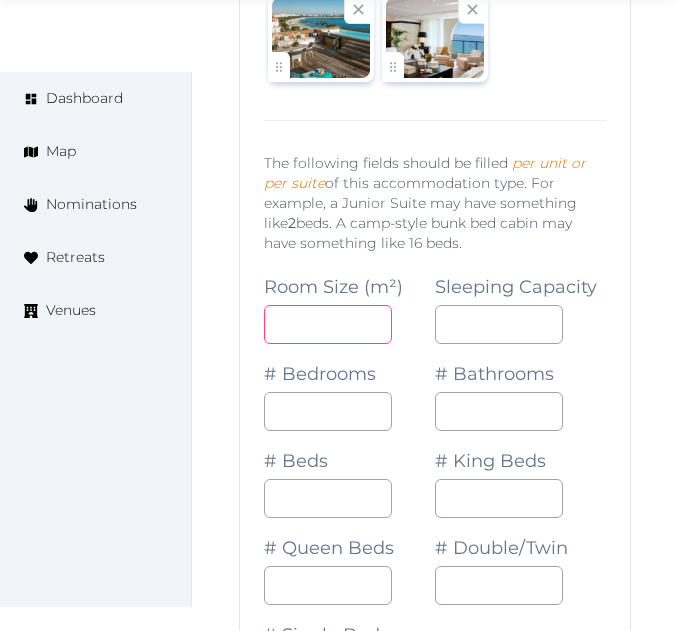 click at bounding box center [328, 324] 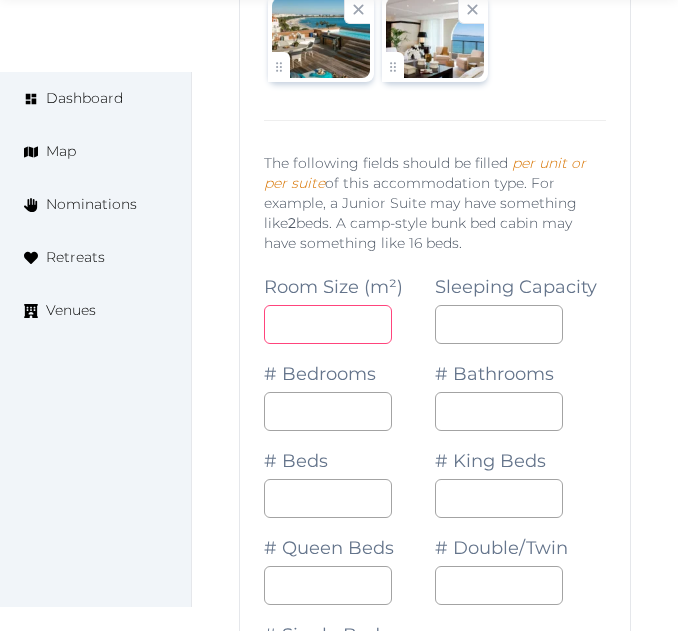 type on "***" 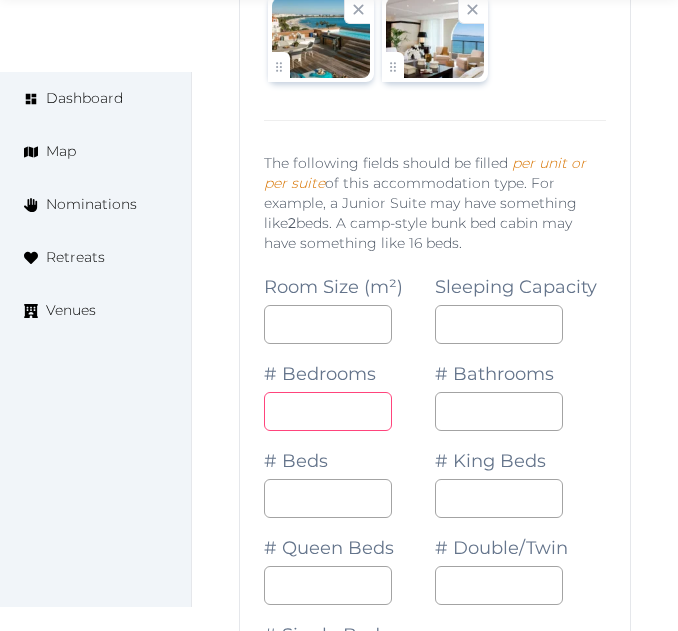 click at bounding box center (328, 411) 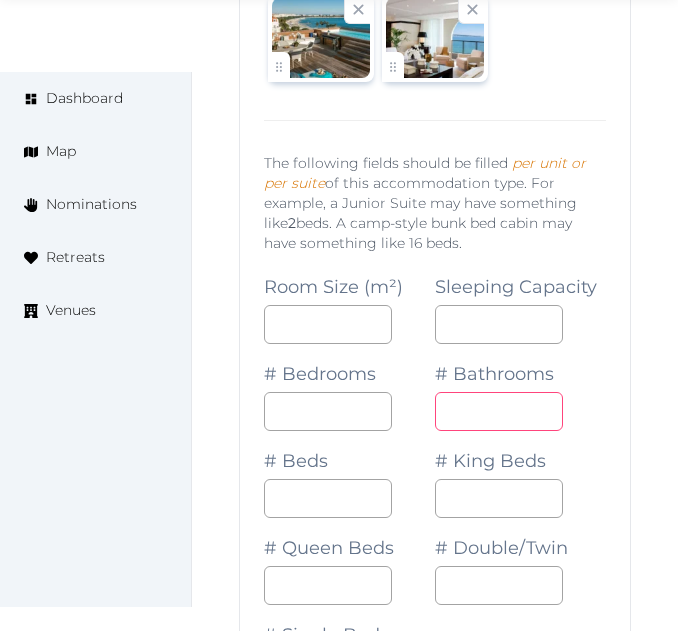 click on "*" at bounding box center [499, 411] 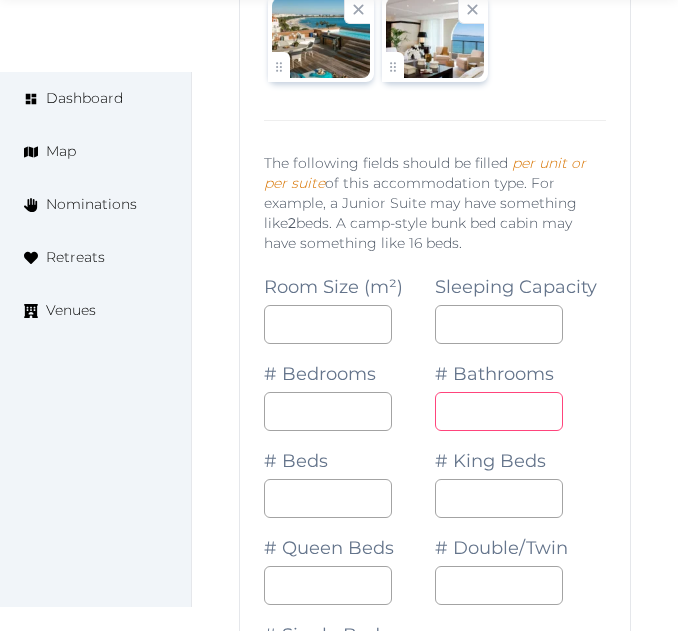 type on "*" 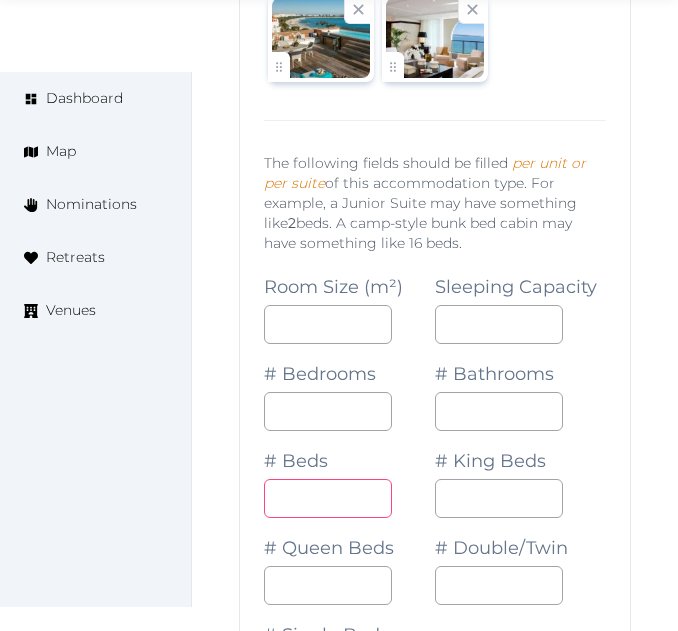 click on "*" at bounding box center (328, 498) 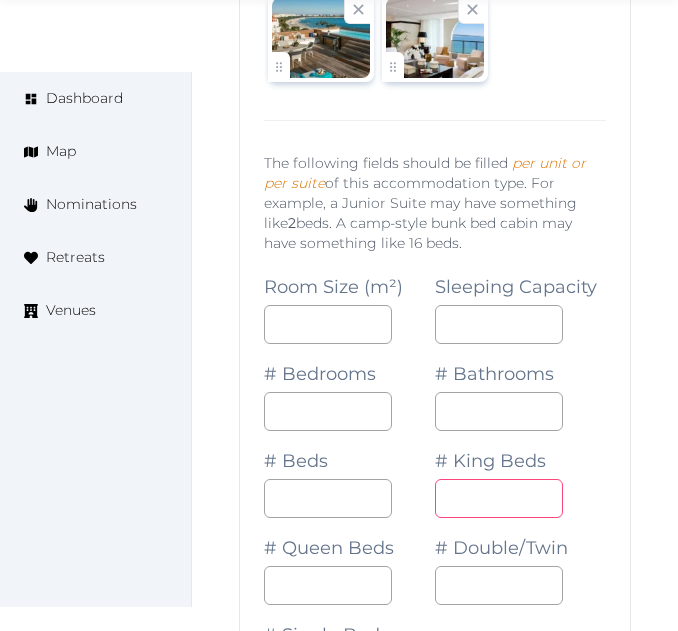click on "*" at bounding box center [499, 498] 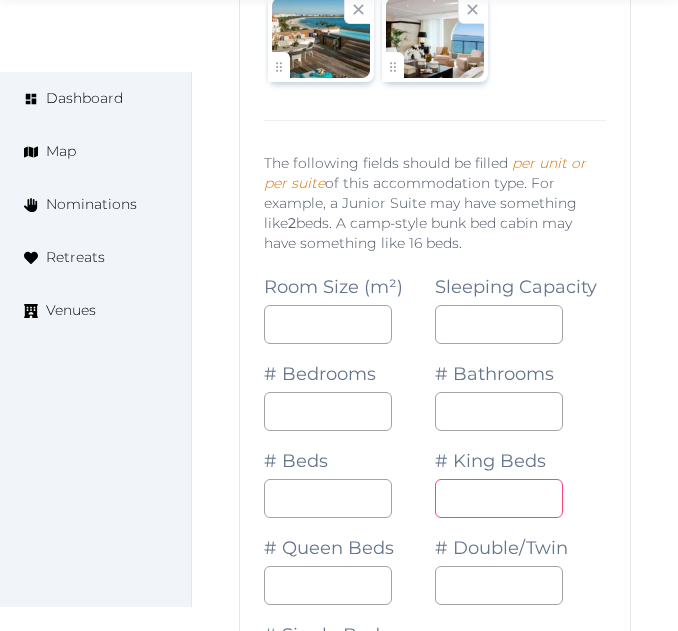 type on "*" 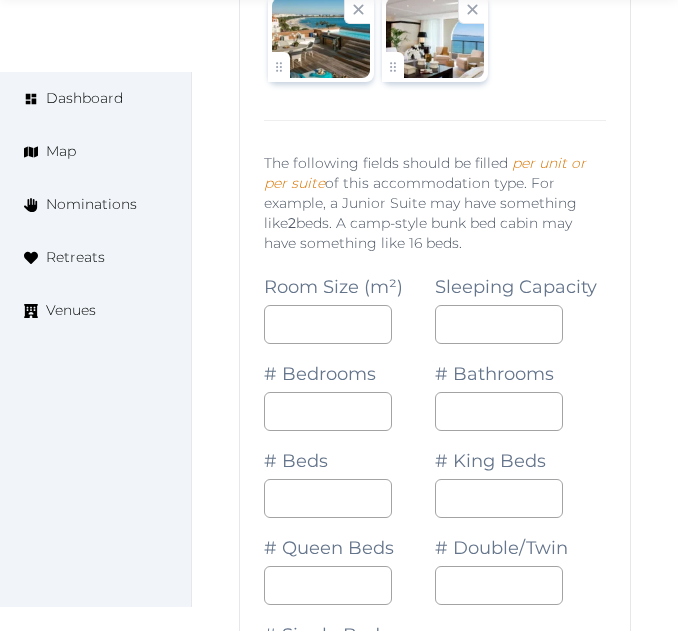 click on "**********" at bounding box center (435, 836) 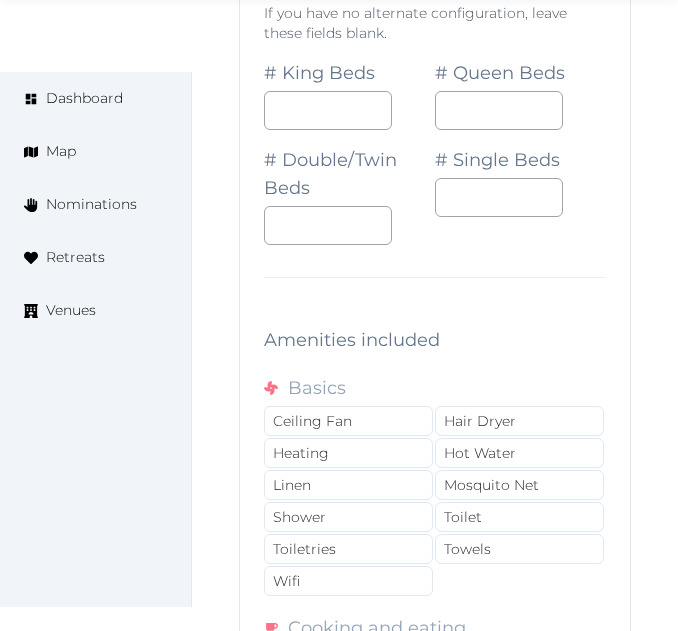scroll, scrollTop: 4000, scrollLeft: 0, axis: vertical 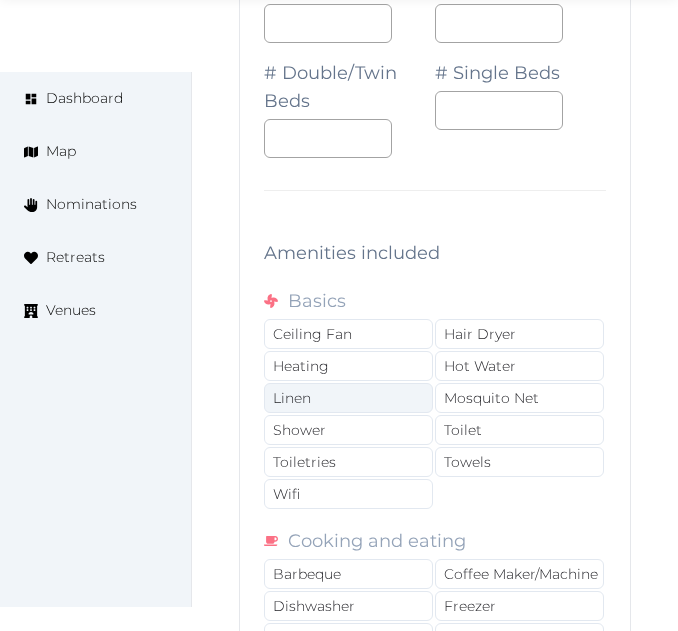 click on "Linen" at bounding box center [348, 398] 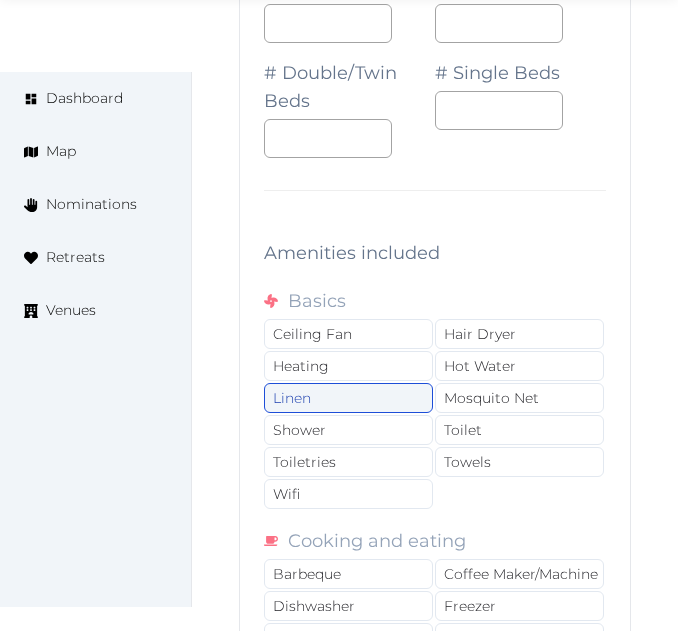 click on "Linen" at bounding box center (348, 398) 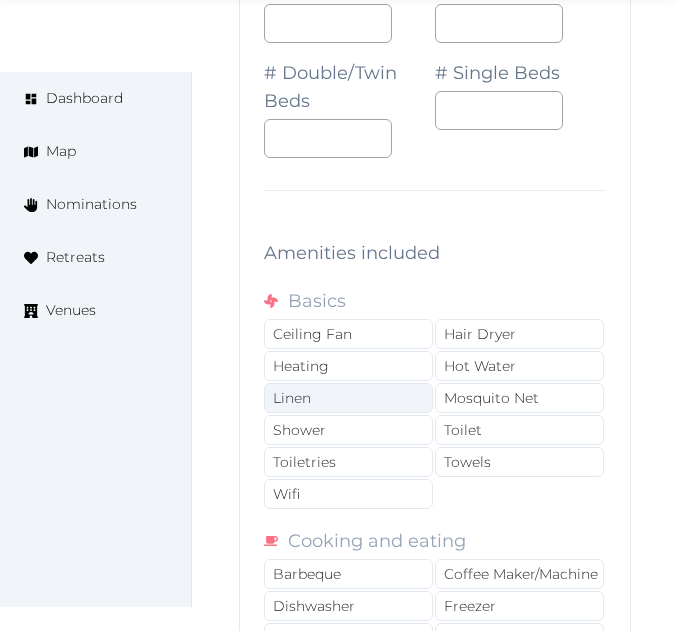 click on "Linen" at bounding box center (348, 398) 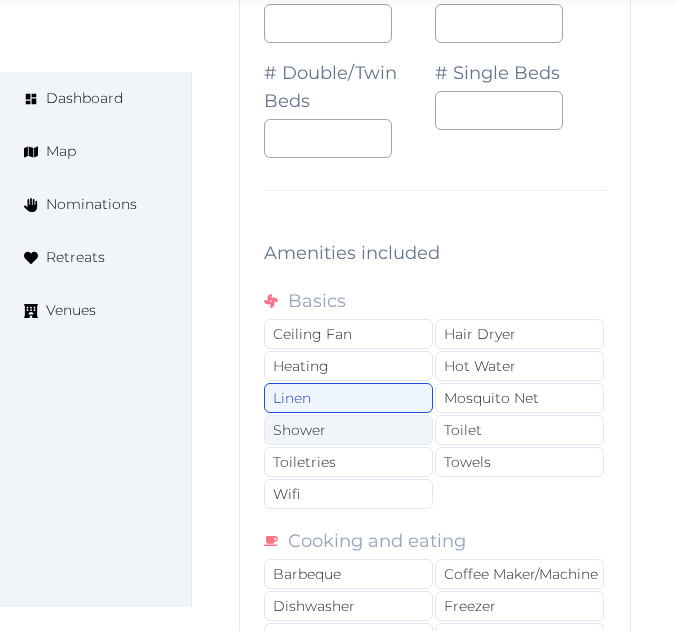 click on "Shower" at bounding box center [348, 430] 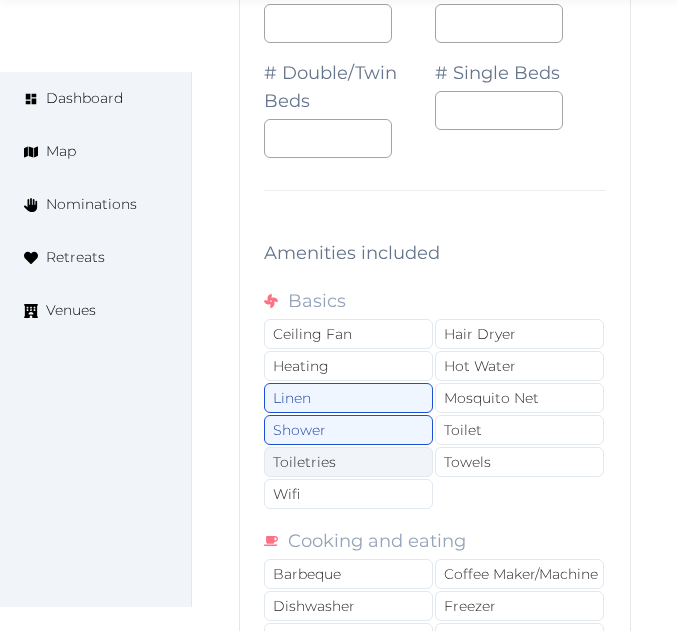 drag, startPoint x: 339, startPoint y: 464, endPoint x: 344, endPoint y: 478, distance: 14.866069 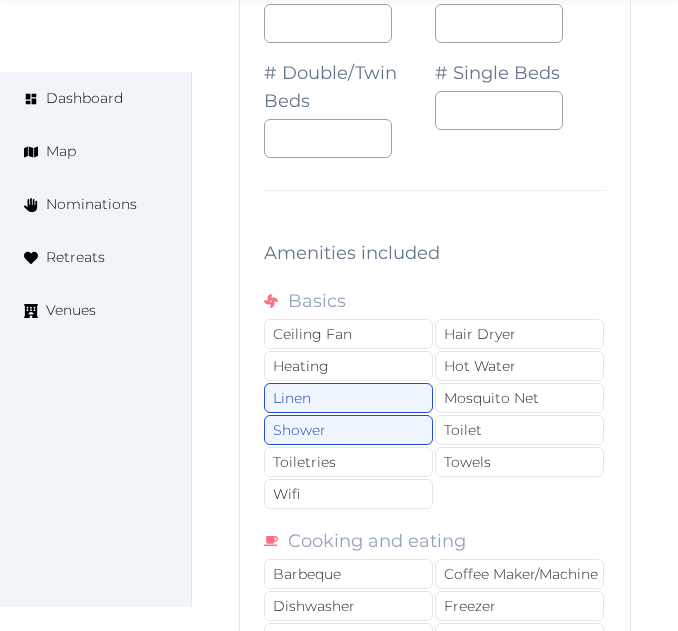 click on "Toiletries" at bounding box center [348, 462] 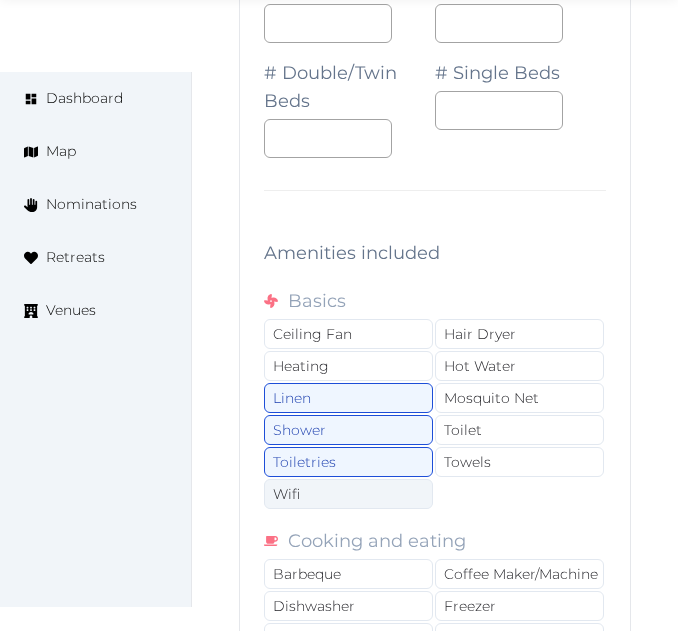 click on "Wifi" at bounding box center [348, 494] 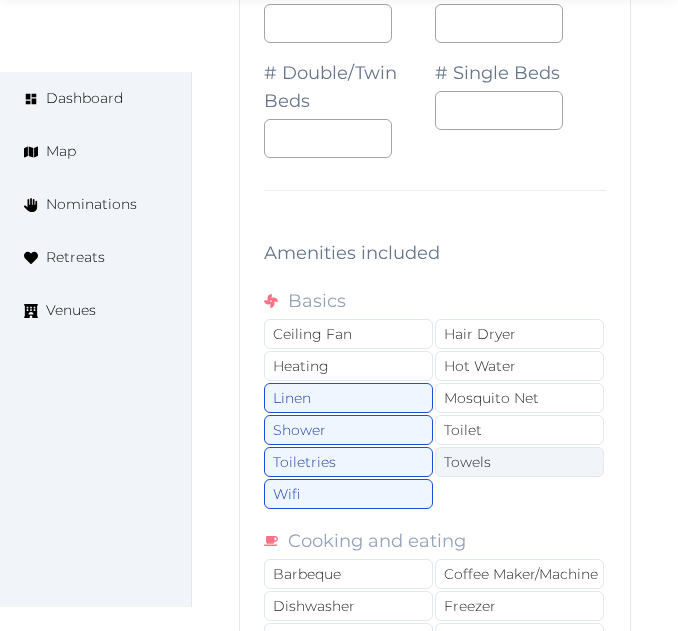 drag, startPoint x: 489, startPoint y: 476, endPoint x: 492, endPoint y: 453, distance: 23.194826 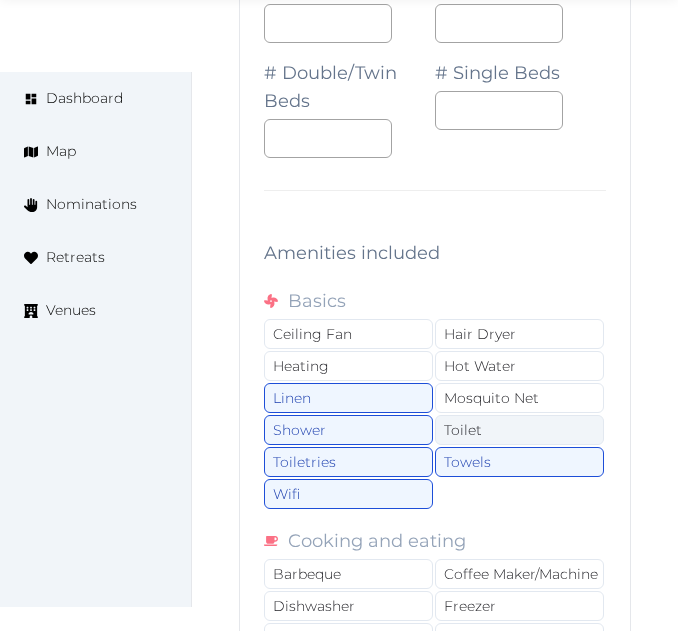 click on "Toilet" at bounding box center (519, 430) 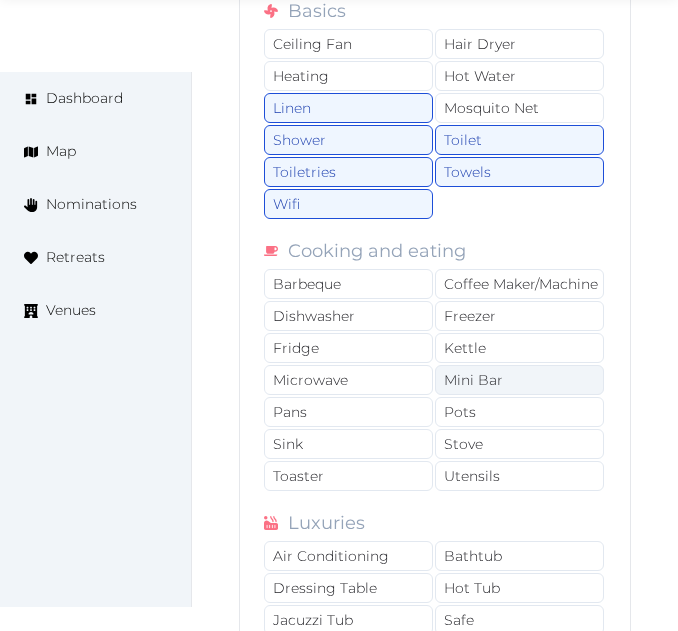 scroll, scrollTop: 4300, scrollLeft: 0, axis: vertical 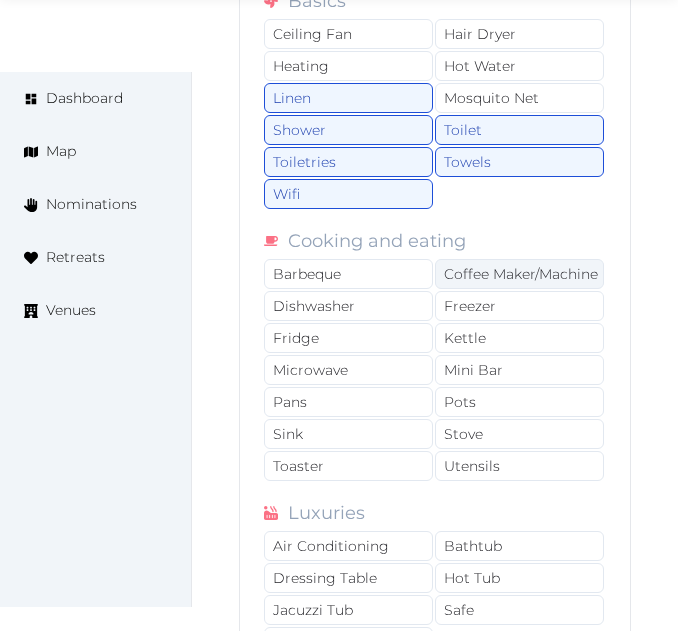 click on "Coffee Maker/Machine" at bounding box center [519, 274] 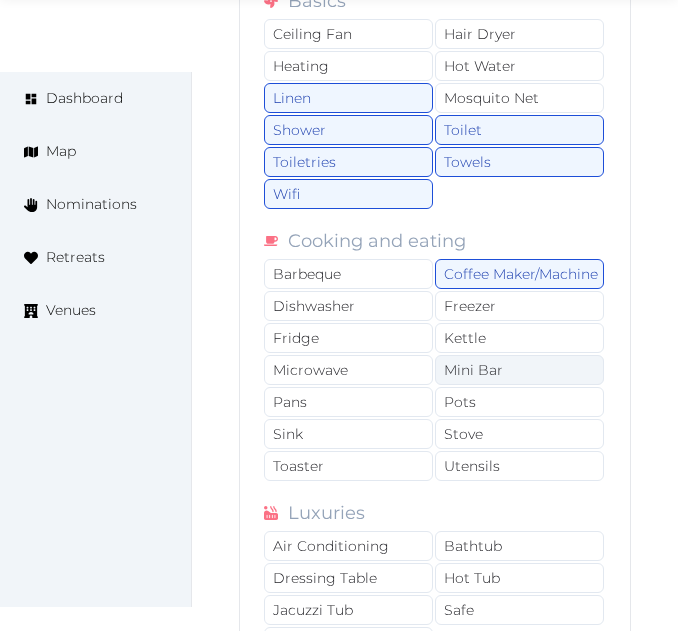 click on "Mini Bar" at bounding box center (519, 370) 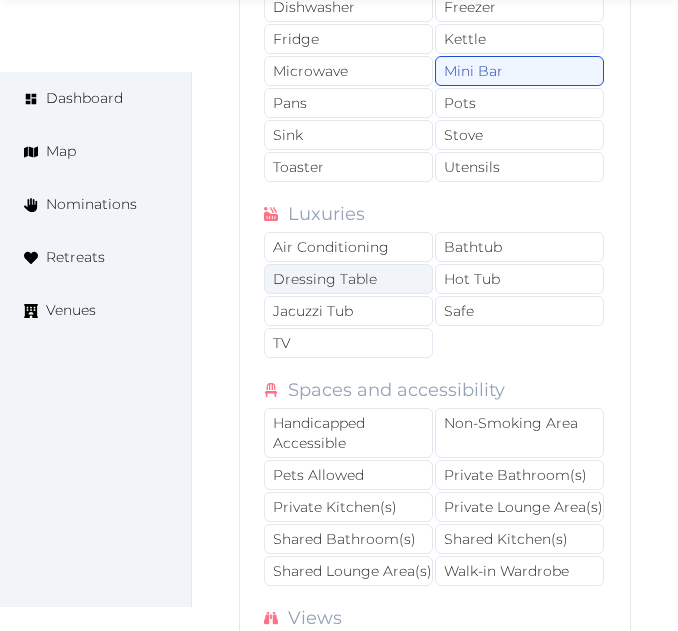 scroll, scrollTop: 4600, scrollLeft: 0, axis: vertical 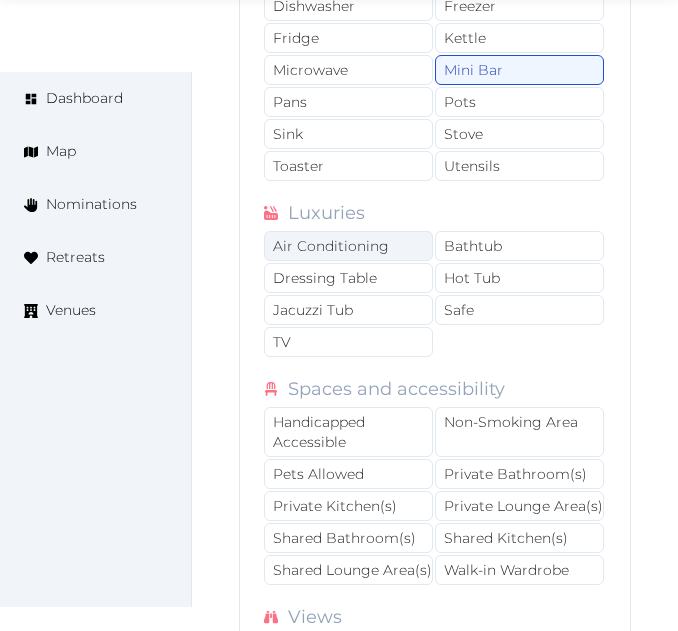 click on "Air Conditioning" at bounding box center (348, 246) 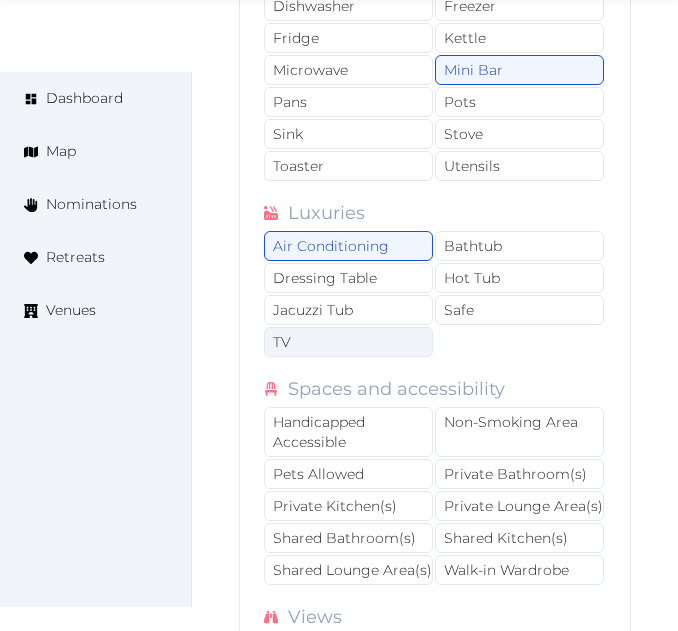 drag, startPoint x: 359, startPoint y: 339, endPoint x: 437, endPoint y: 327, distance: 78.91768 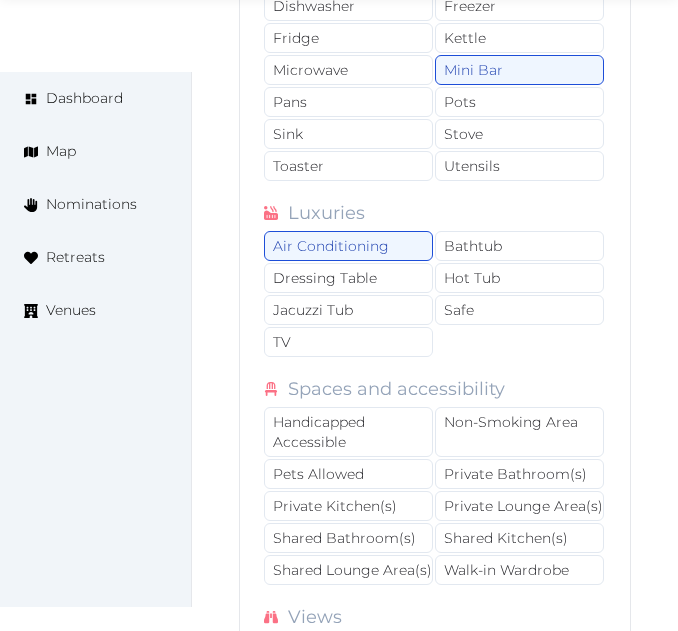 click on "TV" at bounding box center (348, 342) 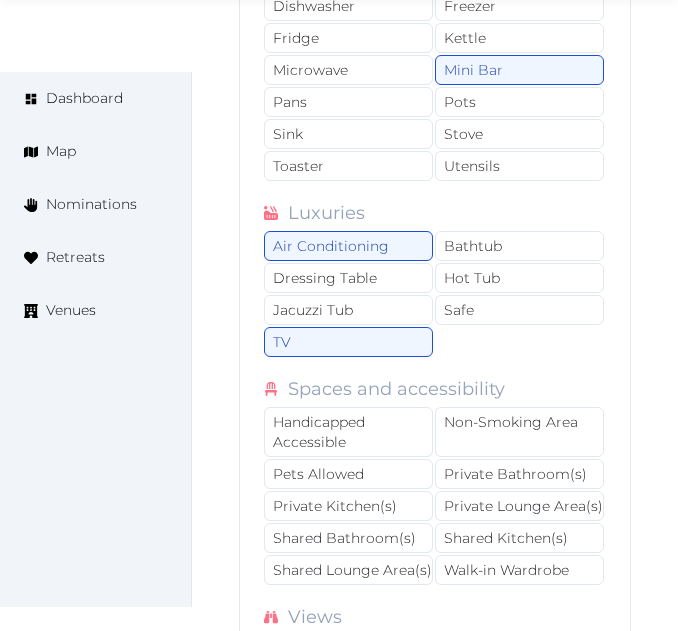 drag, startPoint x: 491, startPoint y: 310, endPoint x: 525, endPoint y: 390, distance: 86.925255 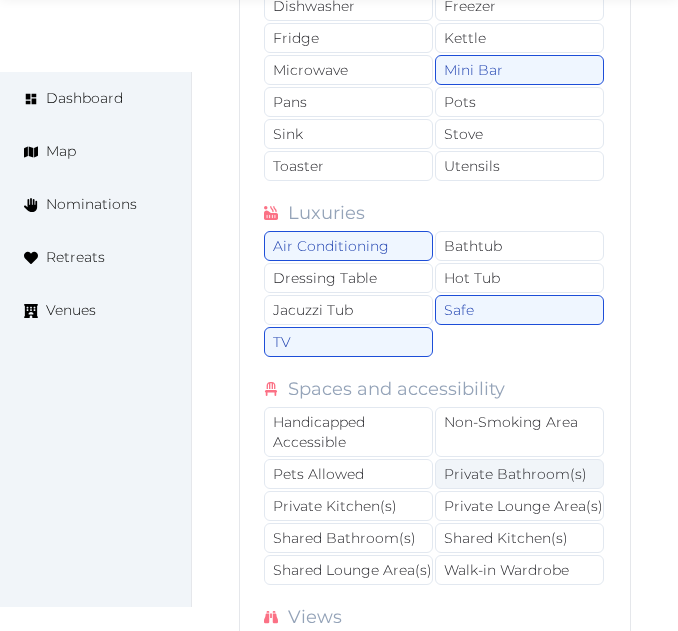 click on "Private Bathroom(s)" at bounding box center (519, 474) 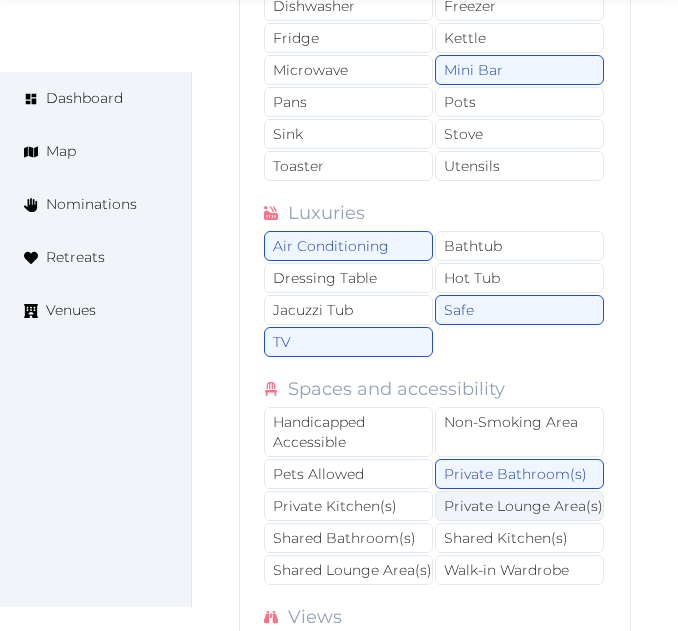 click on "Private Lounge Area(s)" at bounding box center (519, 506) 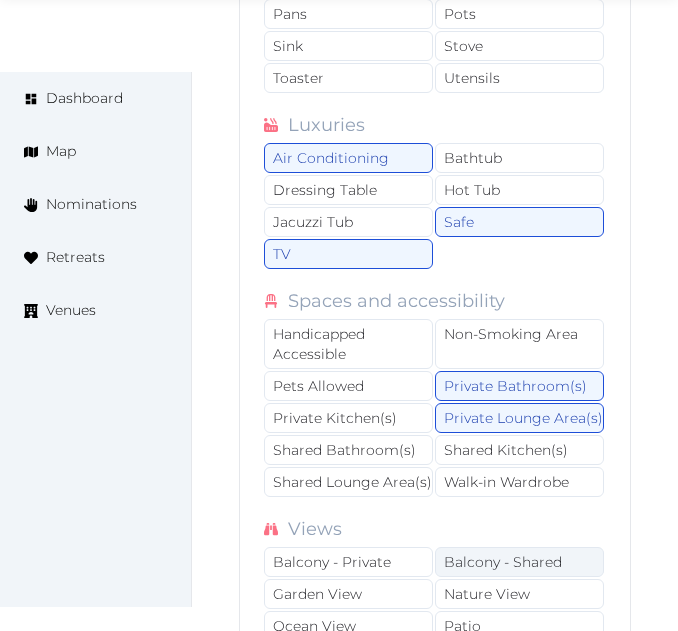 scroll, scrollTop: 4800, scrollLeft: 0, axis: vertical 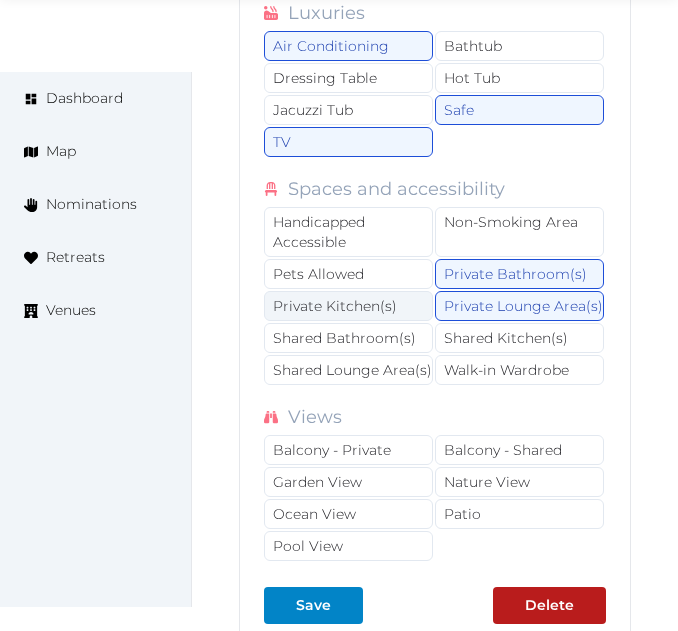 click on "Private Kitchen(s)" at bounding box center (348, 306) 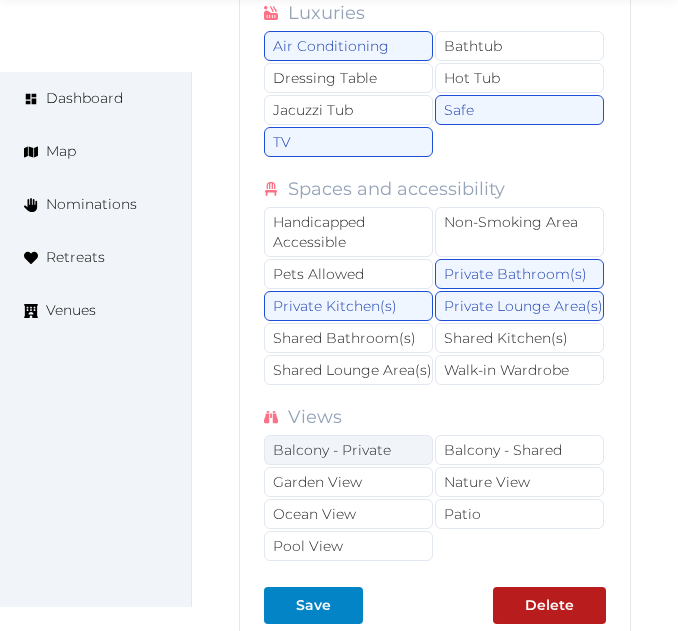 click on "Balcony - Private" at bounding box center (348, 450) 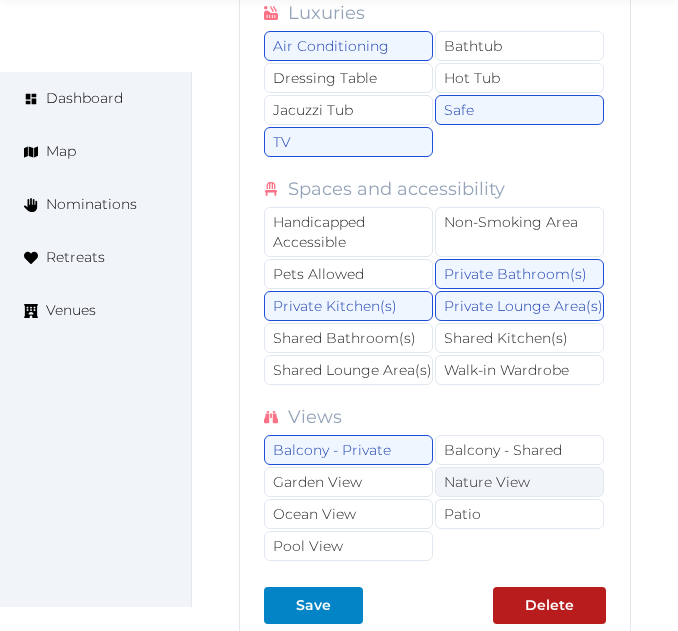 click on "Nature View" at bounding box center (519, 482) 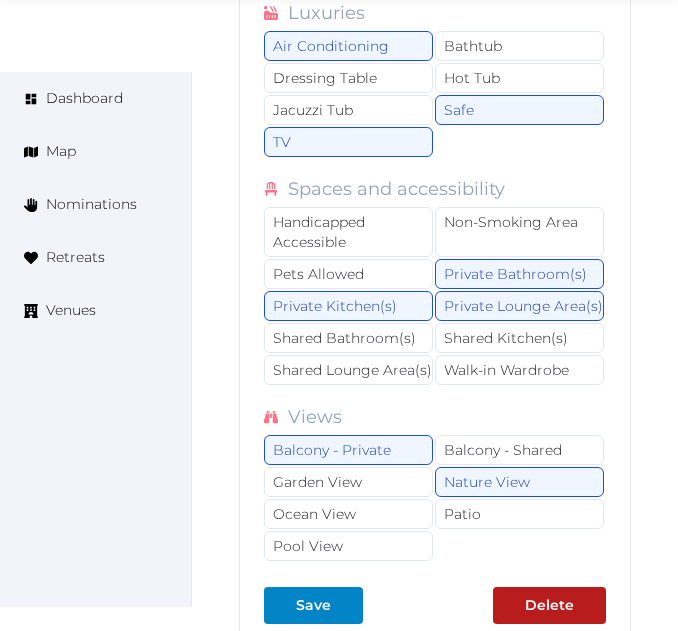 drag, startPoint x: 342, startPoint y: 542, endPoint x: 335, endPoint y: 563, distance: 22.135944 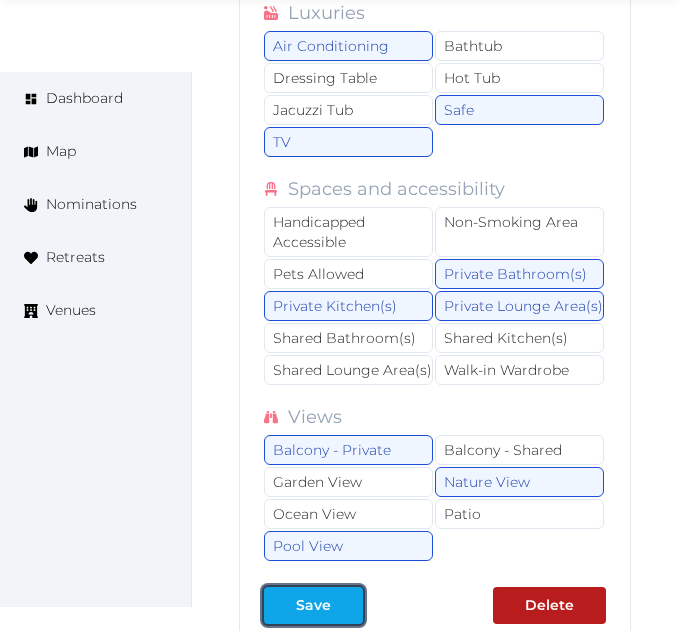 click on "Save" at bounding box center [313, 605] 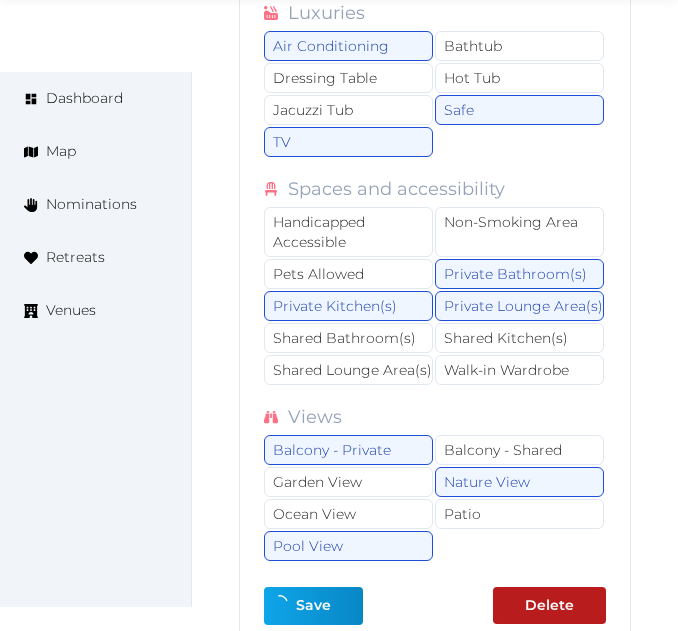 type on "*" 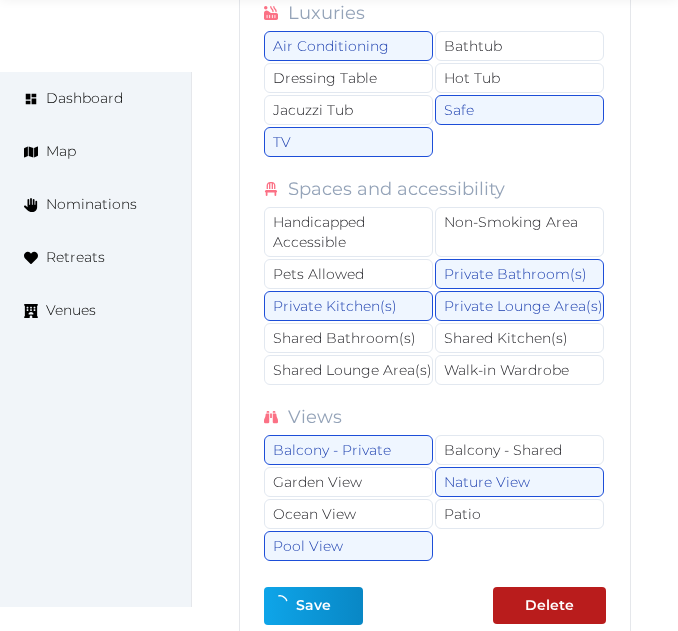 type on "*" 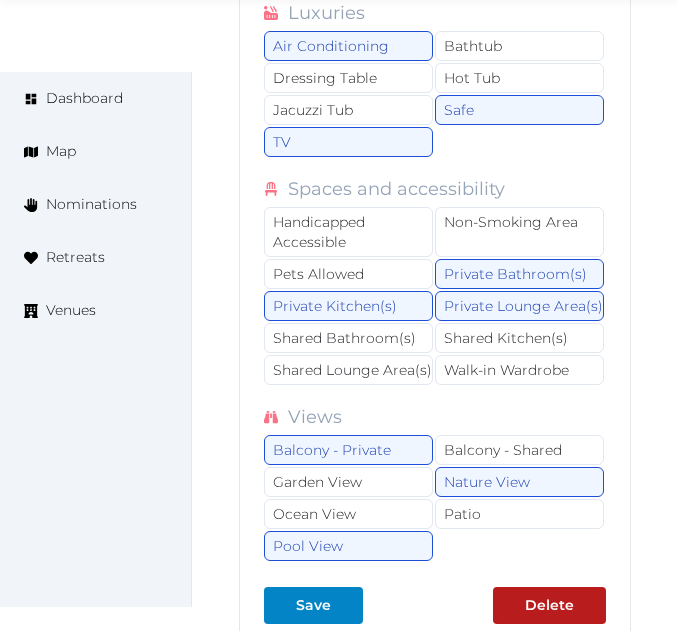 scroll, scrollTop: 5100, scrollLeft: 0, axis: vertical 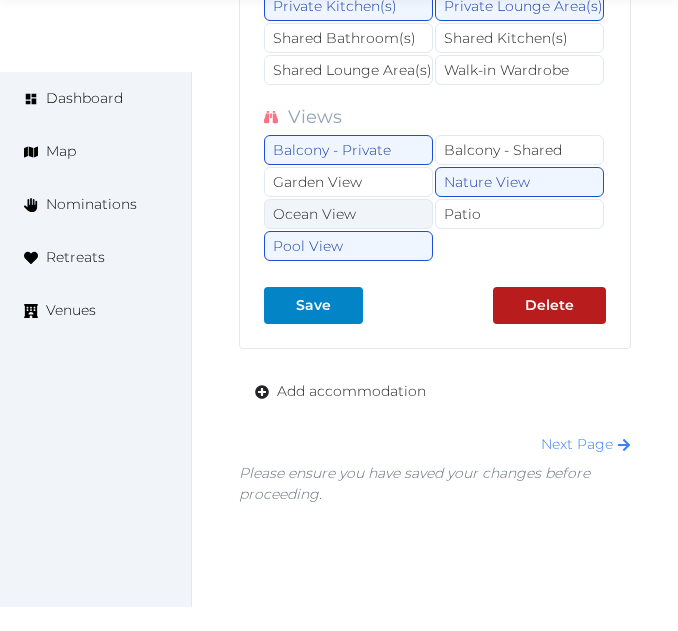 click on "Ocean View" at bounding box center (348, 214) 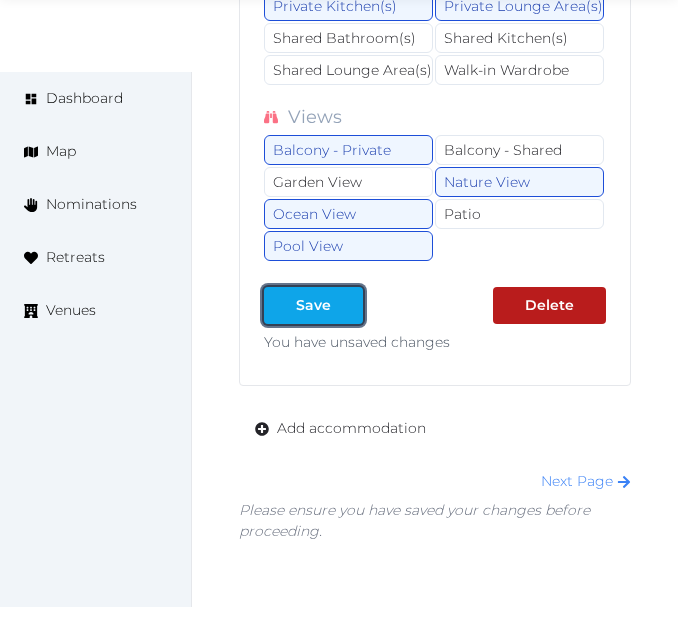 click on "Save" at bounding box center (313, 305) 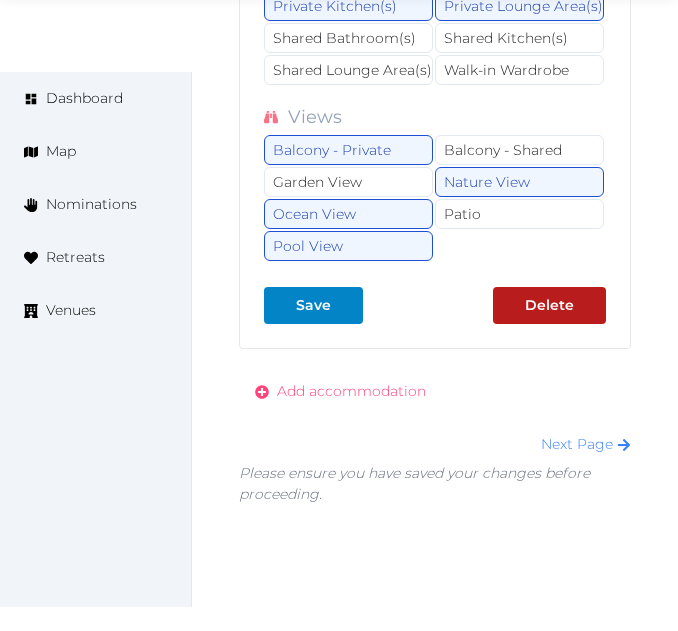click on "Add accommodation" at bounding box center [351, 391] 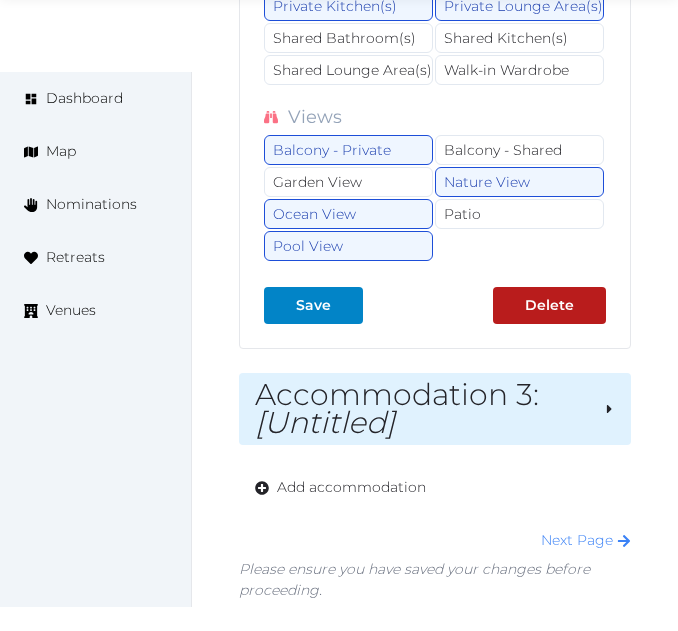 drag, startPoint x: 672, startPoint y: 154, endPoint x: 373, endPoint y: 399, distance: 386.55658 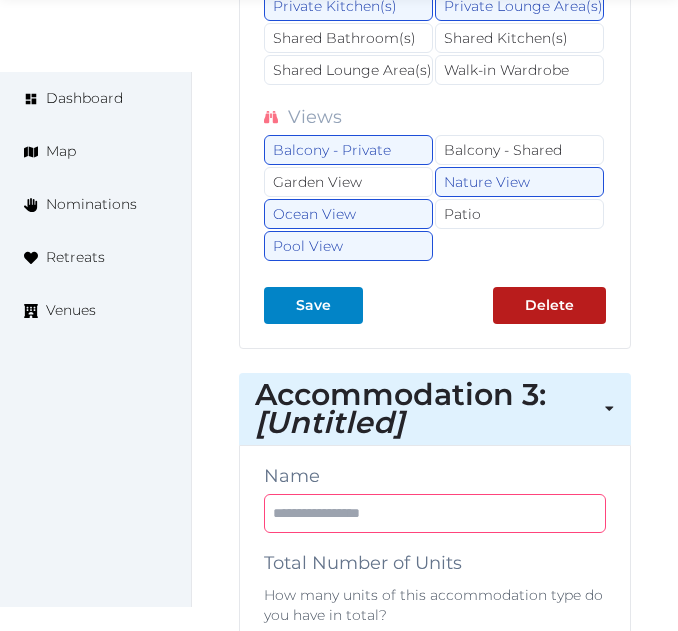click at bounding box center (435, 513) 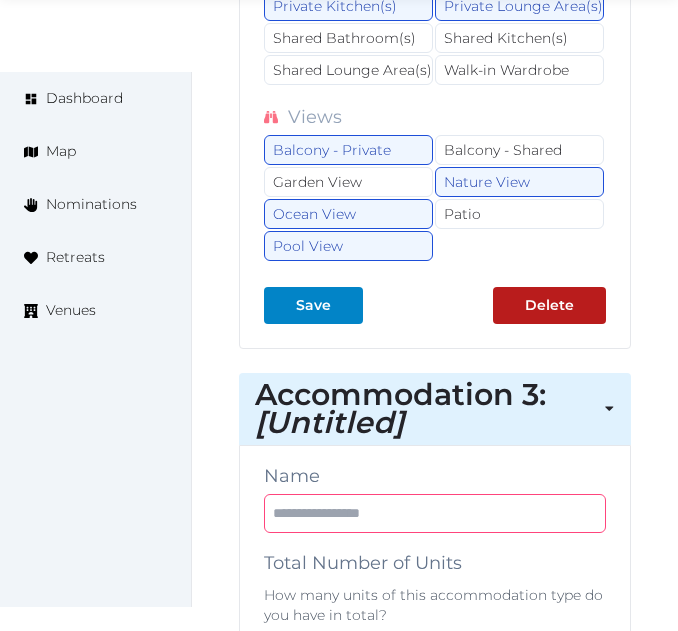 paste on "**********" 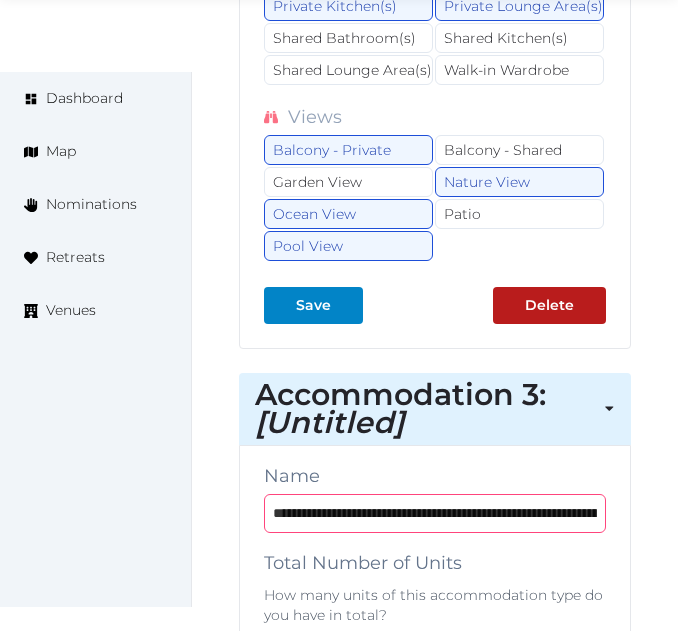 scroll, scrollTop: 0, scrollLeft: 372, axis: horizontal 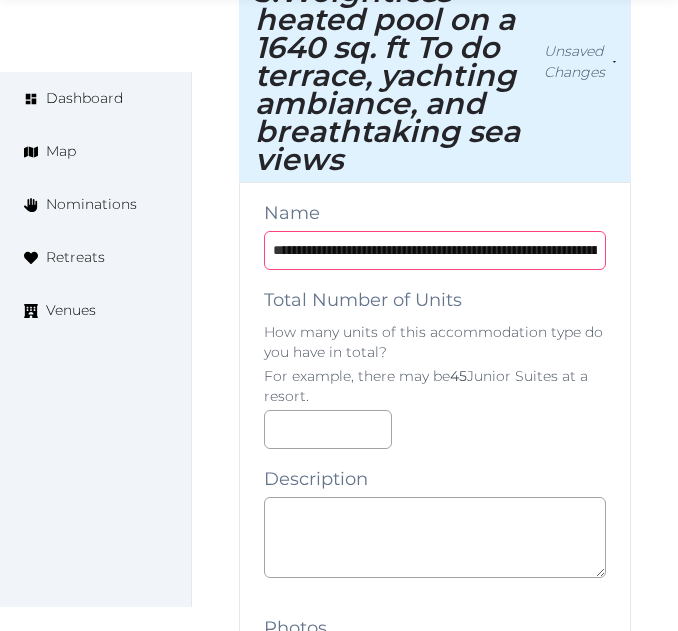 click on "**********" at bounding box center (435, 250) 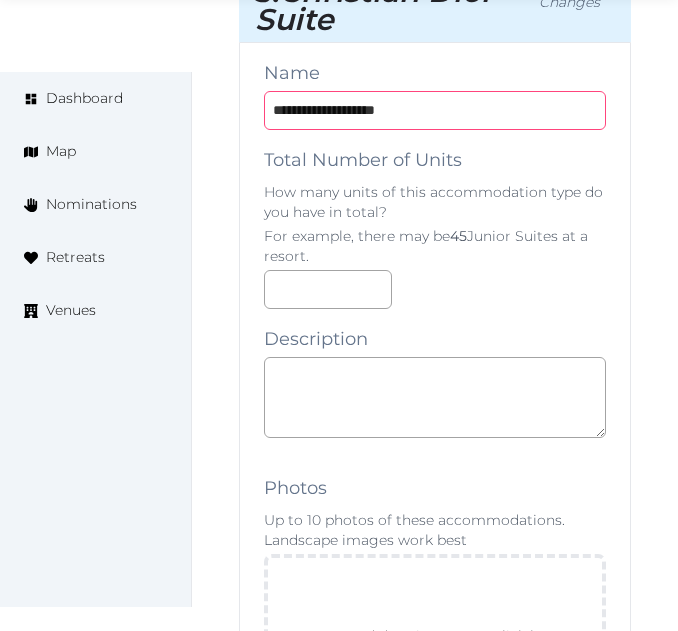 type on "**********" 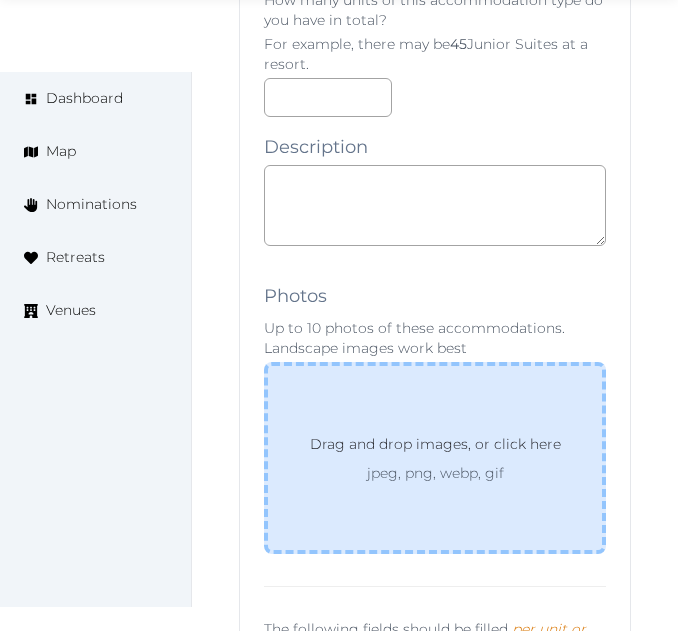 scroll, scrollTop: 5731, scrollLeft: 0, axis: vertical 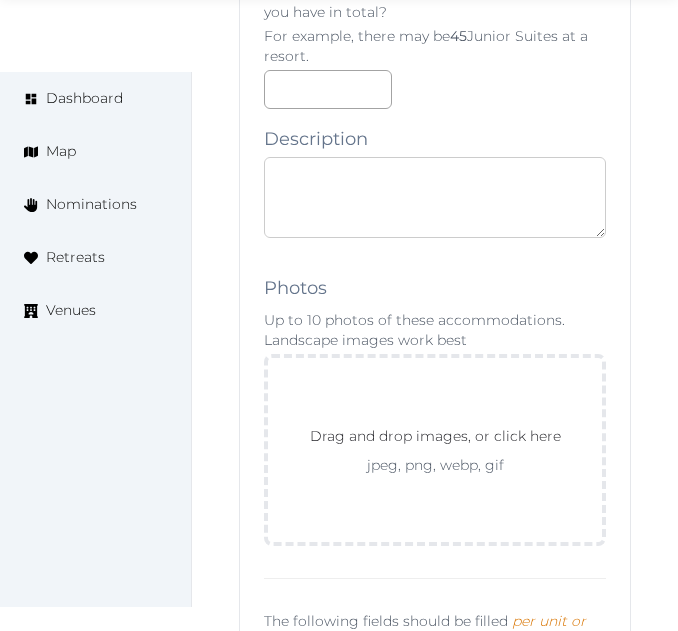 paste on "**********" 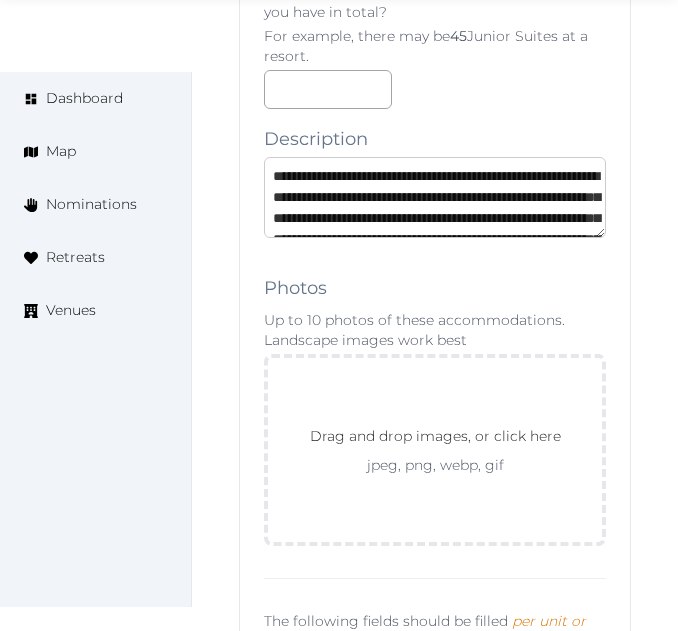 scroll, scrollTop: 221, scrollLeft: 0, axis: vertical 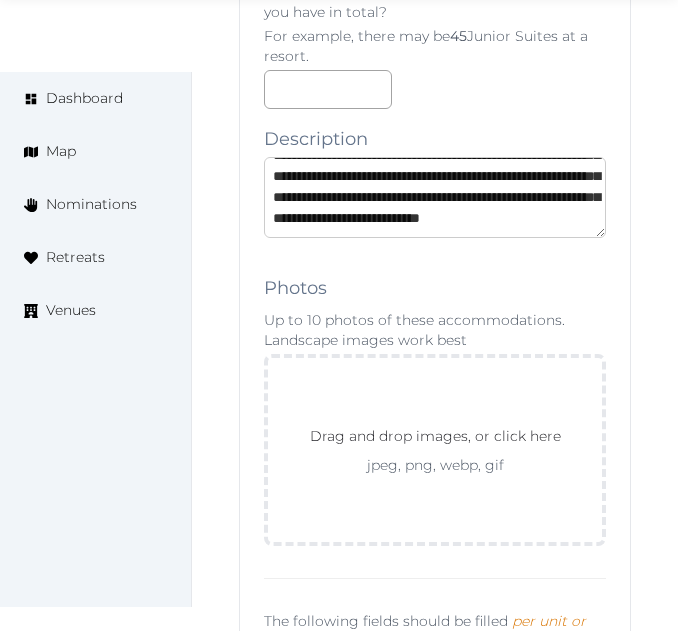 click on "**********" at bounding box center [435, 197] 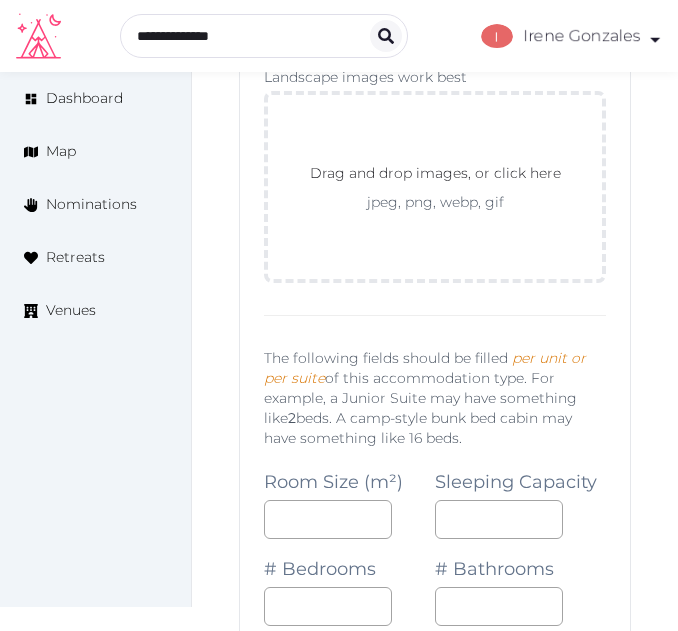 scroll, scrollTop: 6131, scrollLeft: 0, axis: vertical 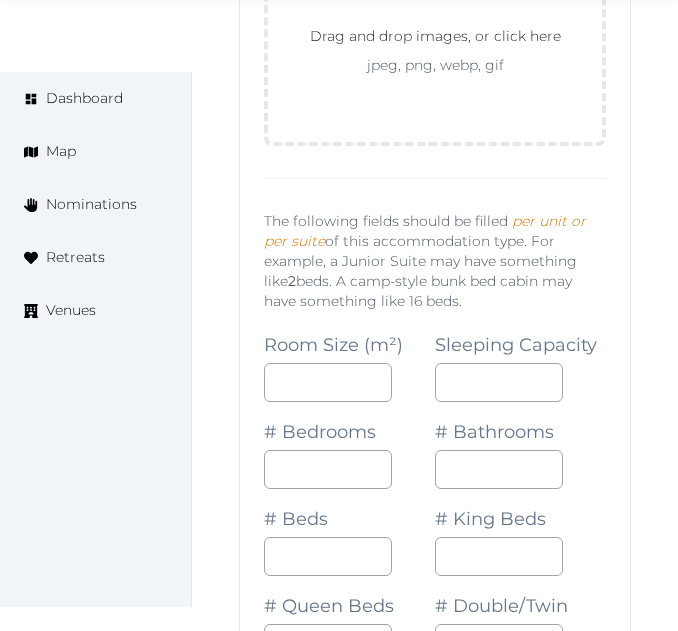 type on "**********" 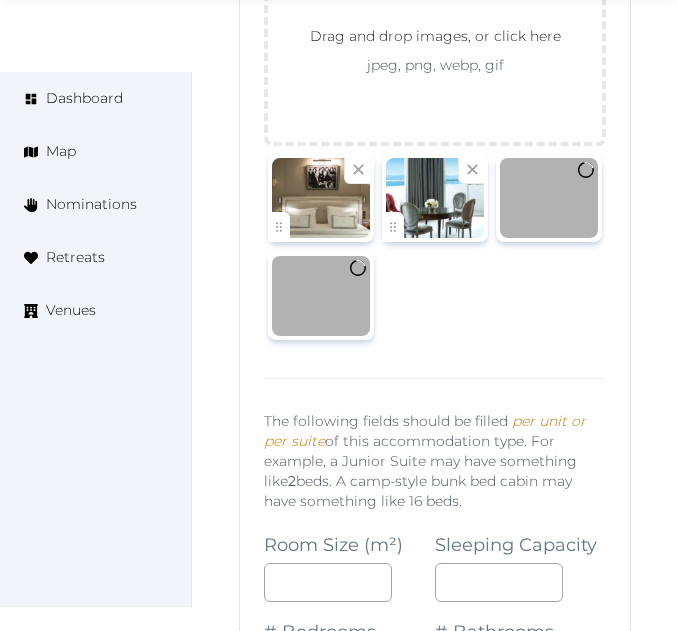 scroll, scrollTop: 6266, scrollLeft: 0, axis: vertical 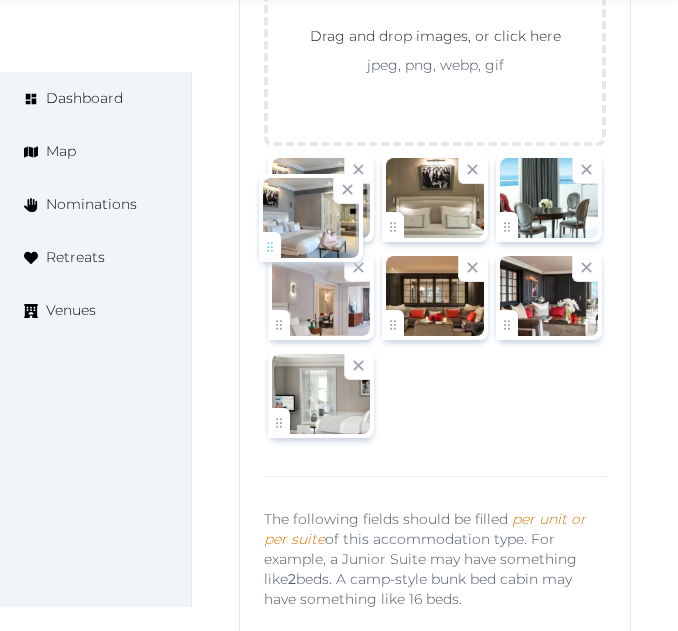 drag, startPoint x: 274, startPoint y: 417, endPoint x: 265, endPoint y: 238, distance: 179.22612 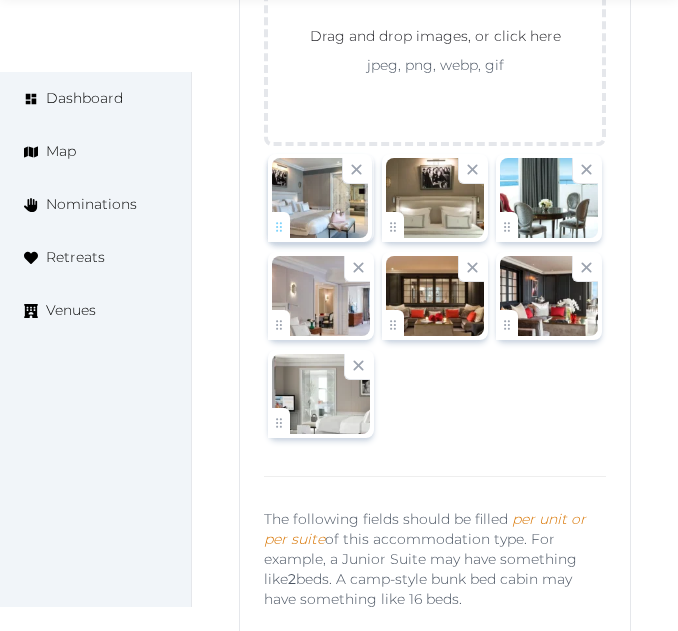 click on "[FIRST] [LAST] Account My Venue Listings My Retreats Logout      Dashboard Map Nominations Retreats Venues Edit venue 76 %  complete Fill out all the fields in your listing to increase its completion percentage.   A higher completion percentage will make your listing more attractive and result in better matches. Hotel Barrière Le Majestic Cannes   View  listing   Open    Close CRM Lead Basic details Pricing and policies Retreat spaces Meeting spaces Accommodations Amenities Food and dining Activities and experiences Location Environment Types of retreats Brochures Notes Ownership Administration Activity This venue is live and visible to the public Mark draft Archive Venue owned by RetreatsAndVenues Manager [EMAIL] Copy ownership transfer link Share this link with any user to transfer ownership of this venue. Users without accounts will be directed to register. Copy update link Copy recommended link *** :" at bounding box center (339, -1521) 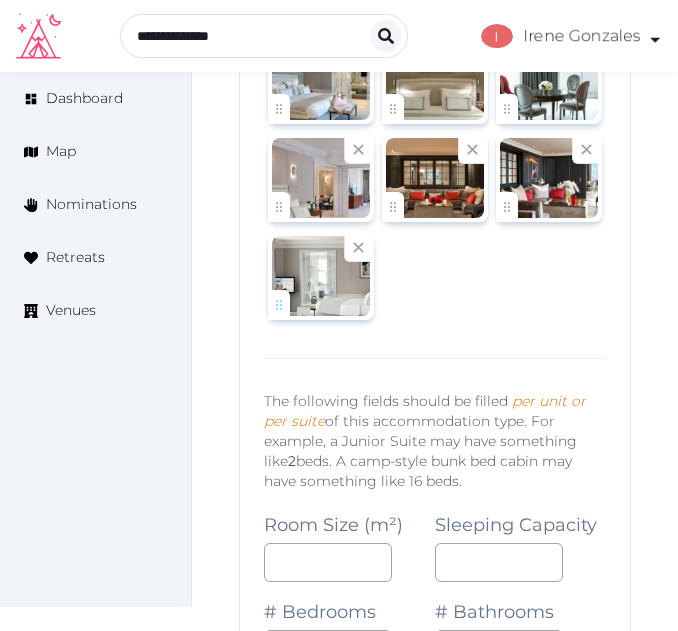 scroll, scrollTop: 6464, scrollLeft: 0, axis: vertical 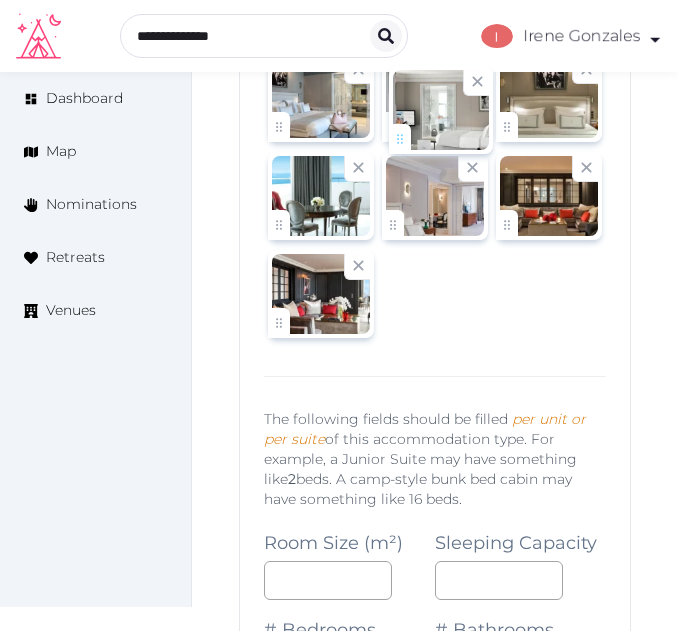 drag, startPoint x: 288, startPoint y: 327, endPoint x: 409, endPoint y: 143, distance: 220.22034 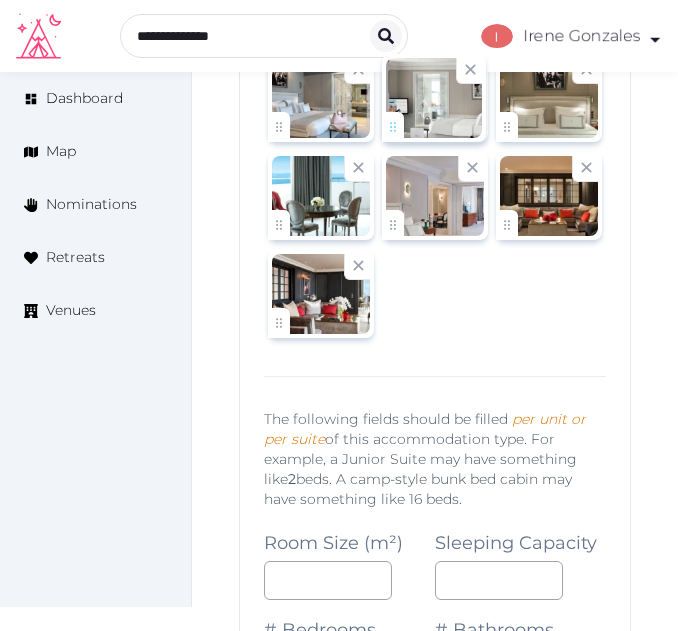 click on "[FIRST] [LAST] Account My Venue Listings My Retreats Logout      Dashboard Map Nominations Retreats Venues Edit venue 76 %  complete Fill out all the fields in your listing to increase its completion percentage.   A higher completion percentage will make your listing more attractive and result in better matches. Hotel Barrière Le Majestic Cannes   View  listing   Open    Close CRM Lead Basic details Pricing and policies Retreat spaces Meeting spaces Accommodations Amenities Food and dining Activities and experiences Location Environment Types of retreats Brochures Notes Ownership Administration Activity This venue is live and visible to the public Mark draft Archive Venue owned by RetreatsAndVenues Manager [EMAIL] Copy ownership transfer link Share this link with any user to transfer ownership of this venue. Users without accounts will be directed to register. Copy update link Copy recommended link *** :" at bounding box center [339, -1621] 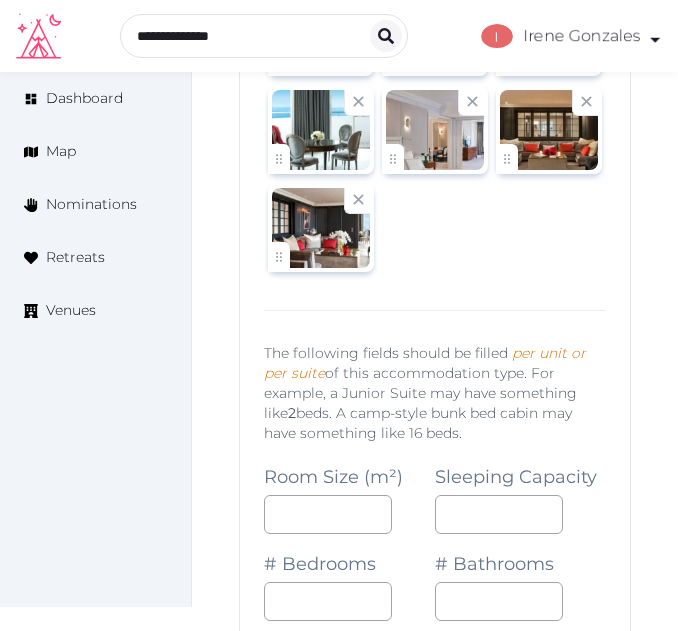 scroll, scrollTop: 6564, scrollLeft: 0, axis: vertical 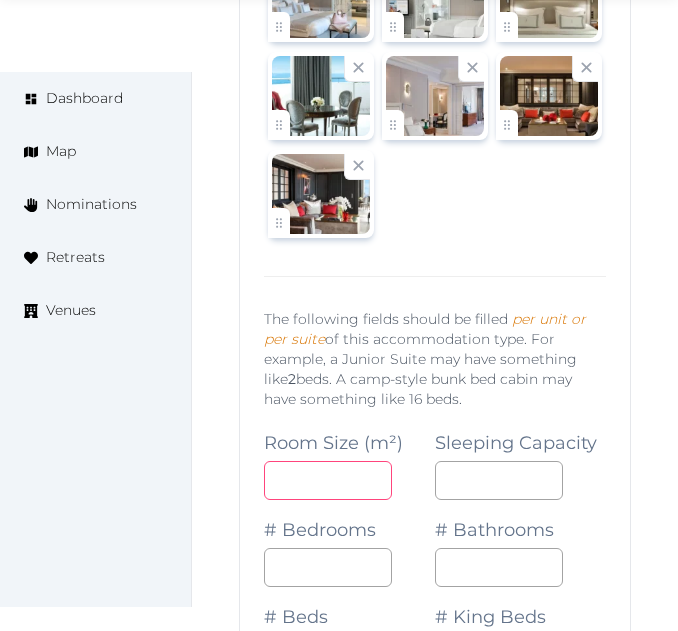 click at bounding box center [328, 480] 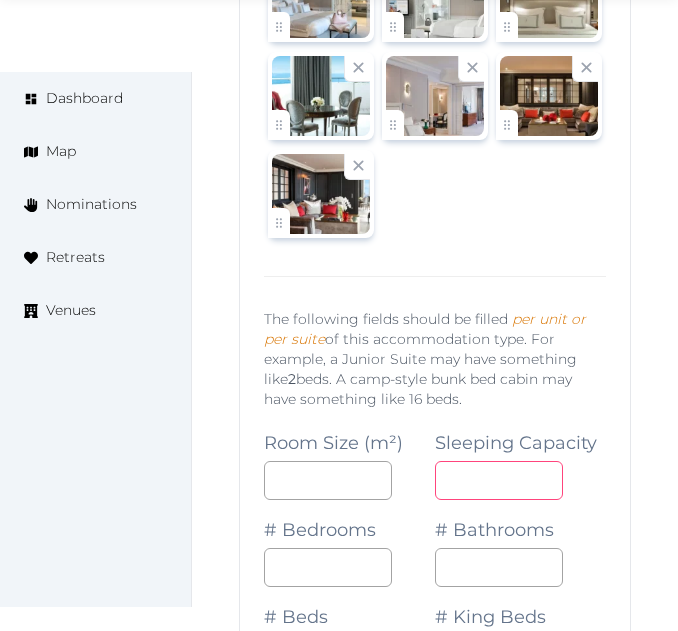 click at bounding box center (499, 480) 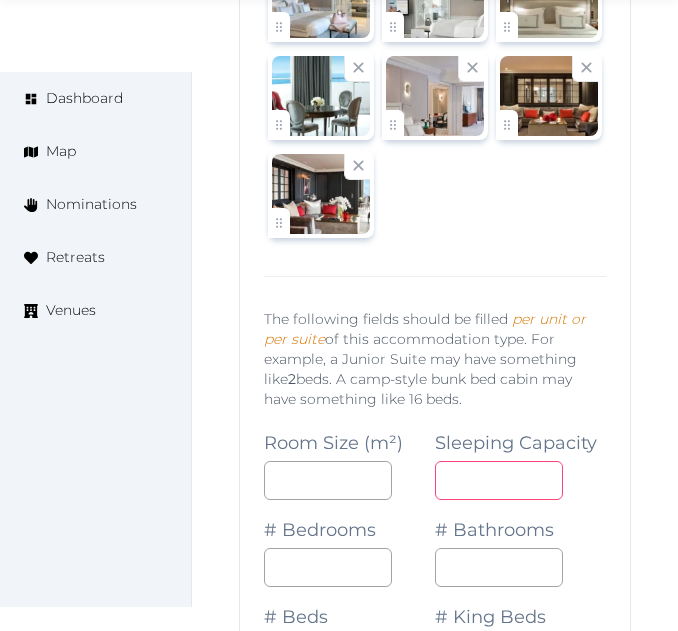 click at bounding box center (499, 480) 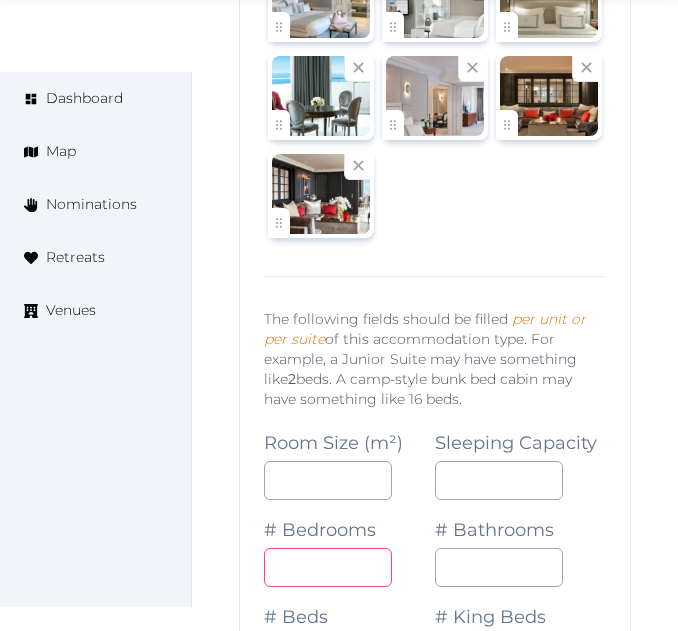 click at bounding box center [328, 567] 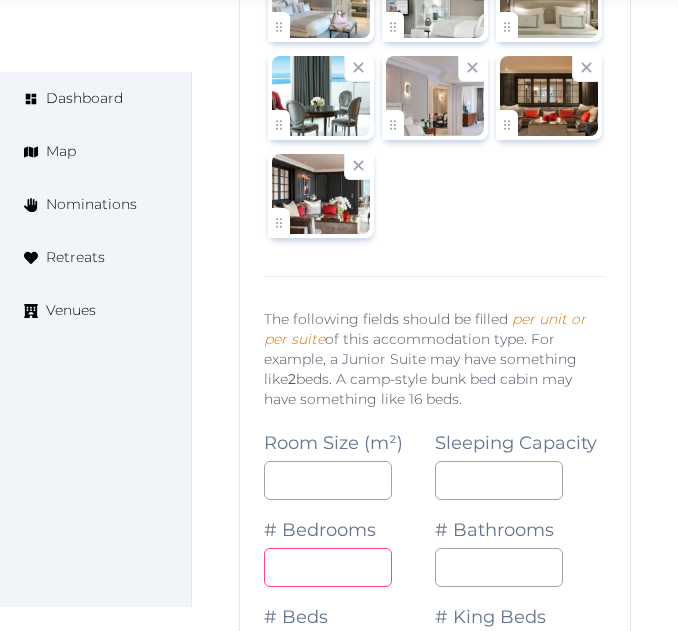 click at bounding box center [328, 567] 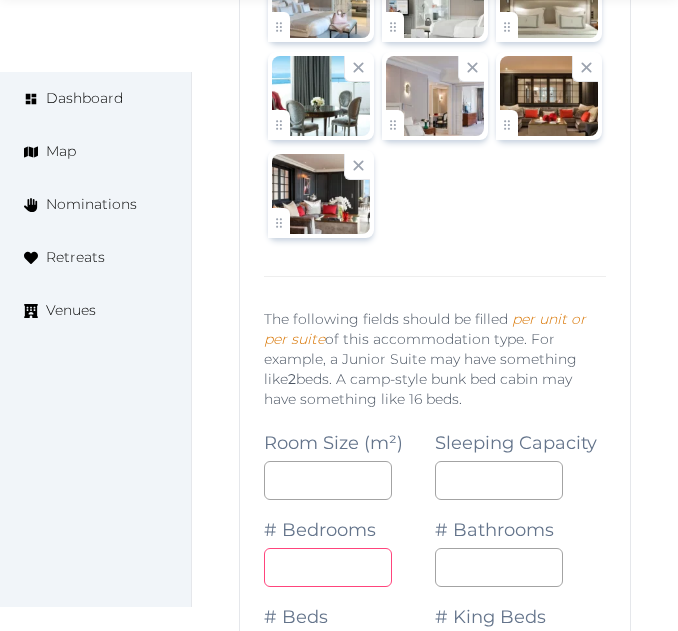 drag, startPoint x: 303, startPoint y: 566, endPoint x: 219, endPoint y: 586, distance: 86.34813 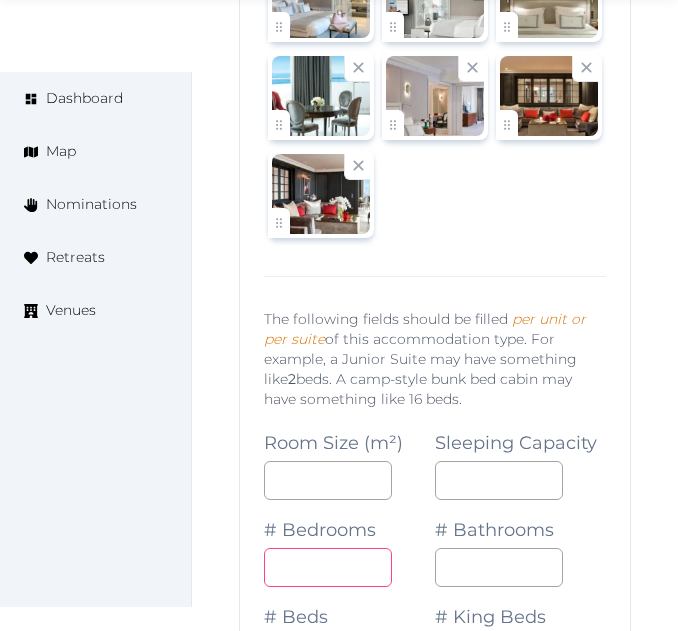 type on "*" 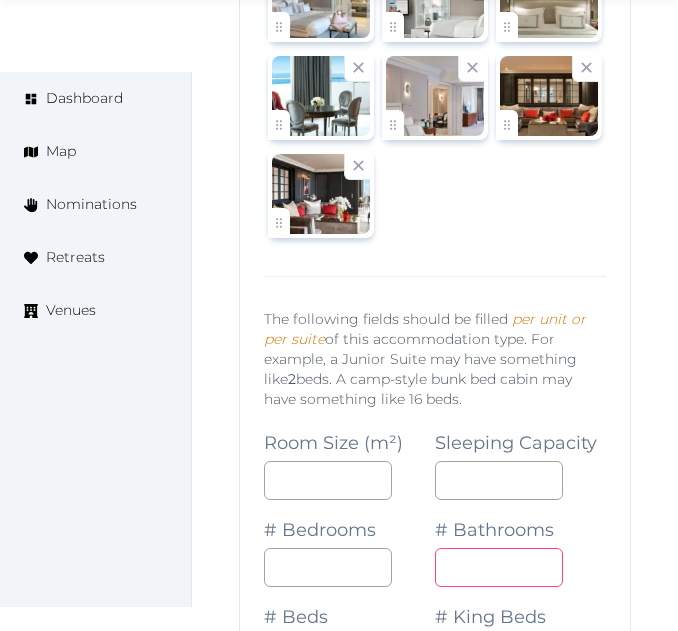 click at bounding box center (499, 567) 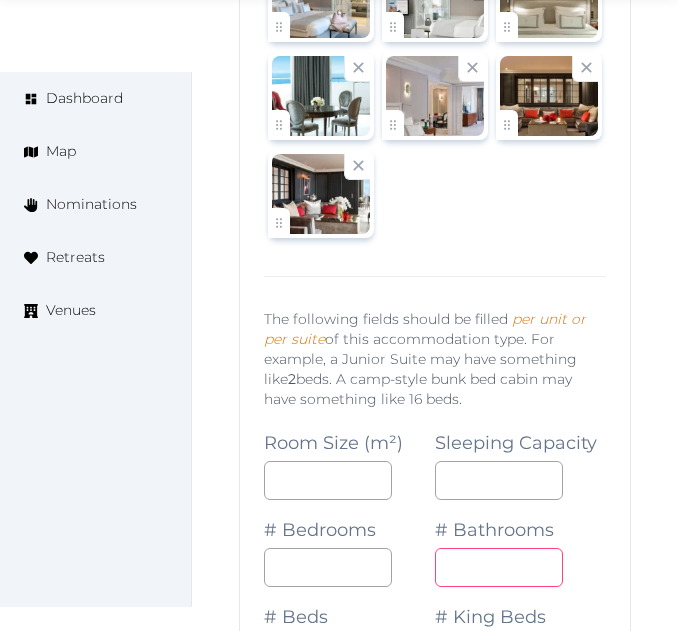 drag, startPoint x: 461, startPoint y: 570, endPoint x: 390, endPoint y: 564, distance: 71.25307 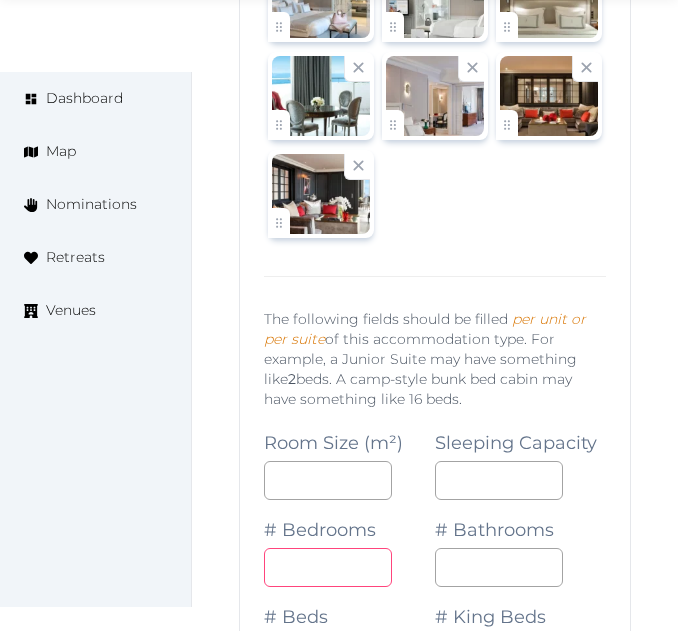drag, startPoint x: 294, startPoint y: 575, endPoint x: 233, endPoint y: 571, distance: 61.13101 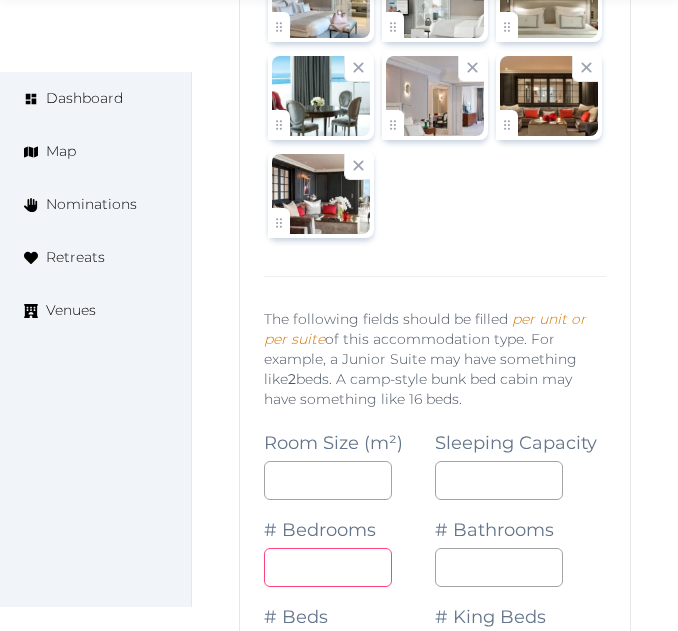 type on "*" 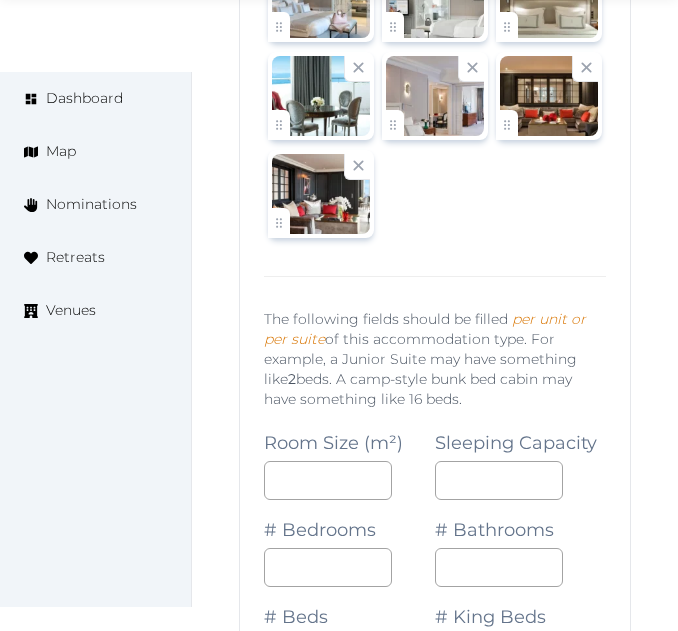 click on "# Bathrooms *" at bounding box center (520, 543) 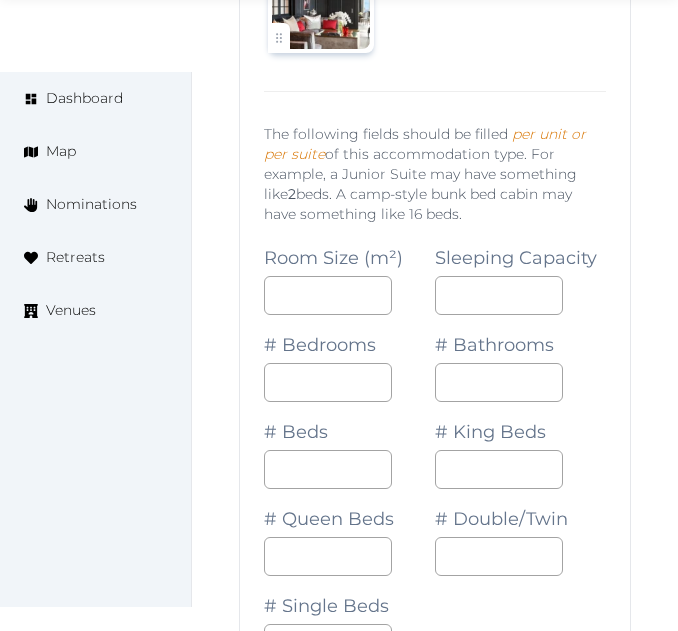 scroll, scrollTop: 6764, scrollLeft: 0, axis: vertical 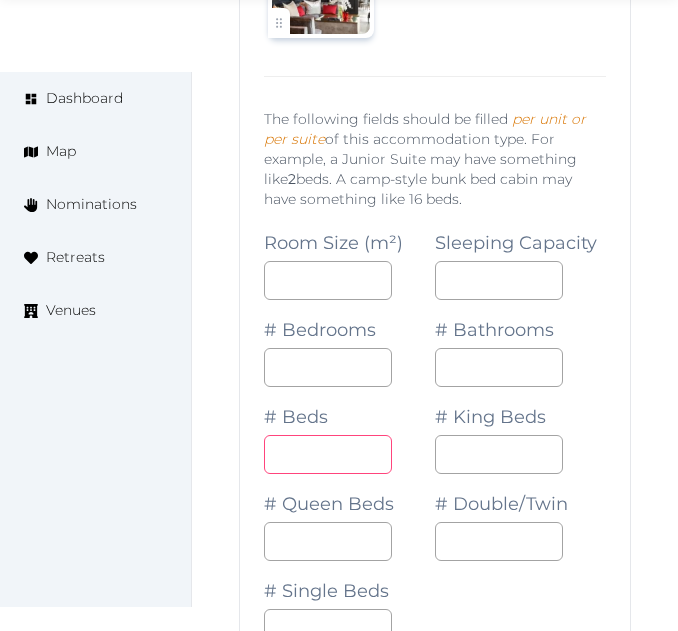 click at bounding box center [328, 454] 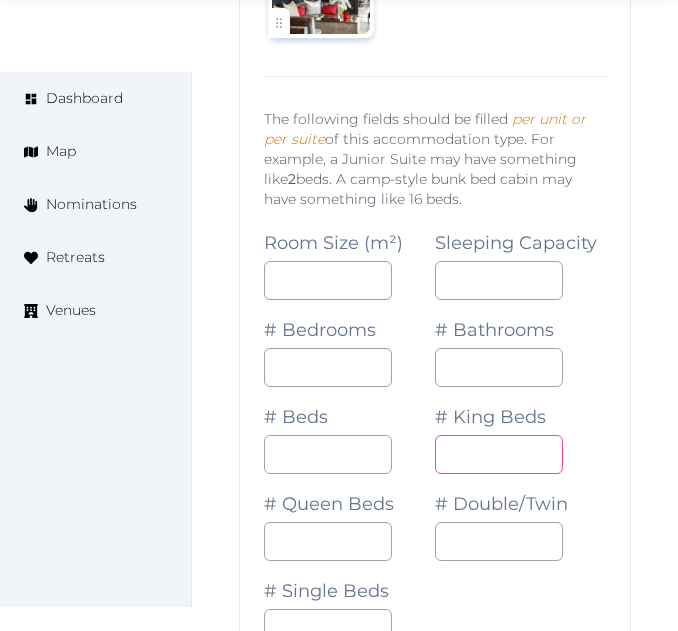 click at bounding box center (499, 454) 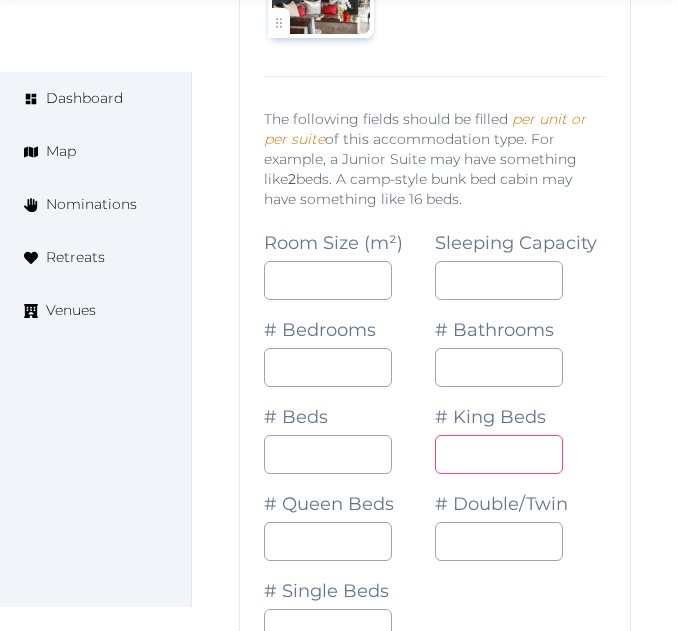 type on "*" 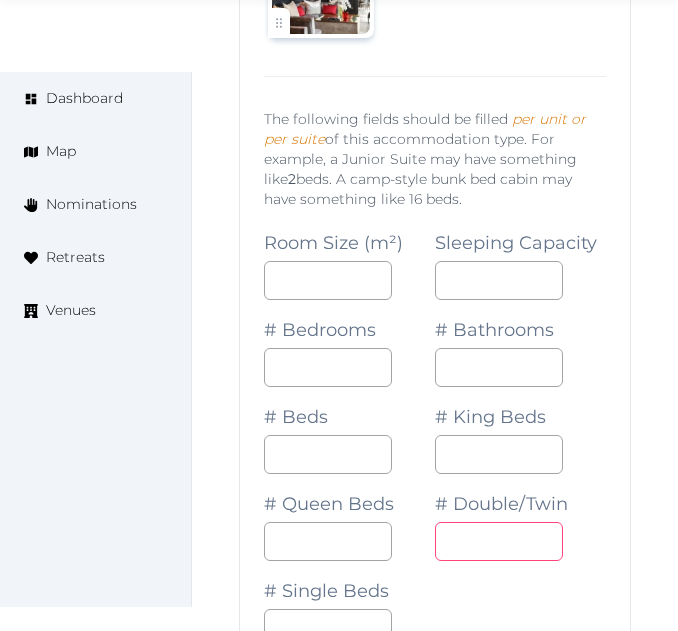 click on "Room Size (m²) *** Sleeping Capacity * # Bedrooms * # Bathrooms * # Beds * # King Beds * # Queen Beds # Double/Twin # Single Beds" at bounding box center [435, 430] 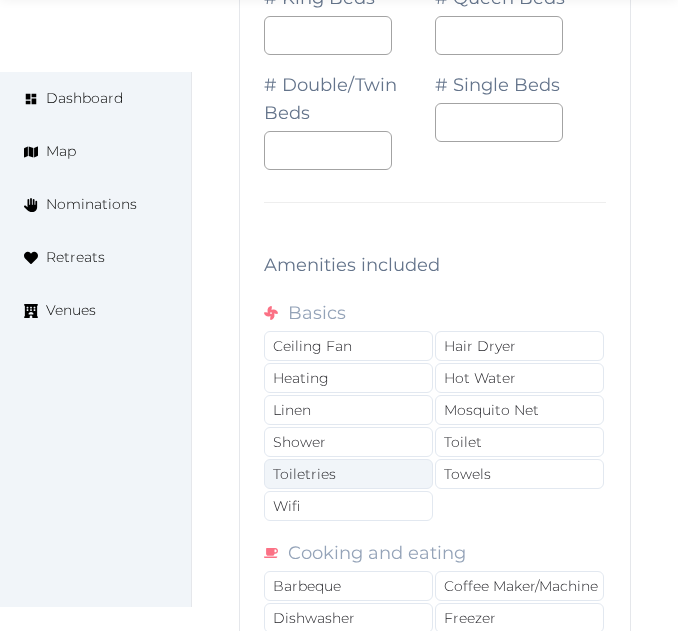scroll, scrollTop: 7864, scrollLeft: 0, axis: vertical 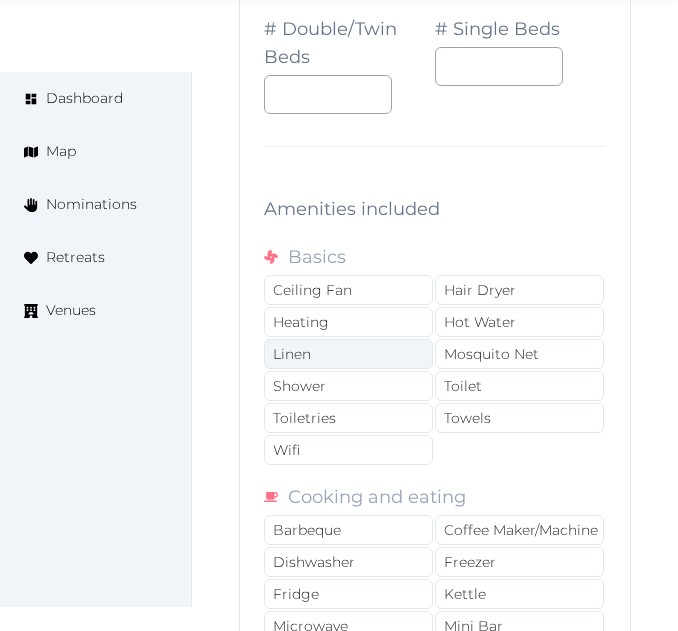 click on "Linen" at bounding box center (348, 354) 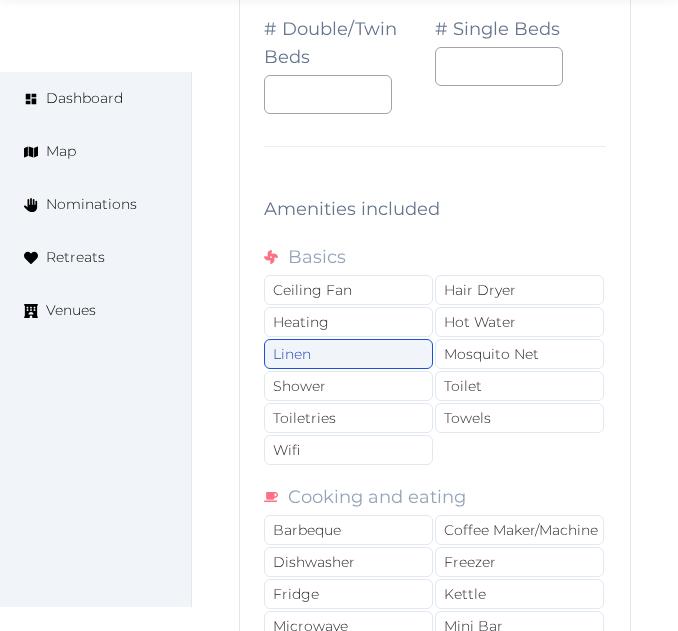 click on "Linen" at bounding box center [348, 354] 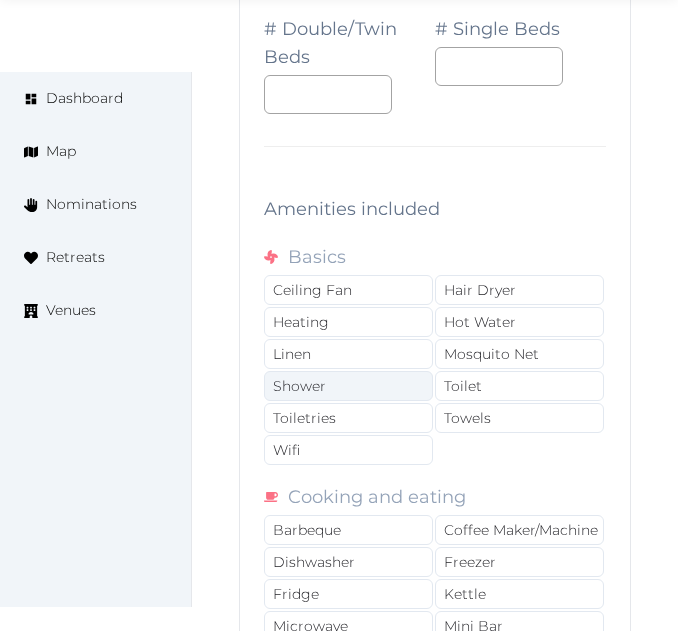 click on "Shower" at bounding box center [348, 386] 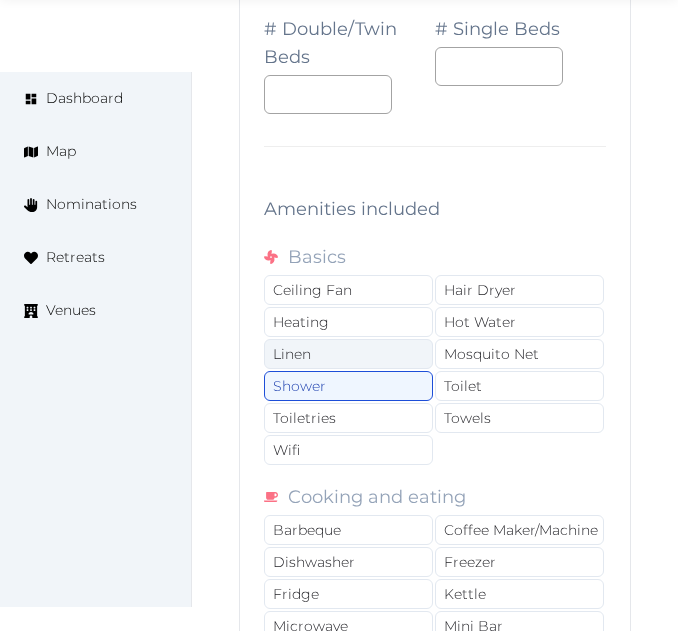 click on "Linen" at bounding box center (348, 354) 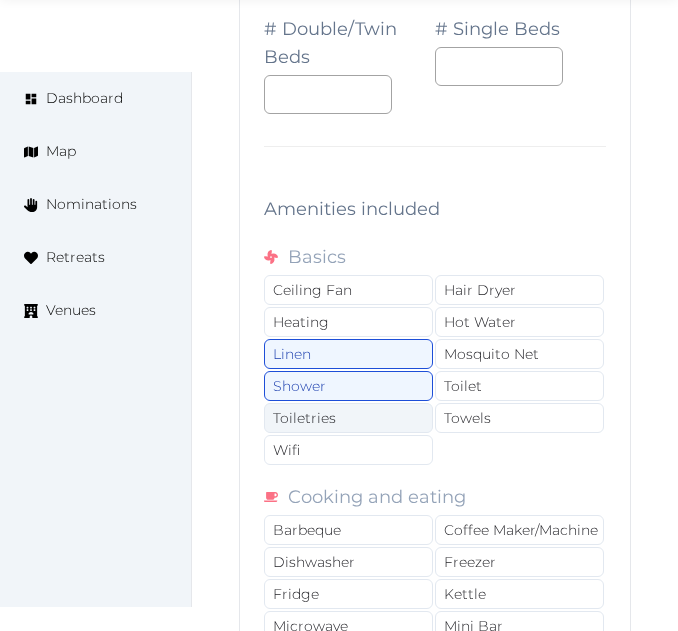 click on "Toiletries" at bounding box center [348, 418] 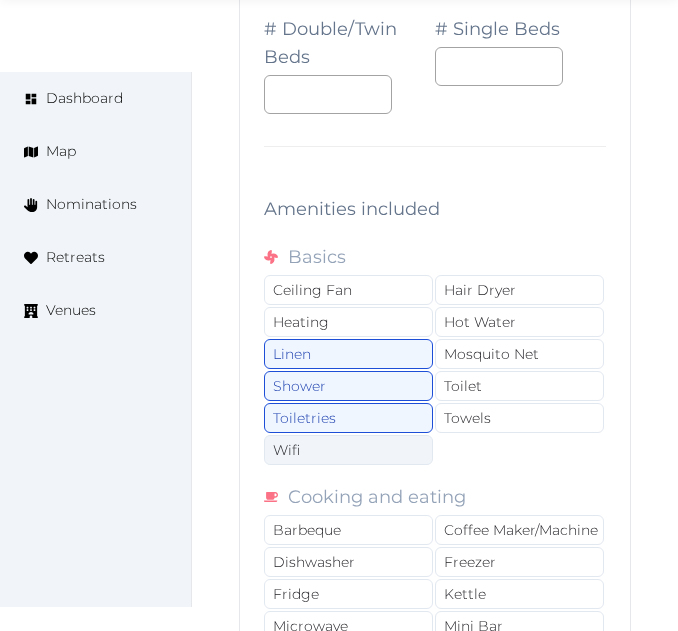 click on "Wifi" at bounding box center [348, 450] 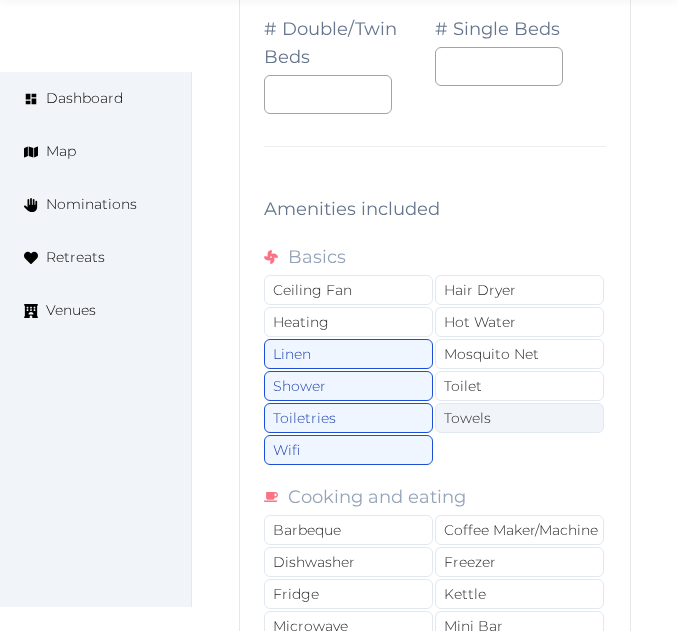 click on "Towels" at bounding box center [519, 418] 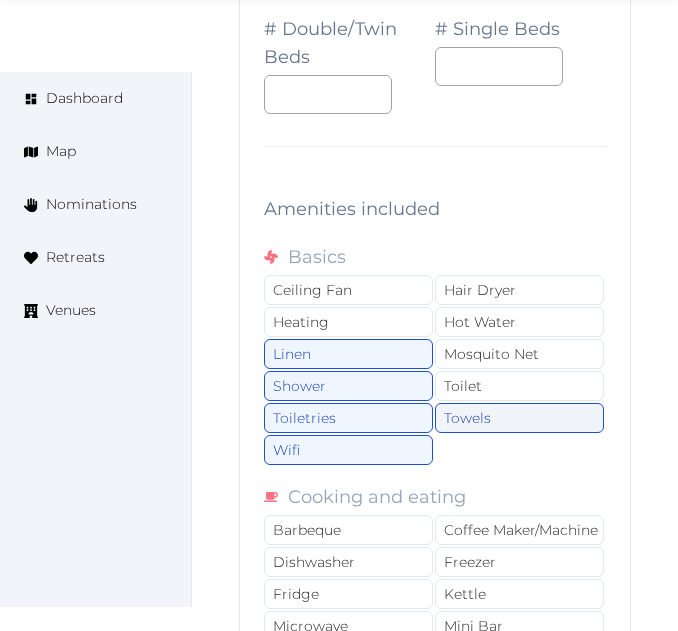 click on "Towels" at bounding box center (519, 418) 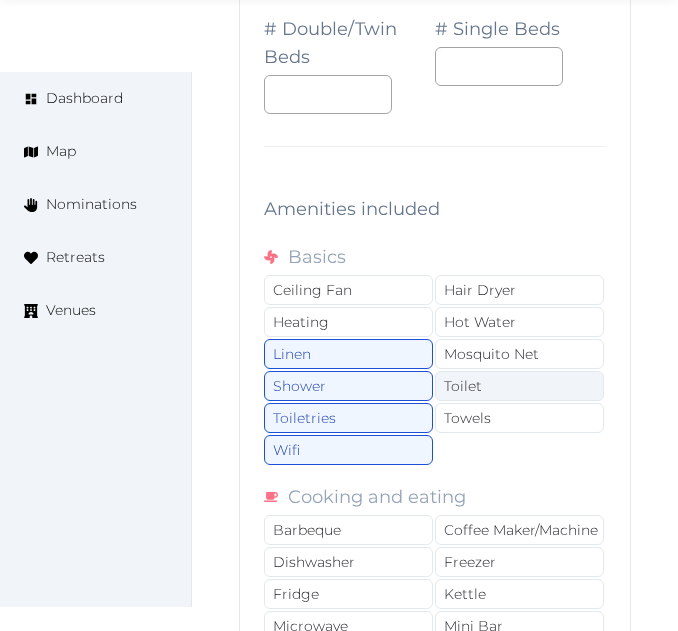 drag, startPoint x: 518, startPoint y: 416, endPoint x: 507, endPoint y: 395, distance: 23.70654 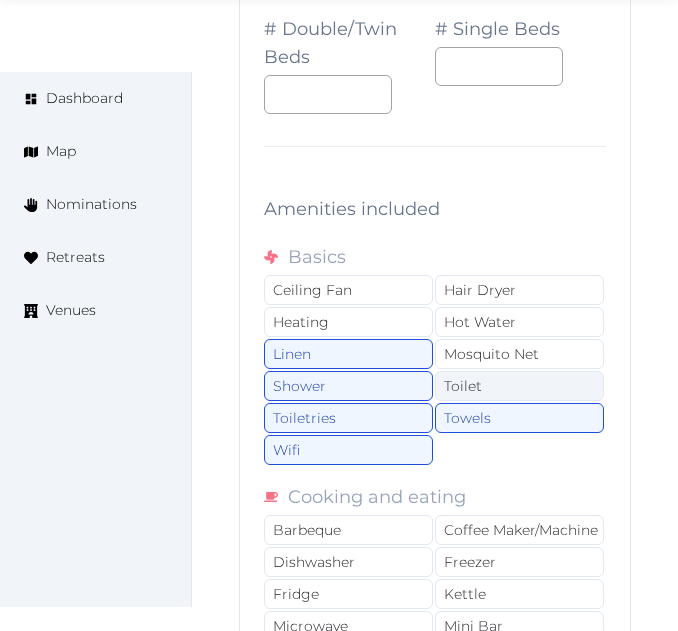click on "Toilet" at bounding box center [519, 386] 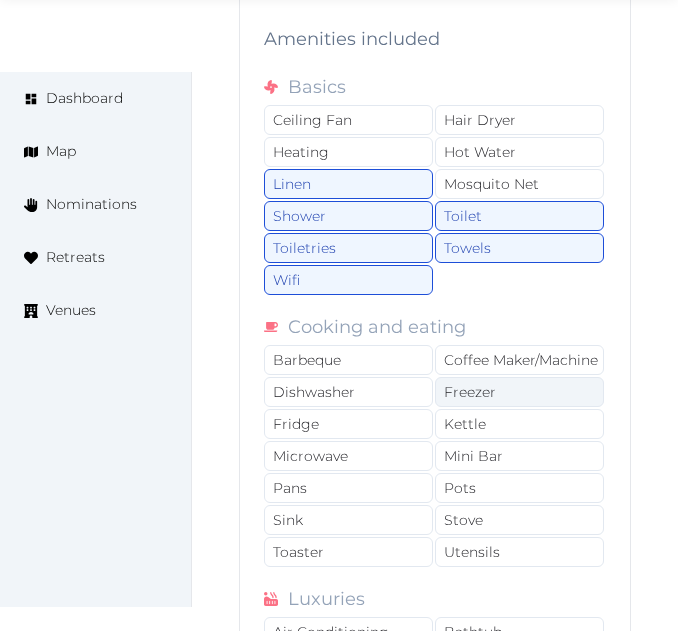 scroll, scrollTop: 8064, scrollLeft: 0, axis: vertical 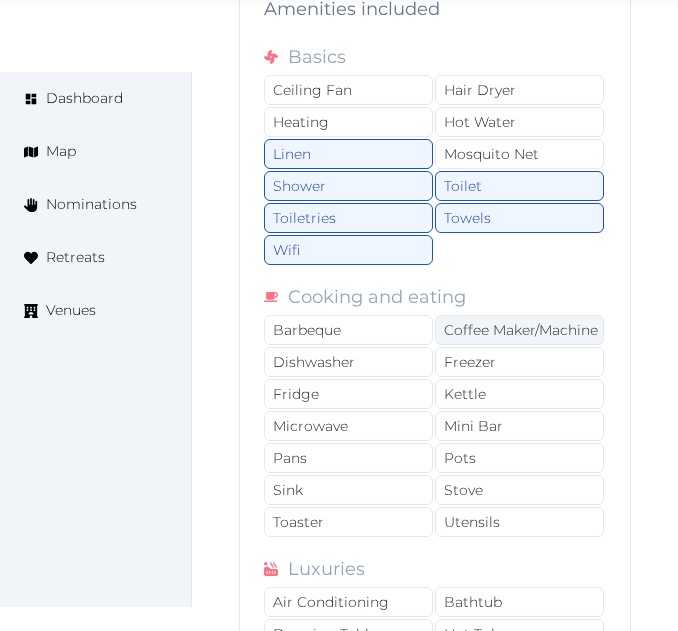 click on "Coffee Maker/Machine" at bounding box center (519, 330) 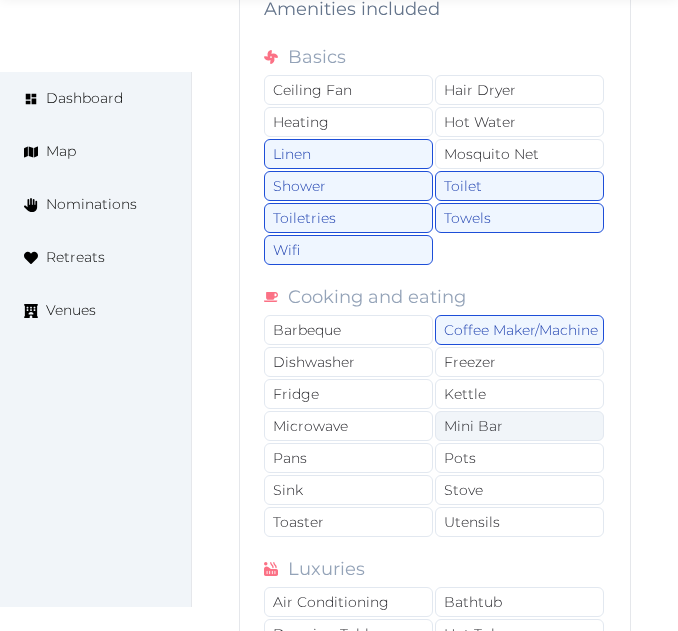 click on "Mini Bar" at bounding box center [519, 426] 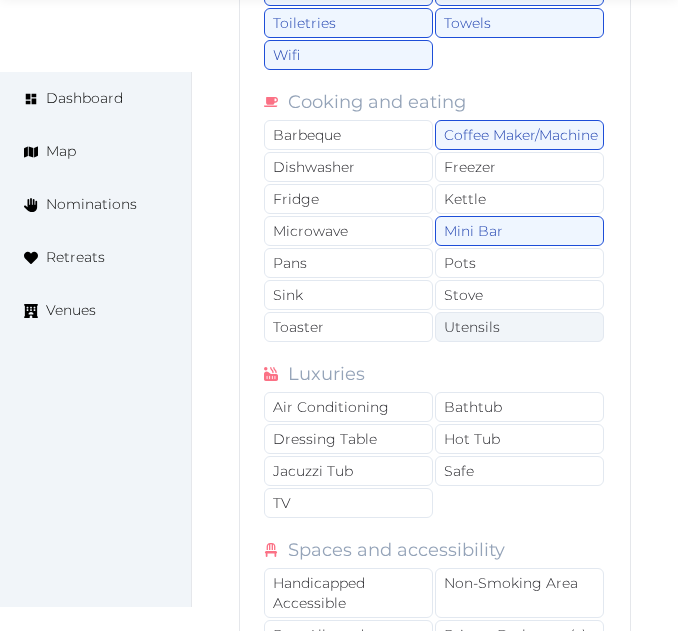scroll, scrollTop: 8264, scrollLeft: 0, axis: vertical 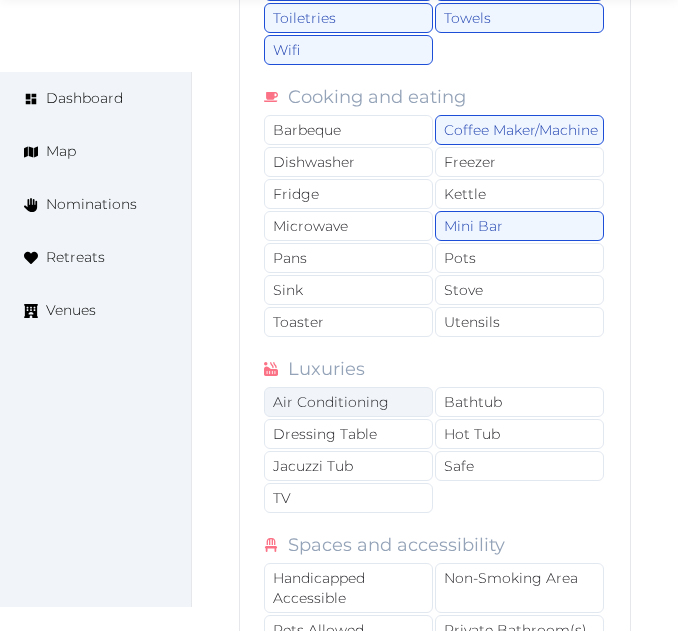 click on "Air Conditioning" at bounding box center [348, 402] 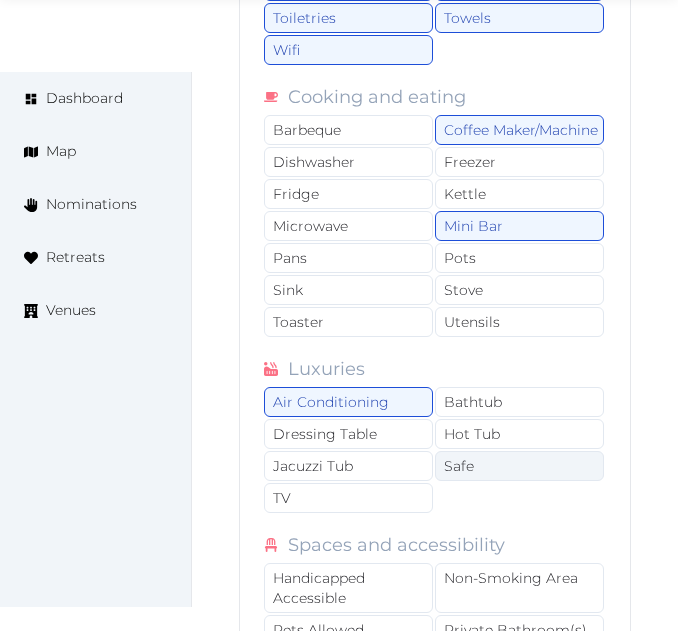 click on "Safe" at bounding box center [519, 466] 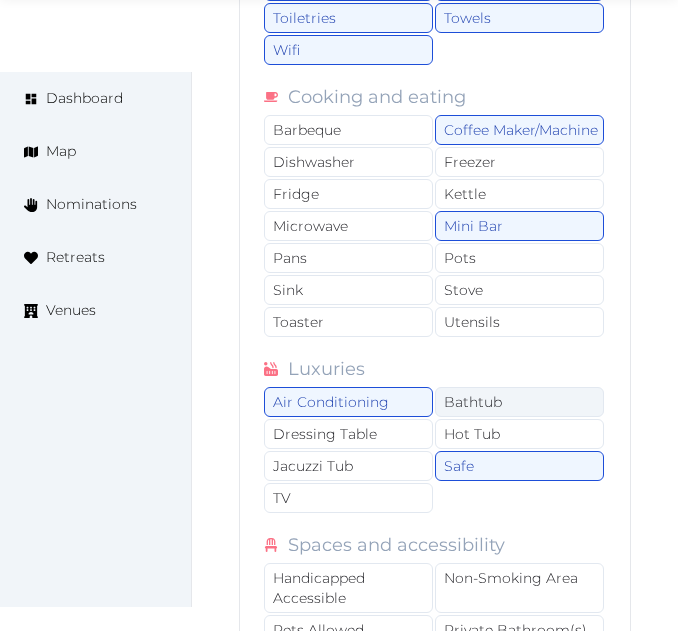 click on "Bathtub" at bounding box center (519, 402) 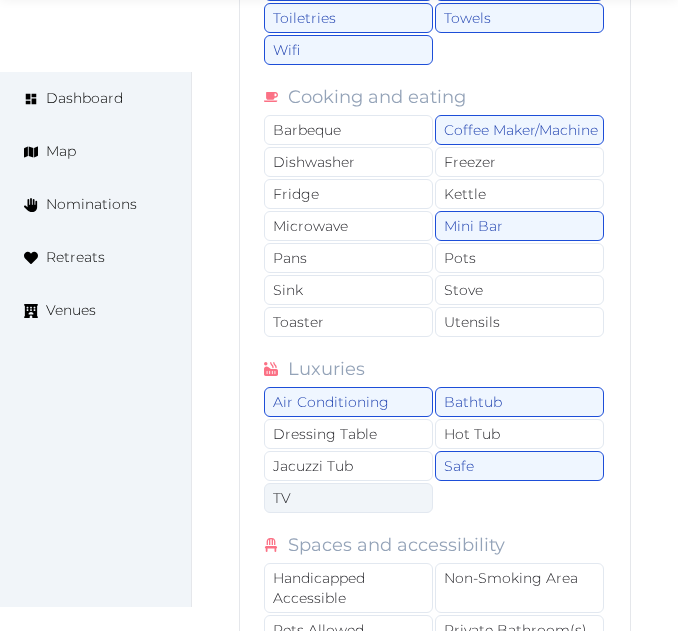 click on "TV" at bounding box center (348, 498) 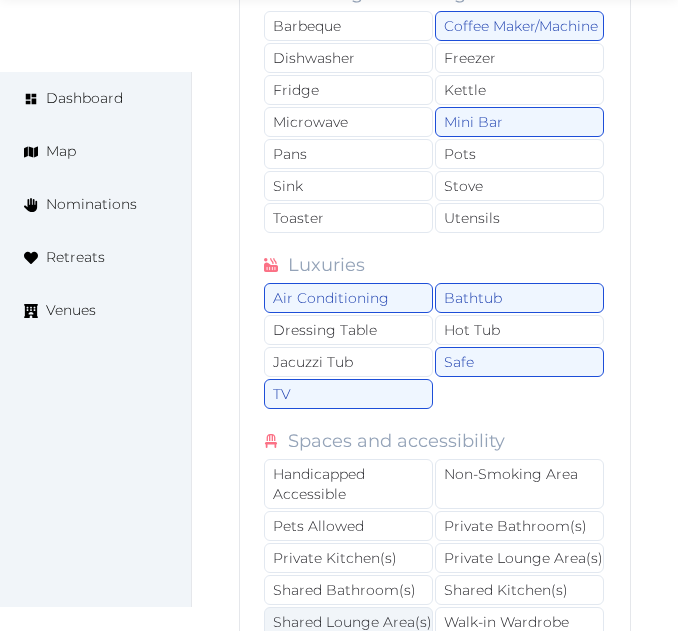 scroll, scrollTop: 8464, scrollLeft: 0, axis: vertical 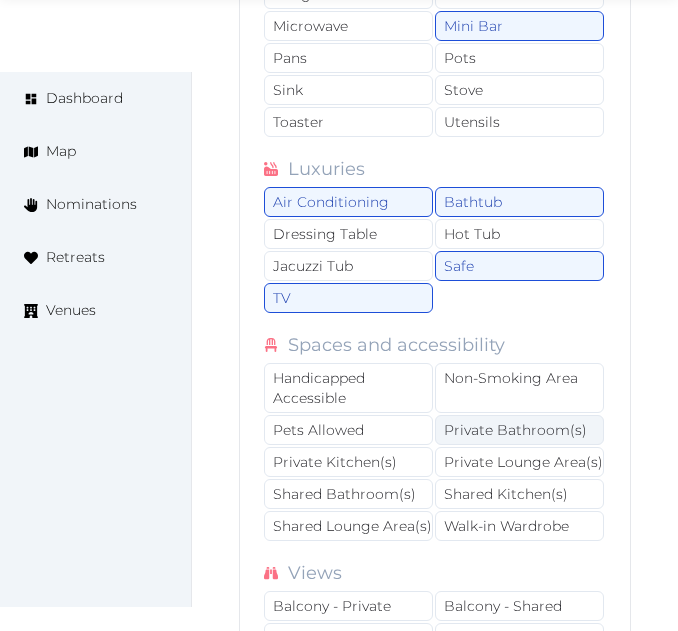 click on "Private Bathroom(s)" at bounding box center [519, 430] 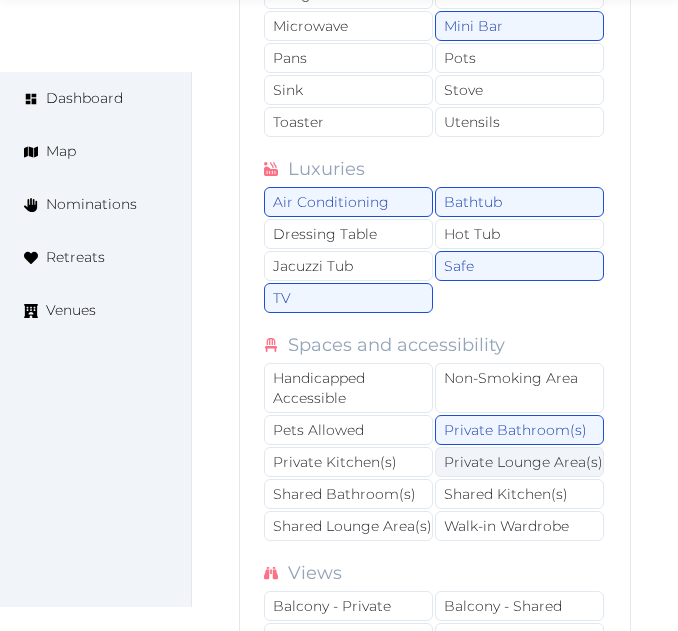 click on "Private Lounge Area(s)" at bounding box center (519, 462) 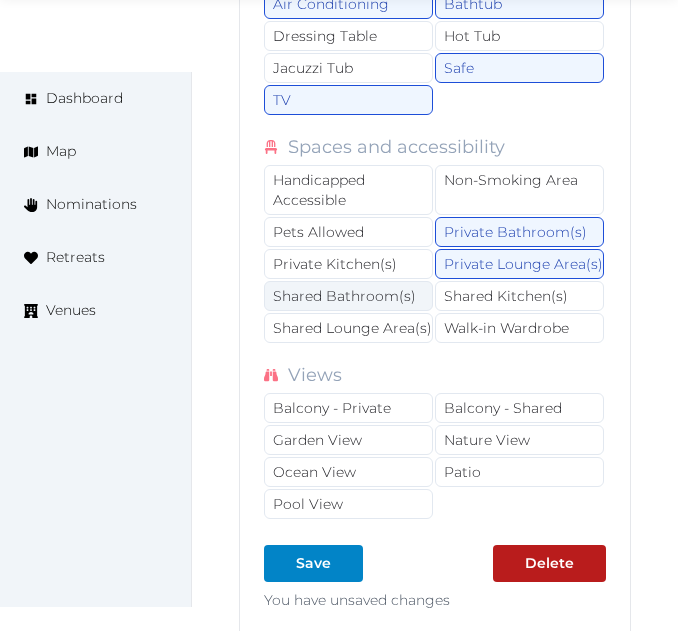 scroll, scrollTop: 8664, scrollLeft: 0, axis: vertical 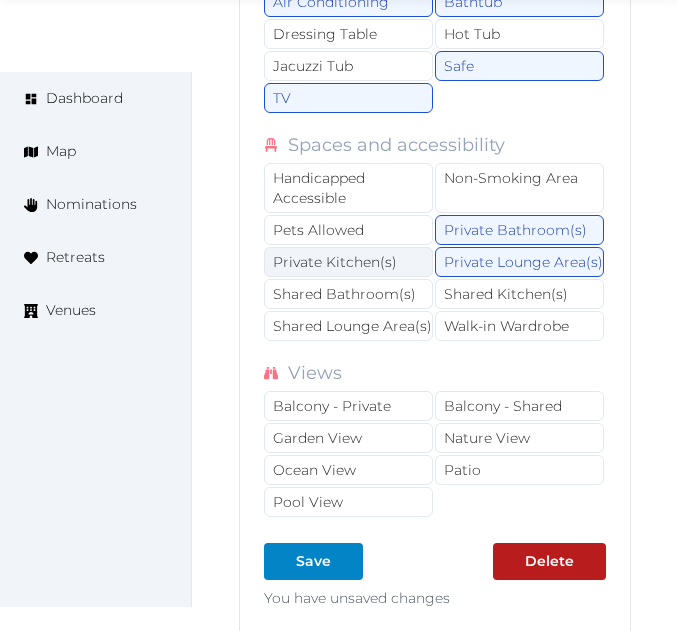 click on "Private Kitchen(s)" at bounding box center (348, 262) 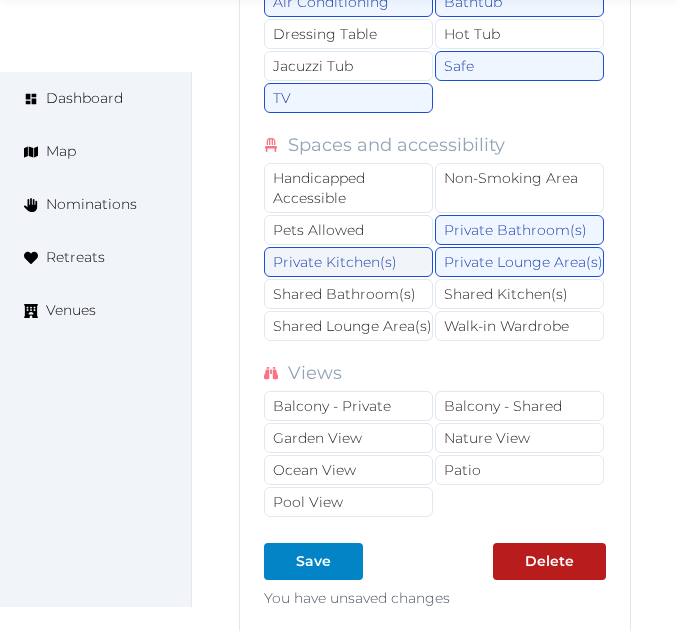 click on "Private Kitchen(s)" at bounding box center [348, 262] 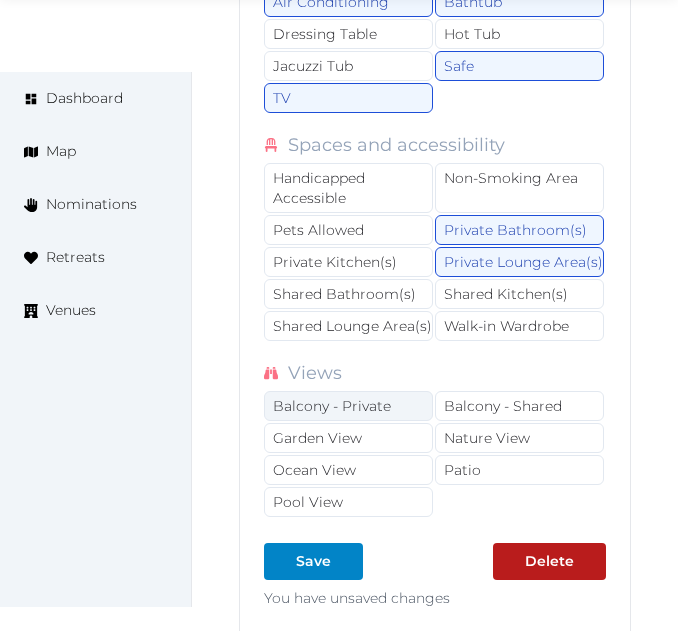 click on "Balcony - Private" at bounding box center (348, 406) 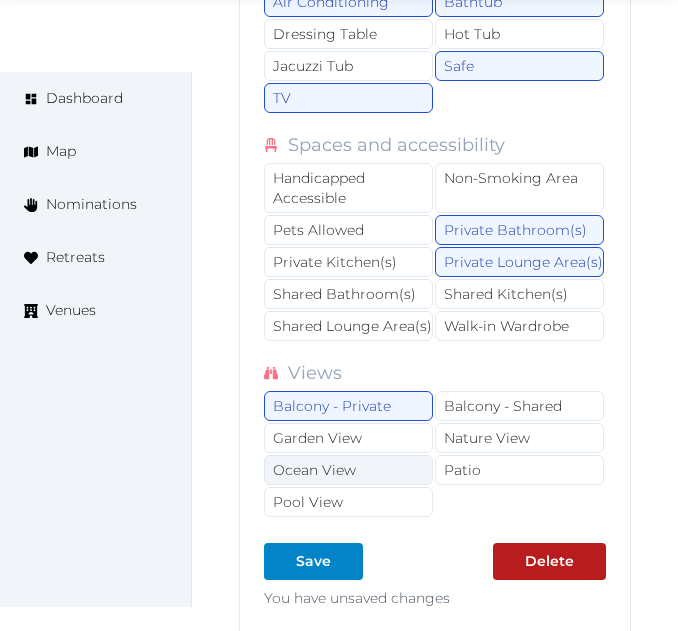 click on "Ocean View" at bounding box center (348, 470) 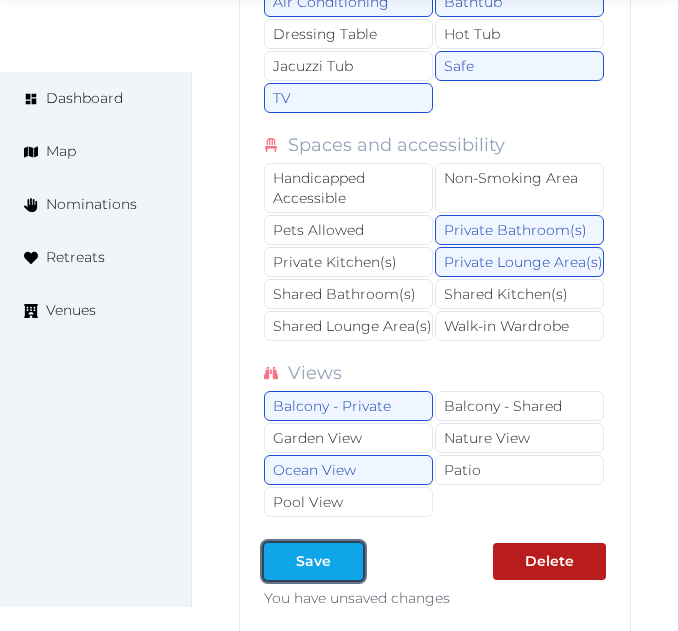 click at bounding box center (347, 561) 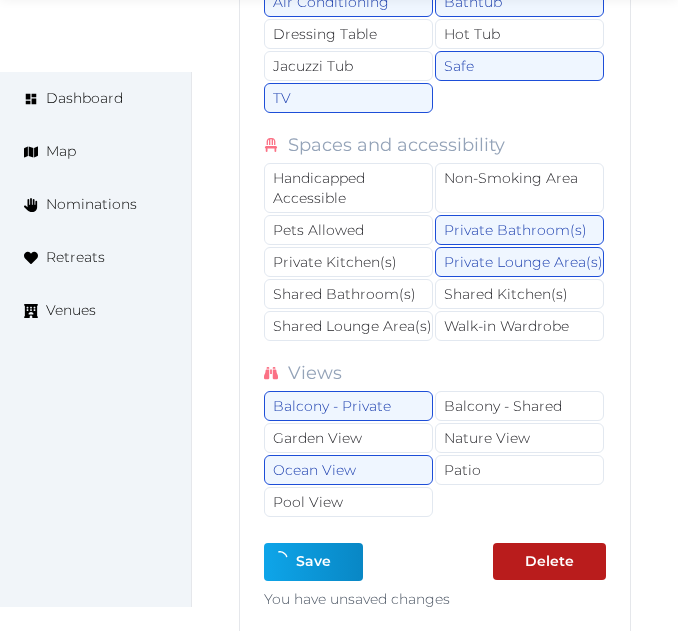 type on "*" 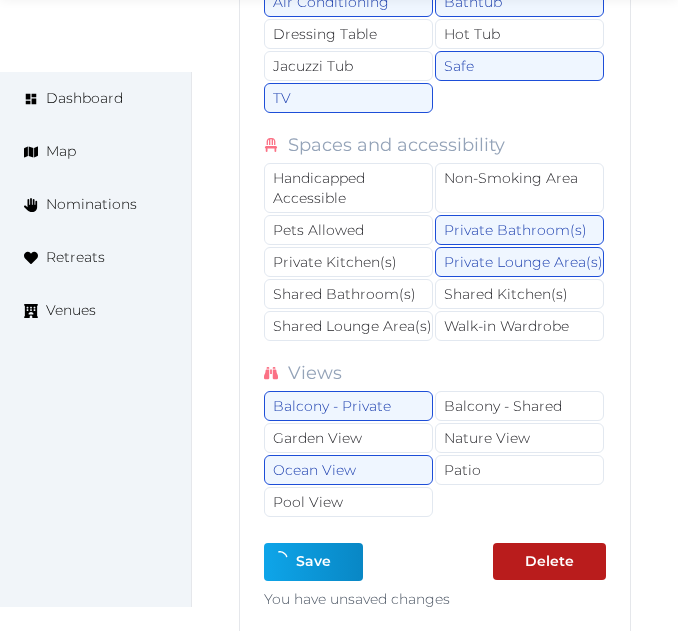 type on "*" 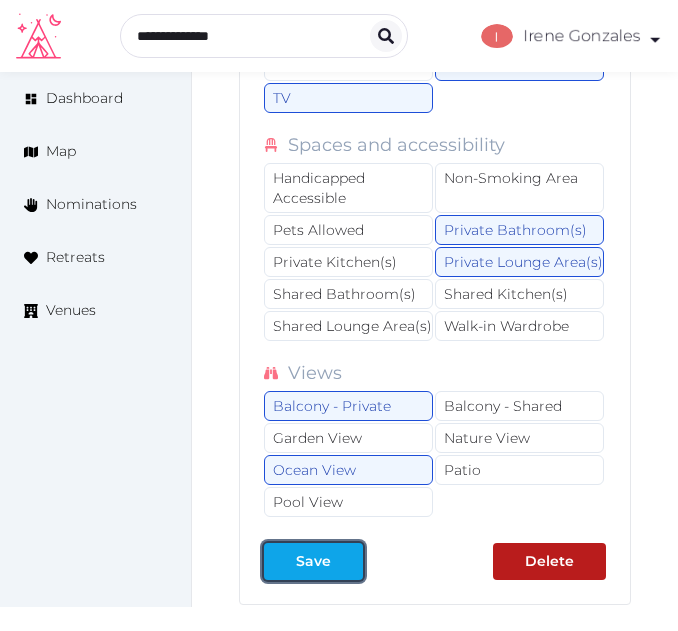 click on "Save" at bounding box center [313, 561] 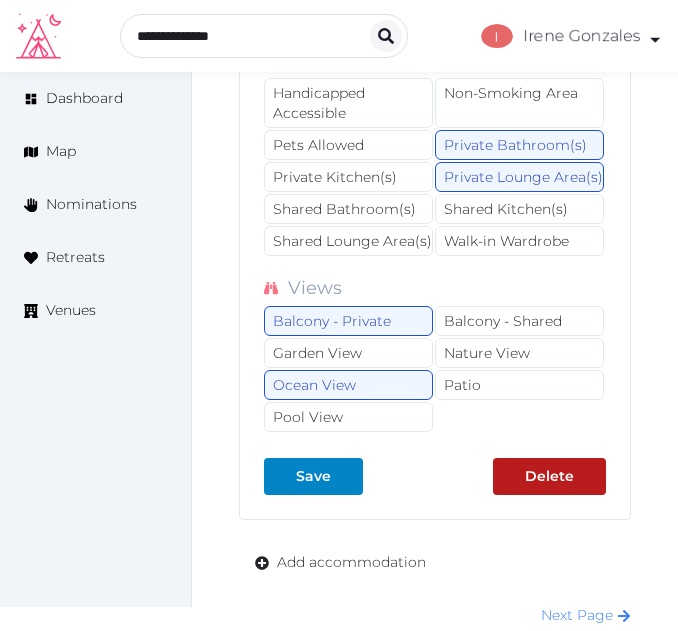 scroll, scrollTop: 8836, scrollLeft: 0, axis: vertical 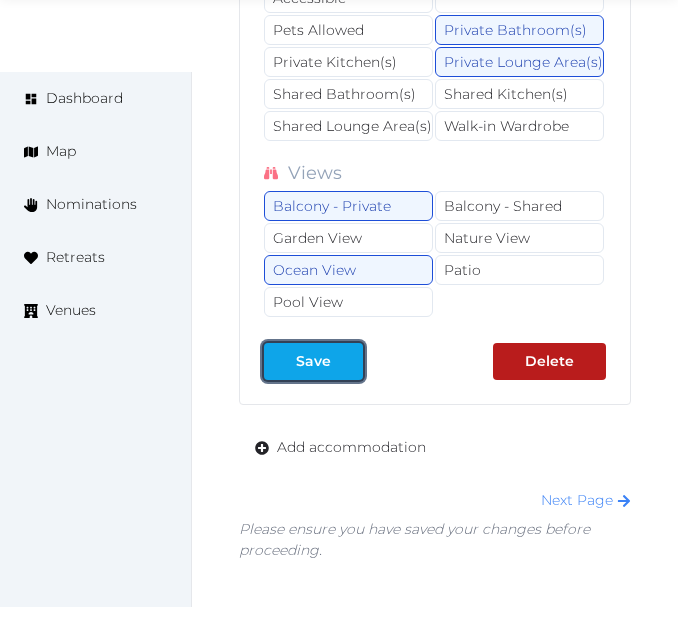 click on "Save" at bounding box center [313, 361] 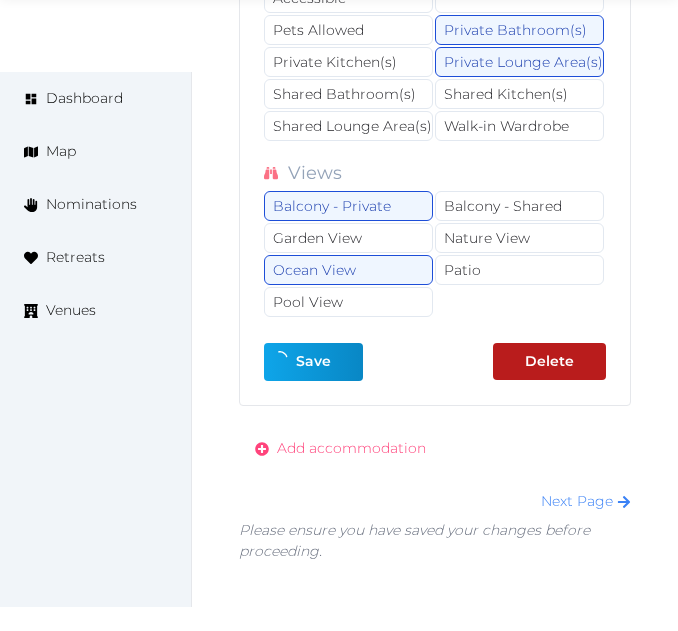 click on "Add accommodation" at bounding box center [351, 448] 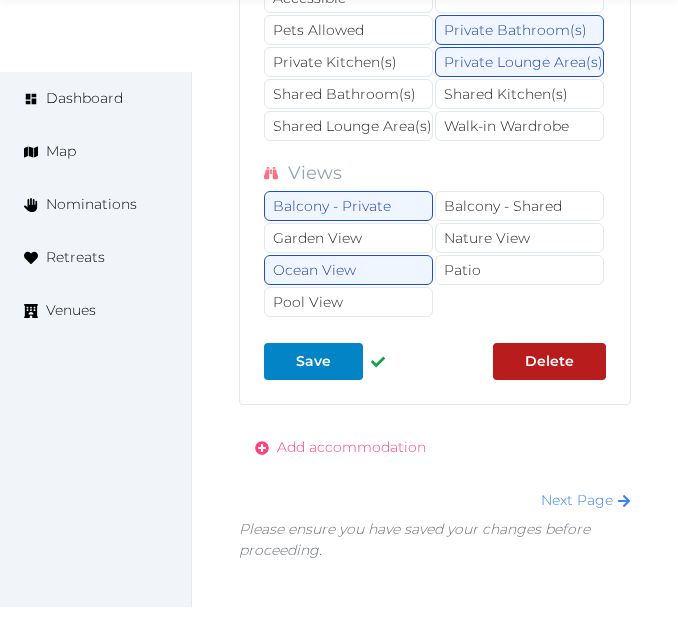 click on "Add accommodation" at bounding box center [351, 447] 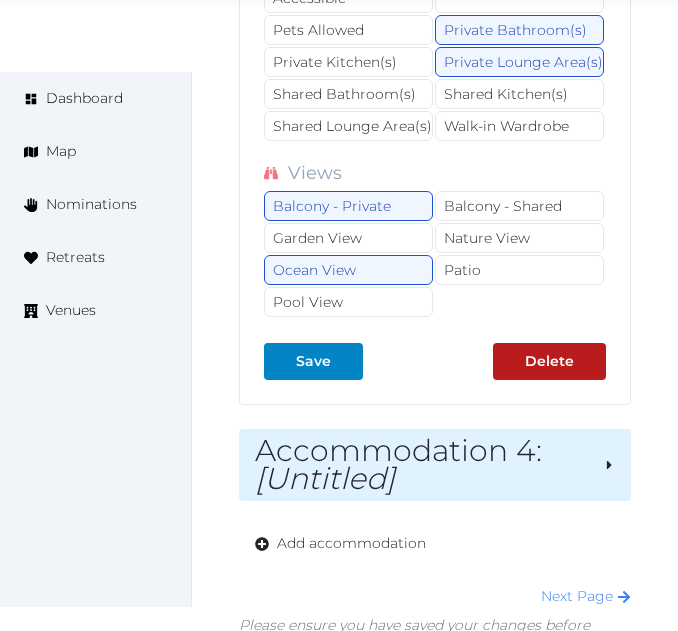 click on "Accommodation 4 :  [Untitled]" at bounding box center (421, 465) 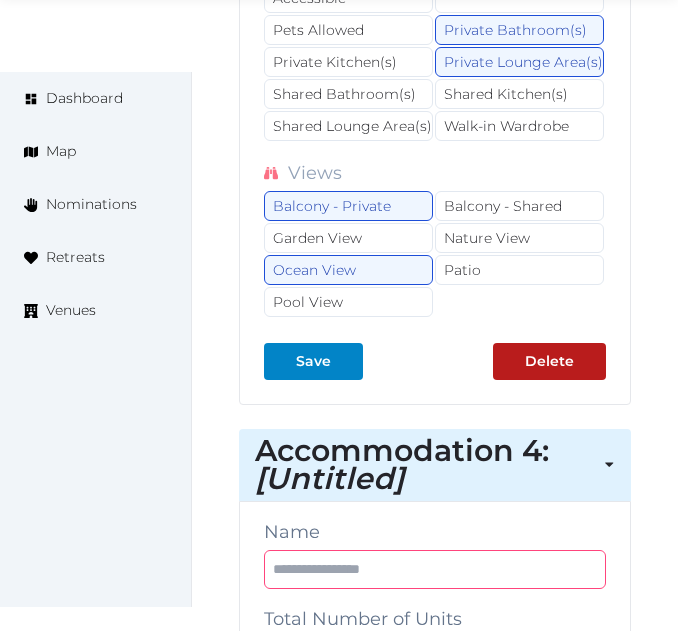 click at bounding box center [435, 569] 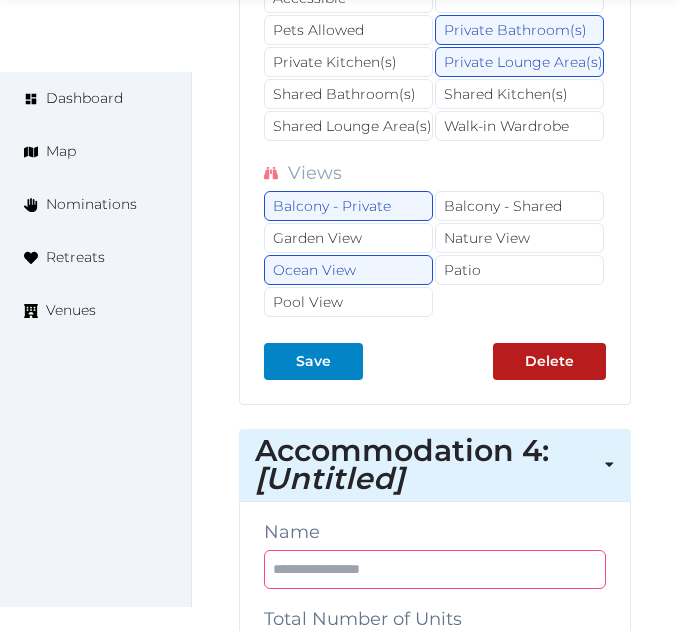 paste on "**********" 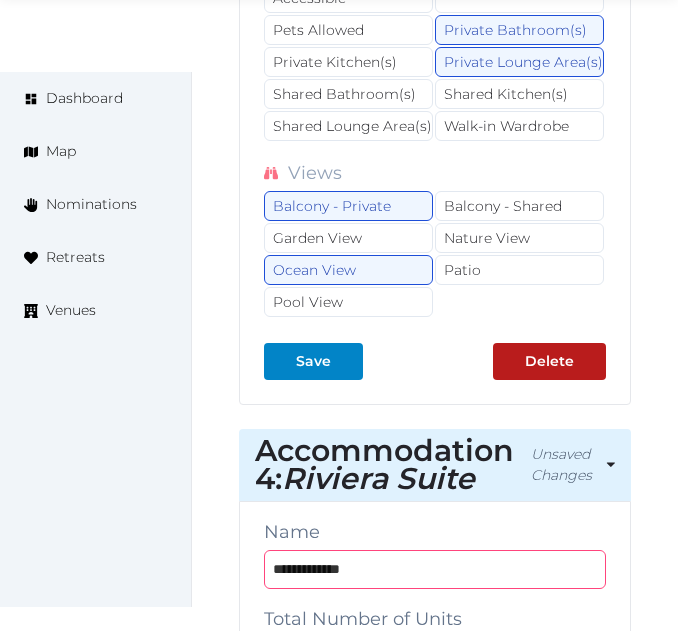 type on "**********" 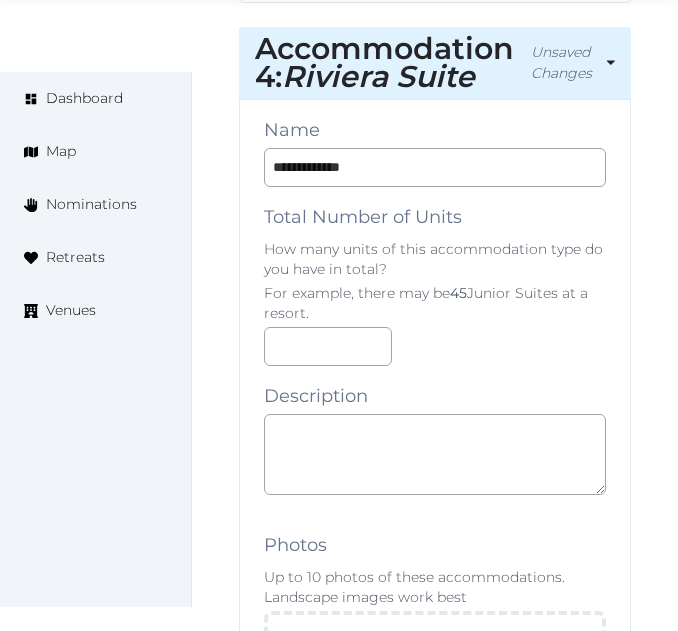 scroll, scrollTop: 9336, scrollLeft: 0, axis: vertical 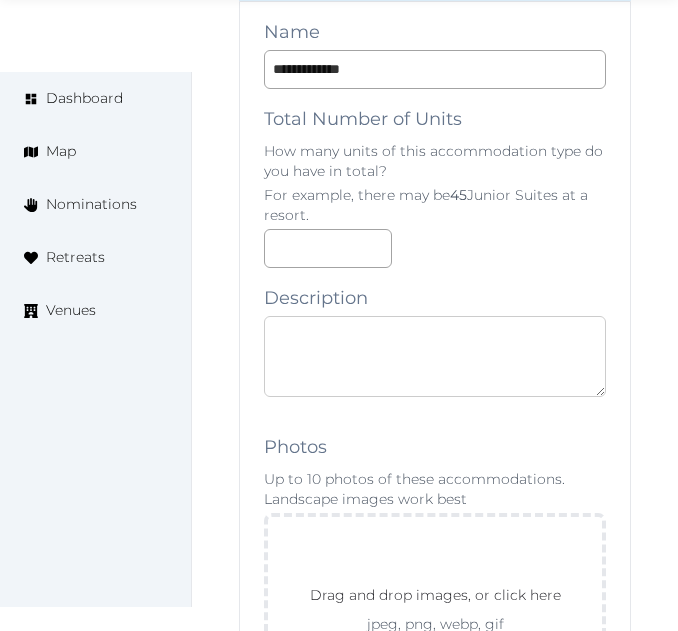 click at bounding box center [435, 356] 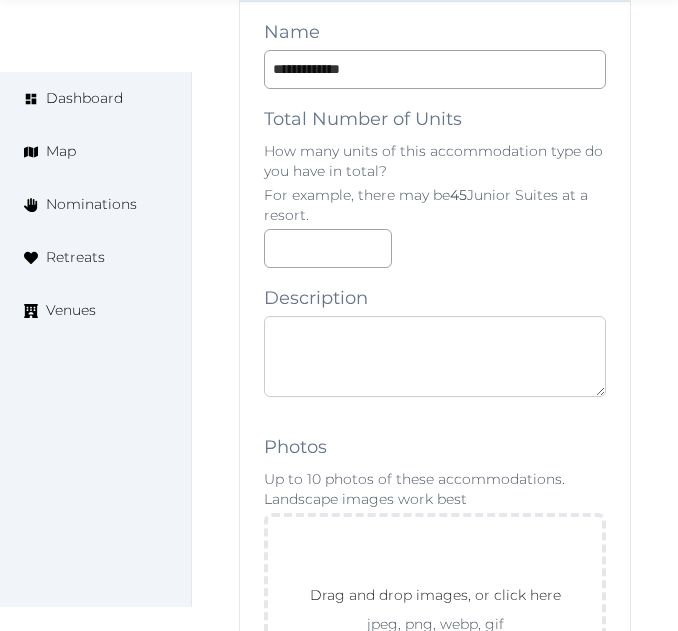 paste on "**********" 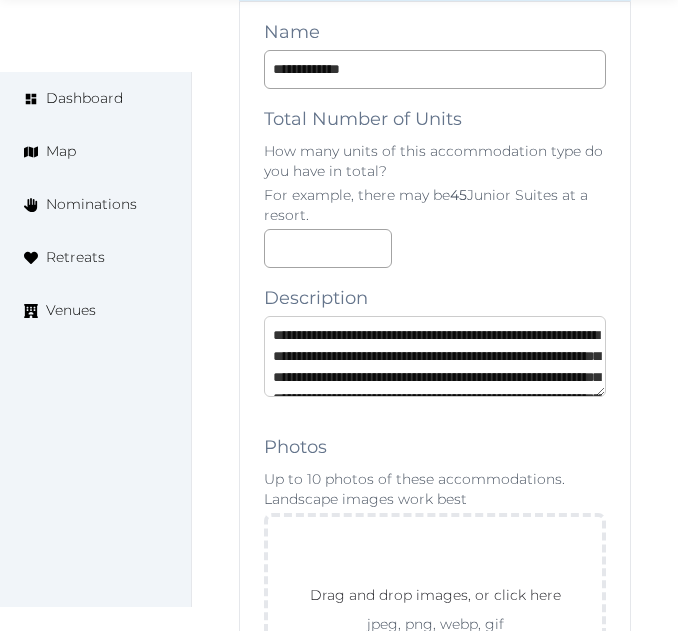 scroll, scrollTop: 347, scrollLeft: 0, axis: vertical 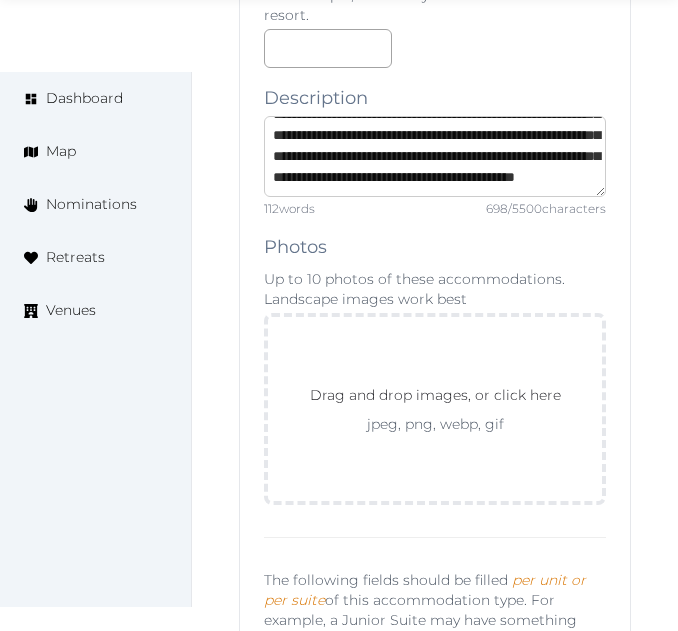 type on "**********" 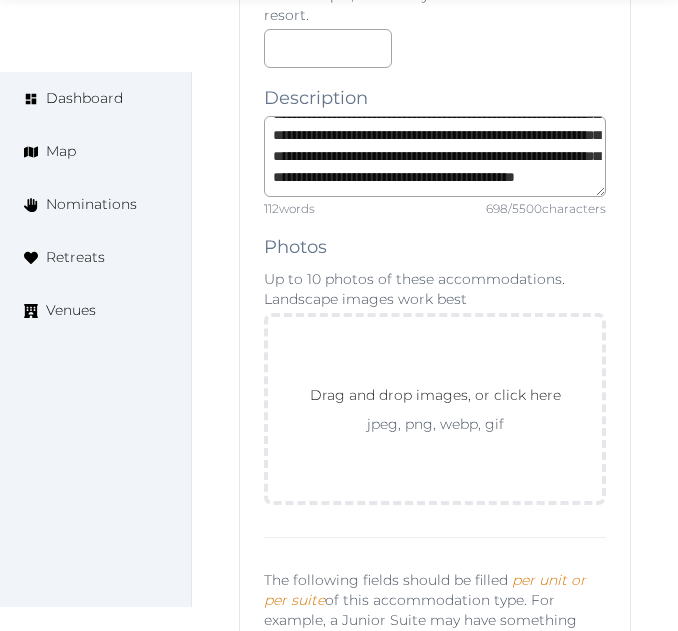 scroll, scrollTop: 9736, scrollLeft: 0, axis: vertical 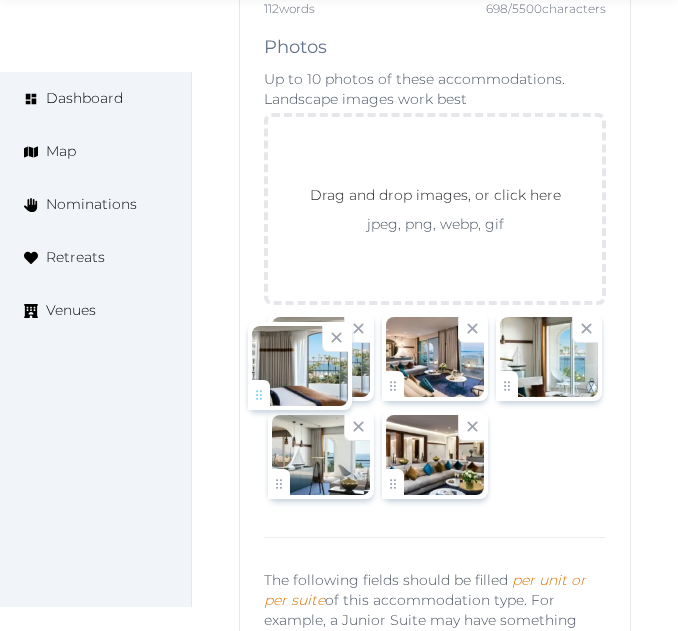 drag, startPoint x: 519, startPoint y: 385, endPoint x: 271, endPoint y: 394, distance: 248.16325 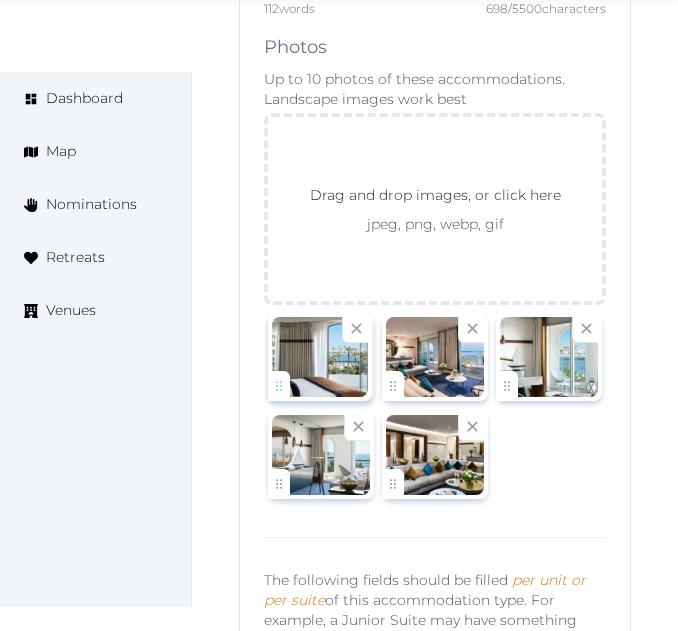 click on "[FIRST] [LAST] Account My Venue Listings My Retreats Logout      Dashboard Map Nominations Retreats Venues Edit venue 76 %  complete Fill out all the fields in your listing to increase its completion percentage.   A higher completion percentage will make your listing more attractive and result in better matches. Hotel Barrière Le Majestic Cannes   View  listing   Open    Close CRM Lead Basic details Pricing and policies Retreat spaces Meeting spaces Accommodations Amenities Food and dining Activities and experiences Location Environment Types of retreats Brochures Notes Ownership Administration Activity This venue is live and visible to the public Mark draft Archive Venue owned by RetreatsAndVenues Manager [EMAIL] Copy ownership transfer link Share this link with any user to transfer ownership of this venue. Users without accounts will be directed to register. Copy update link Copy recommended link *** :" at bounding box center [339, -3209] 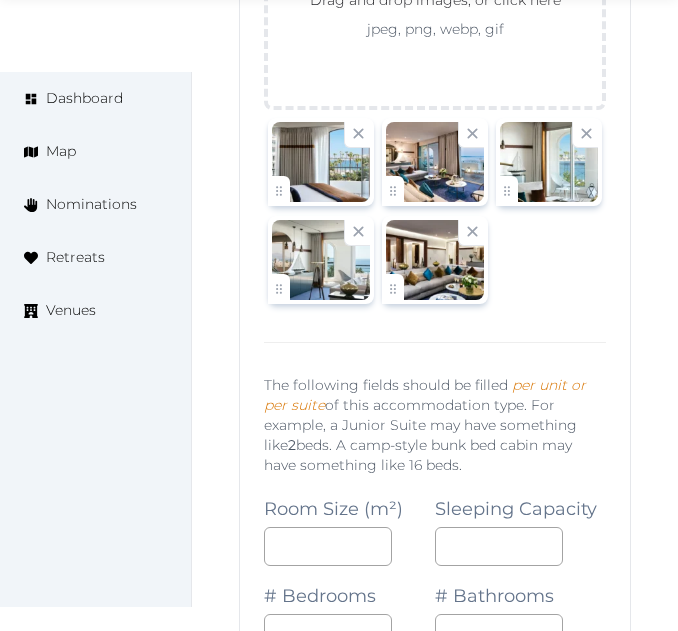 scroll, scrollTop: 10001, scrollLeft: 0, axis: vertical 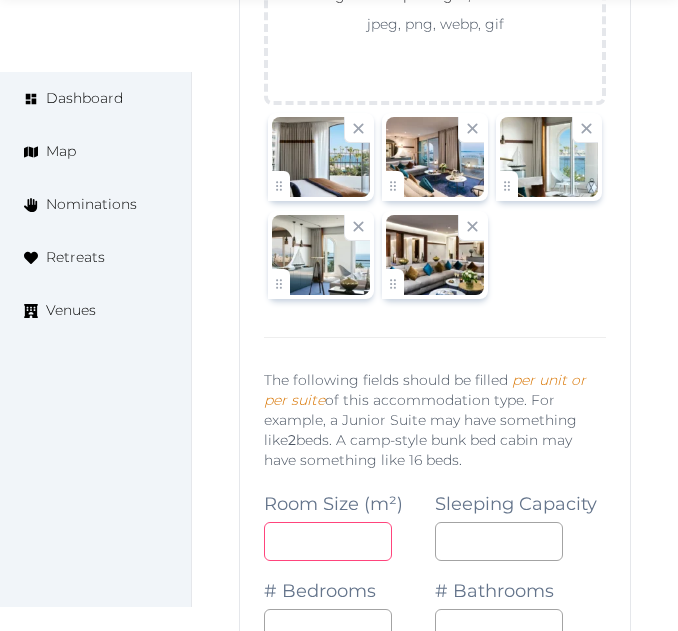 click at bounding box center (328, 541) 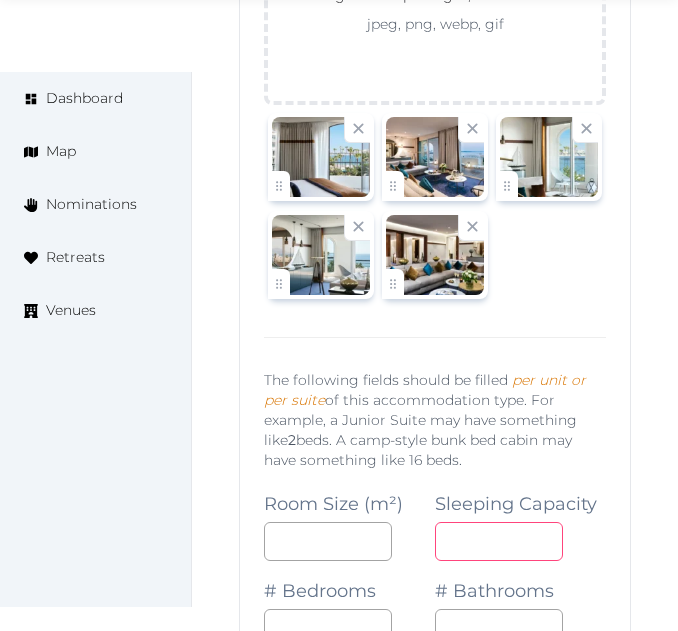 click at bounding box center [499, 541] 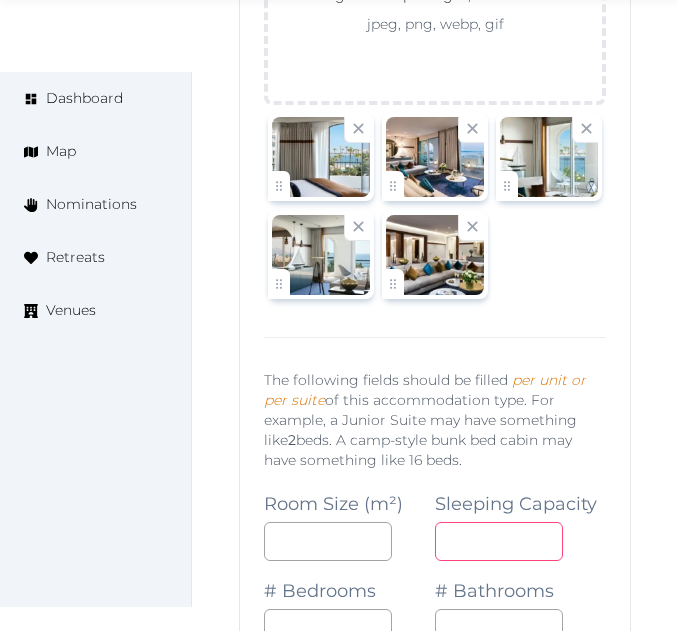 type on "*" 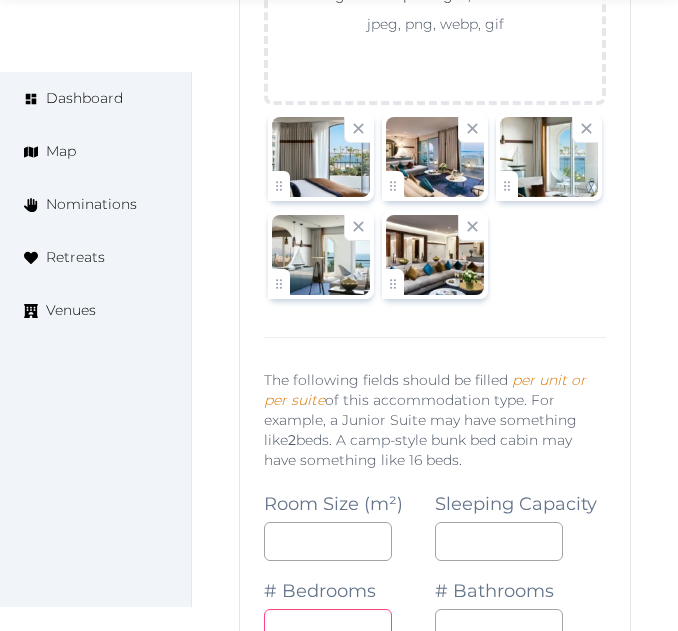 click at bounding box center (328, 628) 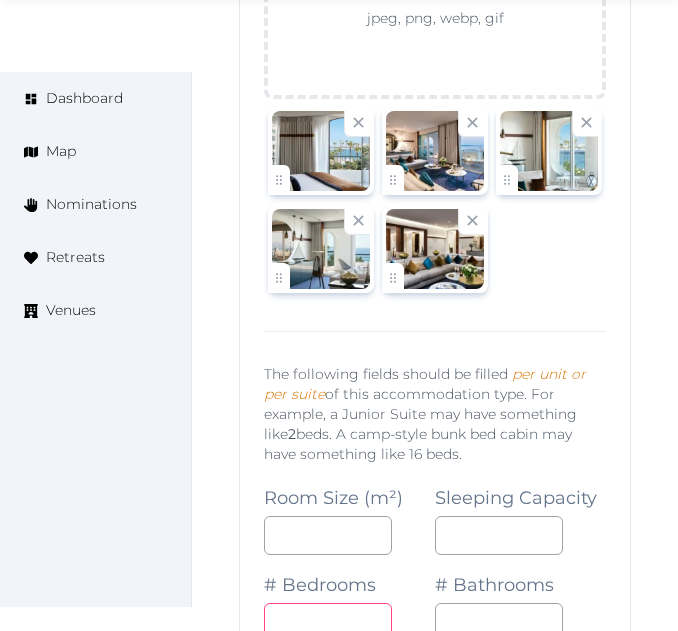 type on "*" 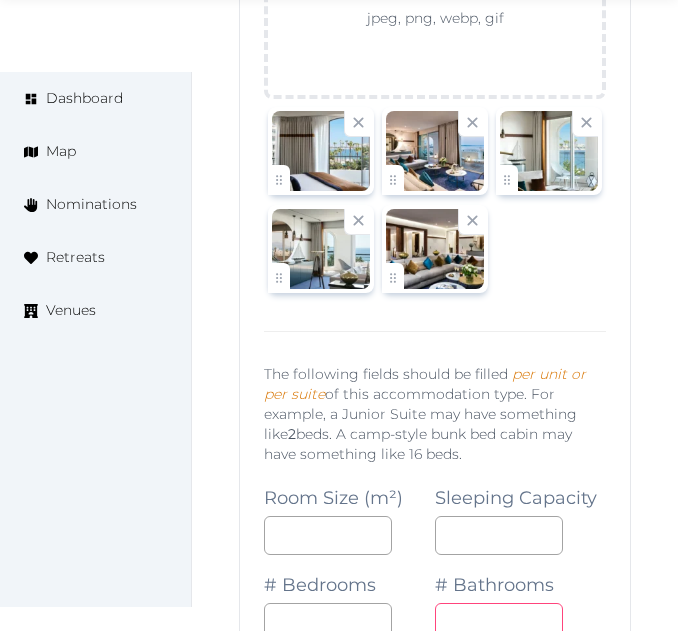click on "*" at bounding box center [499, 622] 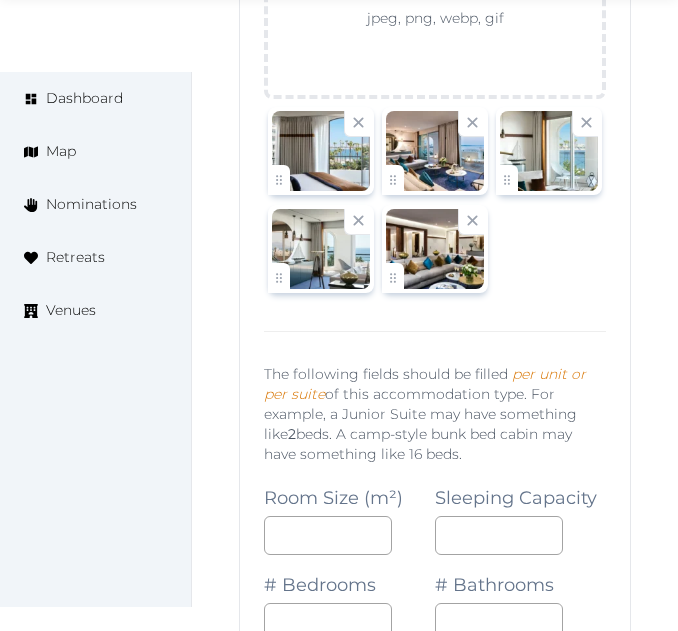 click on "# Bathrooms *" at bounding box center (520, 598) 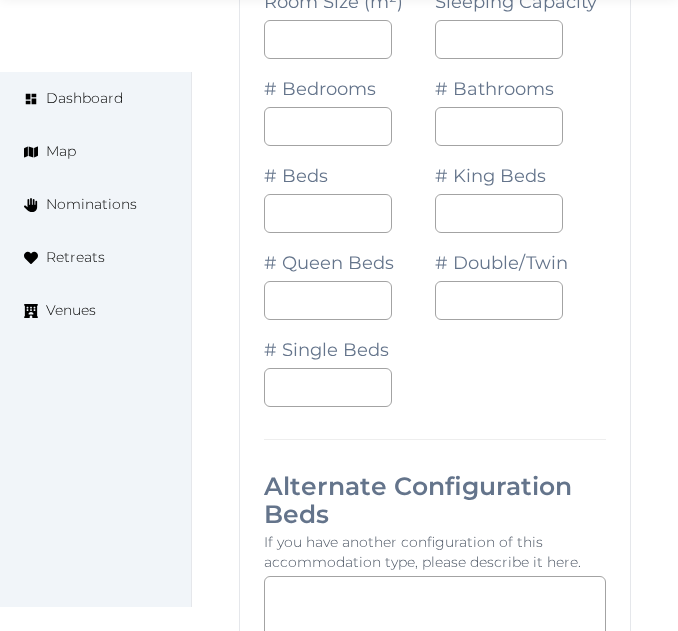 scroll, scrollTop: 10507, scrollLeft: 0, axis: vertical 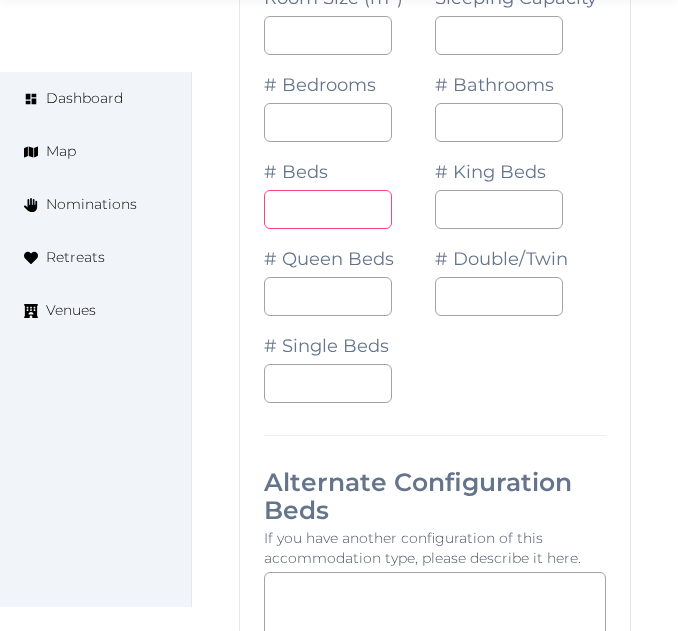 click at bounding box center [328, 209] 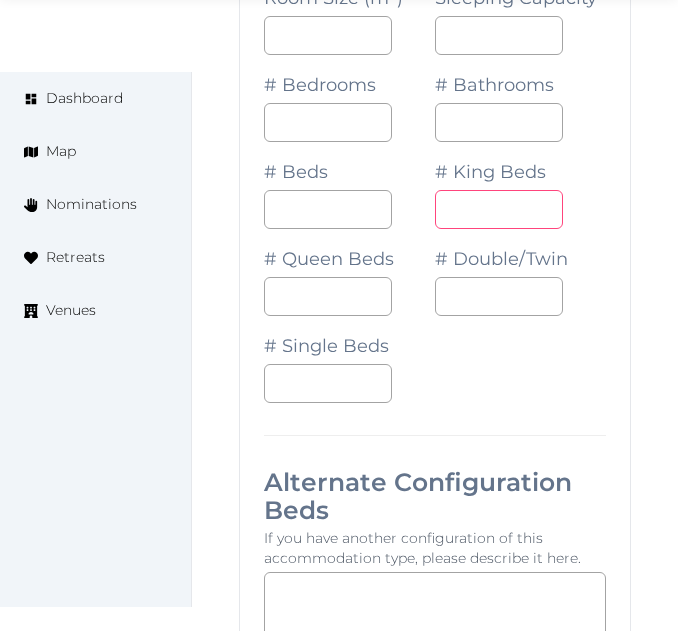 click at bounding box center (499, 209) 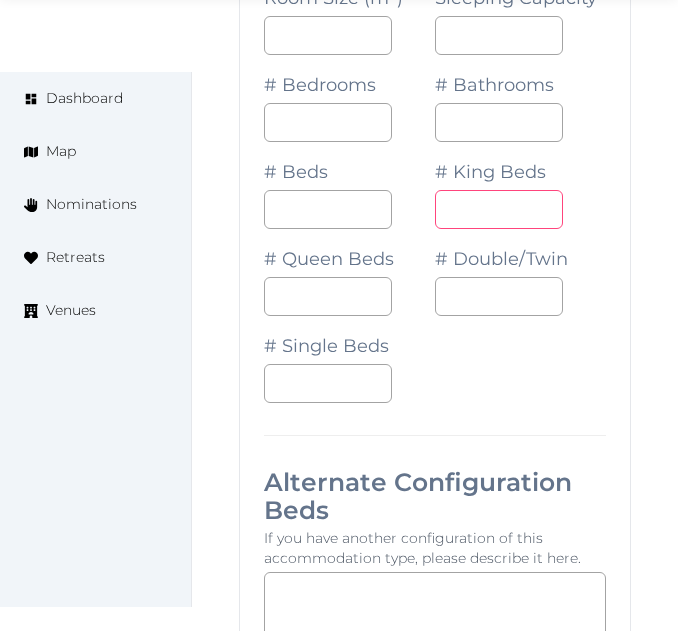type on "*" 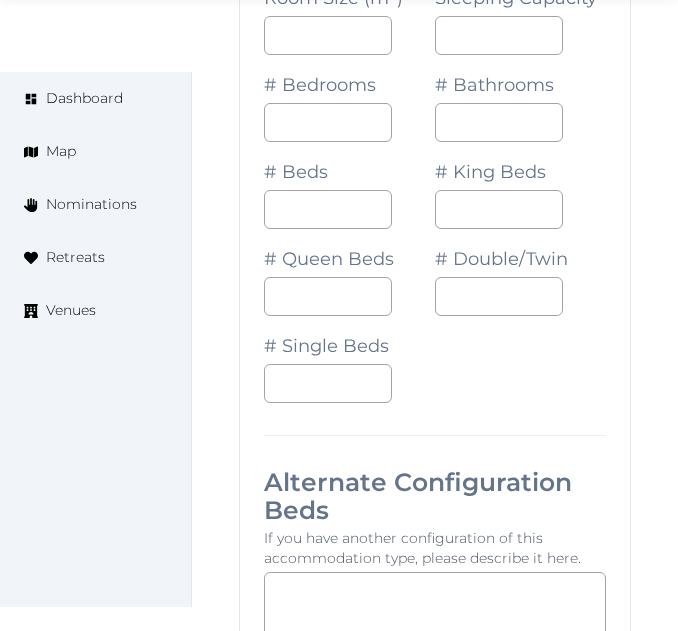 click on "Room Size (m²) *** Sleeping Capacity * # Bedrooms * # Bathrooms * # Beds * # King Beds * # Queen Beds # Double/Twin # Single Beds" at bounding box center [435, 185] 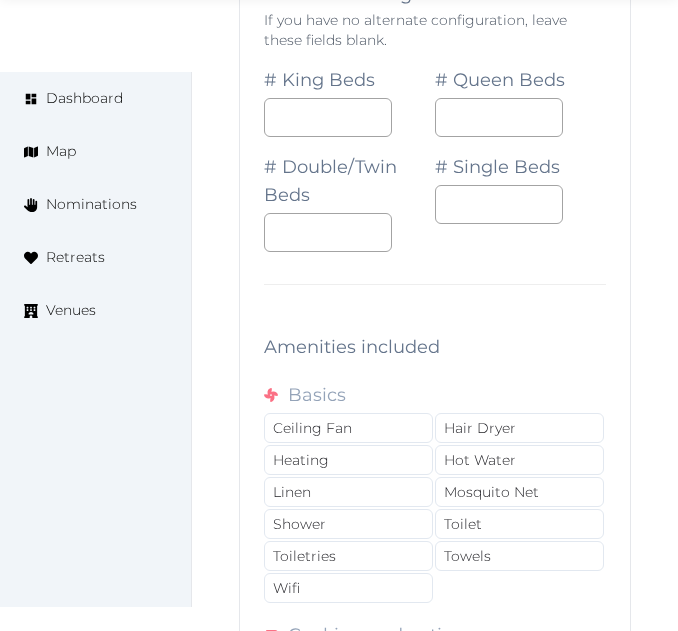 scroll, scrollTop: 11407, scrollLeft: 0, axis: vertical 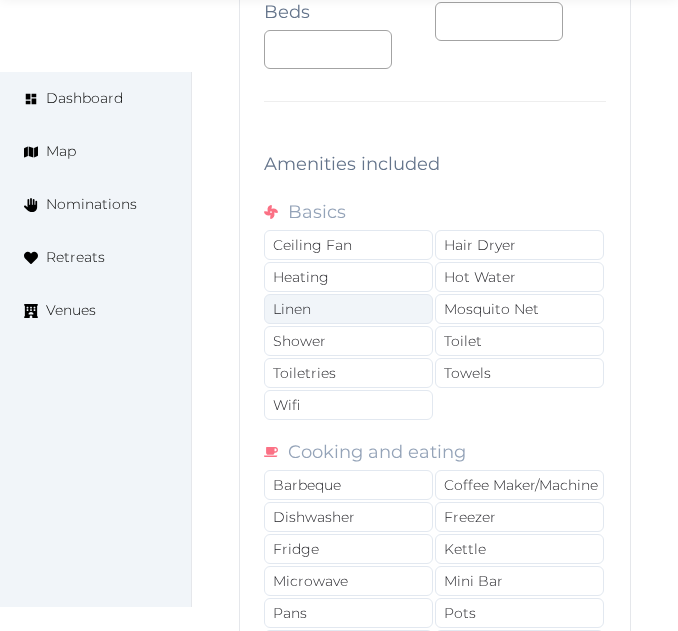 click on "Linen" at bounding box center [348, 309] 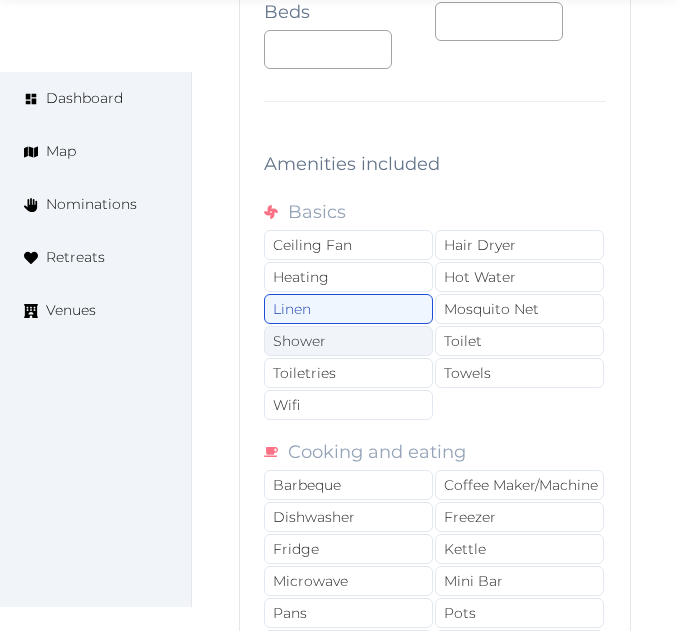 click on "Shower" at bounding box center (348, 341) 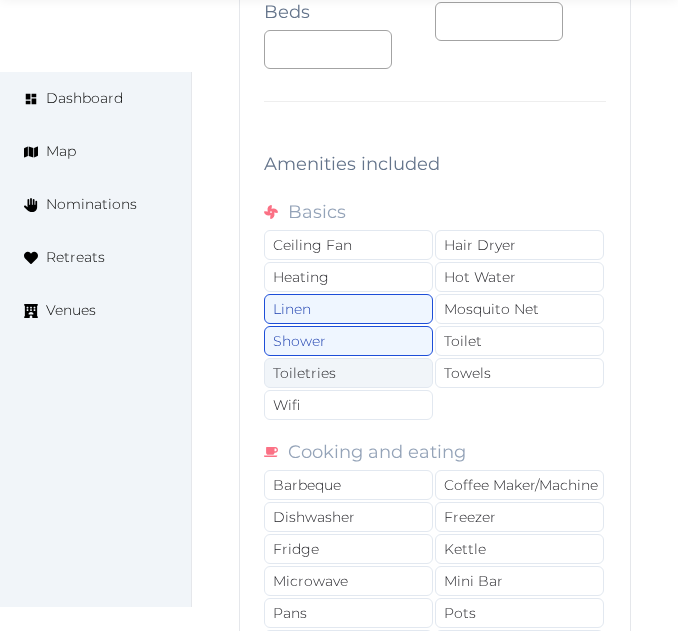 click on "Toiletries" at bounding box center [348, 373] 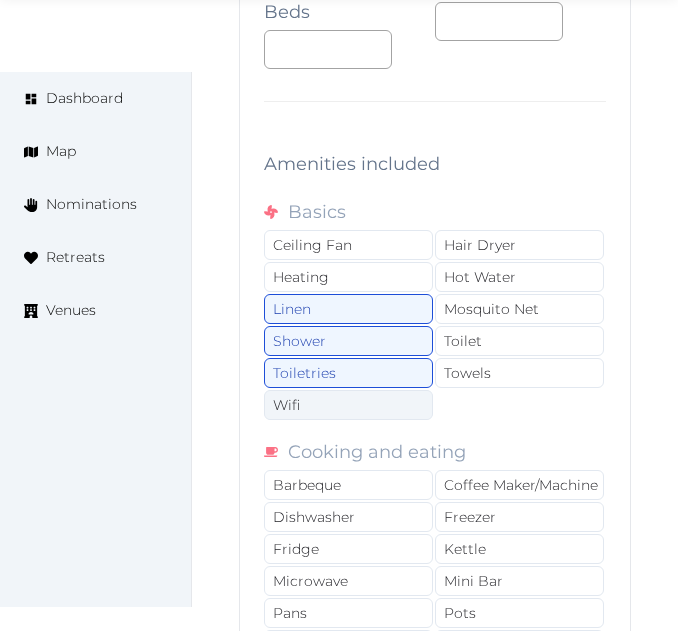 drag, startPoint x: 332, startPoint y: 422, endPoint x: 343, endPoint y: 418, distance: 11.7046995 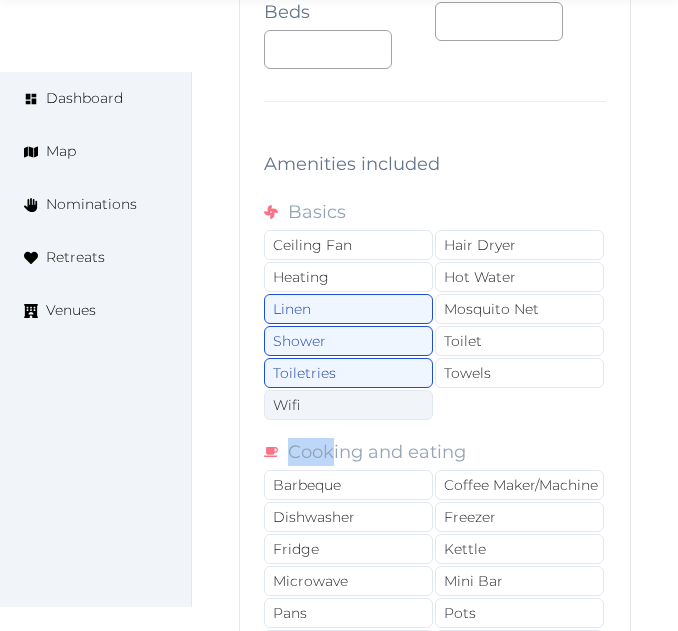 drag, startPoint x: 352, startPoint y: 409, endPoint x: 446, endPoint y: 399, distance: 94.53042 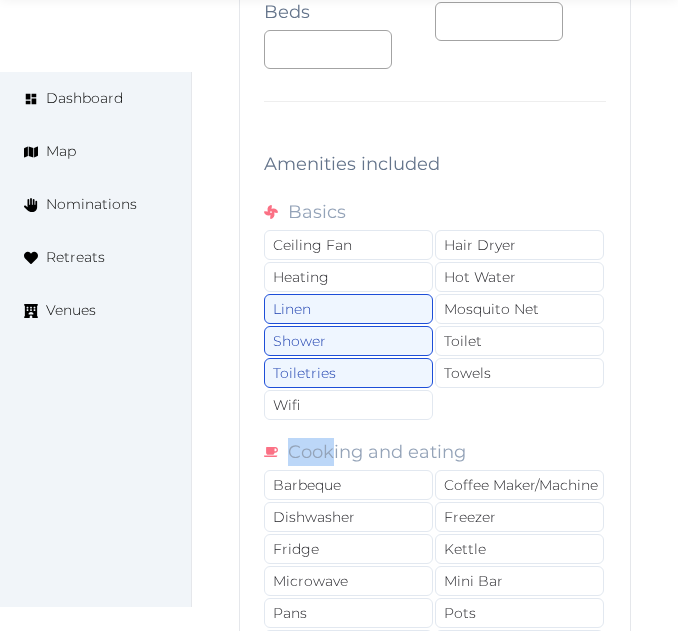 click on "Wifi" at bounding box center [348, 405] 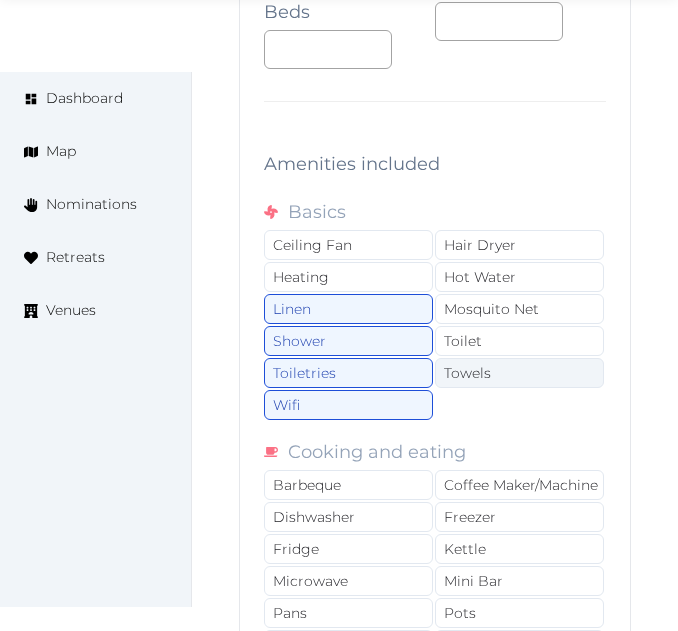 click on "Towels" at bounding box center (519, 373) 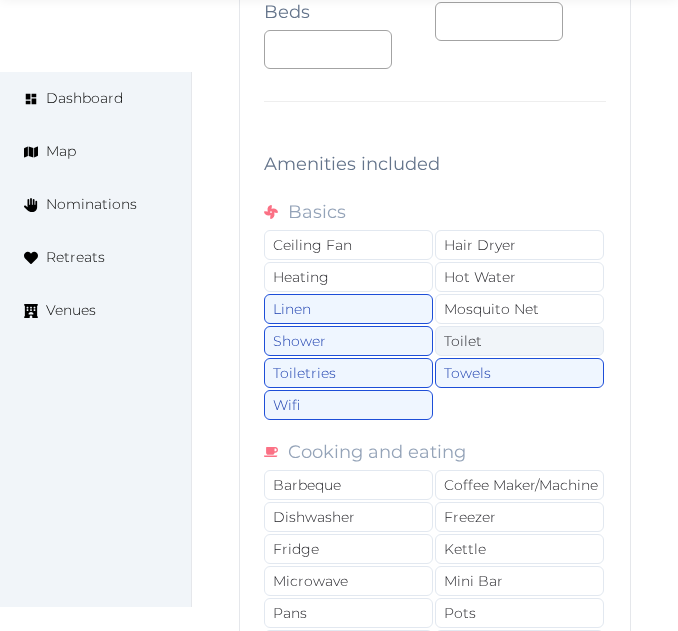 click on "Toilet" at bounding box center (519, 341) 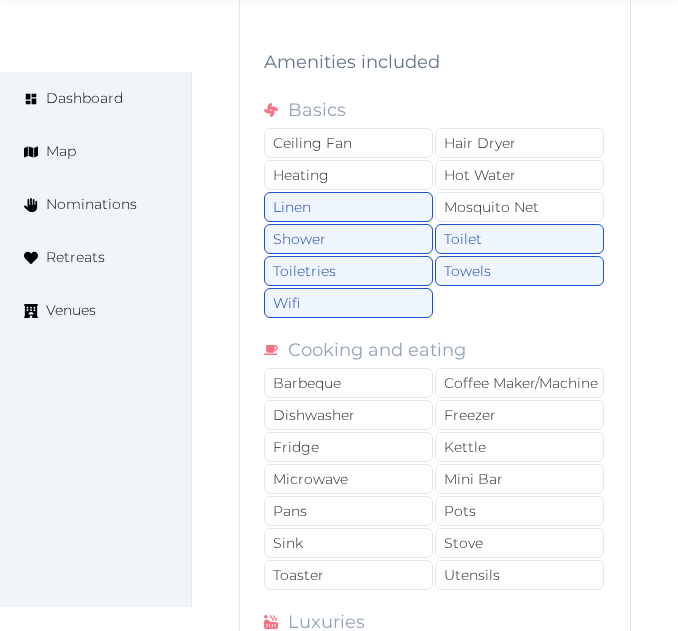 scroll, scrollTop: 11707, scrollLeft: 0, axis: vertical 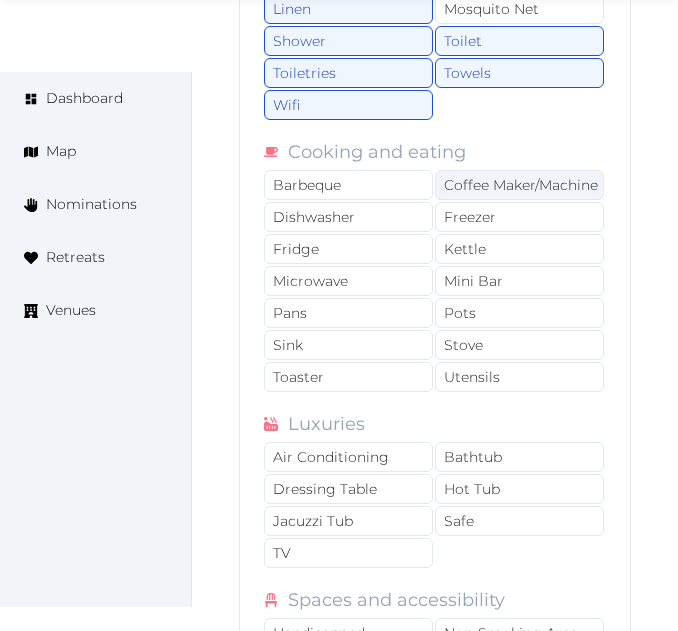 click on "Coffee Maker/Machine" at bounding box center [519, 185] 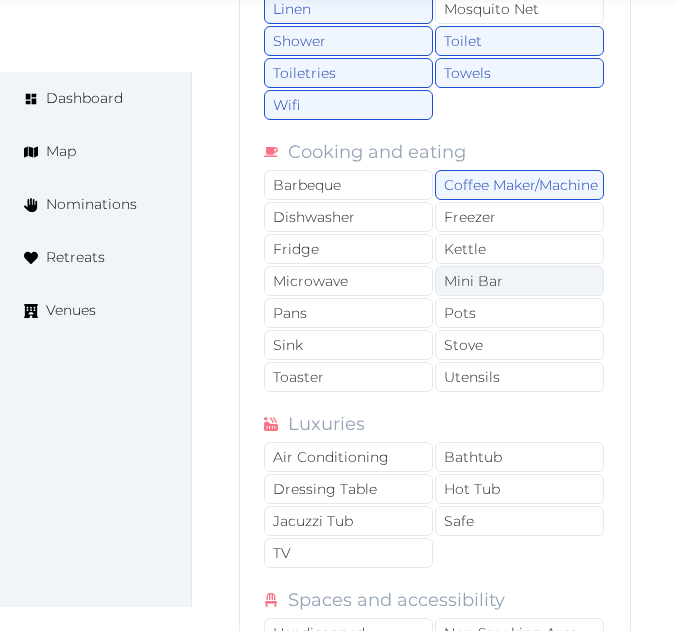 click on "Mini Bar" at bounding box center (519, 281) 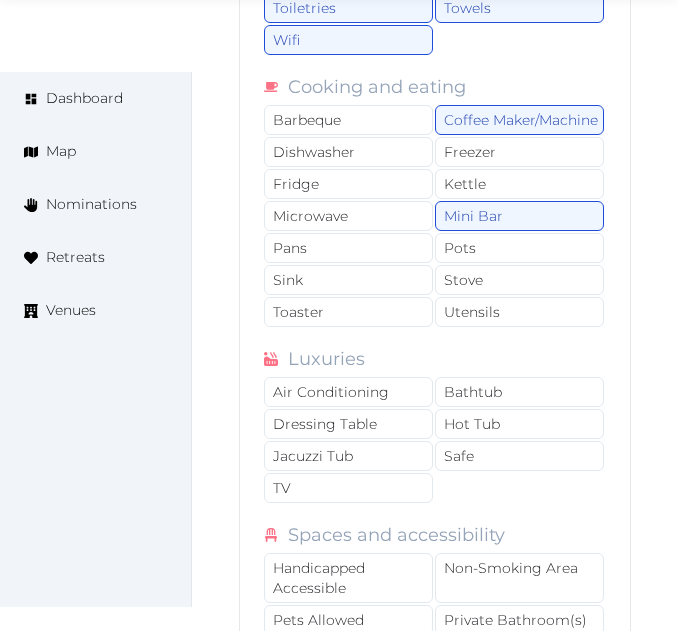 scroll, scrollTop: 11807, scrollLeft: 0, axis: vertical 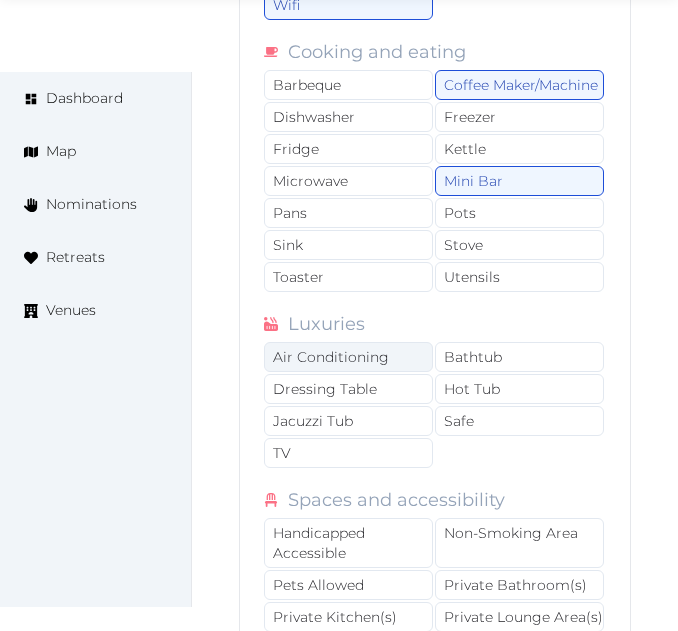 click on "Air Conditioning" at bounding box center (348, 357) 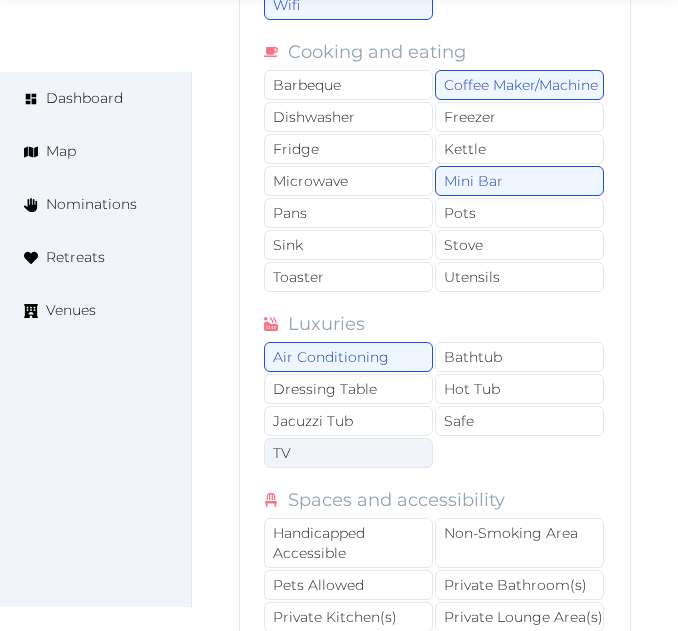 click on "Basics Ceiling Fan Hair Dryer Heating Hot Water Linen Mosquito Net Shower Toilet Toiletries Towels Wifi Cooking and eating Barbeque Coffee Maker/Machine Dishwasher Freezer Fridge Kettle Microwave Mini Bar Pans Pots Sink Stove Toaster Utensils Luxuries Air Conditioning Bathtub Dressing Table Hot Tub Jacuzzi Tub Safe TV Spaces and accessibility Handicapped Accessible Non-Smoking Area Pets Allowed Private Bathroom(s) Private Kitchen(s) Private Lounge Area(s) Shared Bathroom(s) Shared Kitchen(s) Shared Lounge Area(s) Walk-in Wardrobe Views Balcony - Private Balcony - Shared Garden View Nature View Ocean View Patio Pool View" at bounding box center (435, 328) 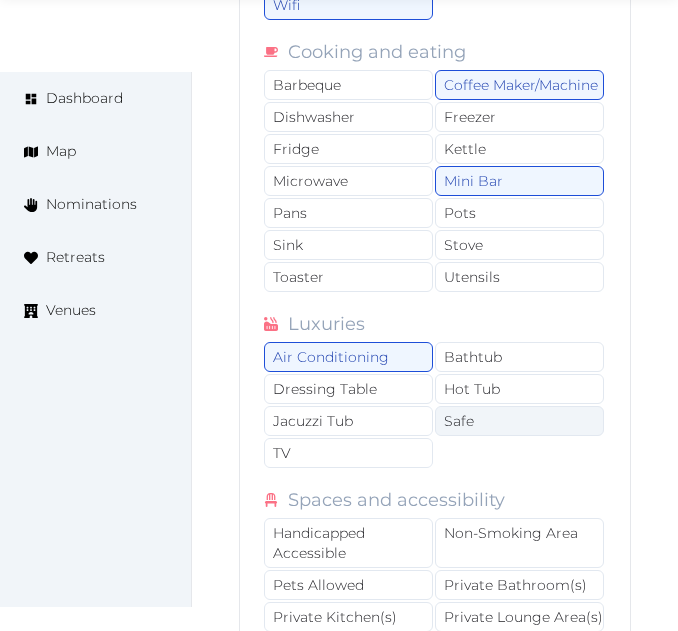 click on "Safe" at bounding box center (519, 421) 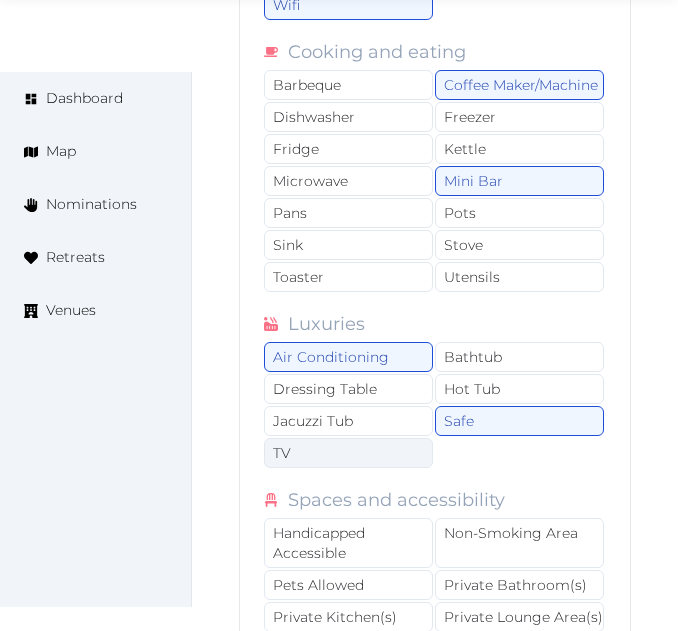 click on "TV" at bounding box center [348, 453] 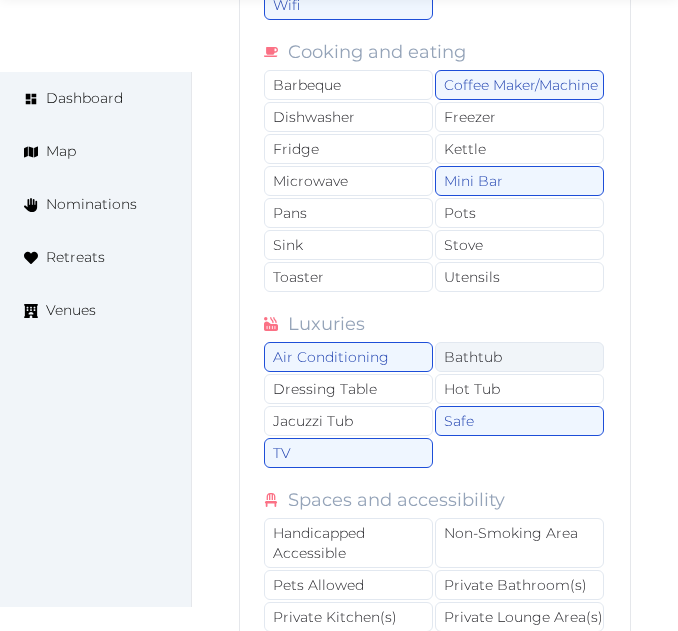 click on "Bathtub" at bounding box center (519, 357) 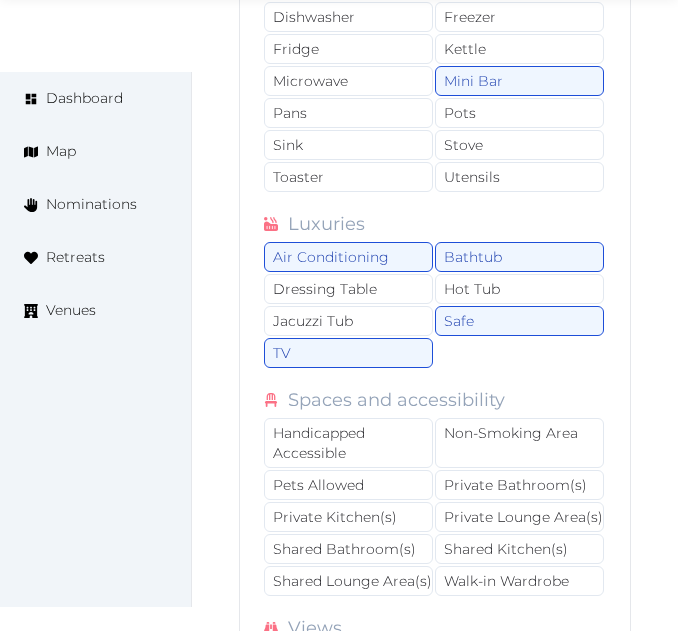 scroll, scrollTop: 12007, scrollLeft: 0, axis: vertical 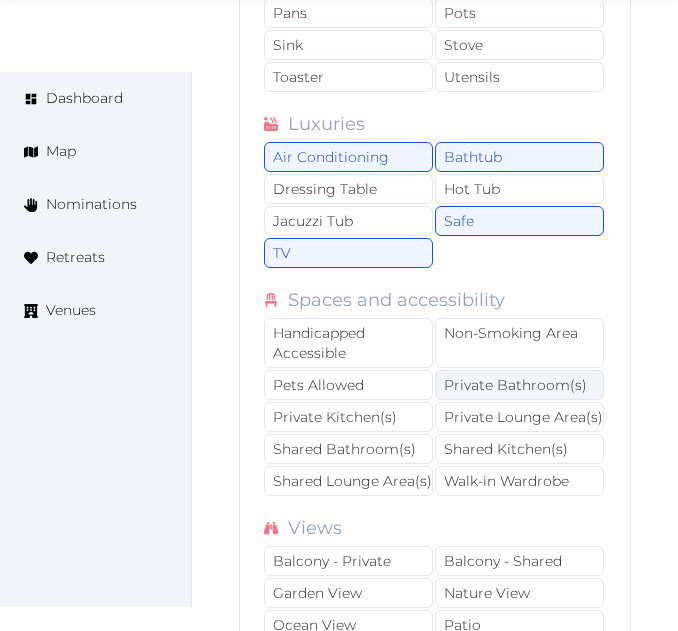 click on "Private Bathroom(s)" at bounding box center (519, 385) 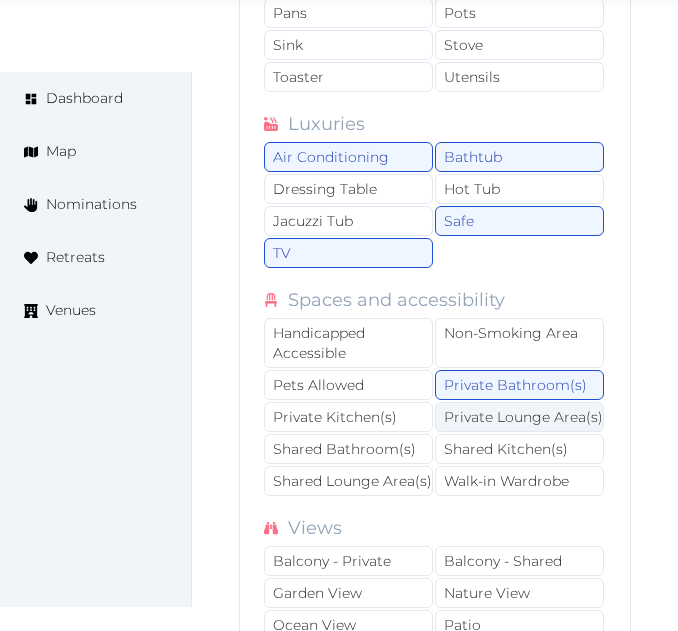 click on "Private Lounge Area(s)" at bounding box center [519, 417] 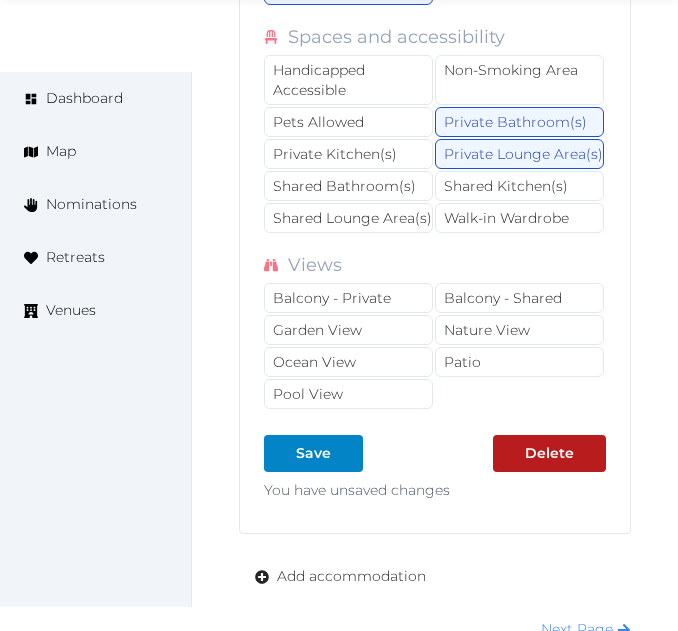 scroll, scrollTop: 12307, scrollLeft: 0, axis: vertical 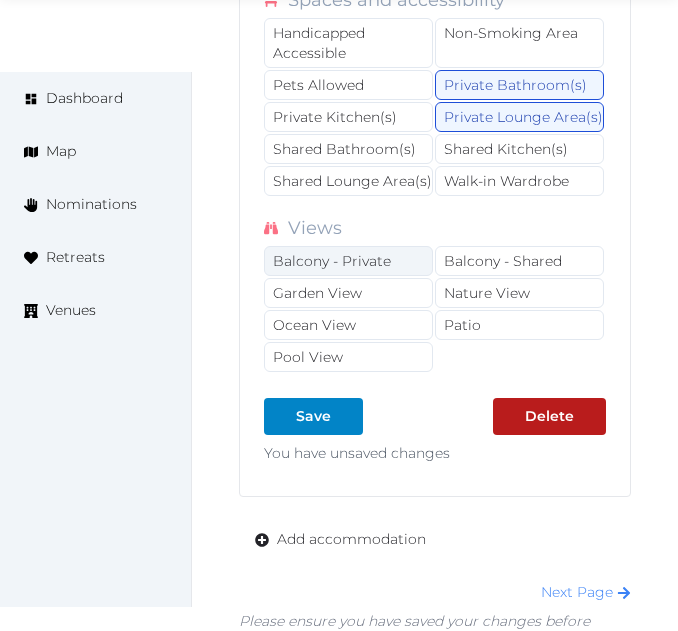 click on "Balcony - Private" at bounding box center [348, 261] 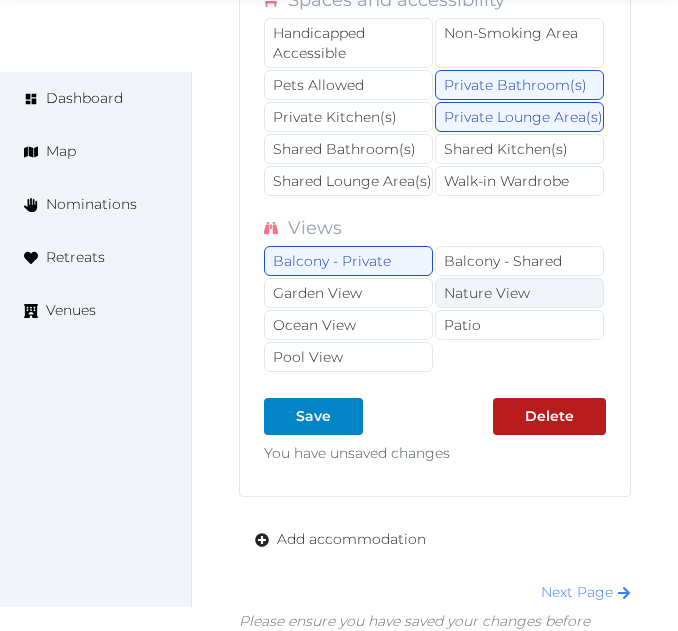 click on "Nature View" at bounding box center [519, 293] 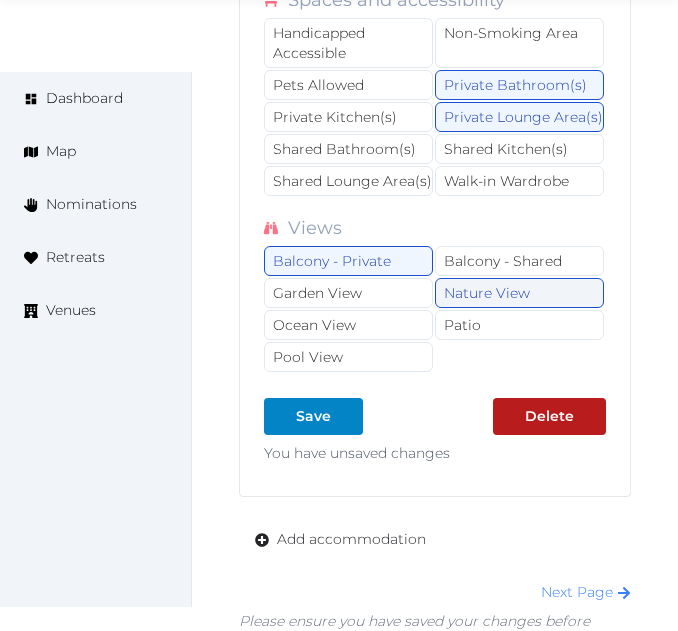 drag, startPoint x: 541, startPoint y: 298, endPoint x: 492, endPoint y: 304, distance: 49.365982 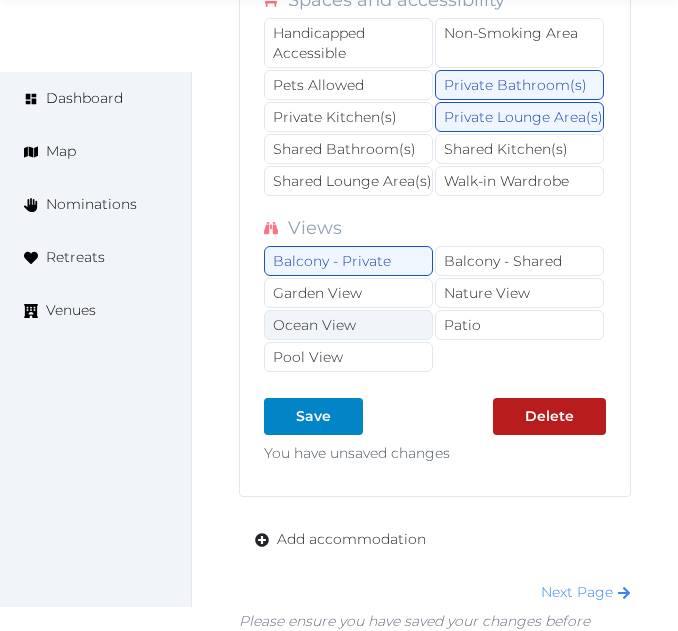 click on "Ocean View" at bounding box center [348, 325] 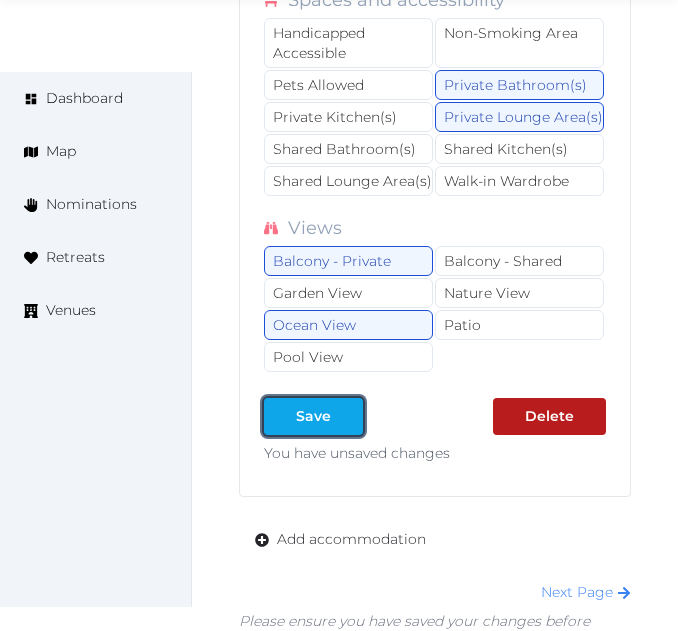 click on "Save" at bounding box center (313, 416) 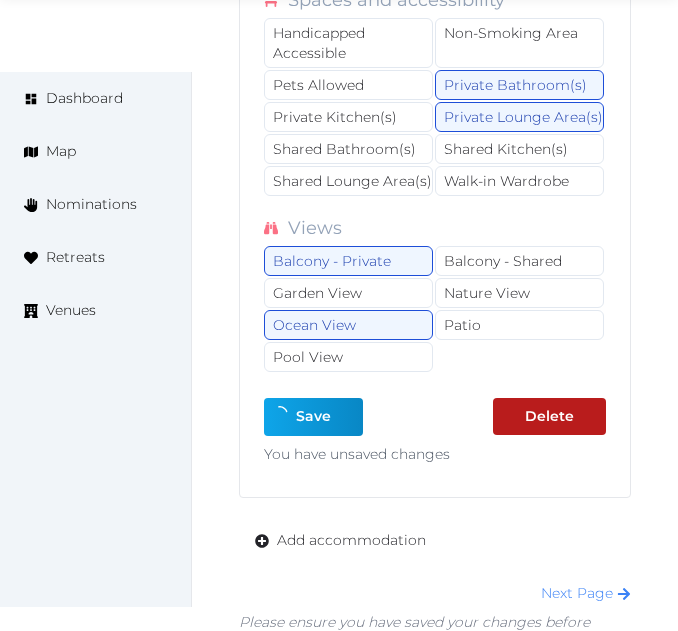 type on "*" 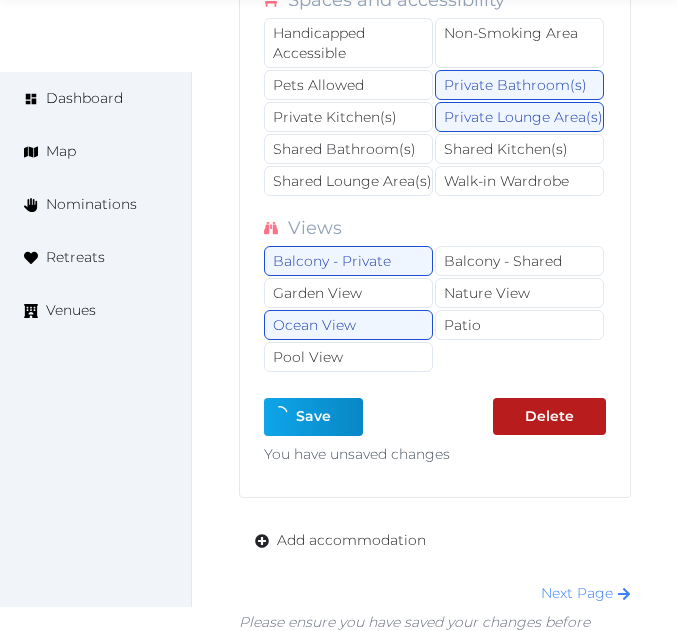 type on "*" 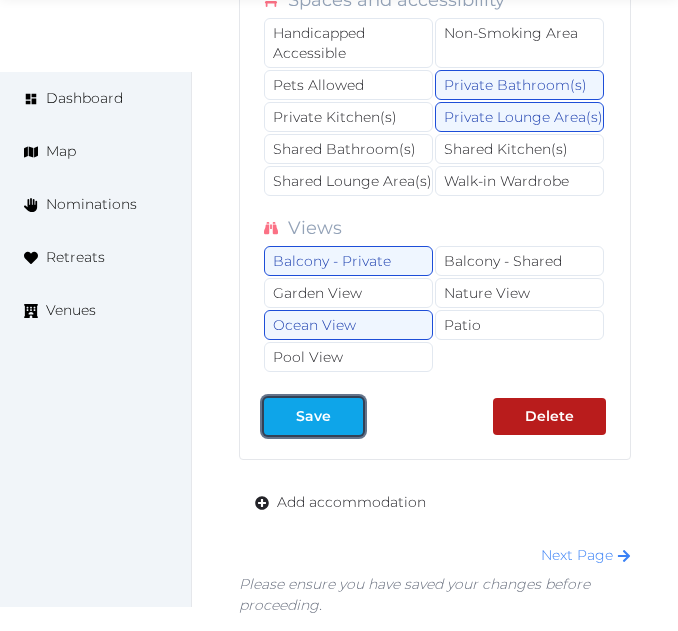 click on "Save" at bounding box center [313, 416] 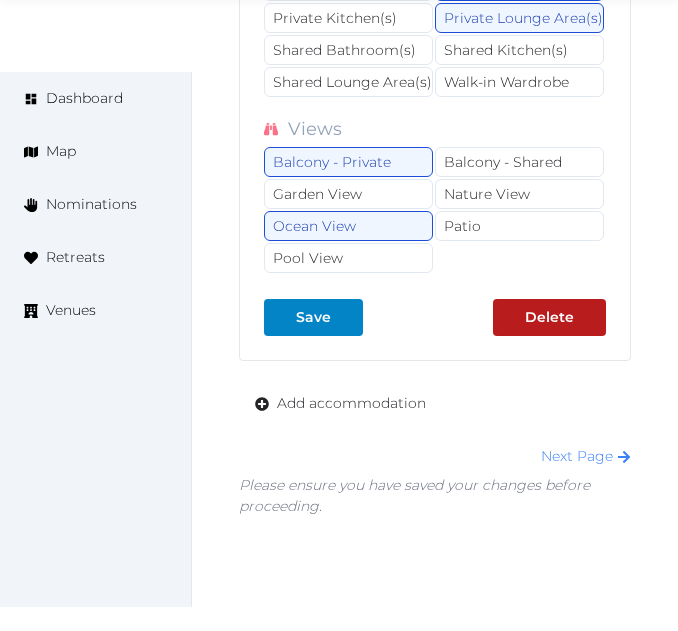 scroll, scrollTop: 12407, scrollLeft: 0, axis: vertical 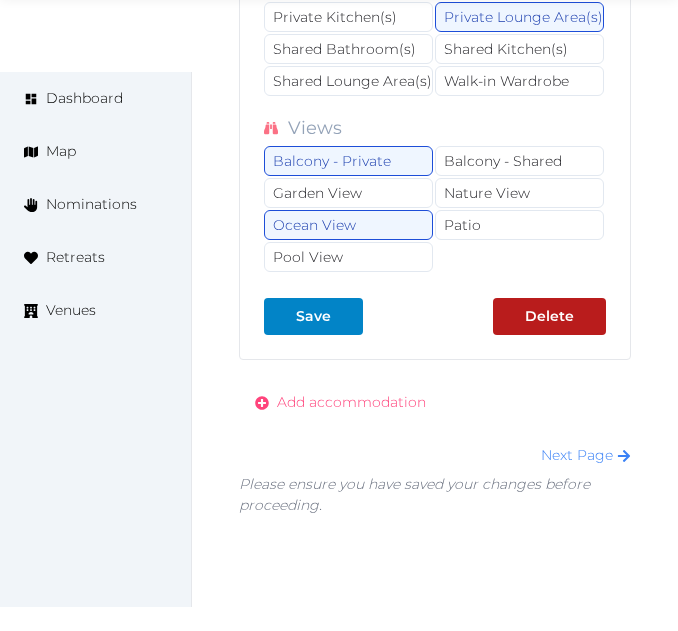 click on "Add accommodation" at bounding box center [351, 402] 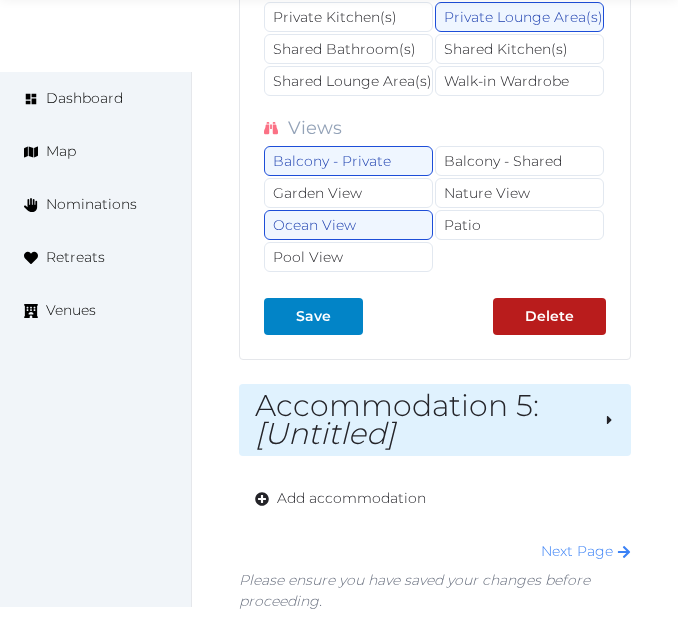 click on "Accommodation 5 :  [Untitled]" at bounding box center (421, 420) 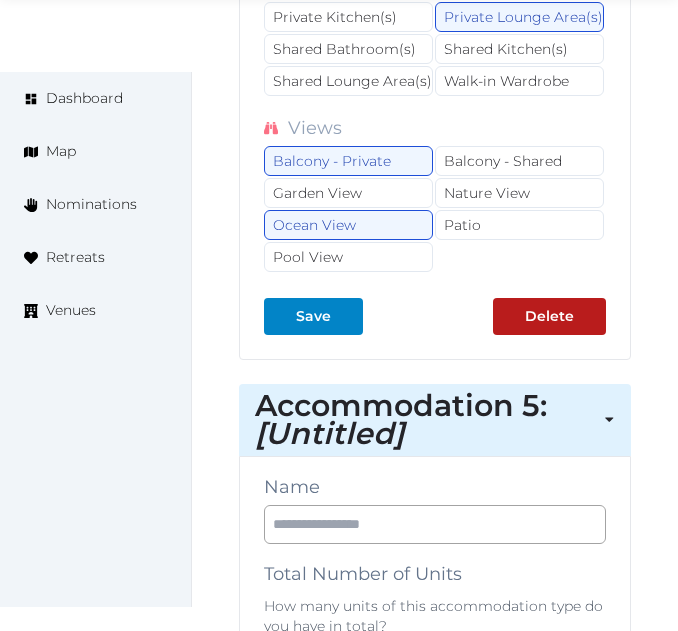drag, startPoint x: 408, startPoint y: 560, endPoint x: 421, endPoint y: 538, distance: 25.553865 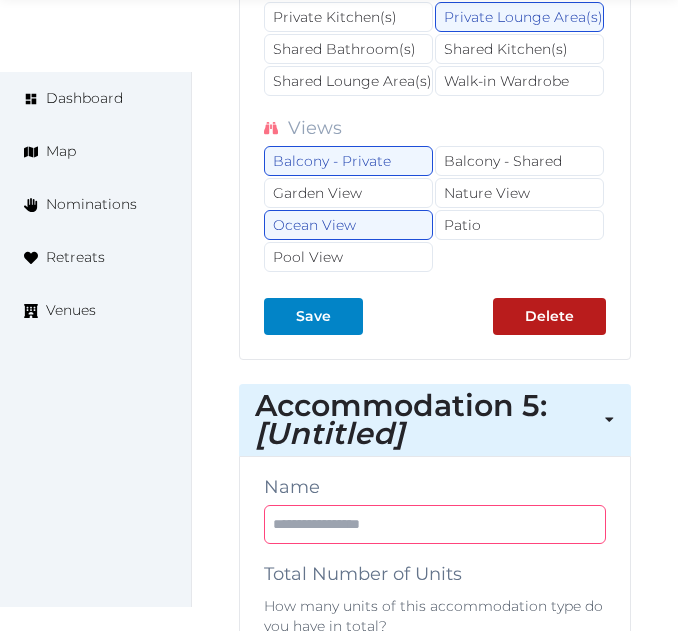 click at bounding box center (435, 524) 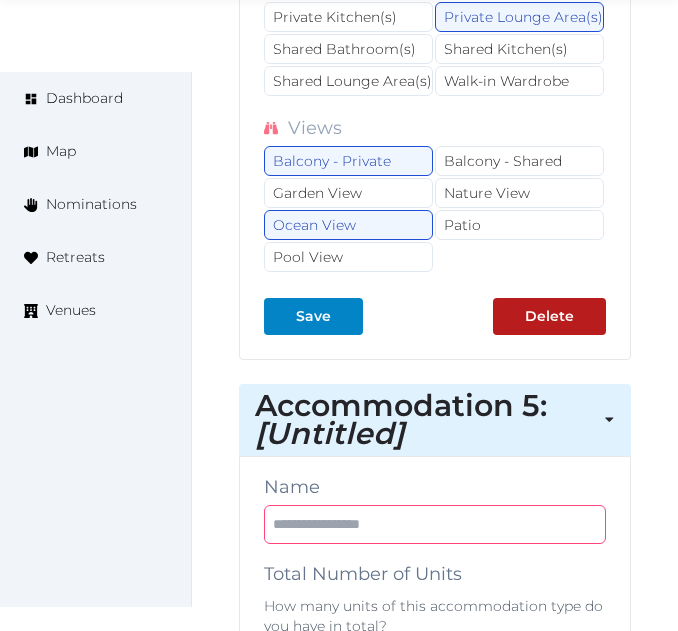 paste on "**********" 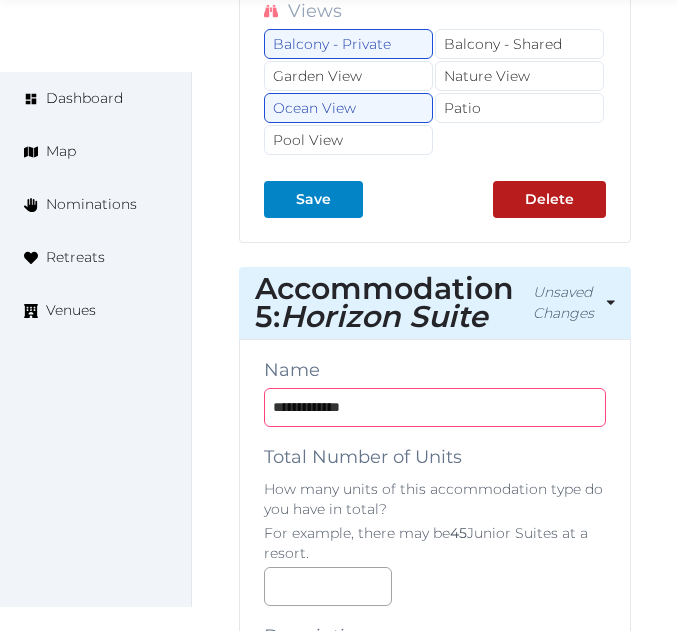 scroll, scrollTop: 12707, scrollLeft: 0, axis: vertical 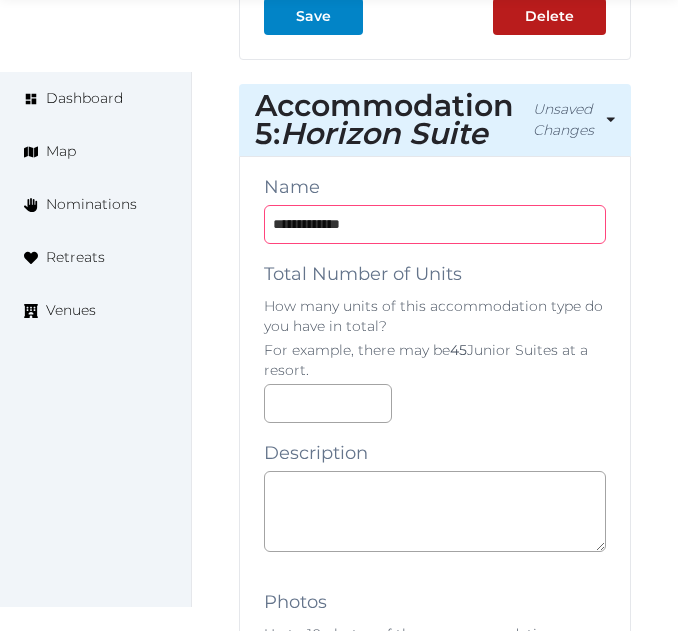 type on "**********" 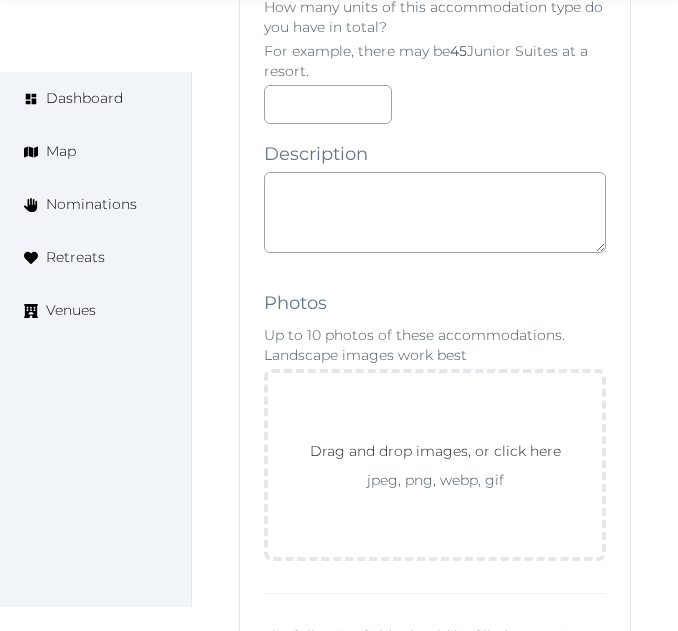 scroll, scrollTop: 13007, scrollLeft: 0, axis: vertical 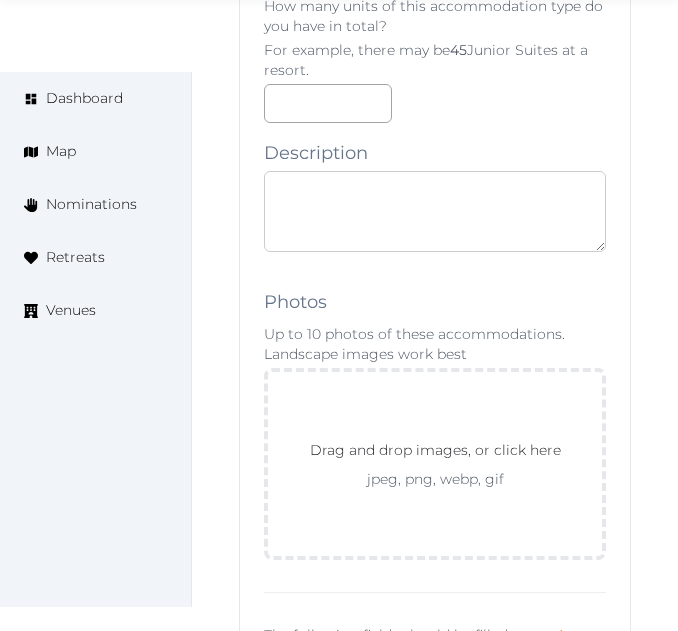click at bounding box center (435, 211) 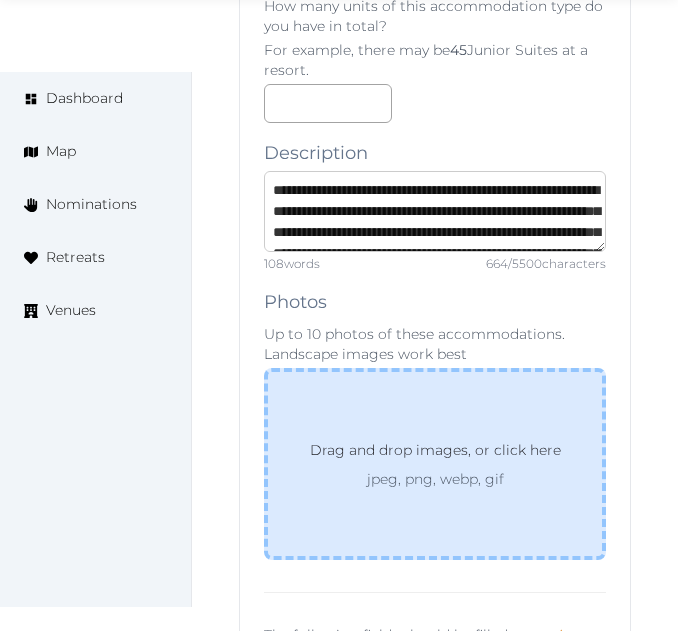 scroll, scrollTop: 263, scrollLeft: 0, axis: vertical 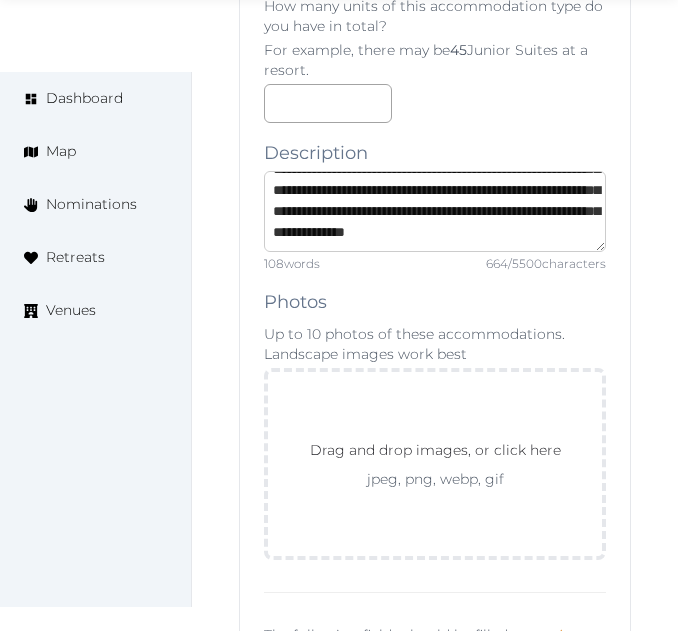 type on "**********" 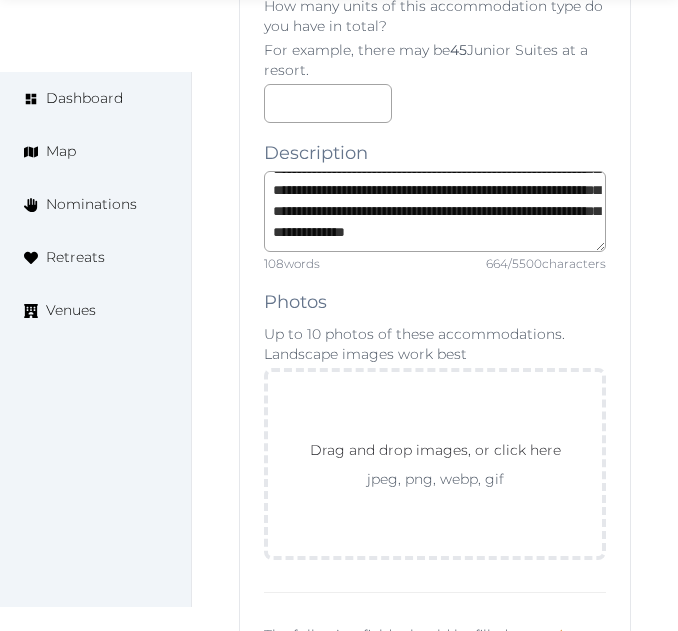 drag, startPoint x: 553, startPoint y: 285, endPoint x: 661, endPoint y: 279, distance: 108.16654 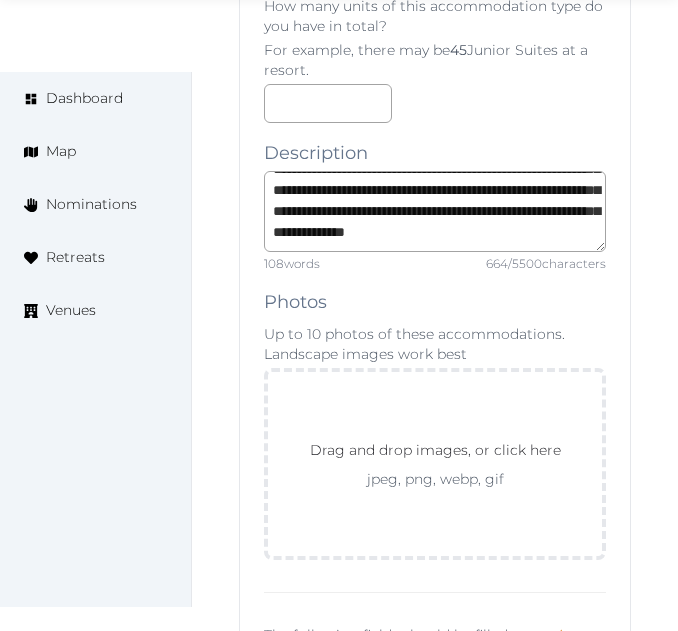 click on "**********" at bounding box center [435, 1457] 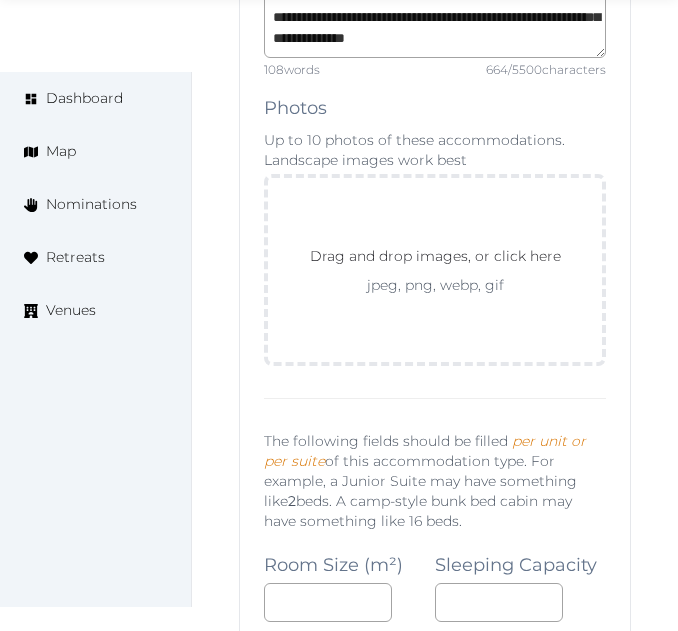 scroll, scrollTop: 13407, scrollLeft: 0, axis: vertical 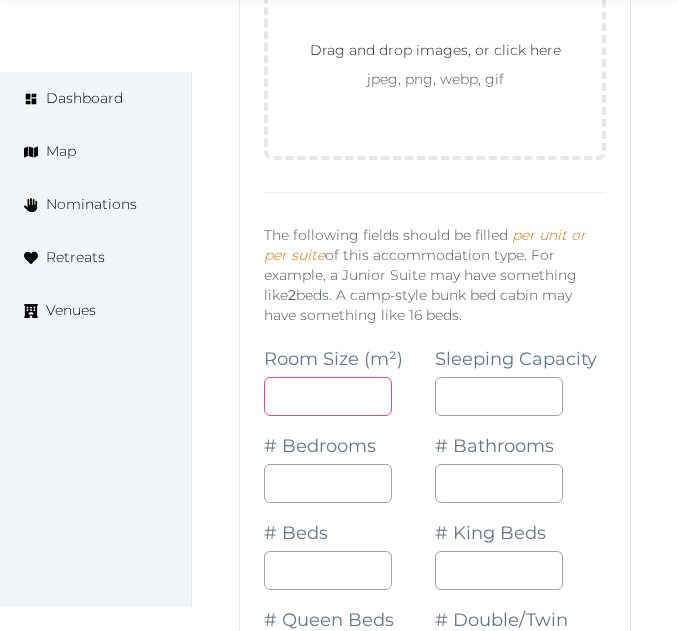 click at bounding box center (328, 396) 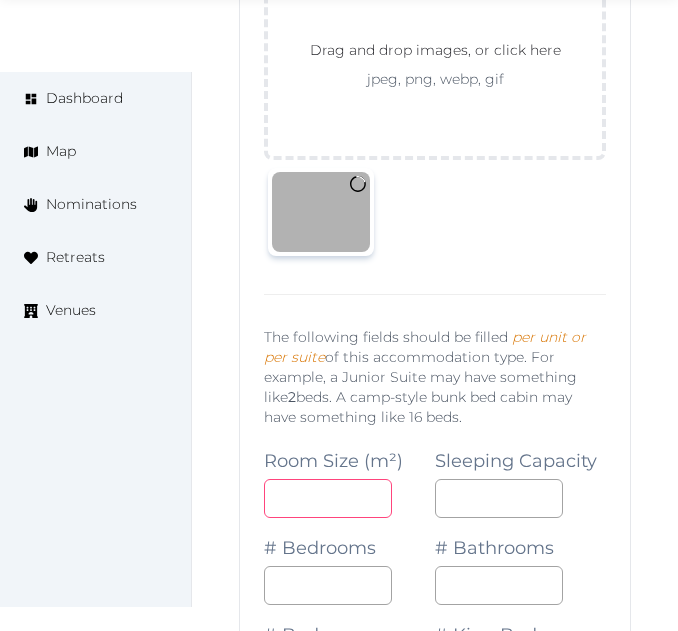 scroll, scrollTop: 13603, scrollLeft: 0, axis: vertical 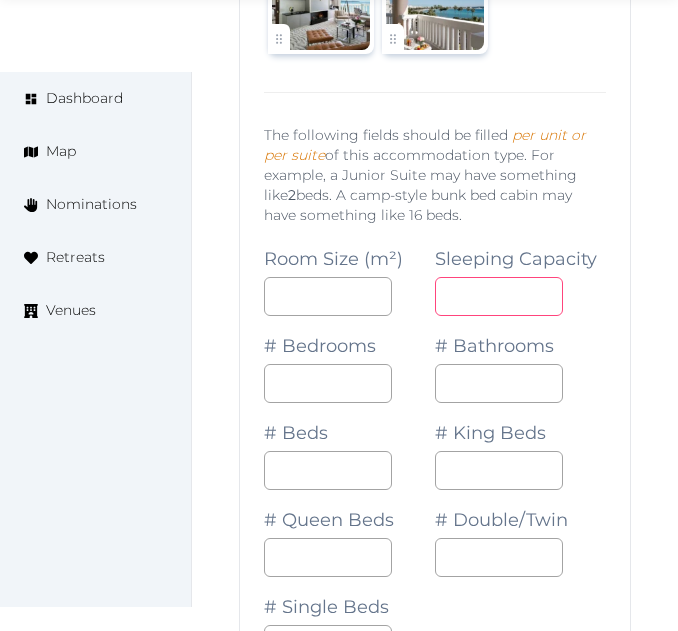 click at bounding box center [499, 296] 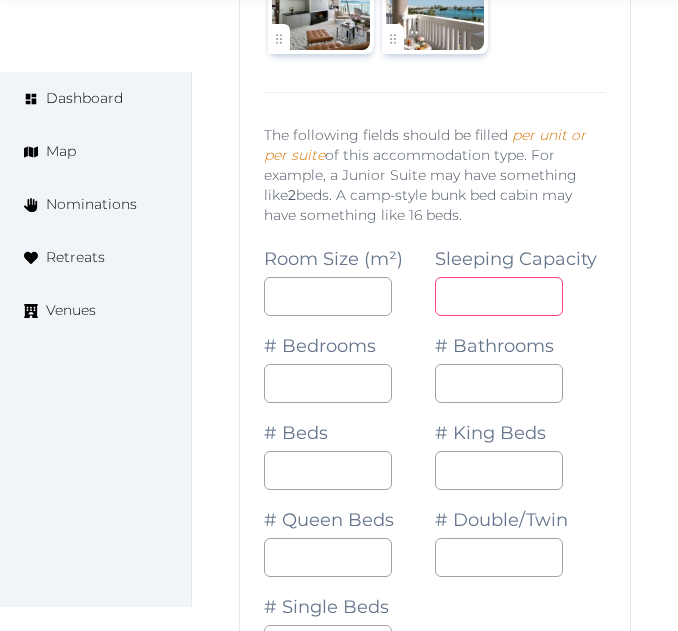 drag, startPoint x: 471, startPoint y: 302, endPoint x: 407, endPoint y: 300, distance: 64.03124 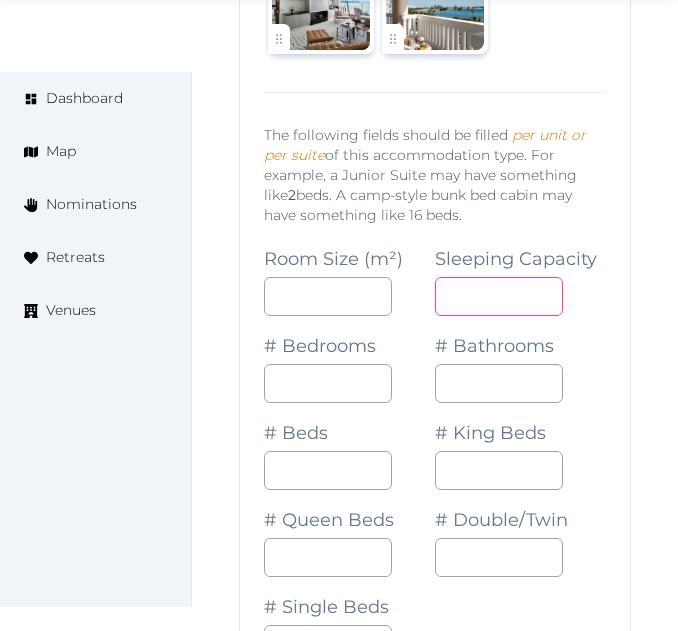 type on "*" 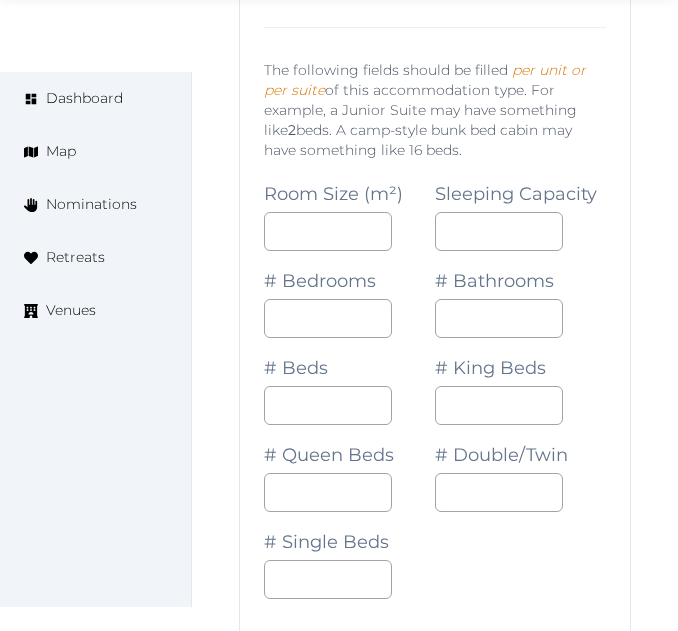 scroll, scrollTop: 14334, scrollLeft: 0, axis: vertical 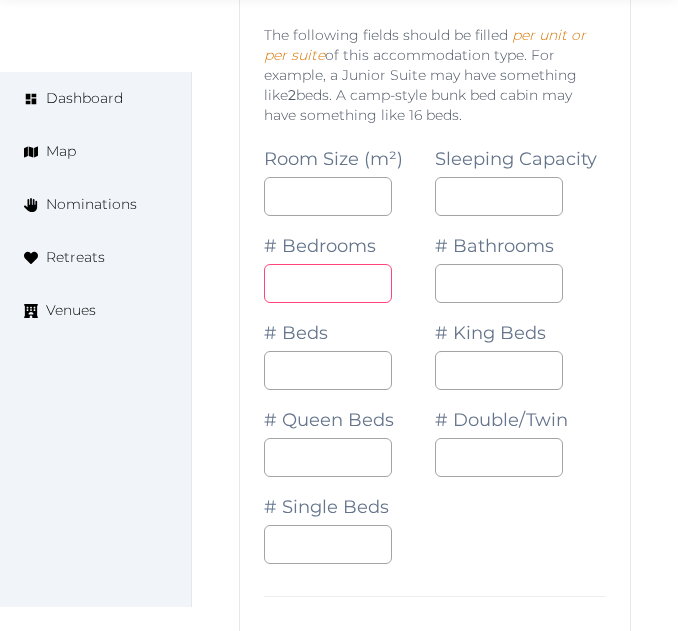 click at bounding box center (328, 283) 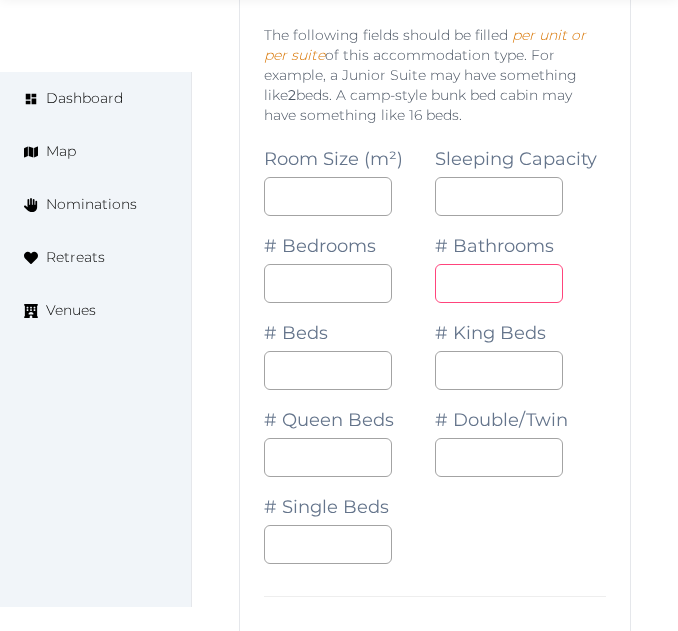 click at bounding box center (499, 283) 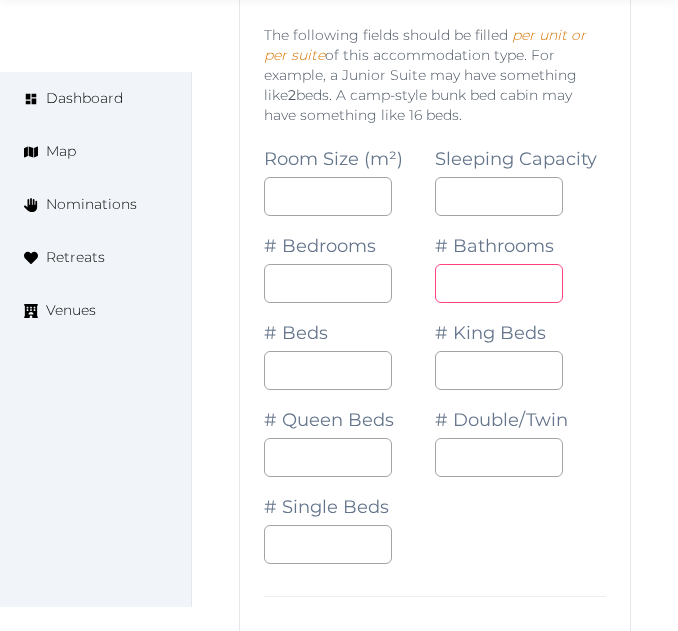 drag, startPoint x: 492, startPoint y: 281, endPoint x: 414, endPoint y: 278, distance: 78.05767 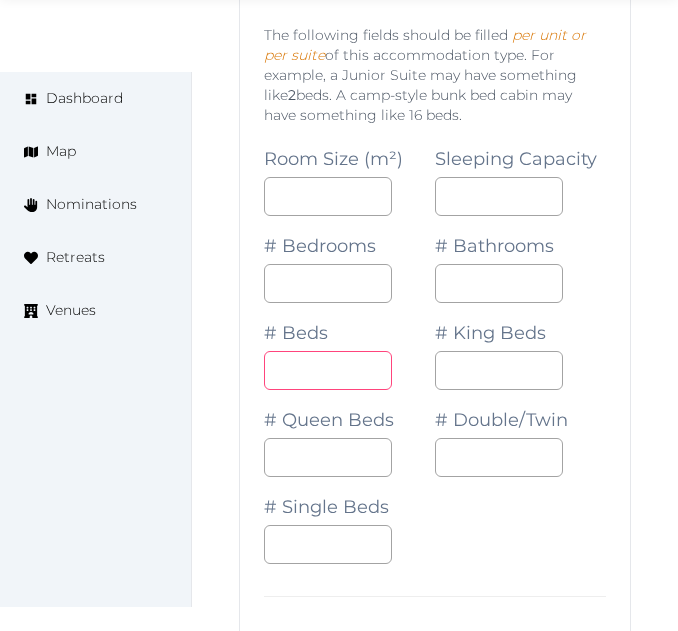 click at bounding box center [328, 370] 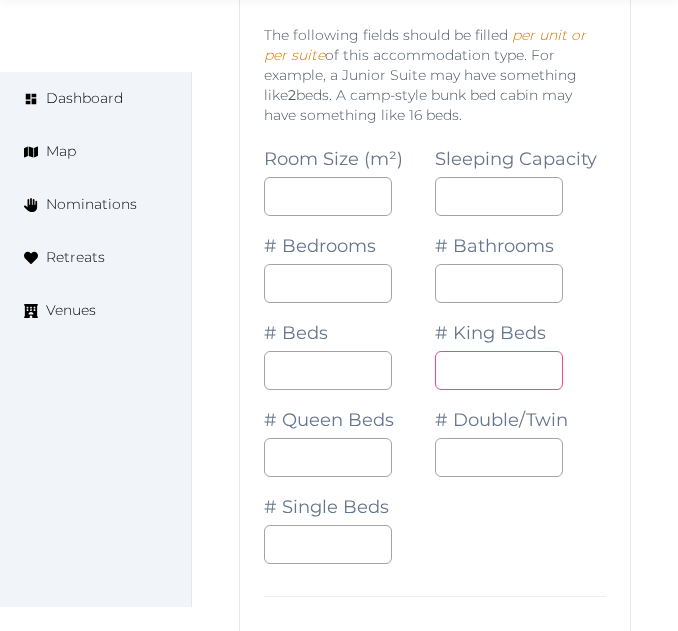 click on "*" at bounding box center (499, 370) 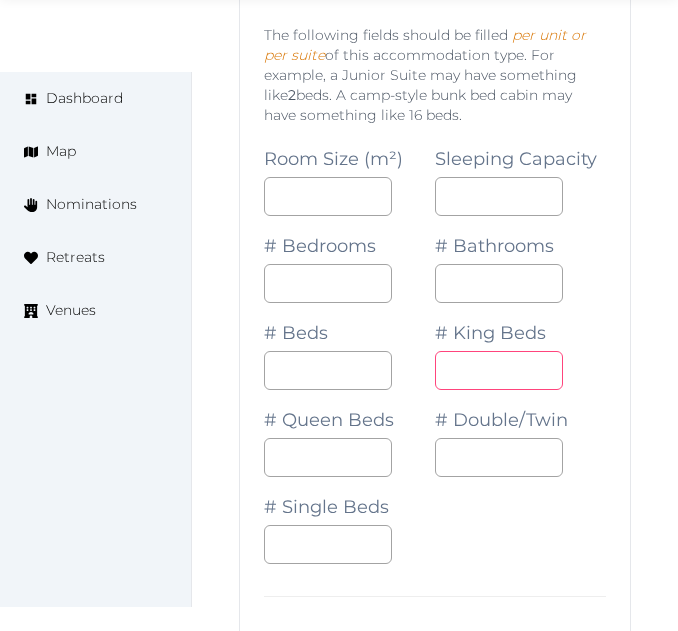 type on "*" 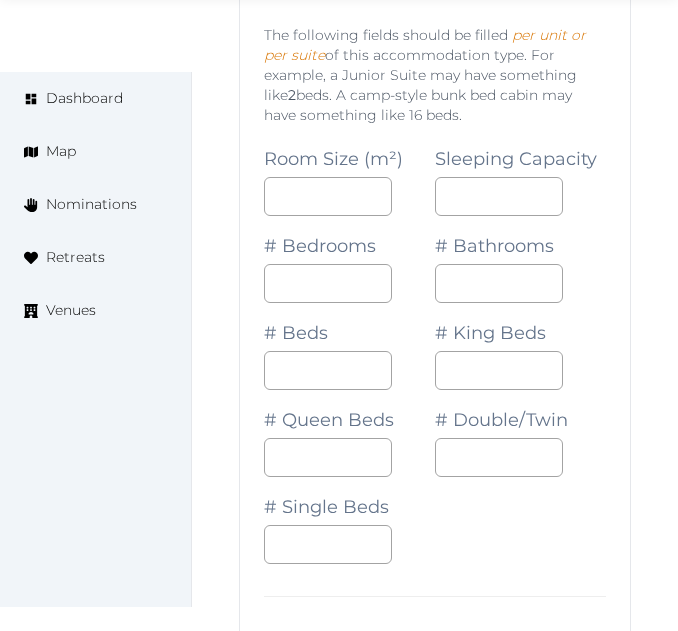 click on "**********" at bounding box center (435, 757) 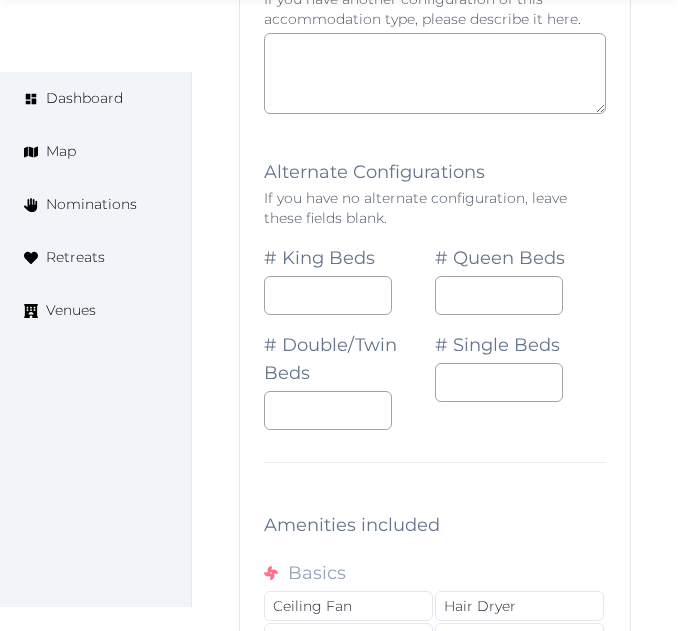 scroll, scrollTop: 15434, scrollLeft: 0, axis: vertical 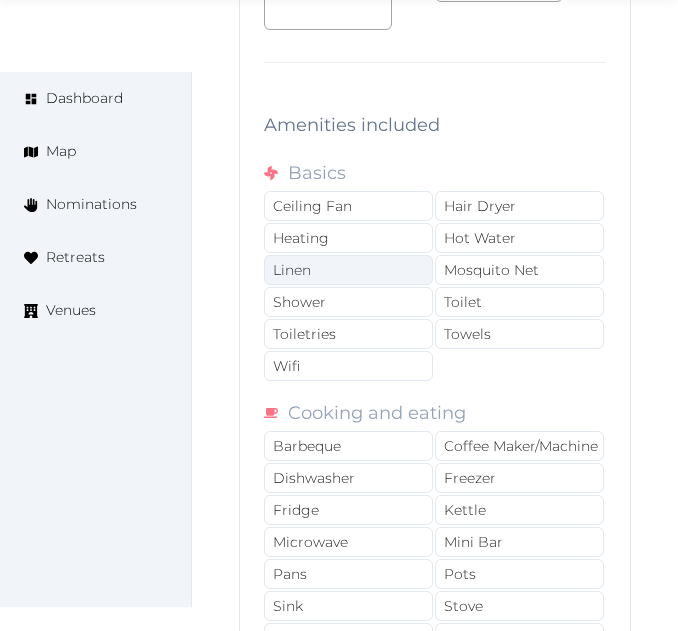 drag, startPoint x: 339, startPoint y: 268, endPoint x: 337, endPoint y: 278, distance: 10.198039 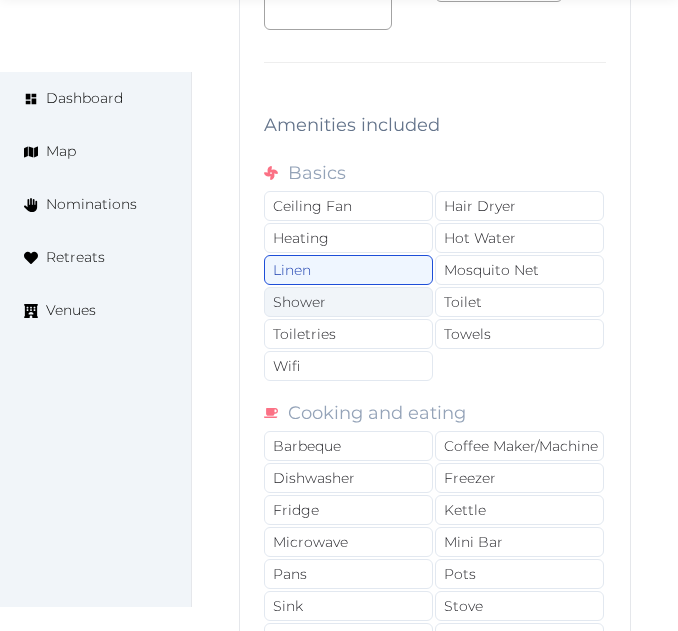 click on "Shower" at bounding box center [348, 302] 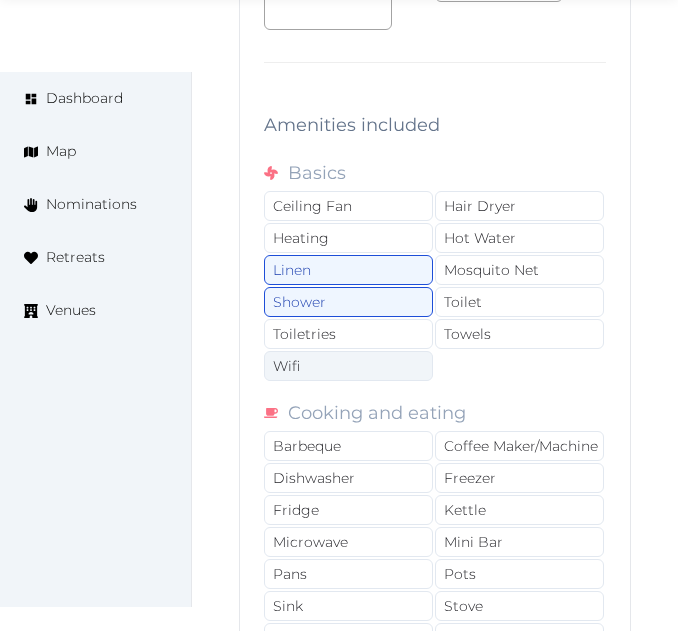 drag, startPoint x: 352, startPoint y: 330, endPoint x: 363, endPoint y: 366, distance: 37.64306 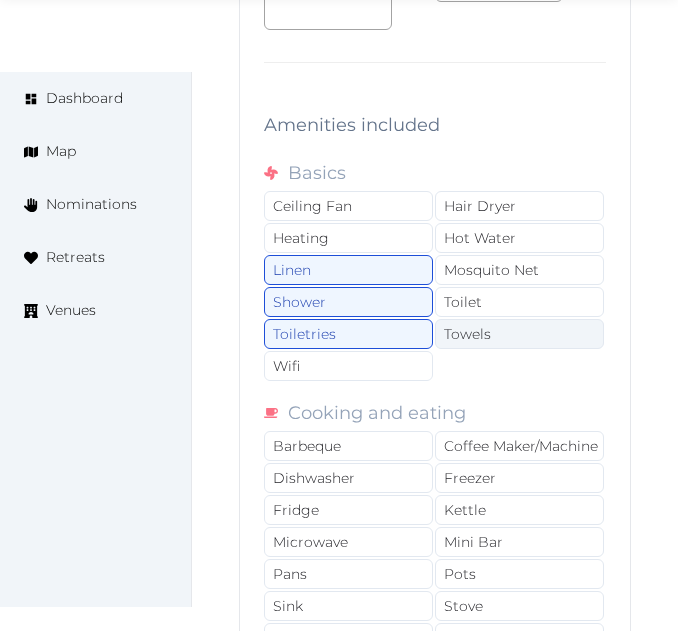 drag, startPoint x: 363, startPoint y: 367, endPoint x: 478, endPoint y: 339, distance: 118.35962 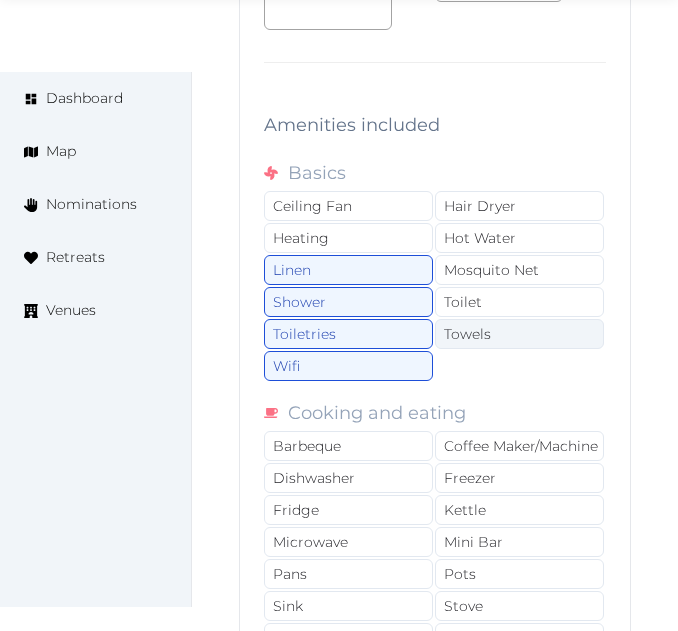 click on "Towels" at bounding box center [519, 334] 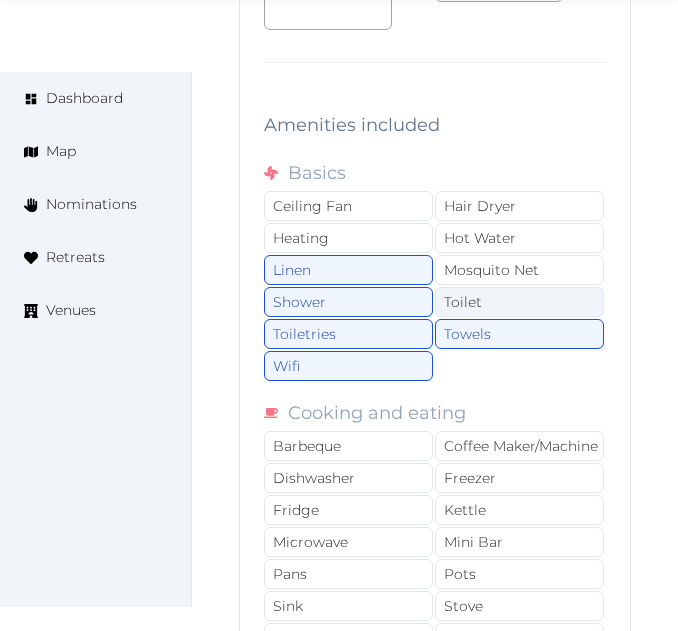 click on "Toilet" at bounding box center [519, 302] 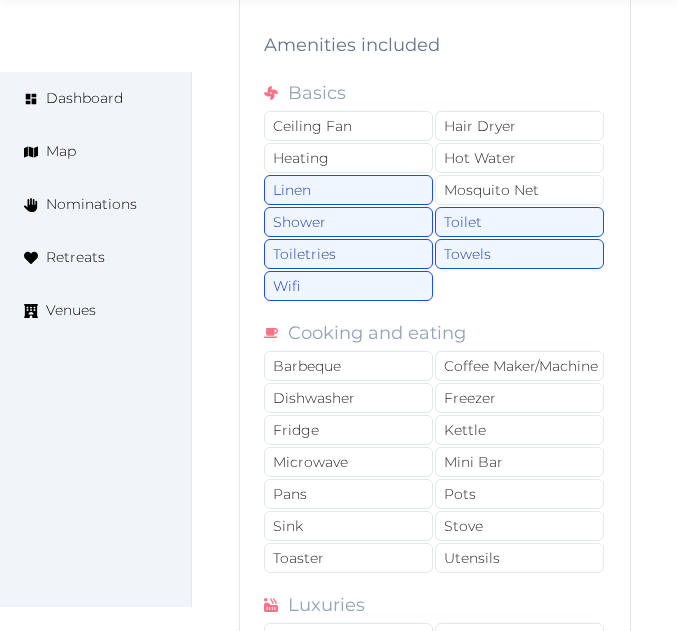 scroll, scrollTop: 15634, scrollLeft: 0, axis: vertical 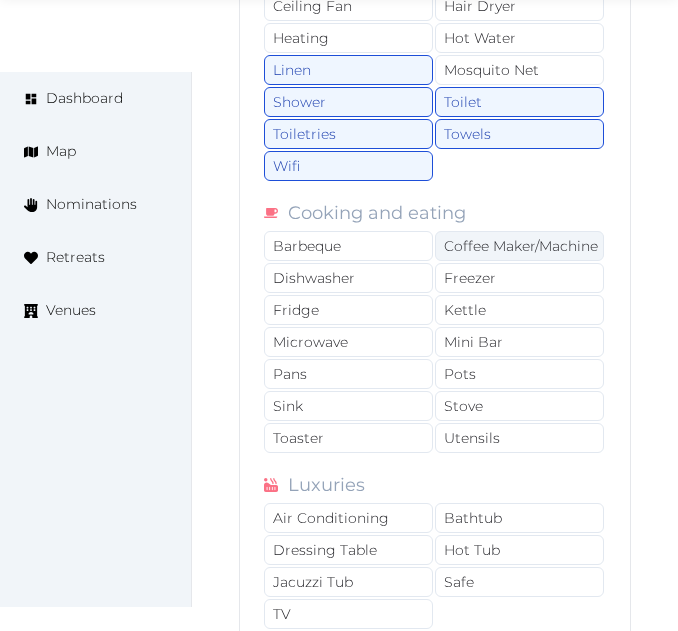click on "Coffee Maker/Machine" at bounding box center [519, 246] 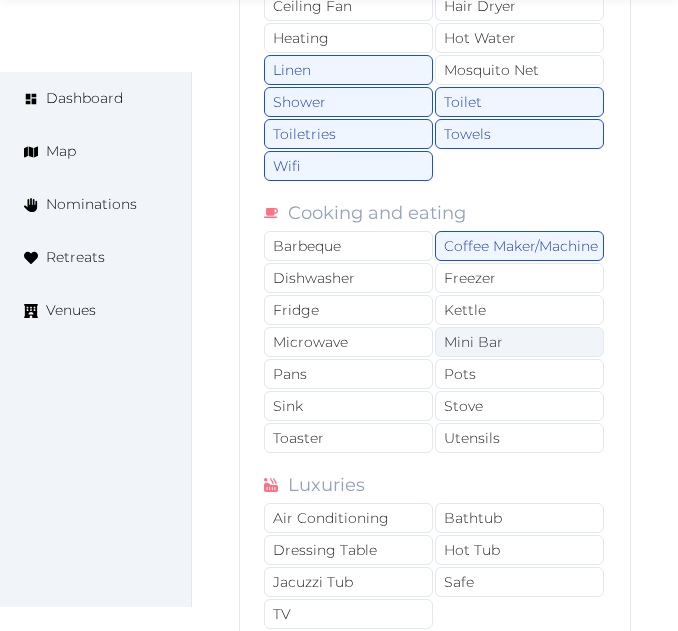 click on "Mini Bar" at bounding box center [519, 342] 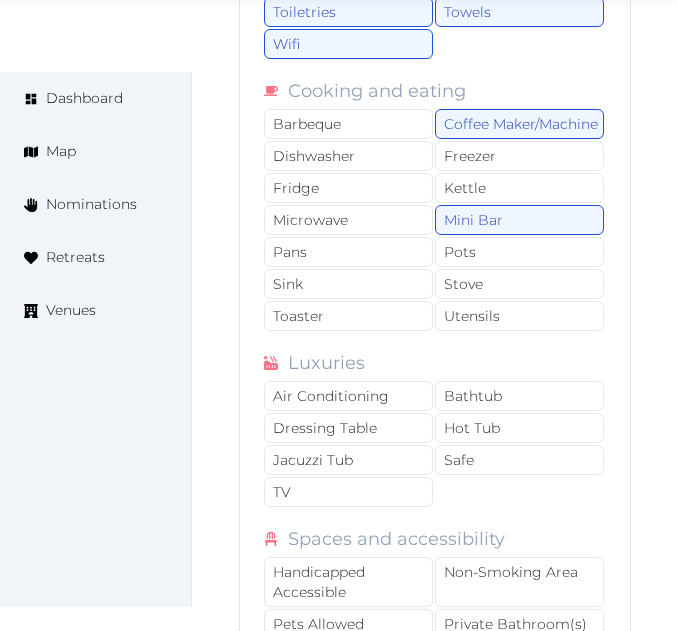 scroll, scrollTop: 15934, scrollLeft: 0, axis: vertical 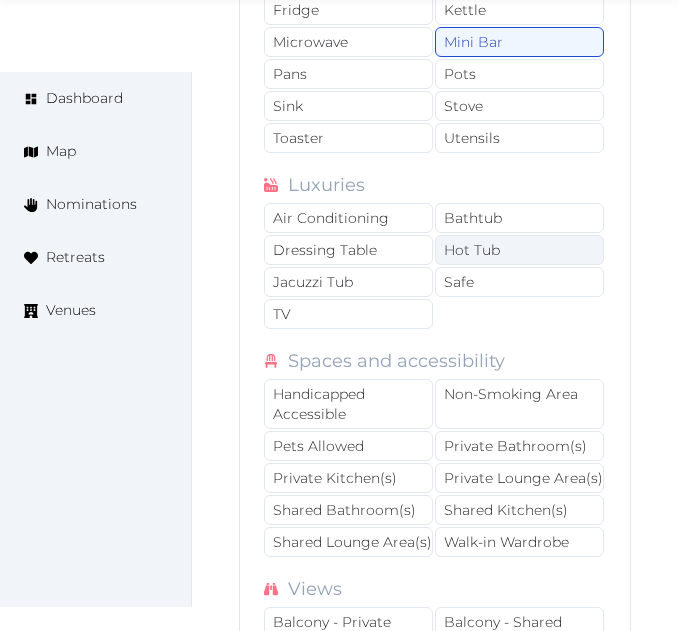 drag, startPoint x: 379, startPoint y: 215, endPoint x: 464, endPoint y: 243, distance: 89.49302 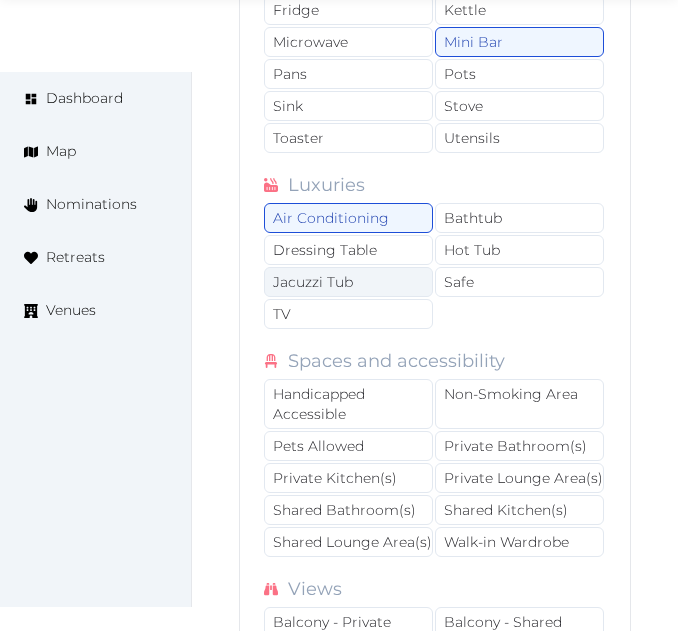 drag, startPoint x: 484, startPoint y: 280, endPoint x: 416, endPoint y: 293, distance: 69.2315 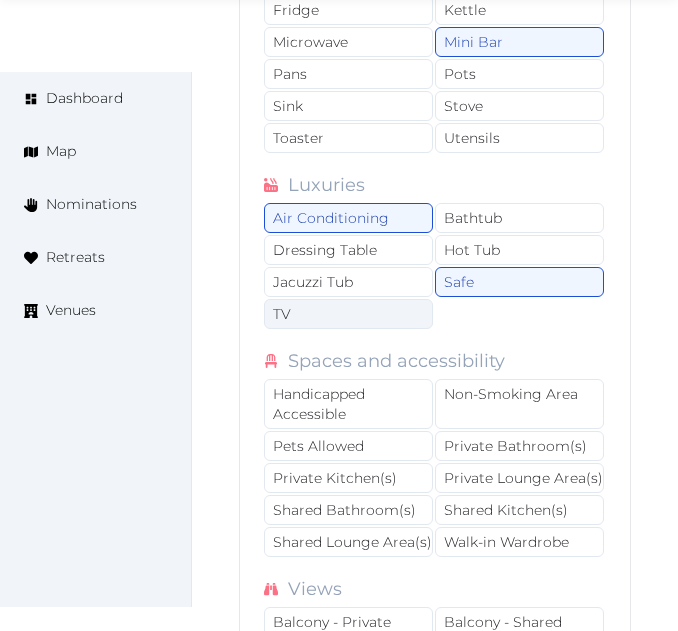click on "TV" at bounding box center (348, 314) 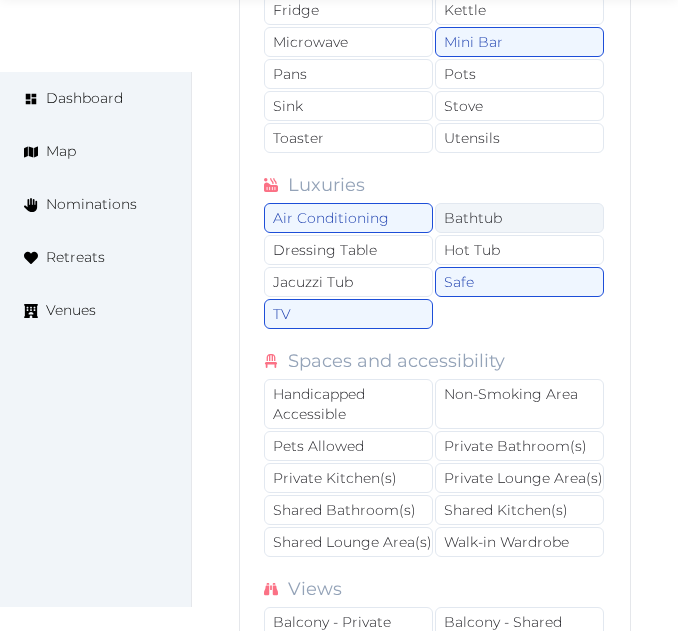 click on "Bathtub" at bounding box center [519, 218] 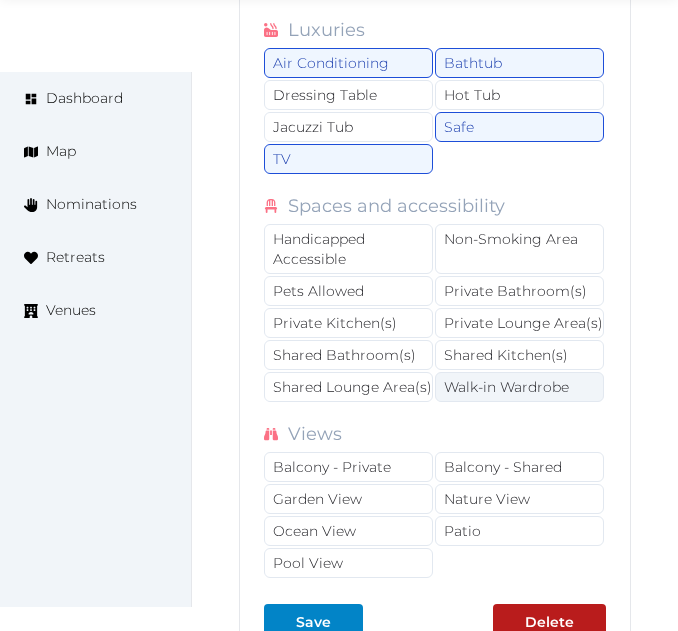 scroll, scrollTop: 16234, scrollLeft: 0, axis: vertical 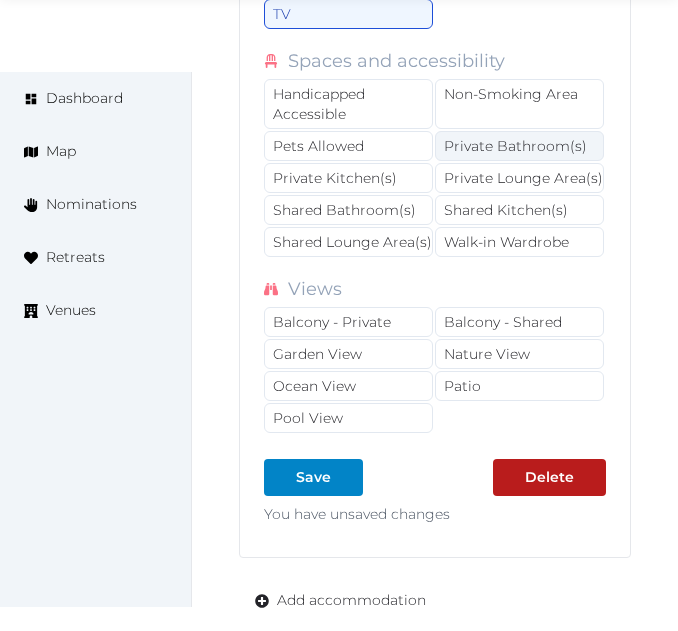 click on "Private Bathroom(s)" at bounding box center [519, 146] 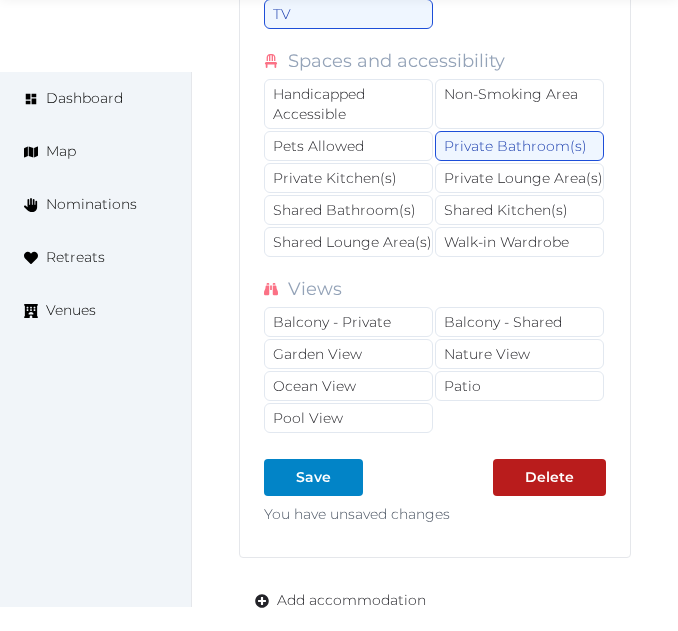drag, startPoint x: 480, startPoint y: 169, endPoint x: 420, endPoint y: 261, distance: 109.83624 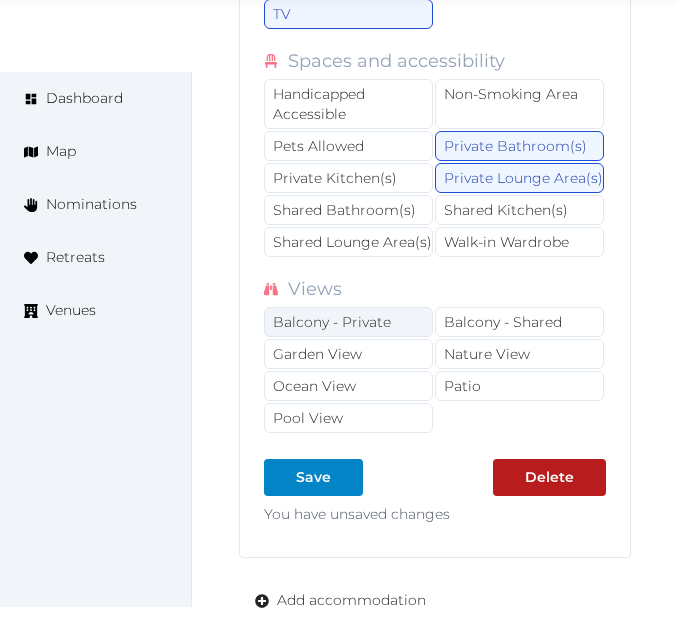 click on "Balcony - Private" at bounding box center [348, 322] 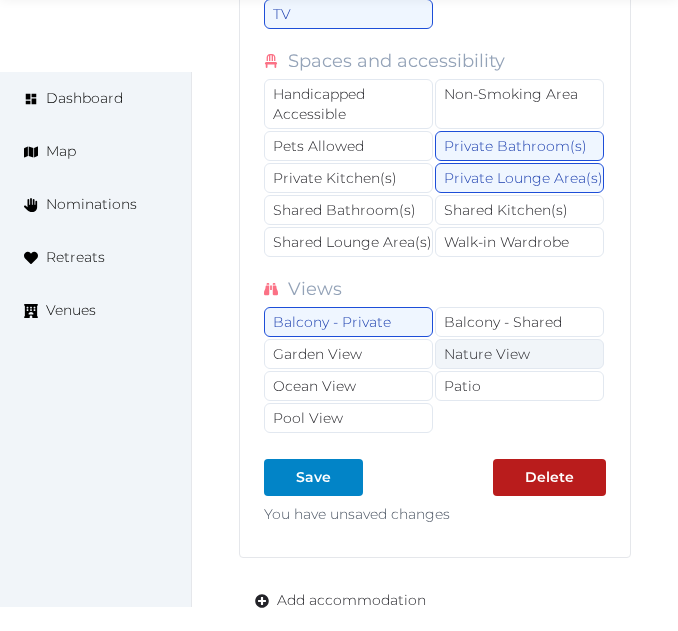 click on "Nature View" at bounding box center [519, 354] 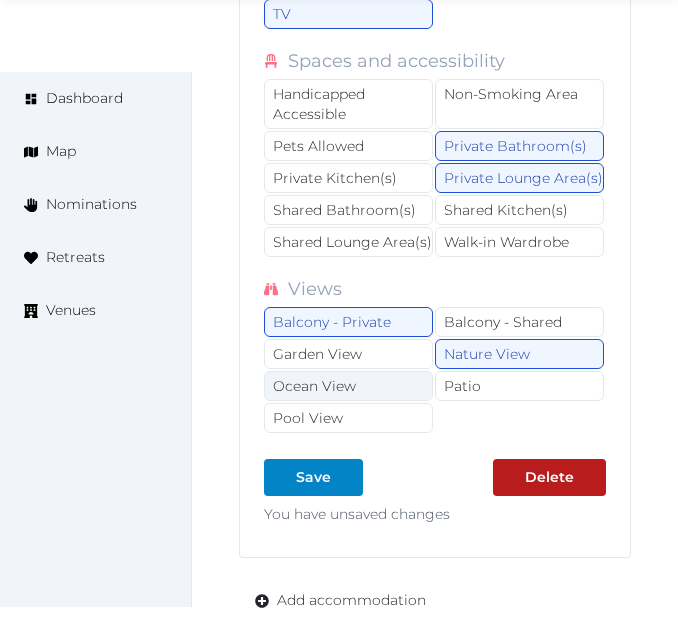 click on "Ocean View" at bounding box center [348, 386] 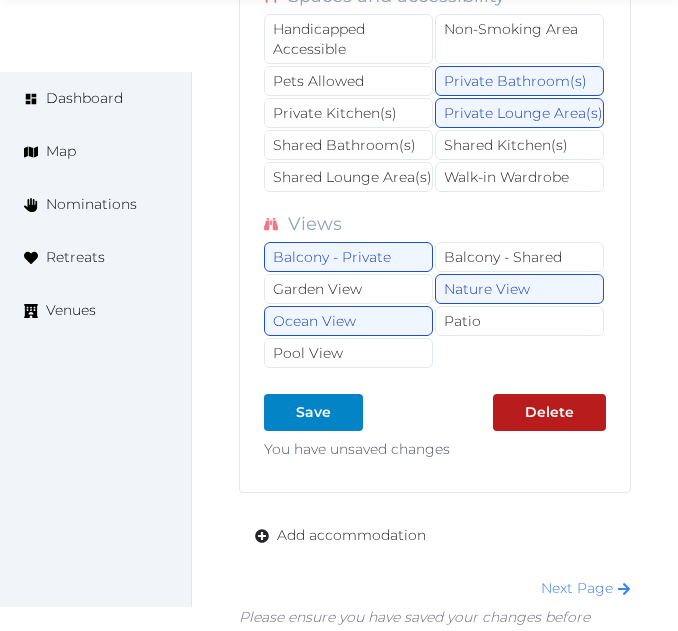 scroll, scrollTop: 16334, scrollLeft: 0, axis: vertical 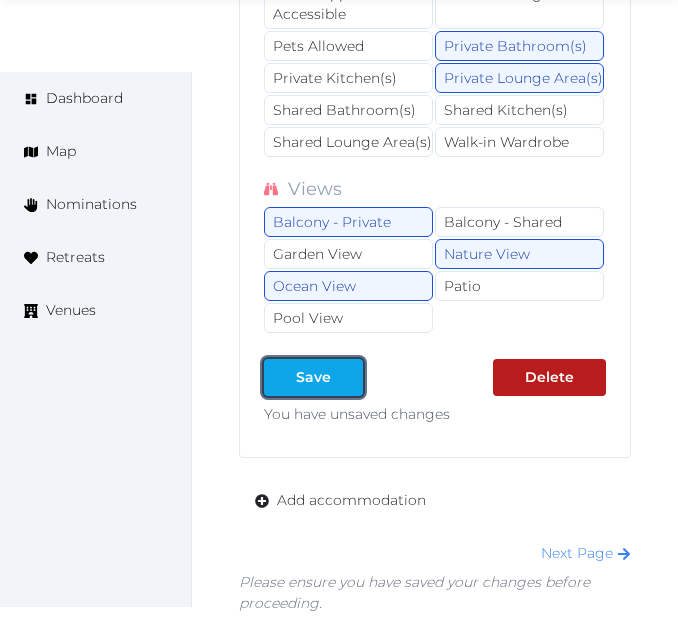 click on "Save" at bounding box center [313, 377] 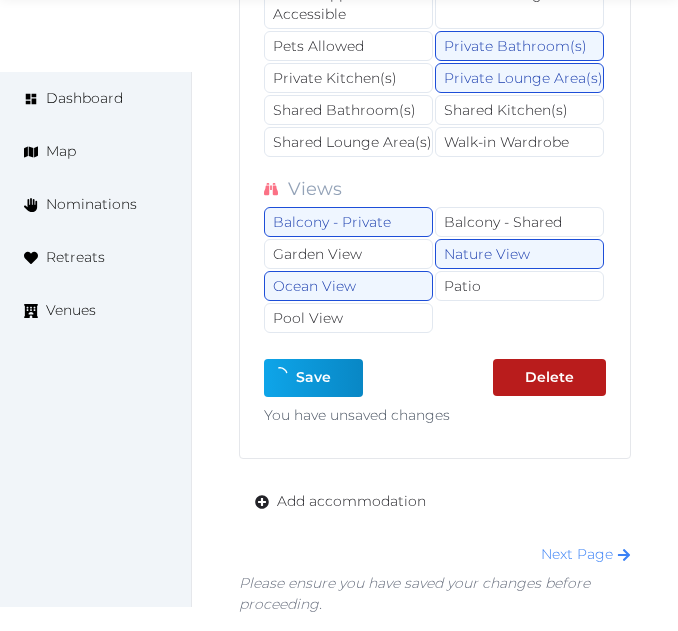 type on "*" 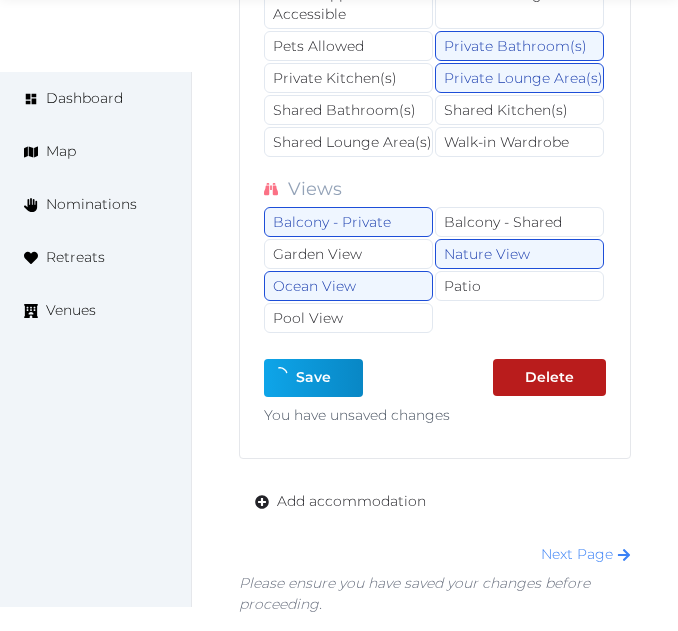 type on "*" 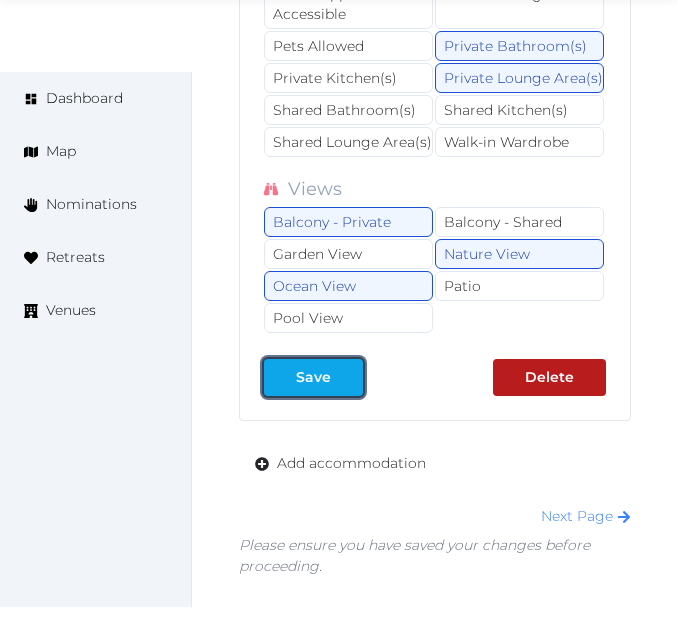 click on "Save" at bounding box center [313, 377] 